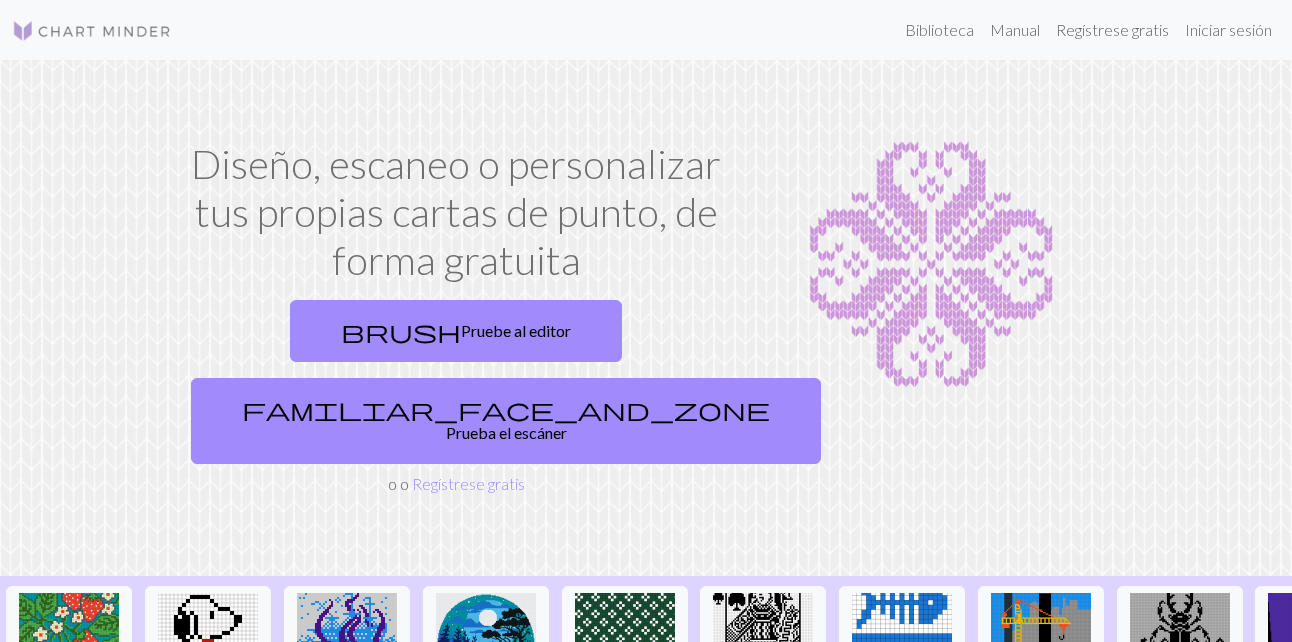 scroll, scrollTop: 0, scrollLeft: 0, axis: both 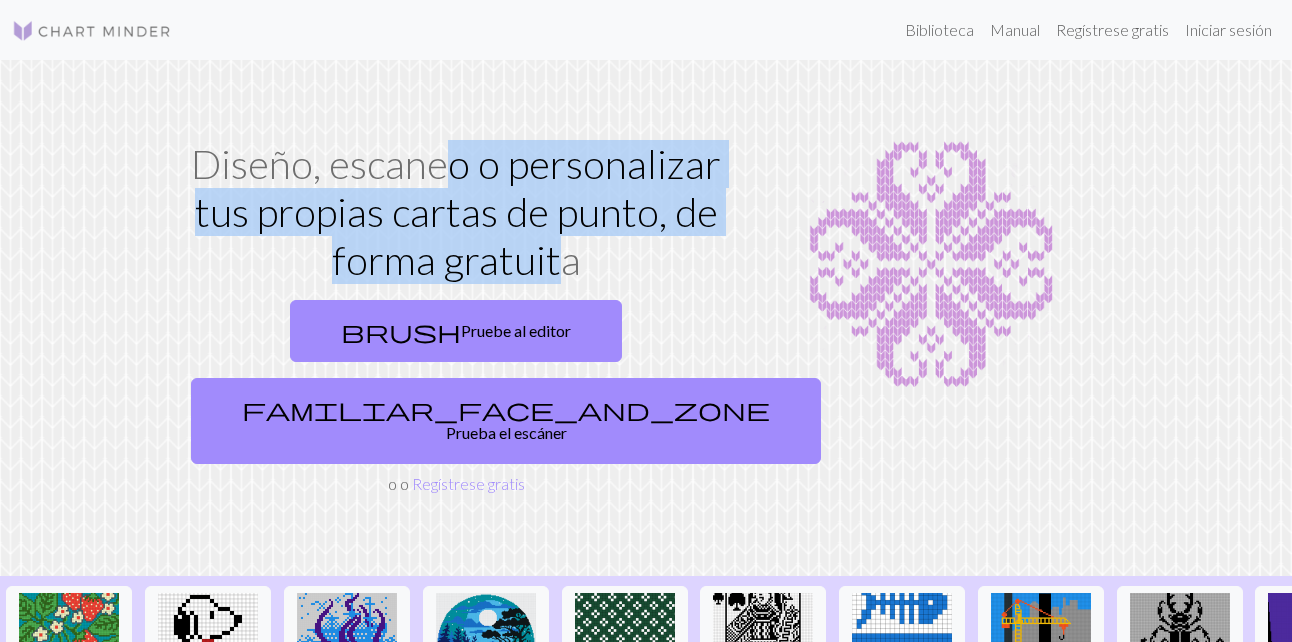 drag, startPoint x: 450, startPoint y: 164, endPoint x: 563, endPoint y: 271, distance: 155.62134 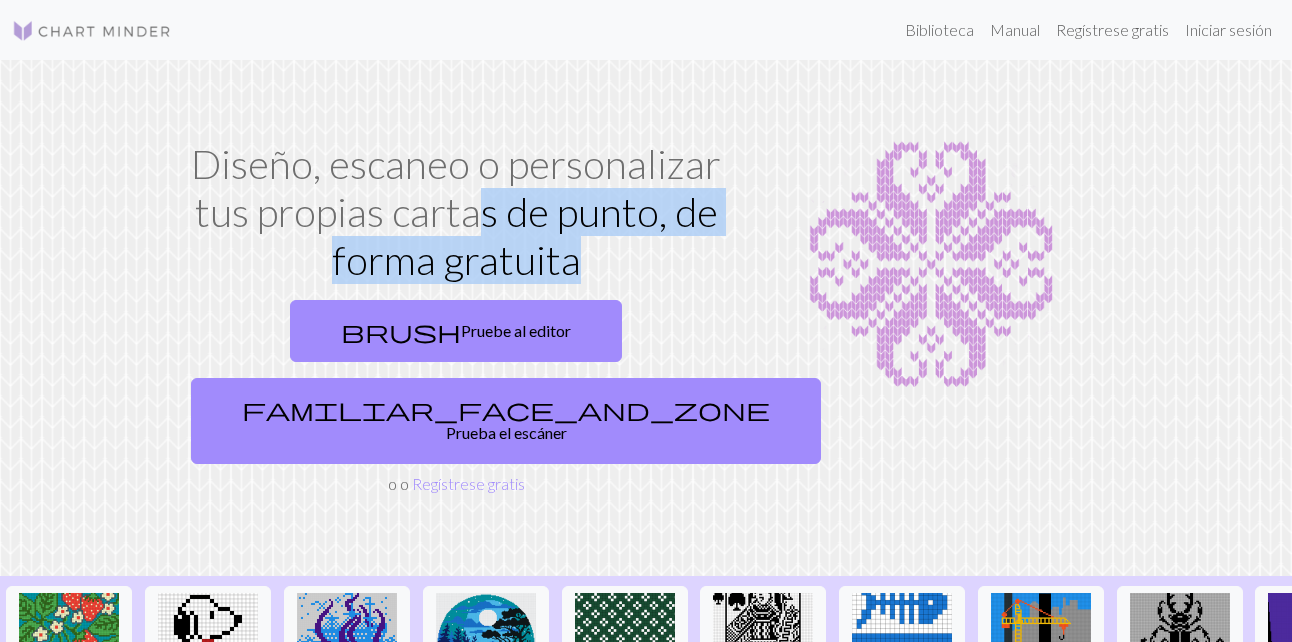 drag, startPoint x: 477, startPoint y: 219, endPoint x: 606, endPoint y: 273, distance: 139.84634 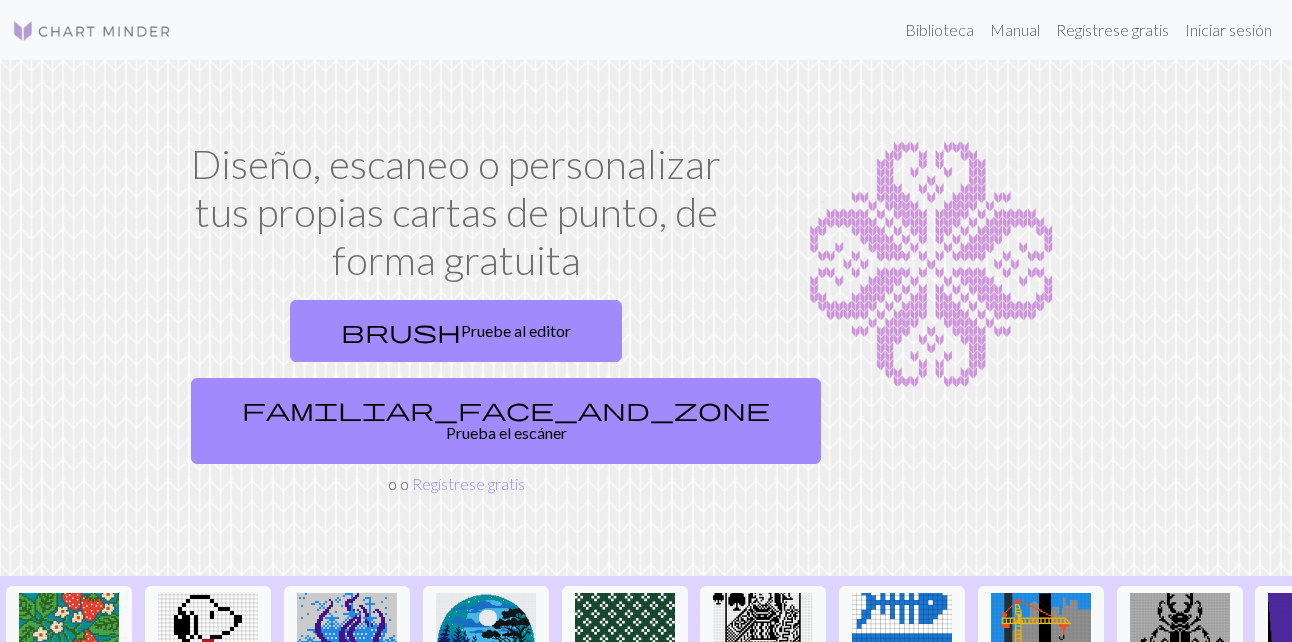 click on "Diseño, escaneo o personalizar tus propias cartas de punto, de forma gratuita" at bounding box center (456, 212) 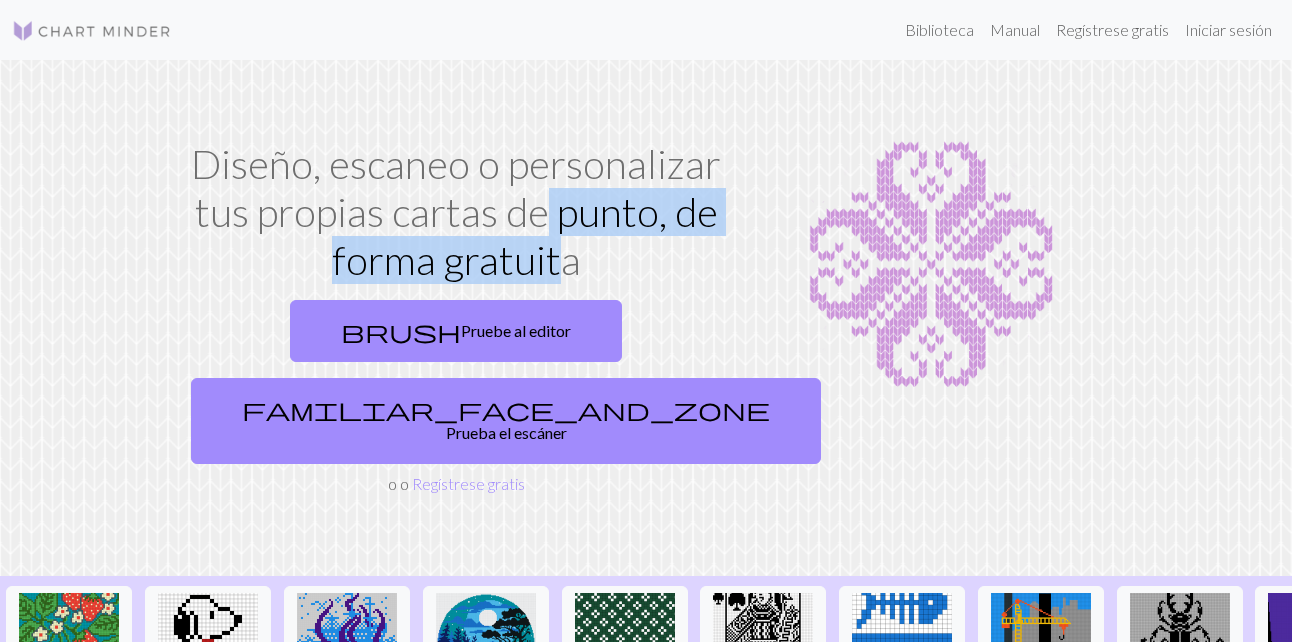drag, startPoint x: 550, startPoint y: 213, endPoint x: 563, endPoint y: 259, distance: 47.801674 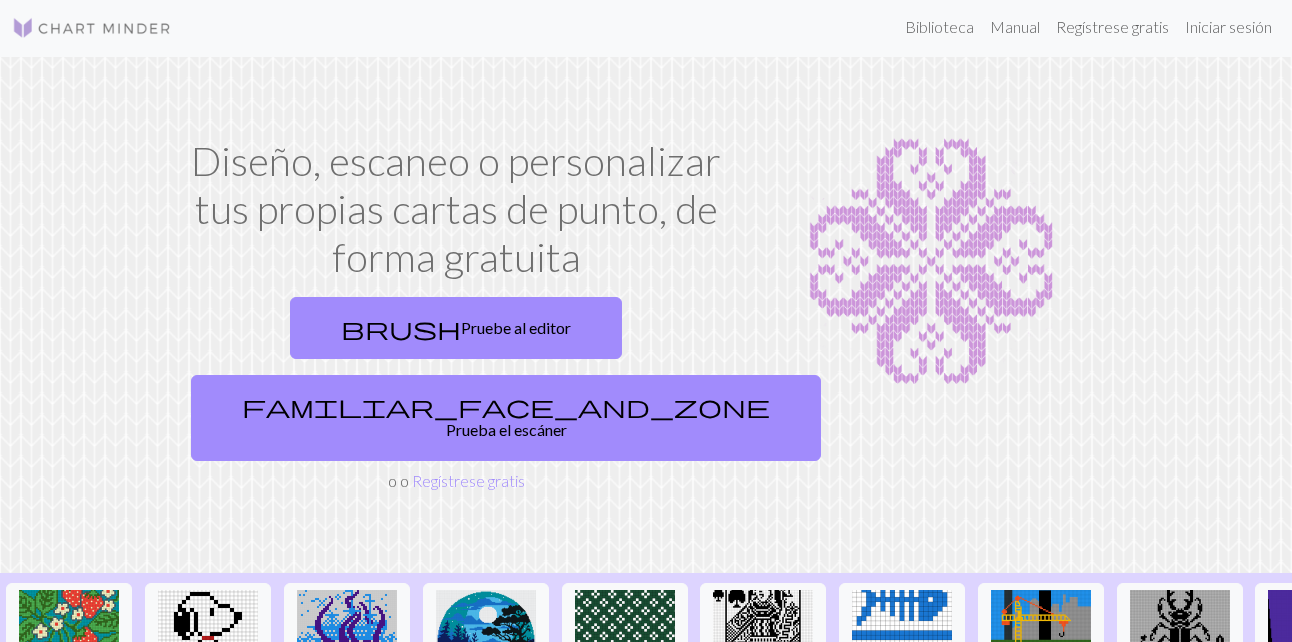 scroll, scrollTop: 0, scrollLeft: 0, axis: both 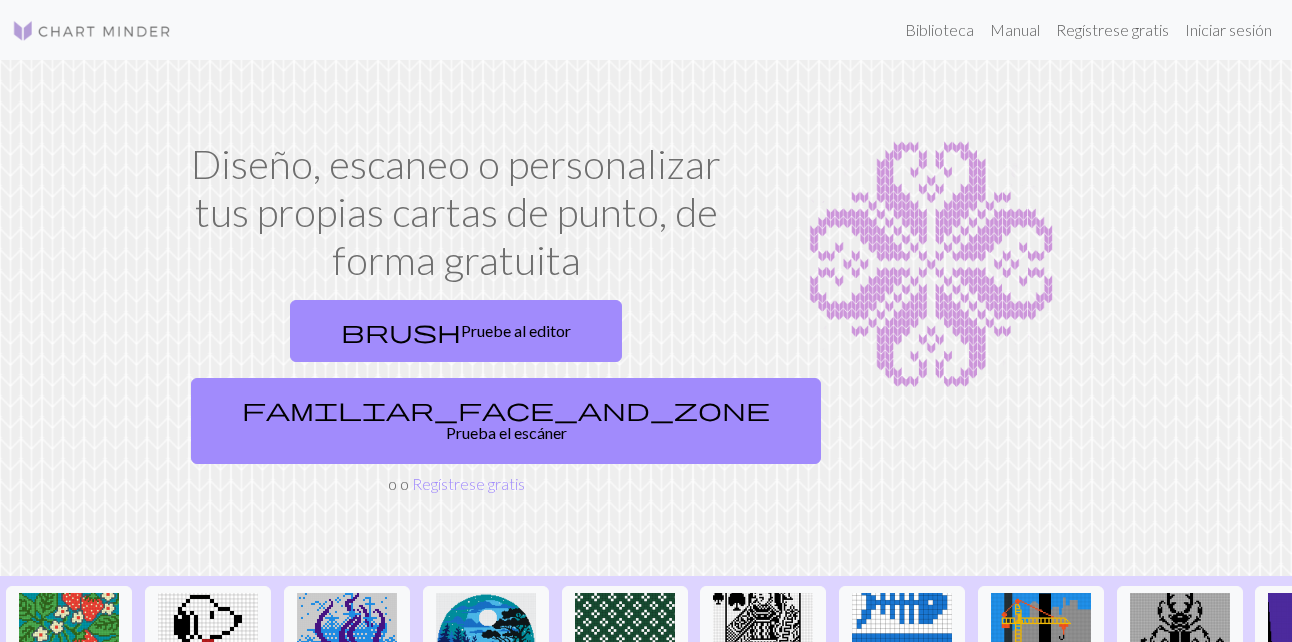click at bounding box center [931, 265] 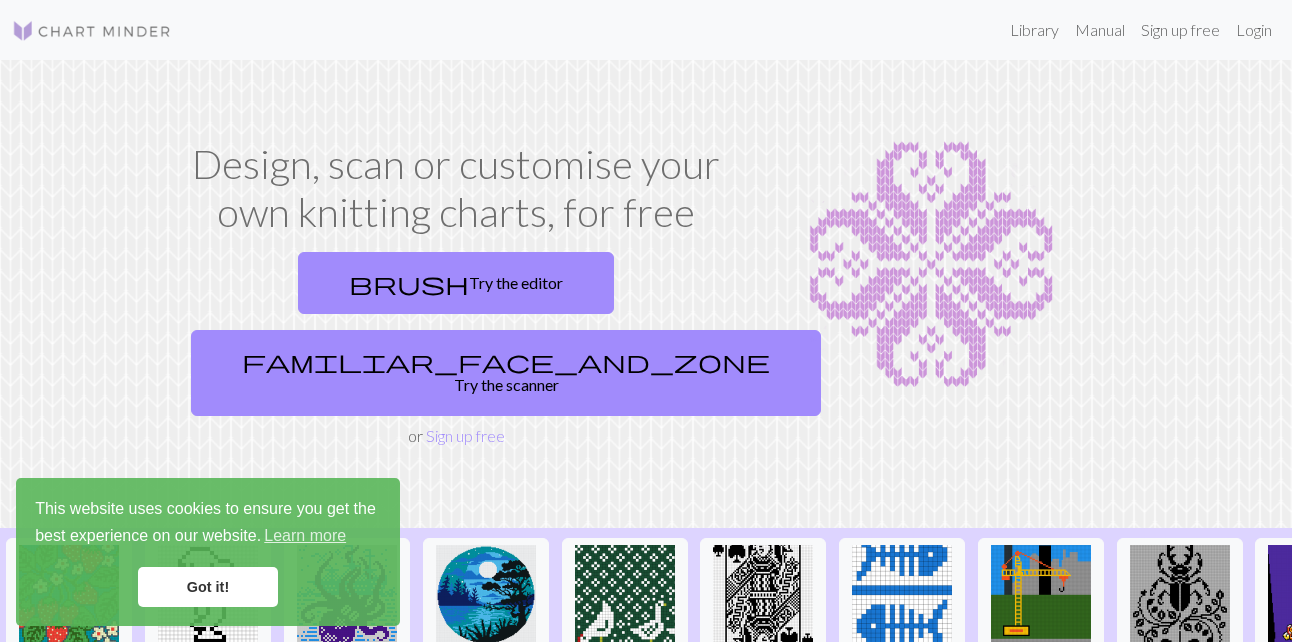 scroll, scrollTop: 0, scrollLeft: 0, axis: both 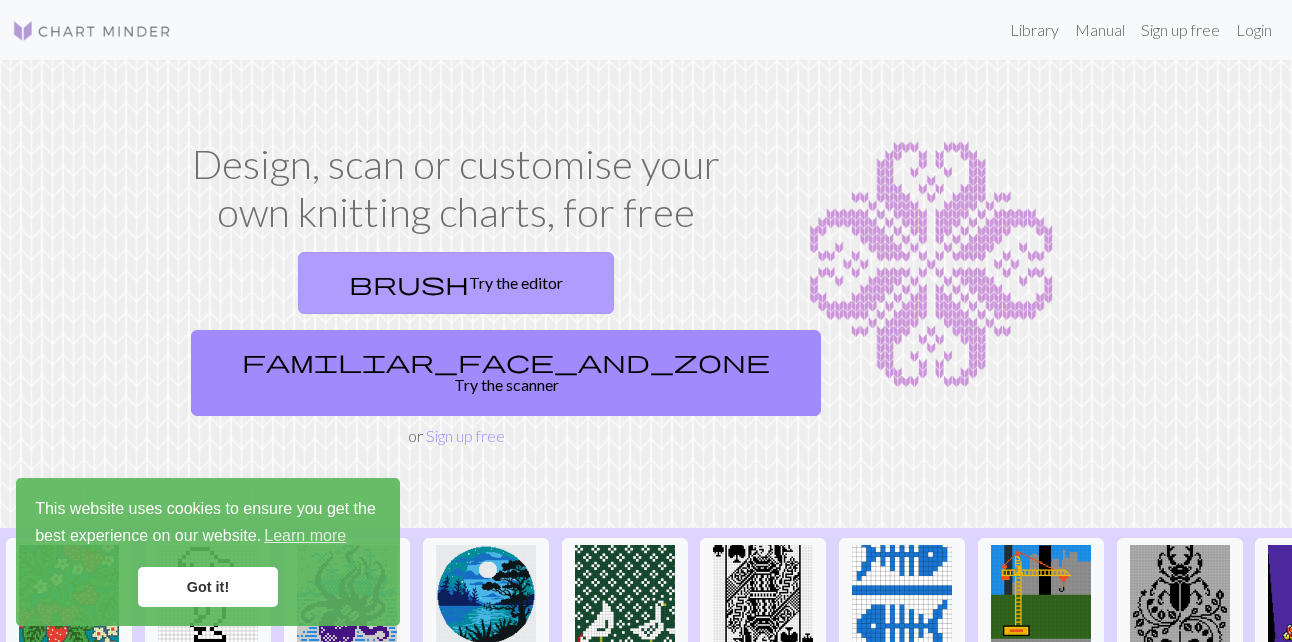 click on "brush  Try the editor" at bounding box center [456, 283] 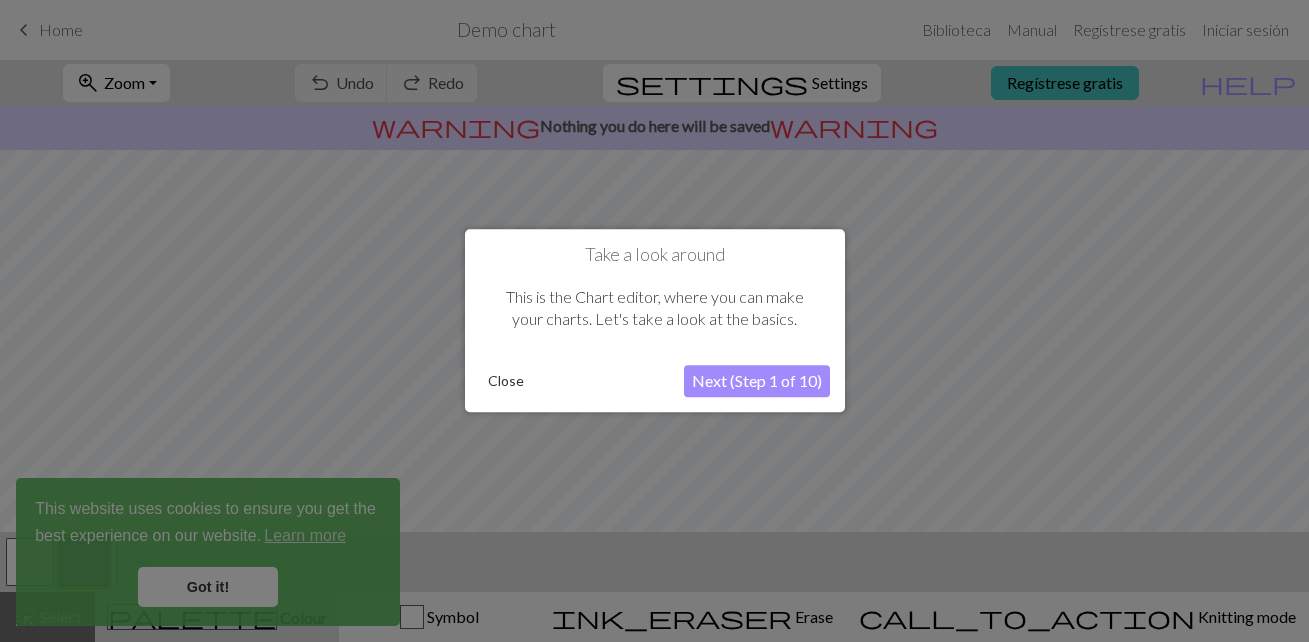 scroll, scrollTop: 0, scrollLeft: 0, axis: both 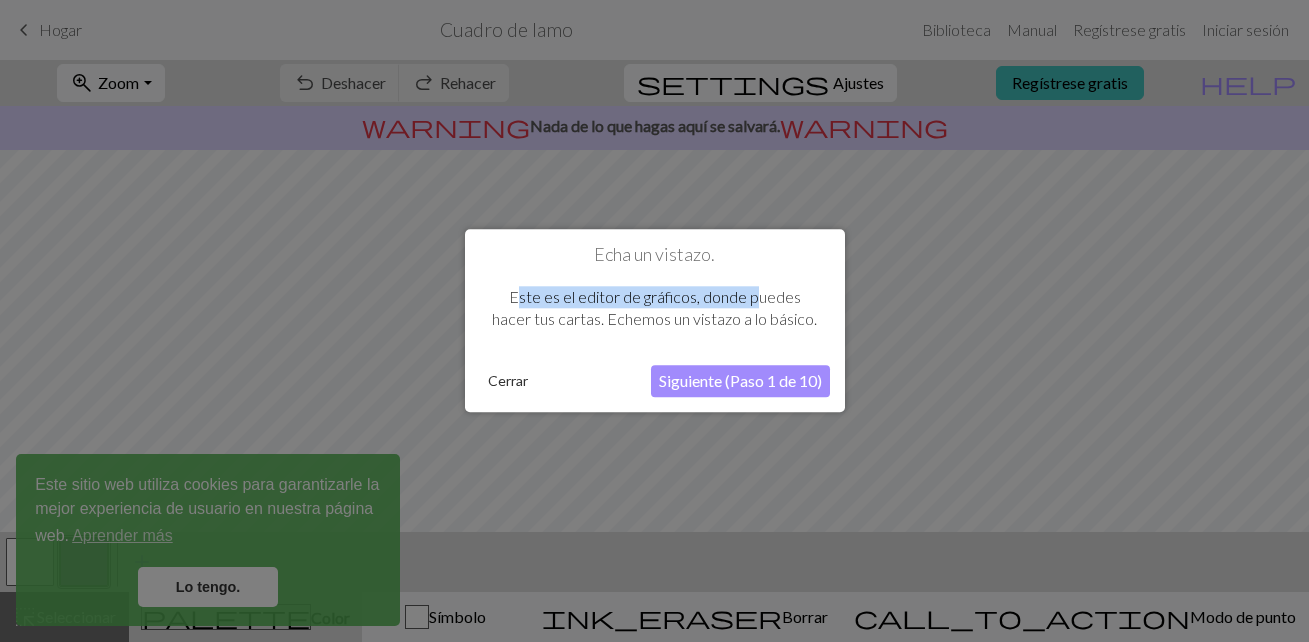 drag, startPoint x: 502, startPoint y: 297, endPoint x: 754, endPoint y: 297, distance: 252 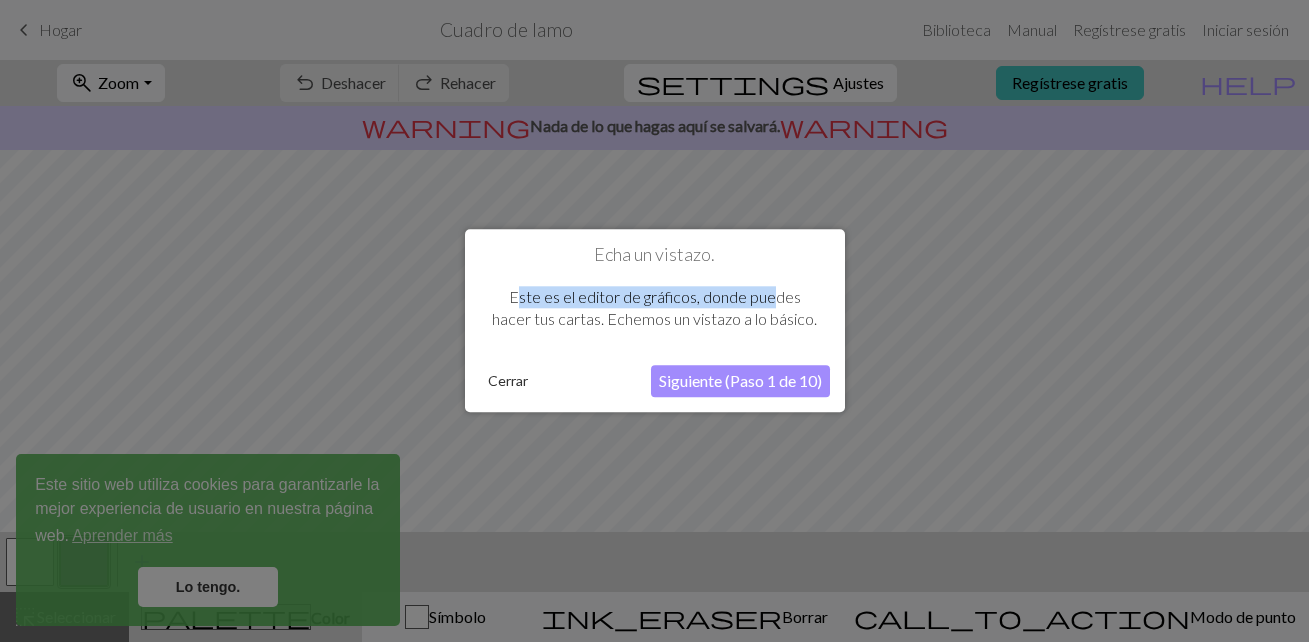 click on "Este es el editor de gráficos, donde puedes hacer tus cartas. Echemos un vistazo a lo básico." at bounding box center (655, 308) 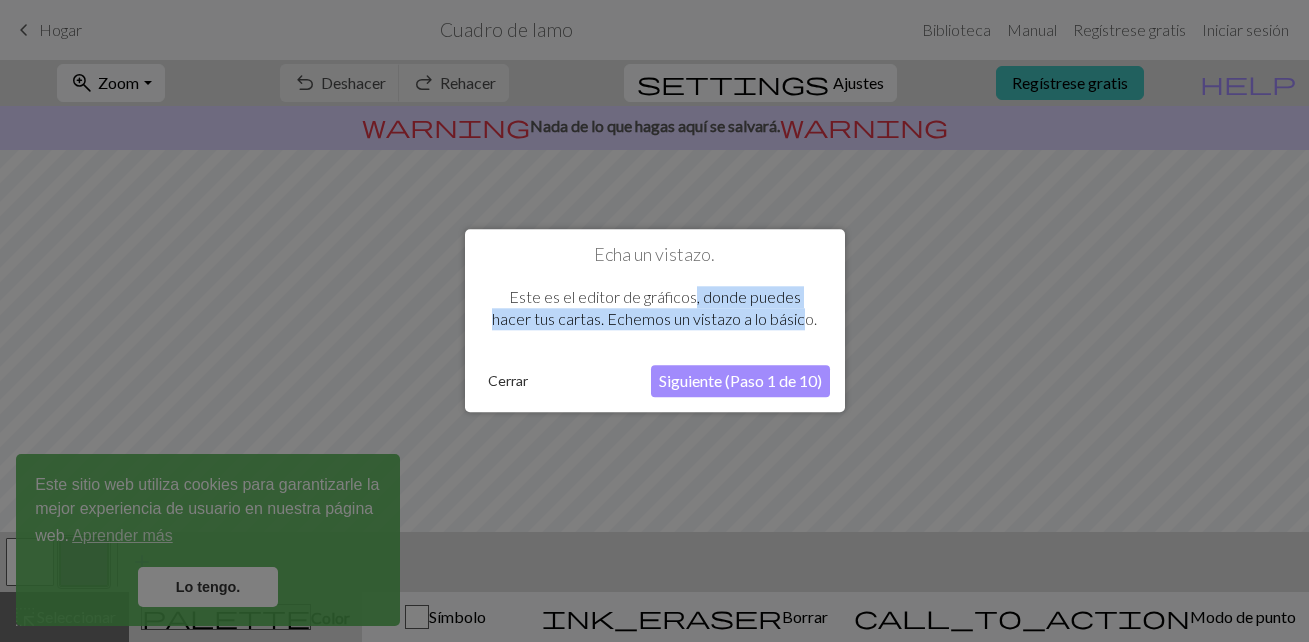 drag, startPoint x: 739, startPoint y: 314, endPoint x: 786, endPoint y: 332, distance: 50.32892 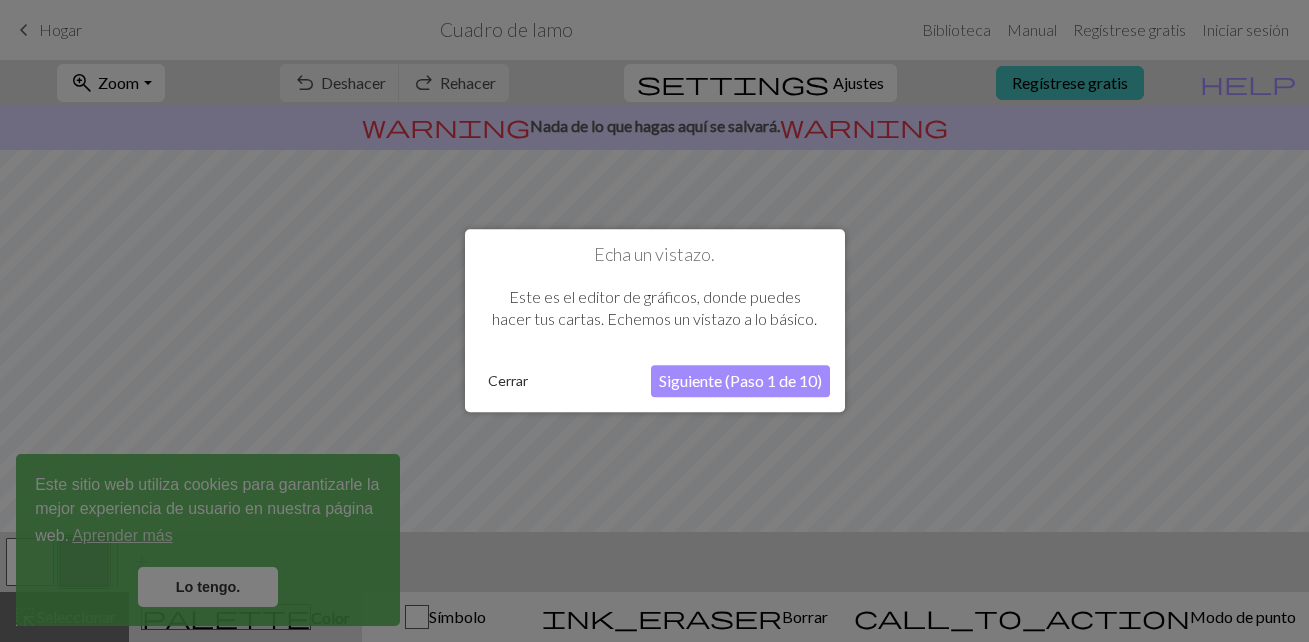 click on "Este es el editor de gráficos, donde puedes hacer tus cartas. Echemos un vistazo a lo básico." at bounding box center [655, 308] 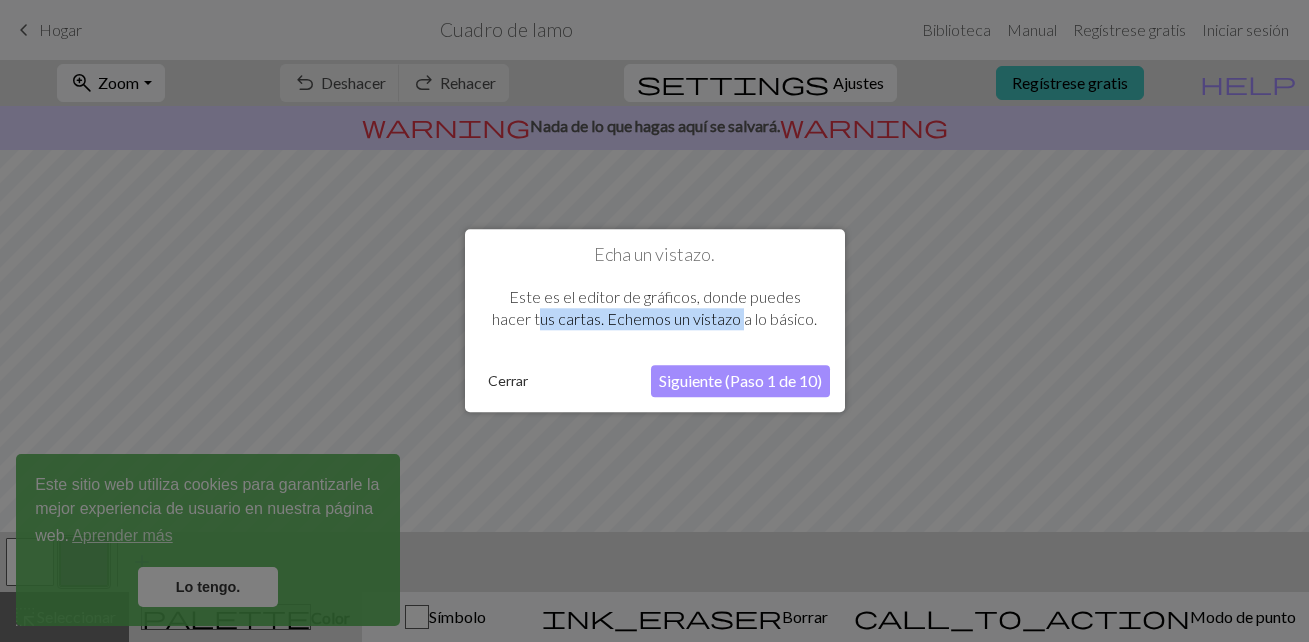 drag, startPoint x: 597, startPoint y: 330, endPoint x: 762, endPoint y: 317, distance: 165.51132 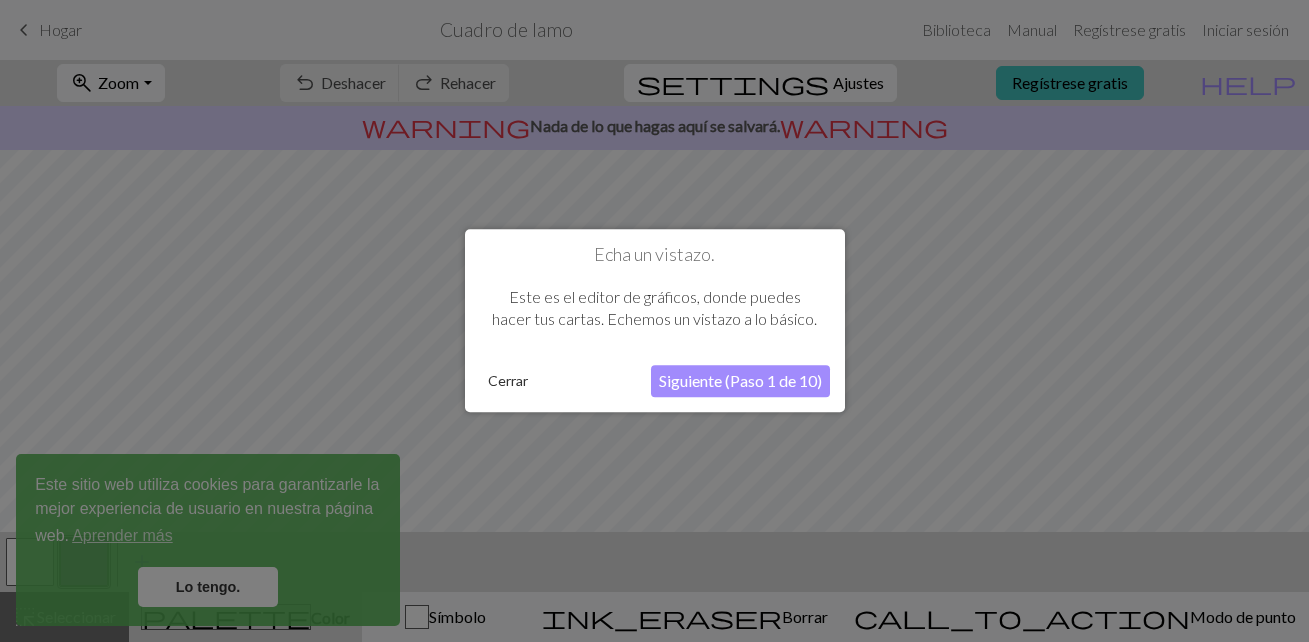 click on "Este es el editor de gráficos, donde puedes hacer tus cartas. Echemos un vistazo a lo básico." at bounding box center [655, 308] 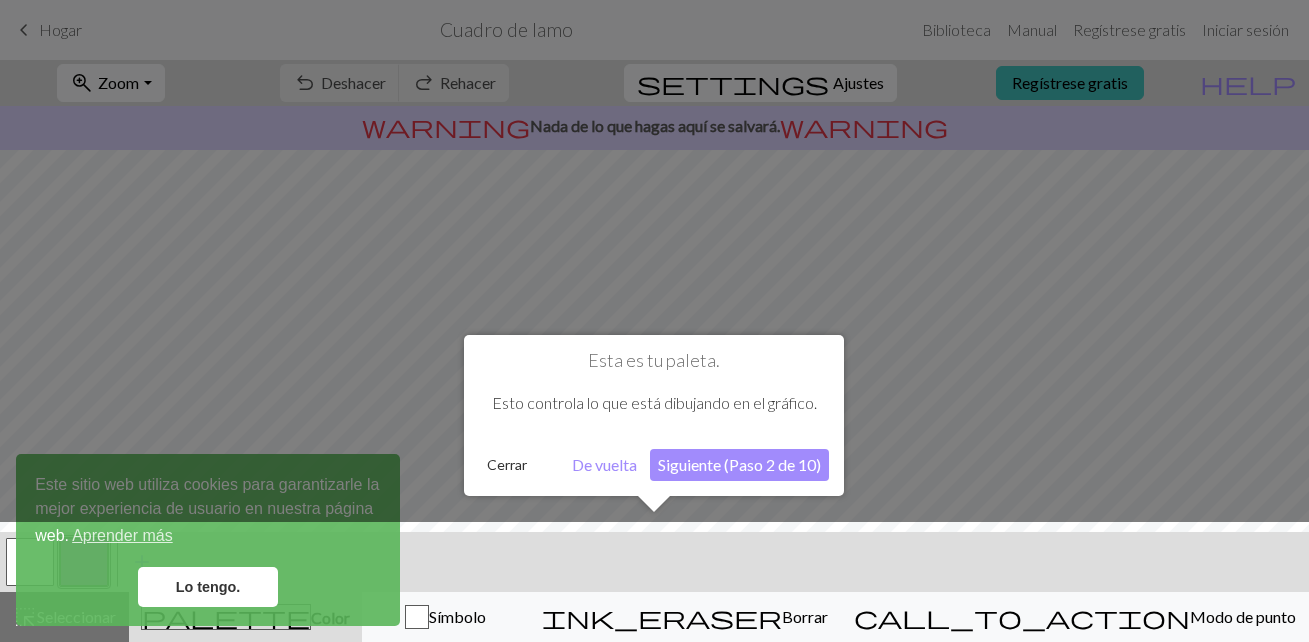 click at bounding box center [654, 587] 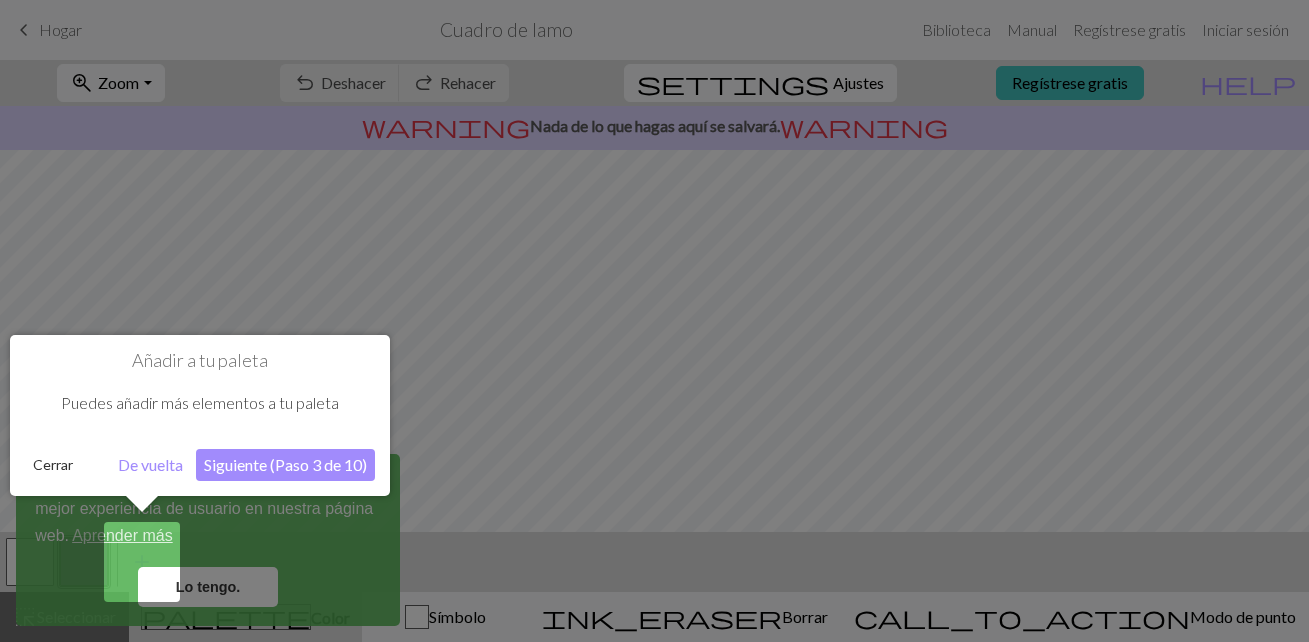 click on "Siguiente (Paso 3 de 10)" at bounding box center (285, 465) 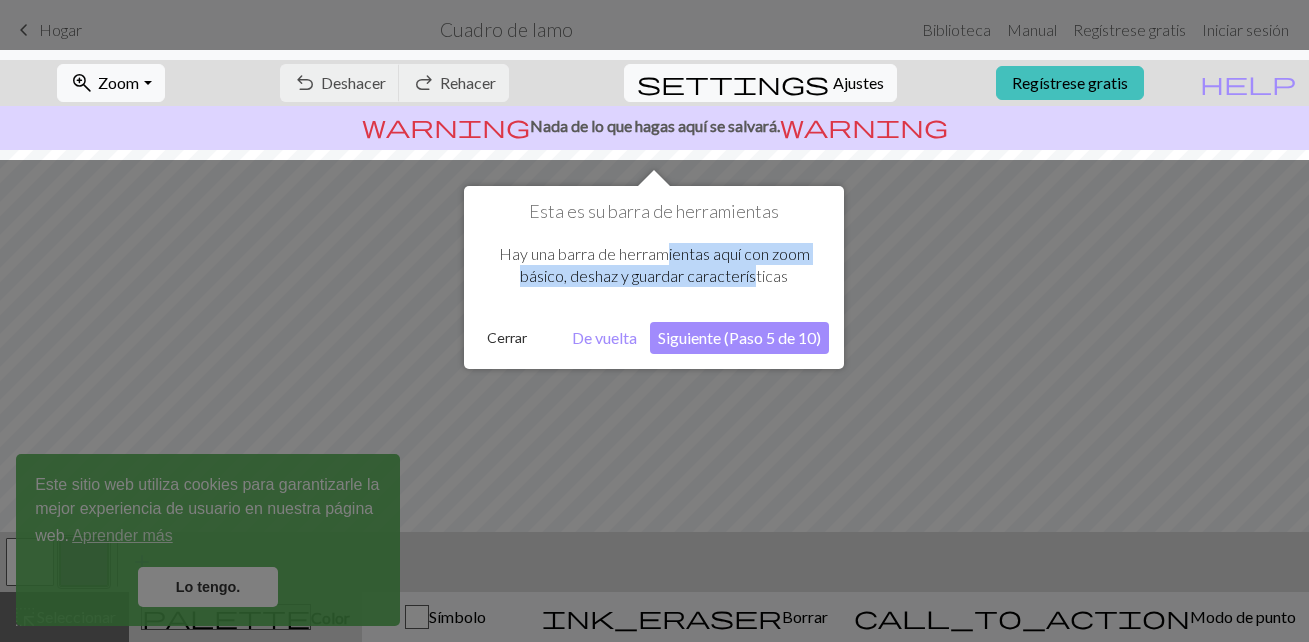 drag, startPoint x: 667, startPoint y: 258, endPoint x: 765, endPoint y: 285, distance: 101.65137 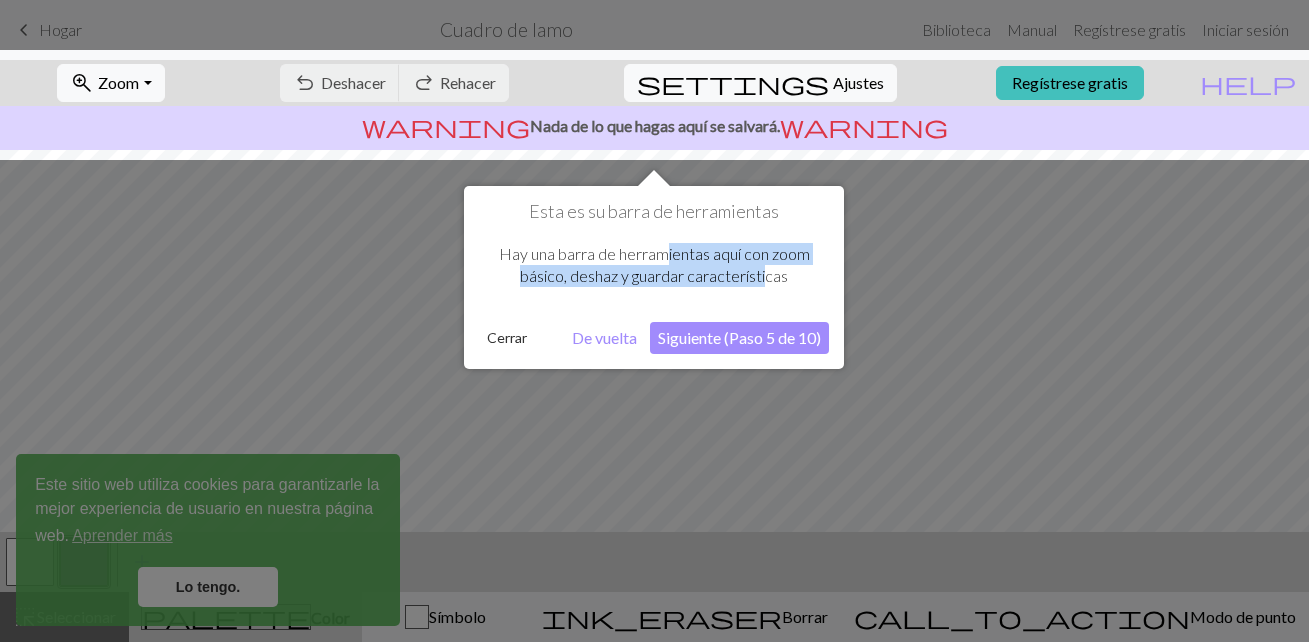 click on "Hay una barra de herramientas aquí con zoom básico, deshaz y guardar características" at bounding box center [654, 265] 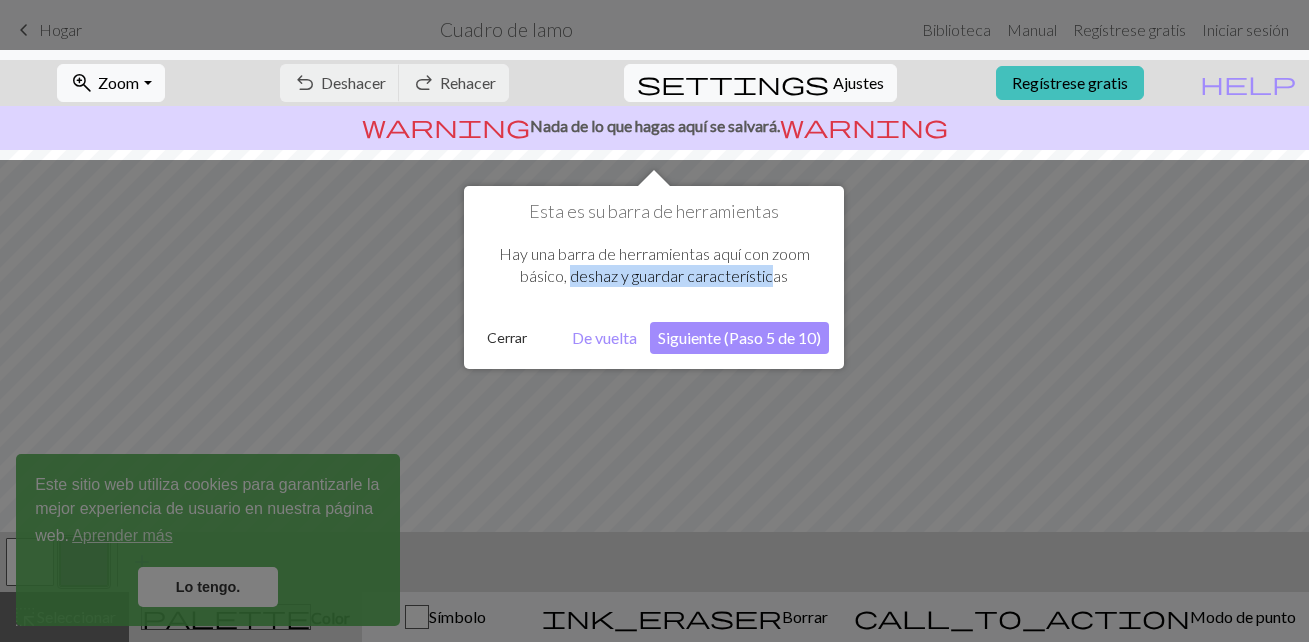 drag, startPoint x: 570, startPoint y: 279, endPoint x: 774, endPoint y: 273, distance: 204.08821 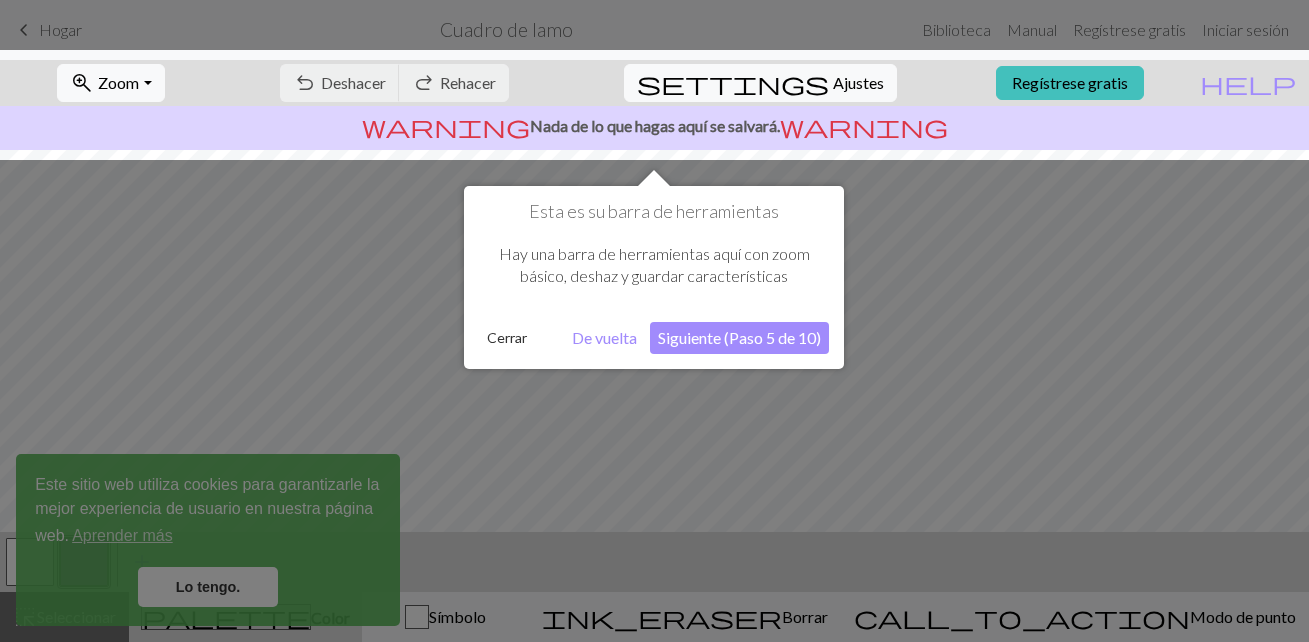 click on "Siguiente (Paso 5 de 10)" at bounding box center [739, 338] 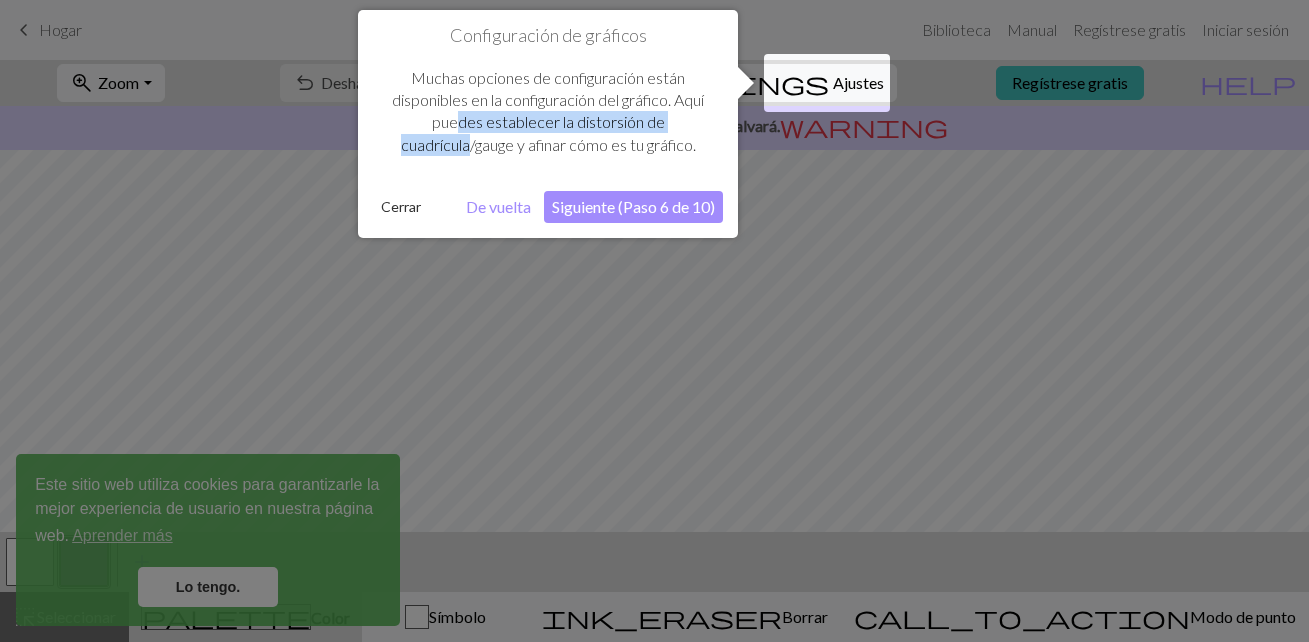 drag, startPoint x: 420, startPoint y: 124, endPoint x: 688, endPoint y: 137, distance: 268.31512 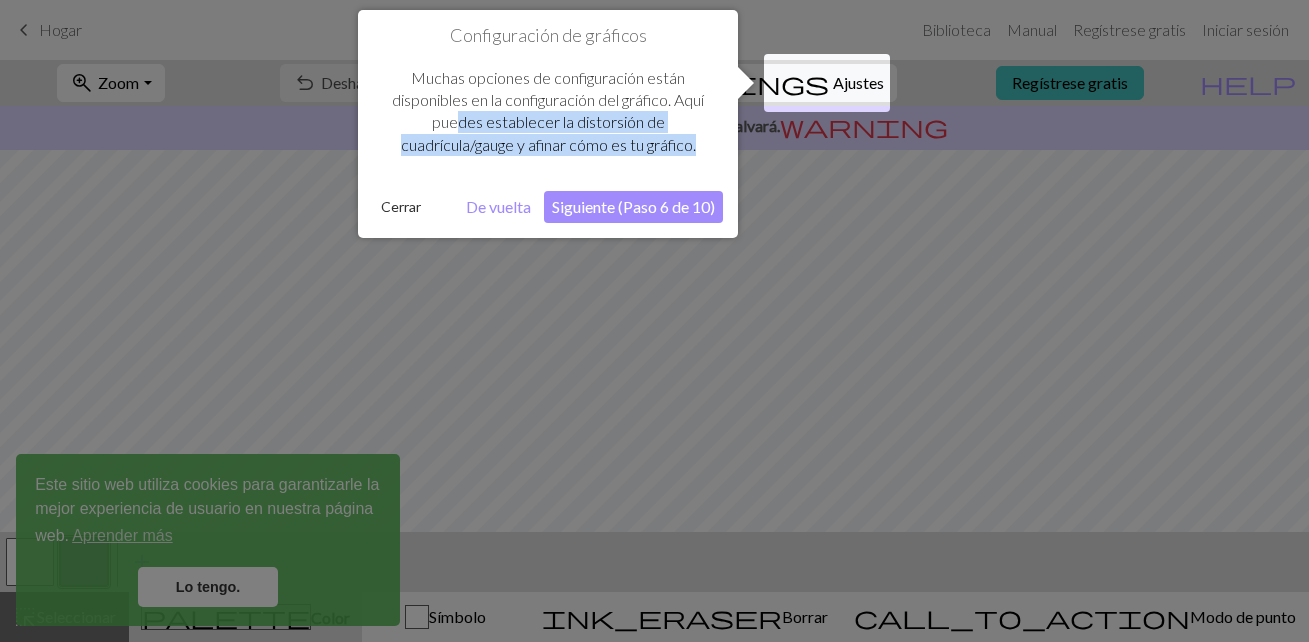 click on "Muchas opciones de configuración están disponibles en la configuración del gráfico. Aquí puedes establecer la distorsión de cuadrícula/gauge y afinar cómo es tu gráfico." at bounding box center (548, 112) 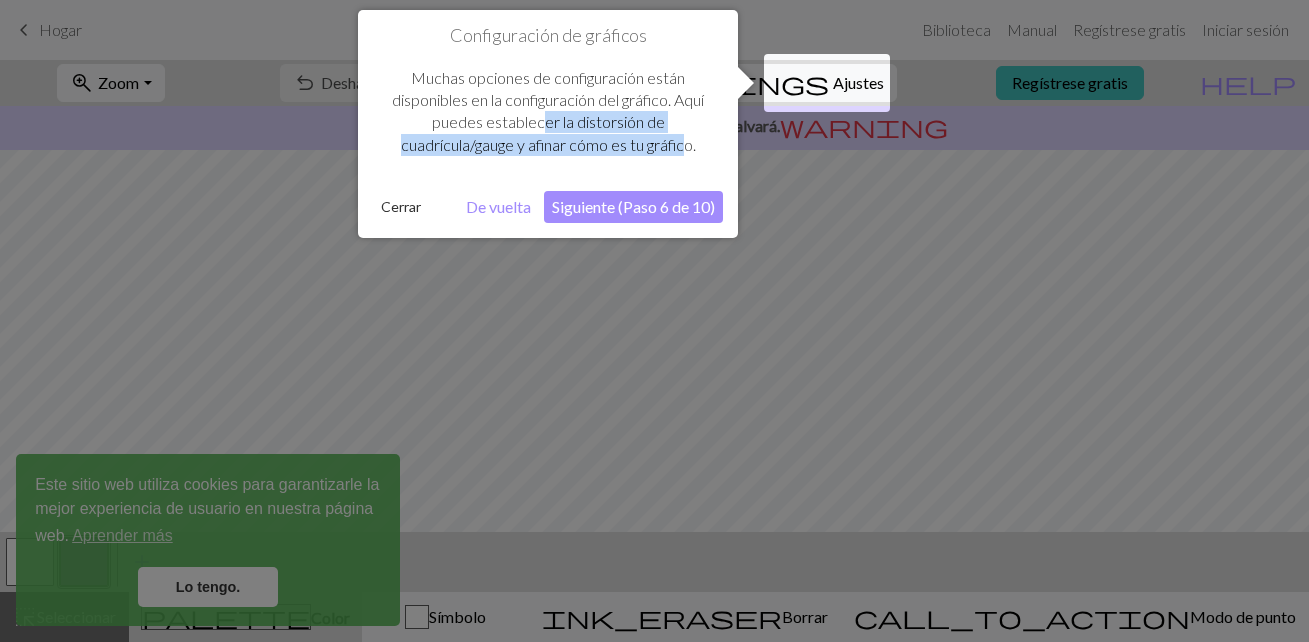 drag, startPoint x: 502, startPoint y: 122, endPoint x: 656, endPoint y: 148, distance: 156.17938 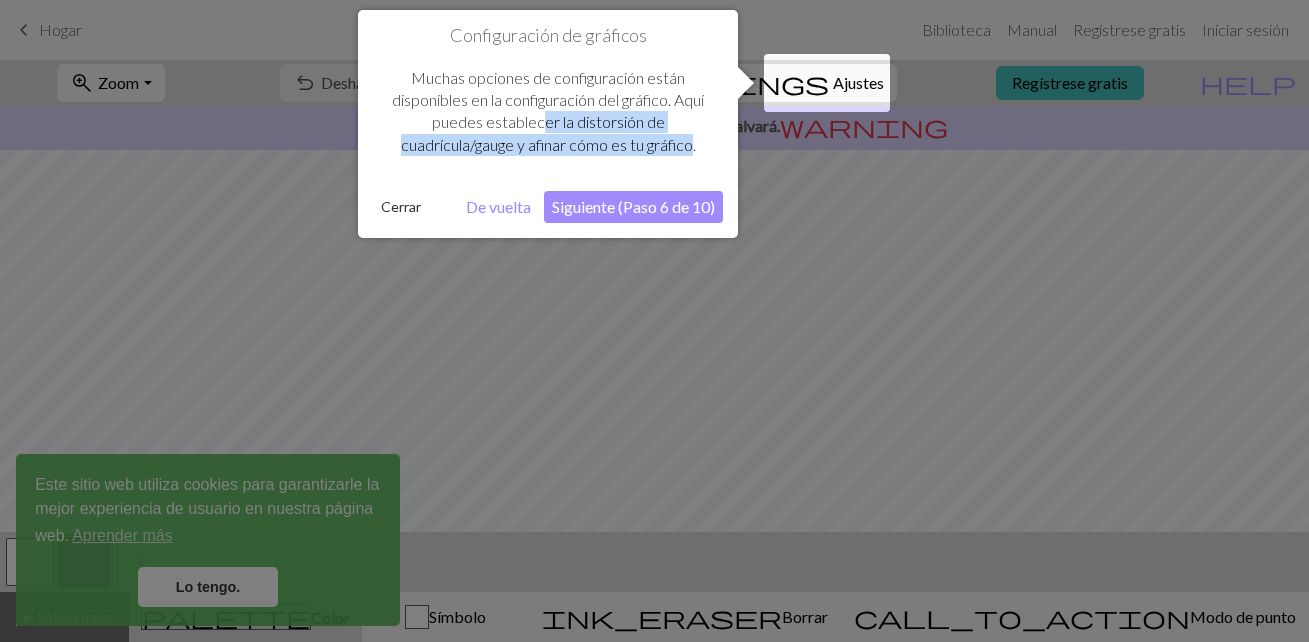 drag, startPoint x: 656, startPoint y: 148, endPoint x: 541, endPoint y: 156, distance: 115.27792 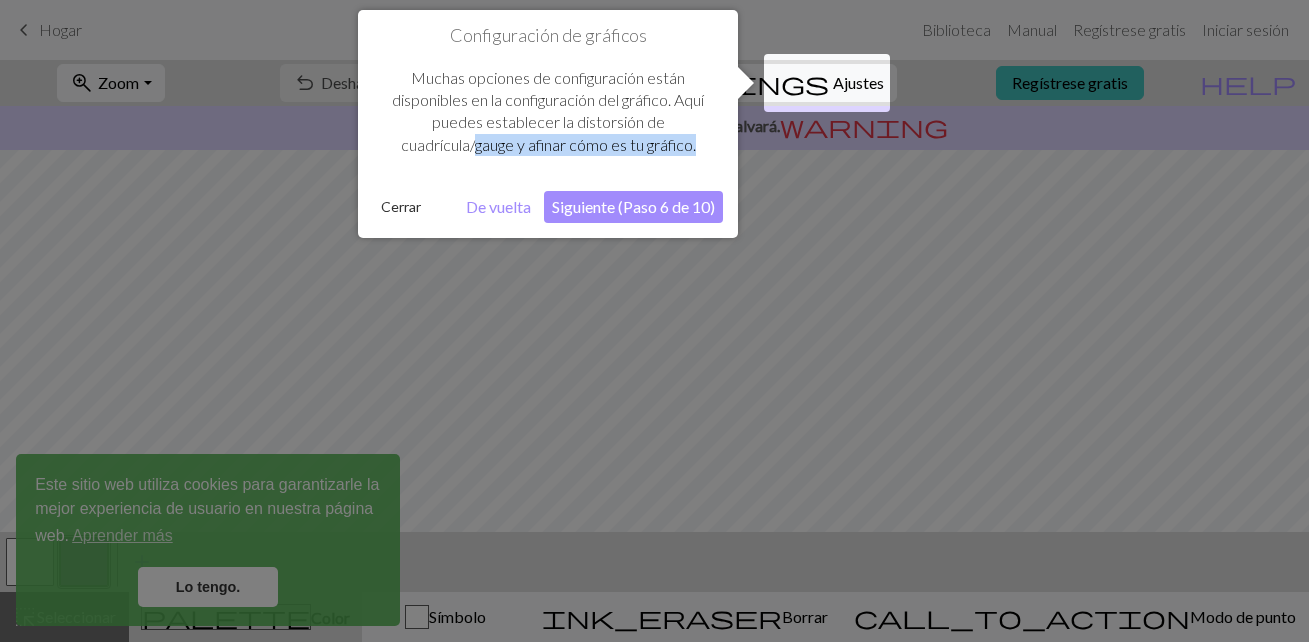 drag, startPoint x: 439, startPoint y: 141, endPoint x: 686, endPoint y: 149, distance: 247.12952 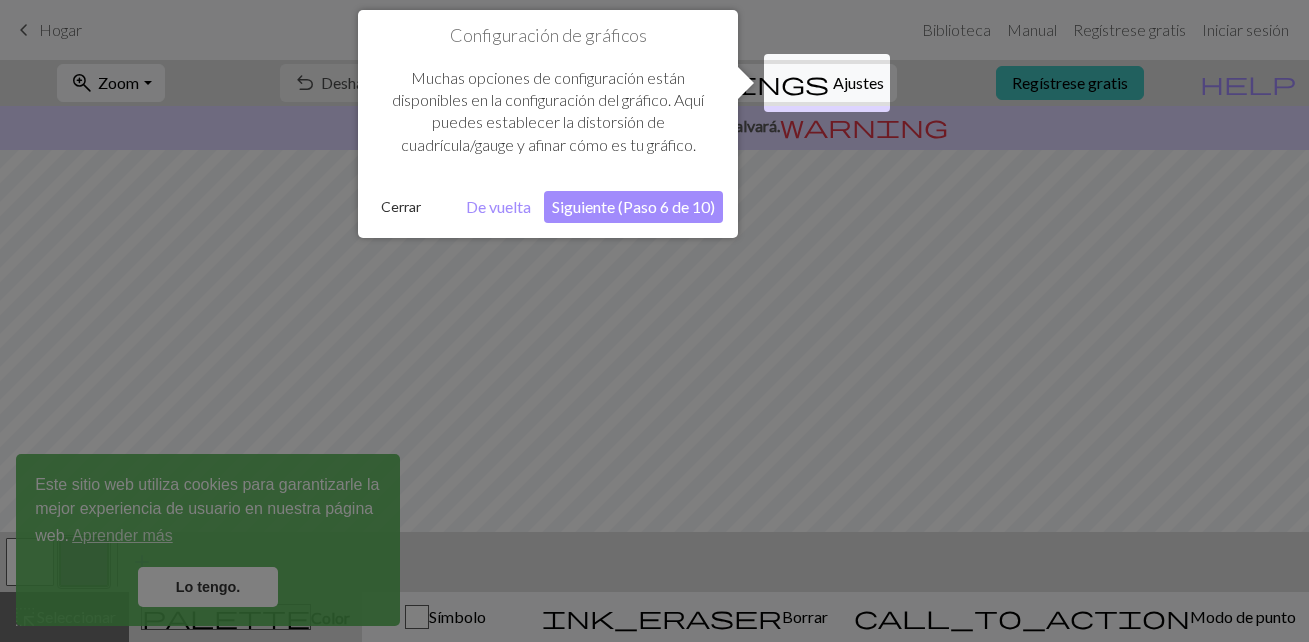 click on "Muchas opciones de configuración están disponibles en la configuración del gráfico. Aquí puedes establecer la distorsión de cuadrícula/gauge y afinar cómo es tu gráfico." at bounding box center [548, 112] 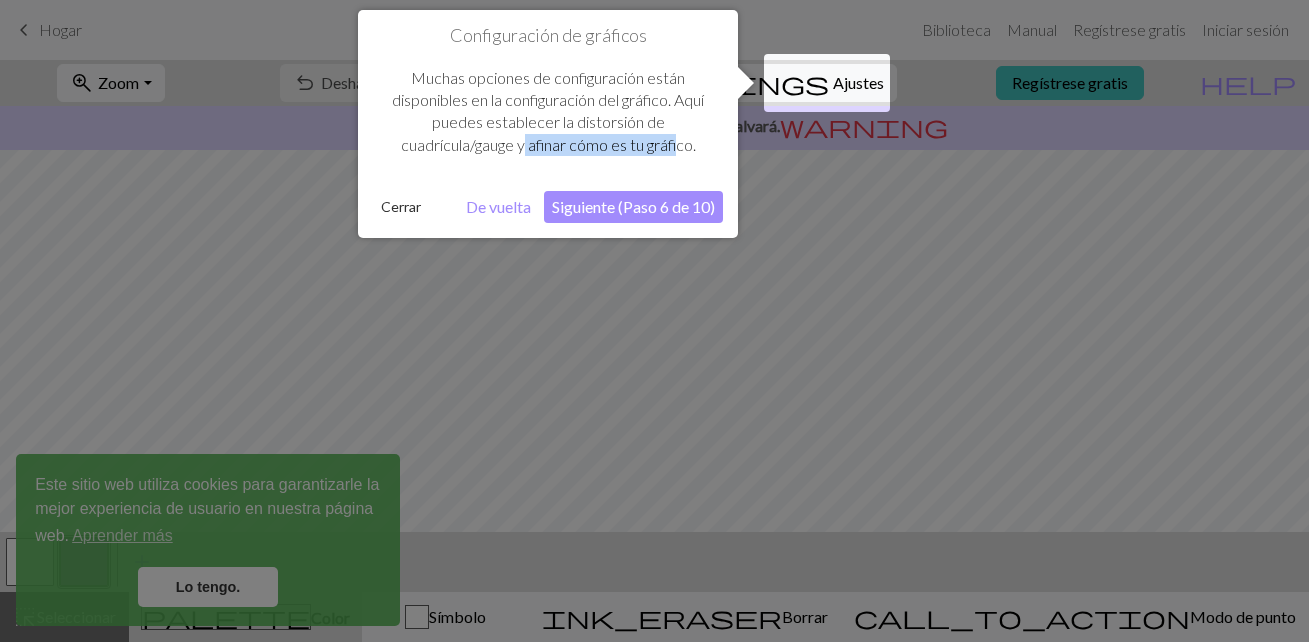 drag, startPoint x: 487, startPoint y: 153, endPoint x: 641, endPoint y: 153, distance: 154 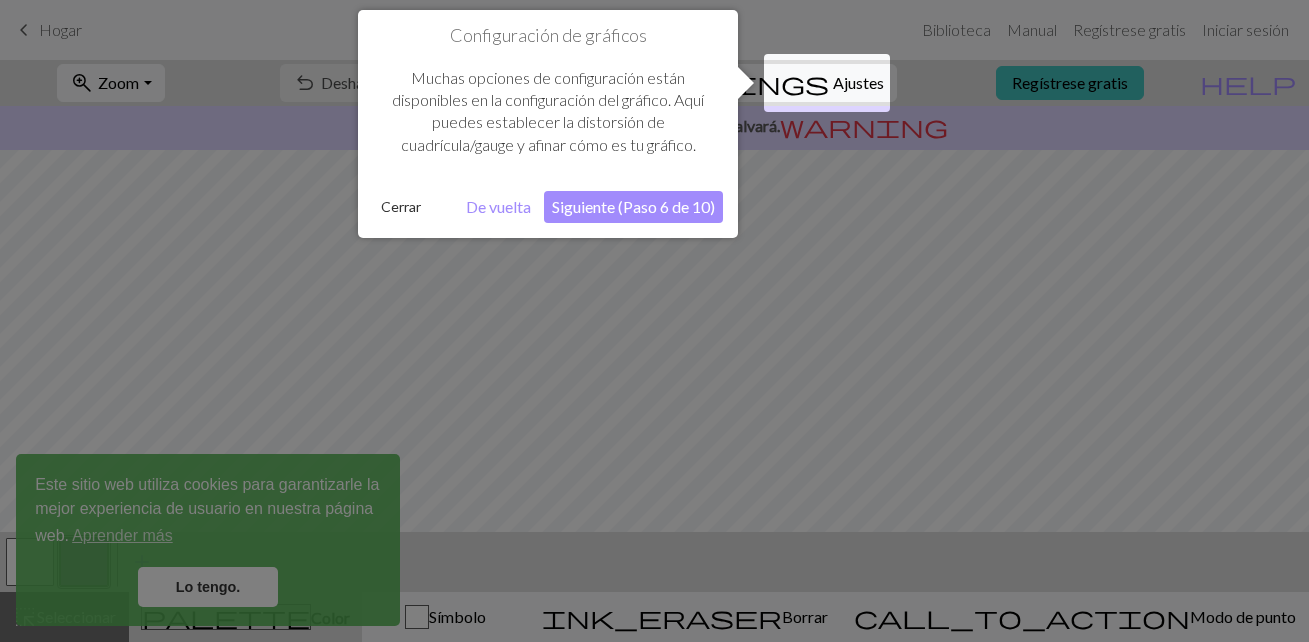 click on "Siguiente (Paso 6 de 10)" at bounding box center [633, 207] 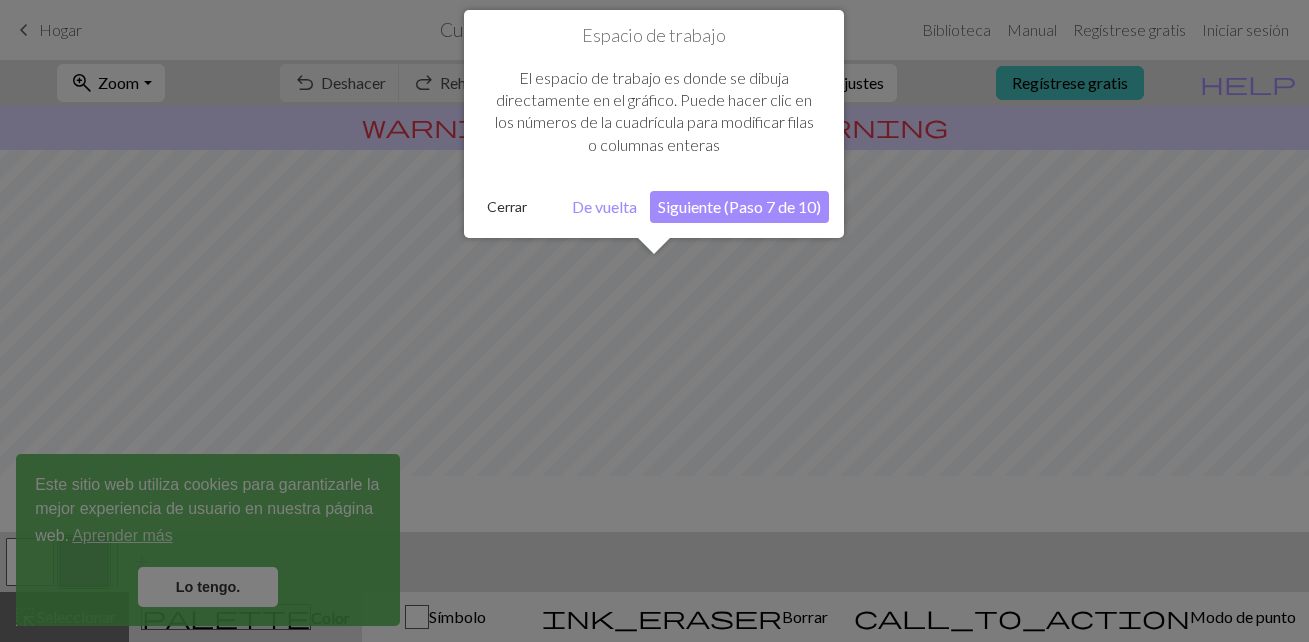 scroll, scrollTop: 120, scrollLeft: 0, axis: vertical 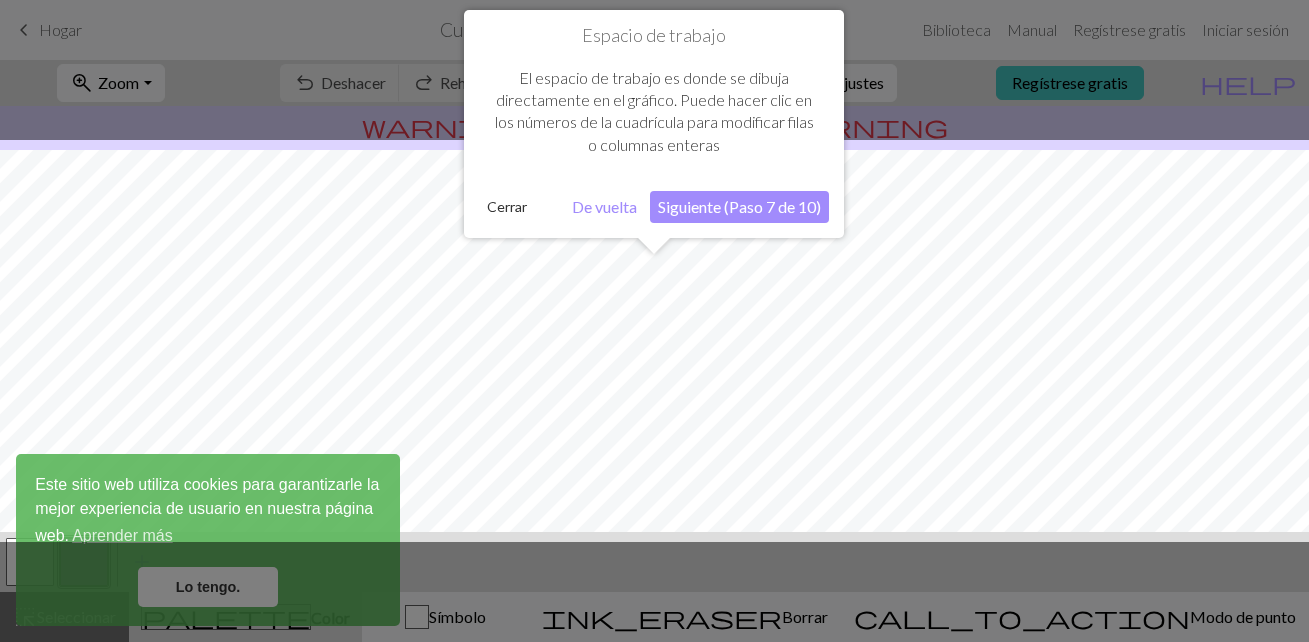 click at bounding box center (654, 341) 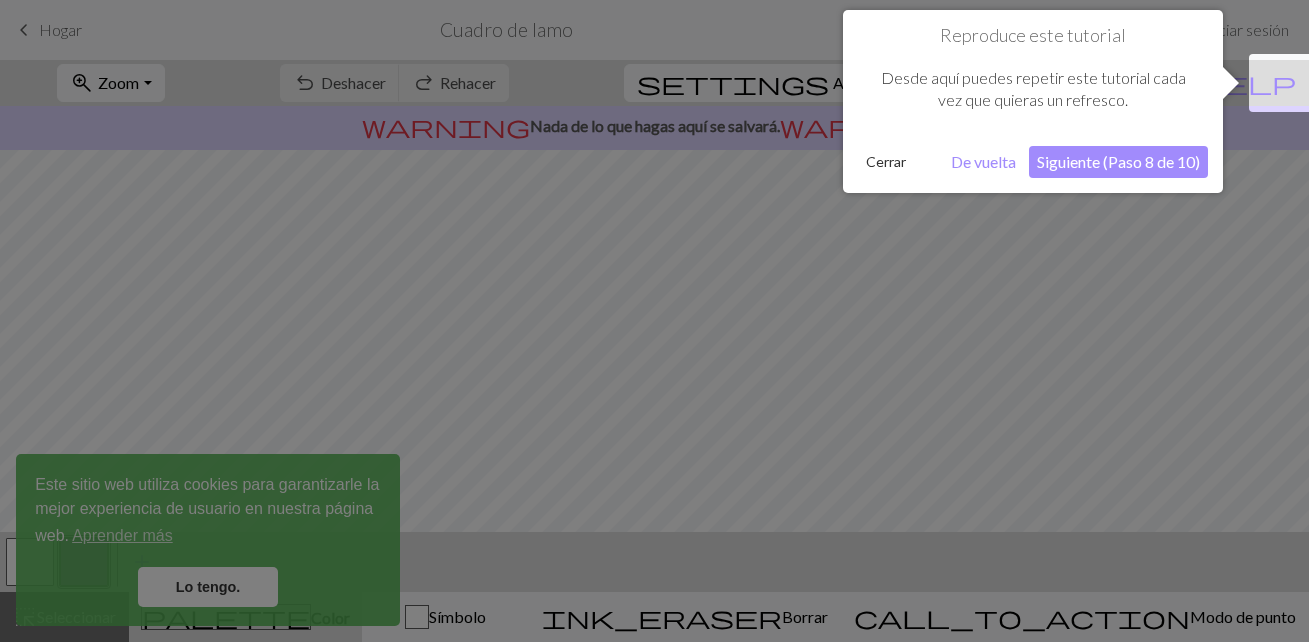 click on "Siguiente (Paso 8 de 10)" at bounding box center [1118, 162] 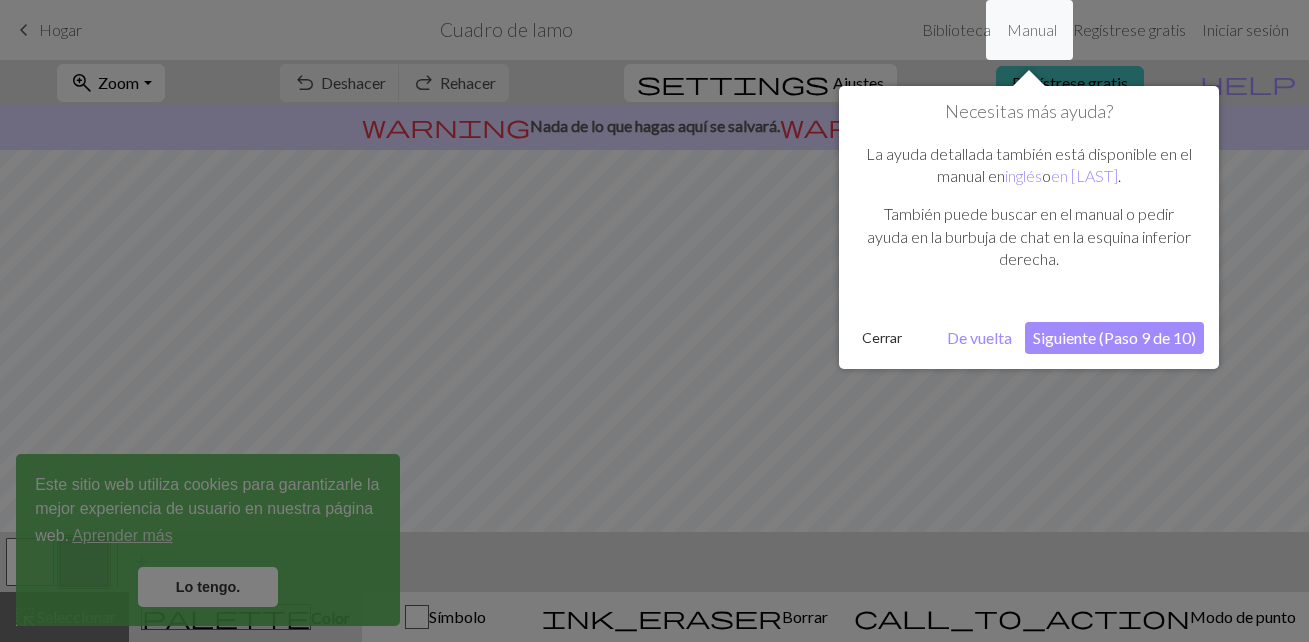 click on "Siguiente (Paso 9 de 10)" at bounding box center [1114, 338] 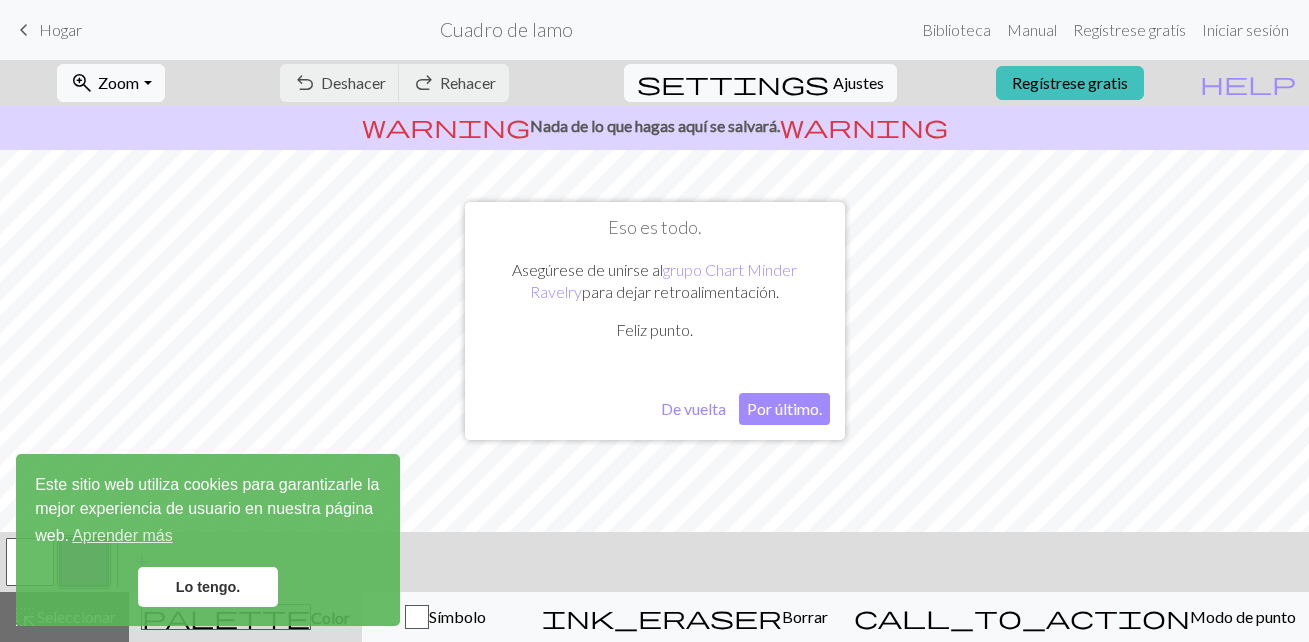 click on "Por último." at bounding box center (784, 409) 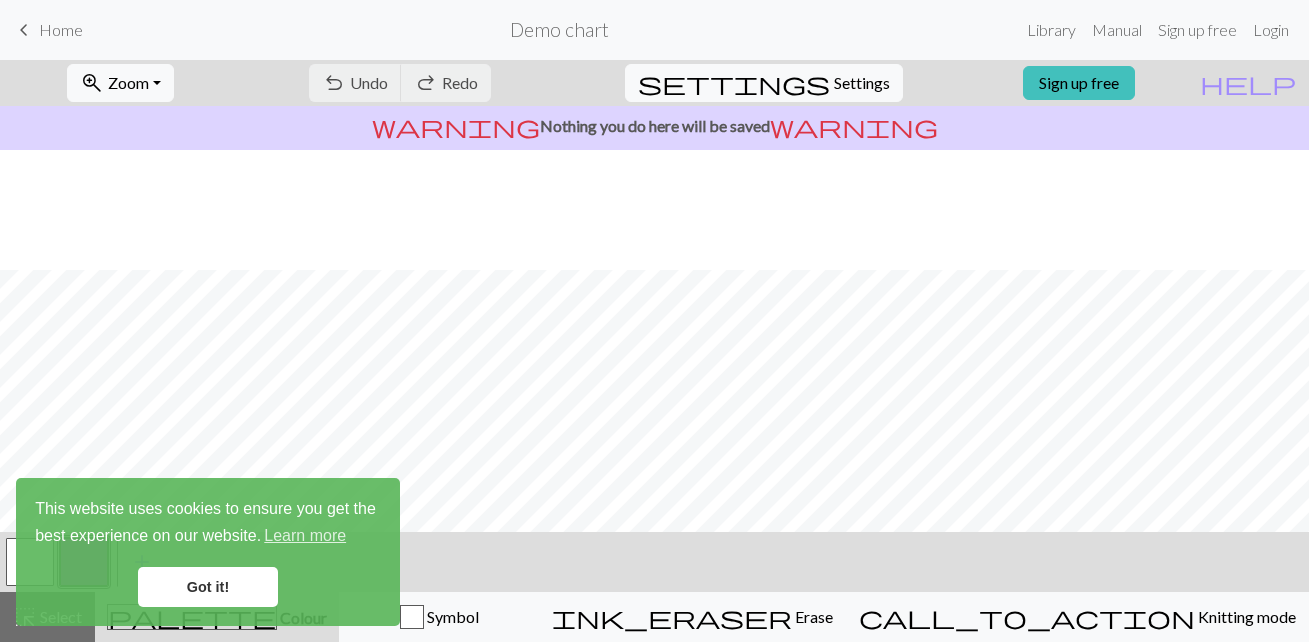 scroll, scrollTop: 0, scrollLeft: 0, axis: both 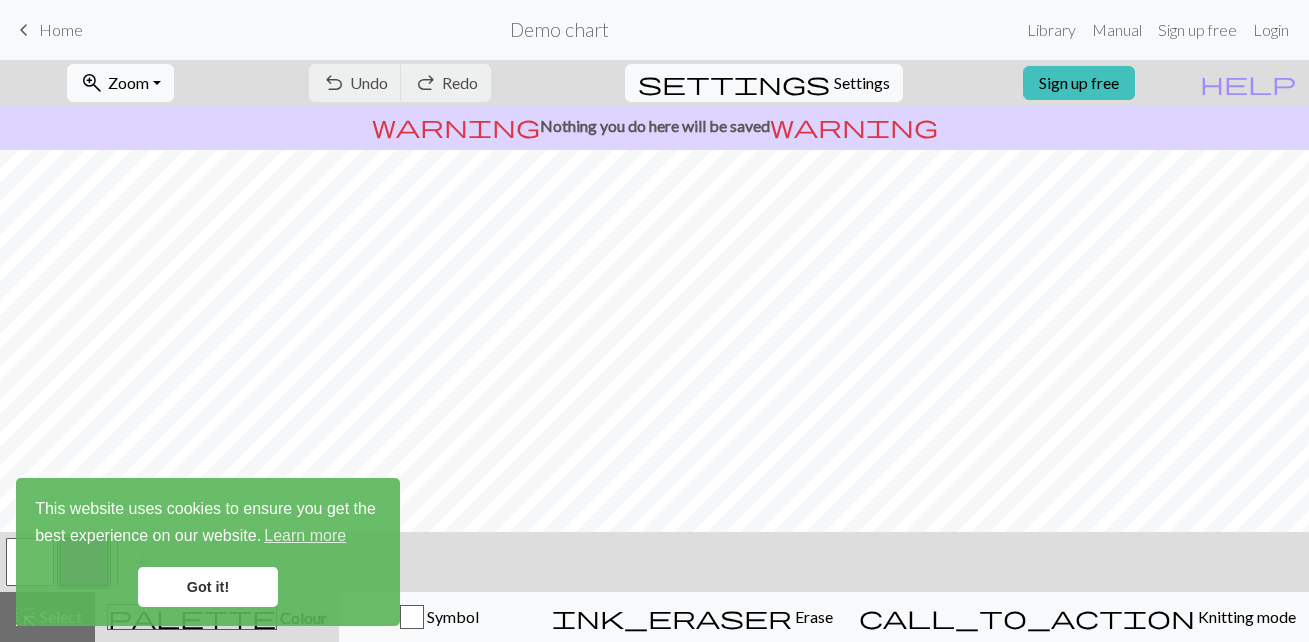 click on "Got it!" at bounding box center [208, 587] 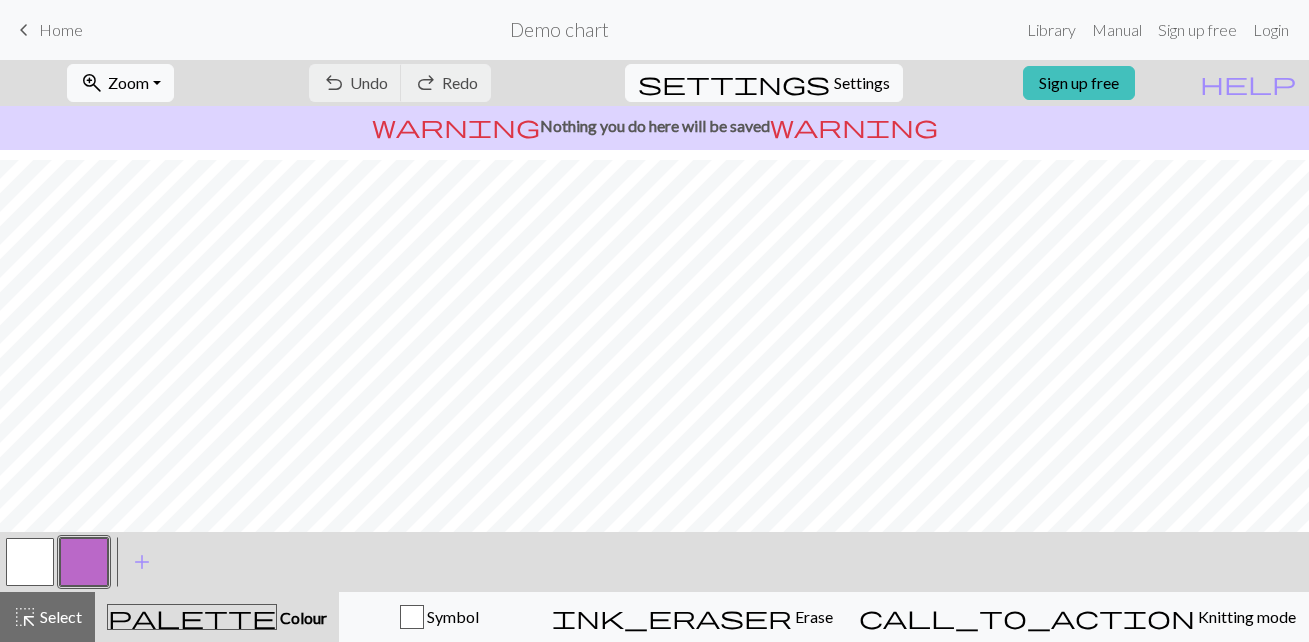 scroll, scrollTop: 365, scrollLeft: 0, axis: vertical 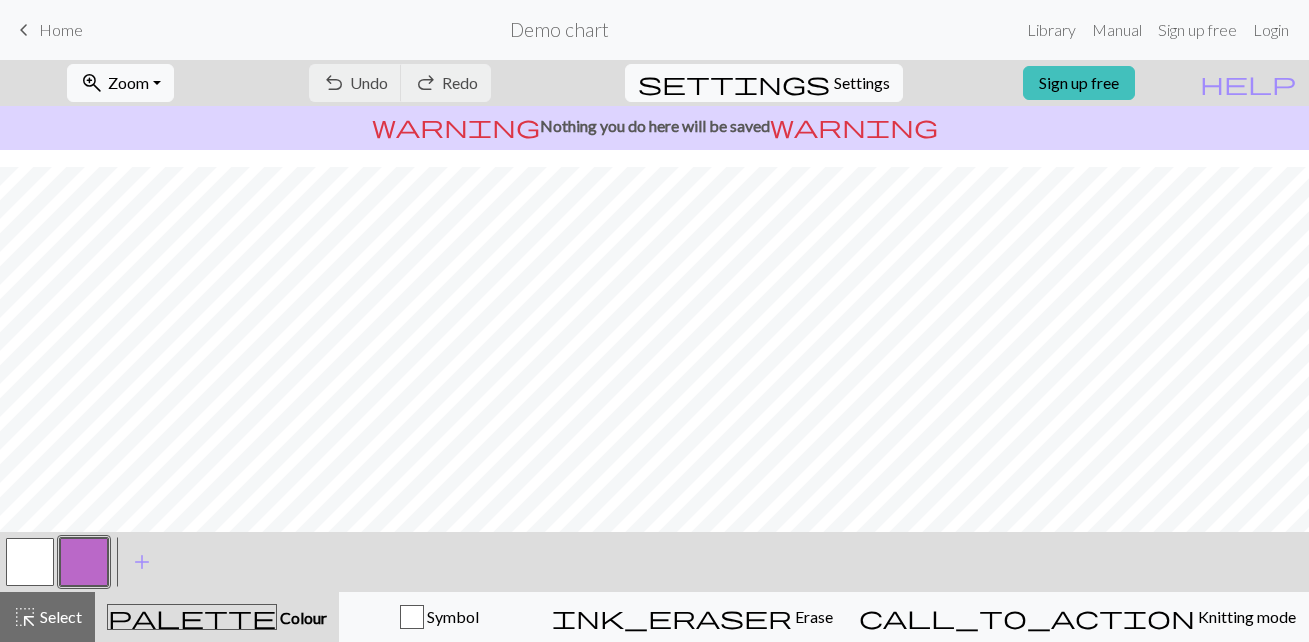 click at bounding box center (84, 562) 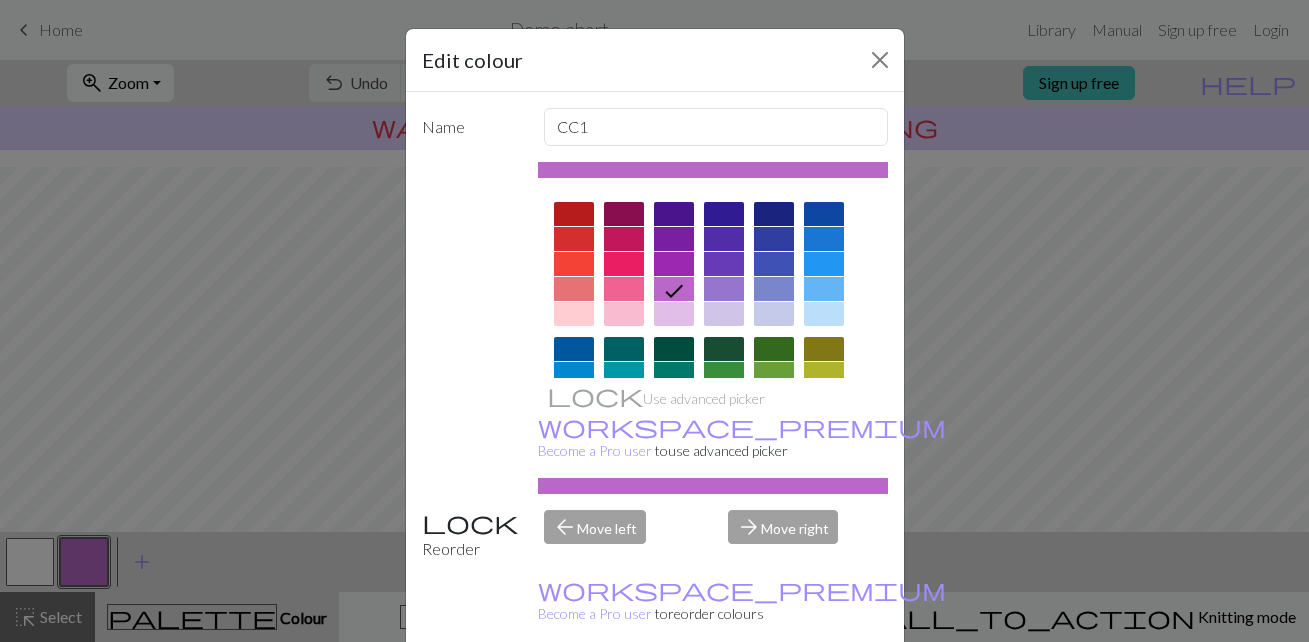 click at bounding box center [824, 239] 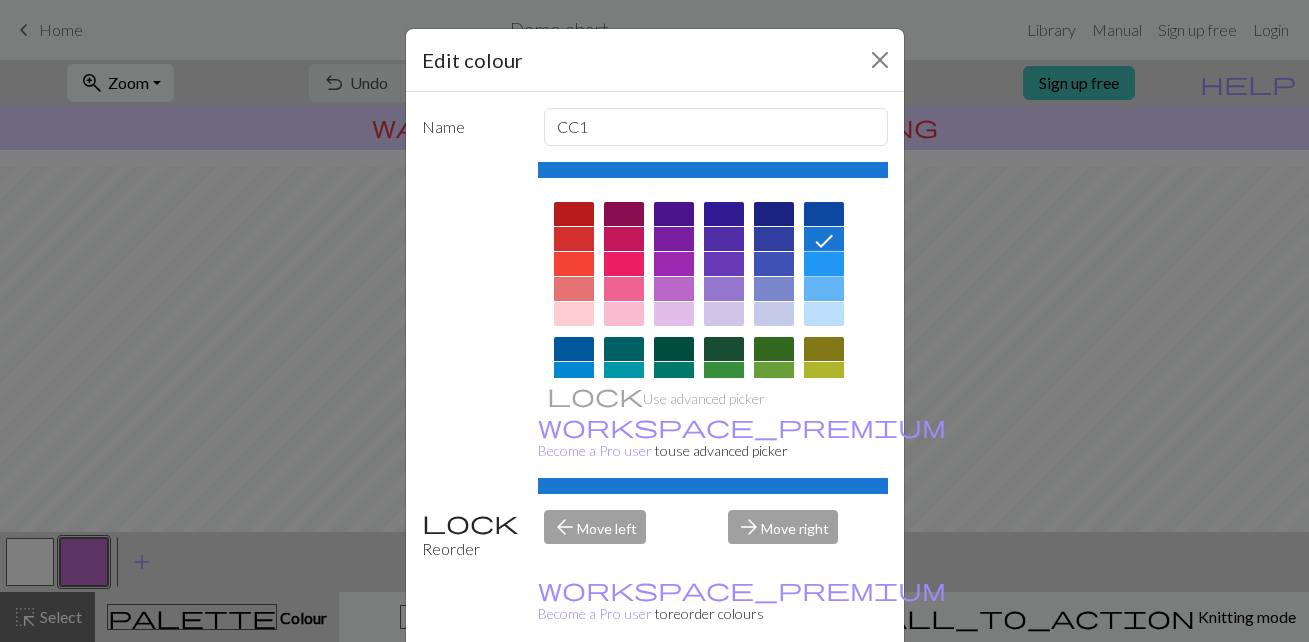 click at bounding box center (824, 264) 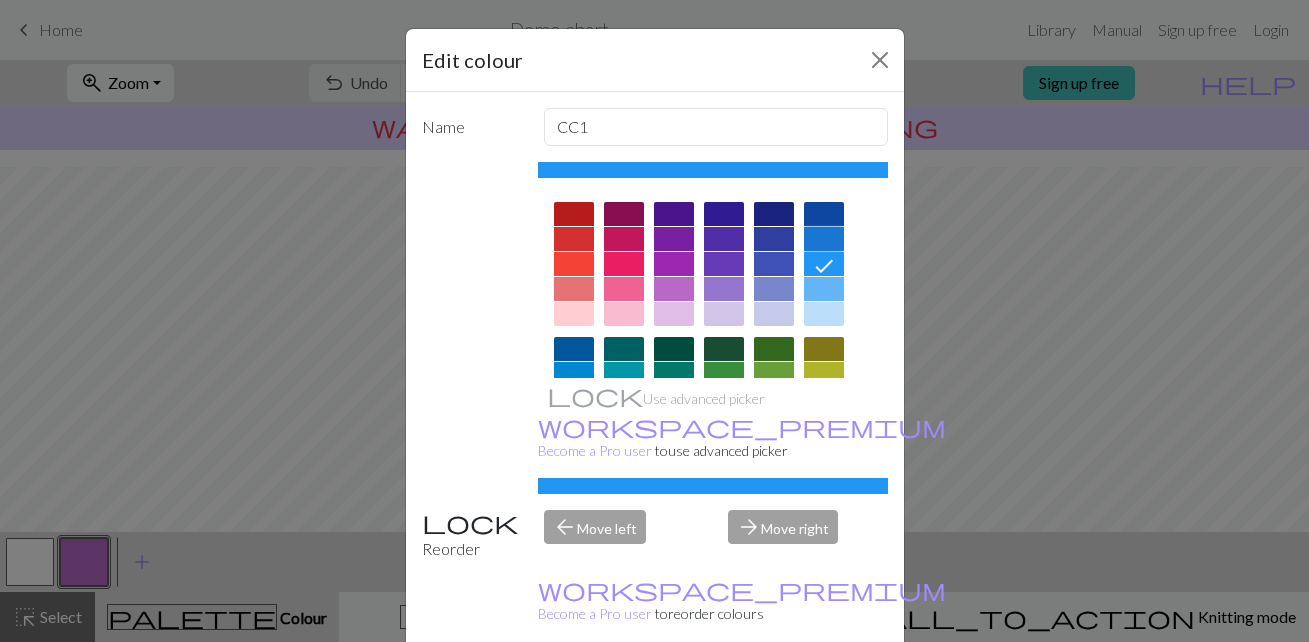 click at bounding box center [824, 239] 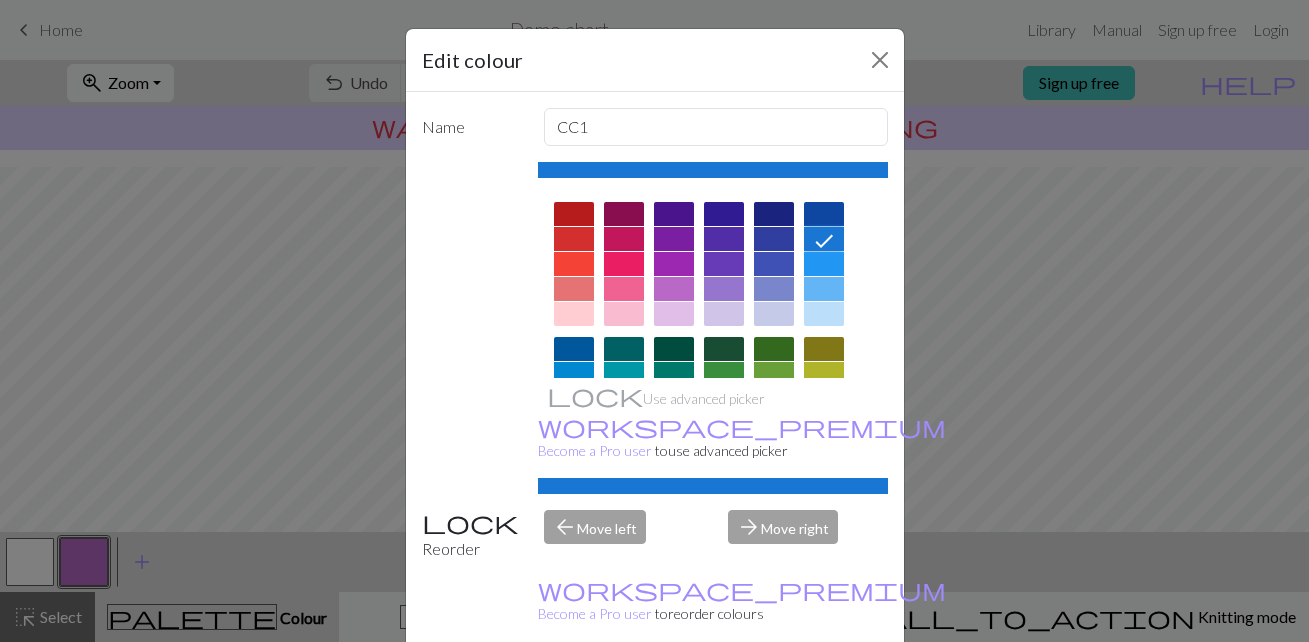click on "Done" at bounding box center [775, 693] 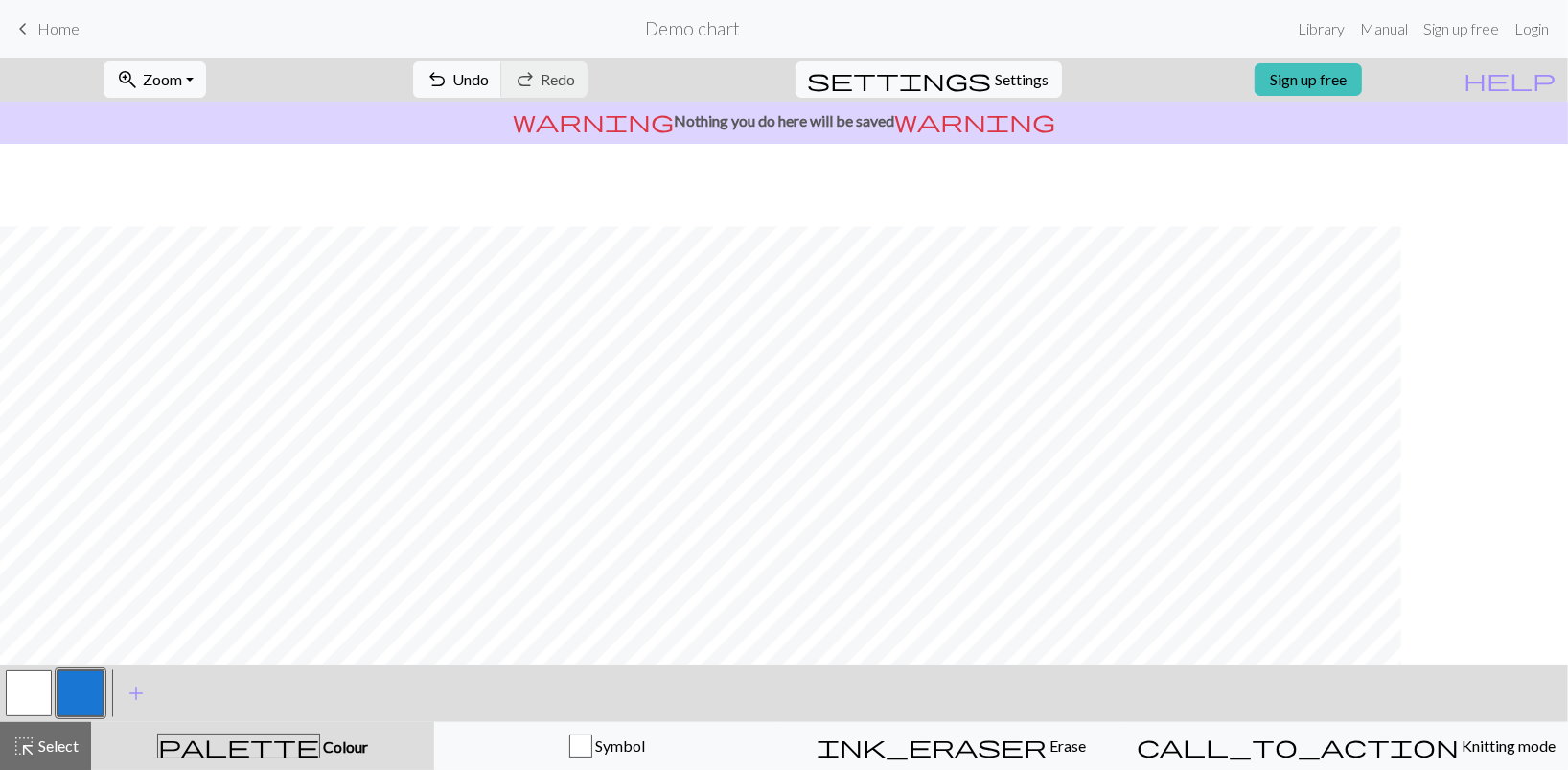 scroll, scrollTop: 179, scrollLeft: 0, axis: vertical 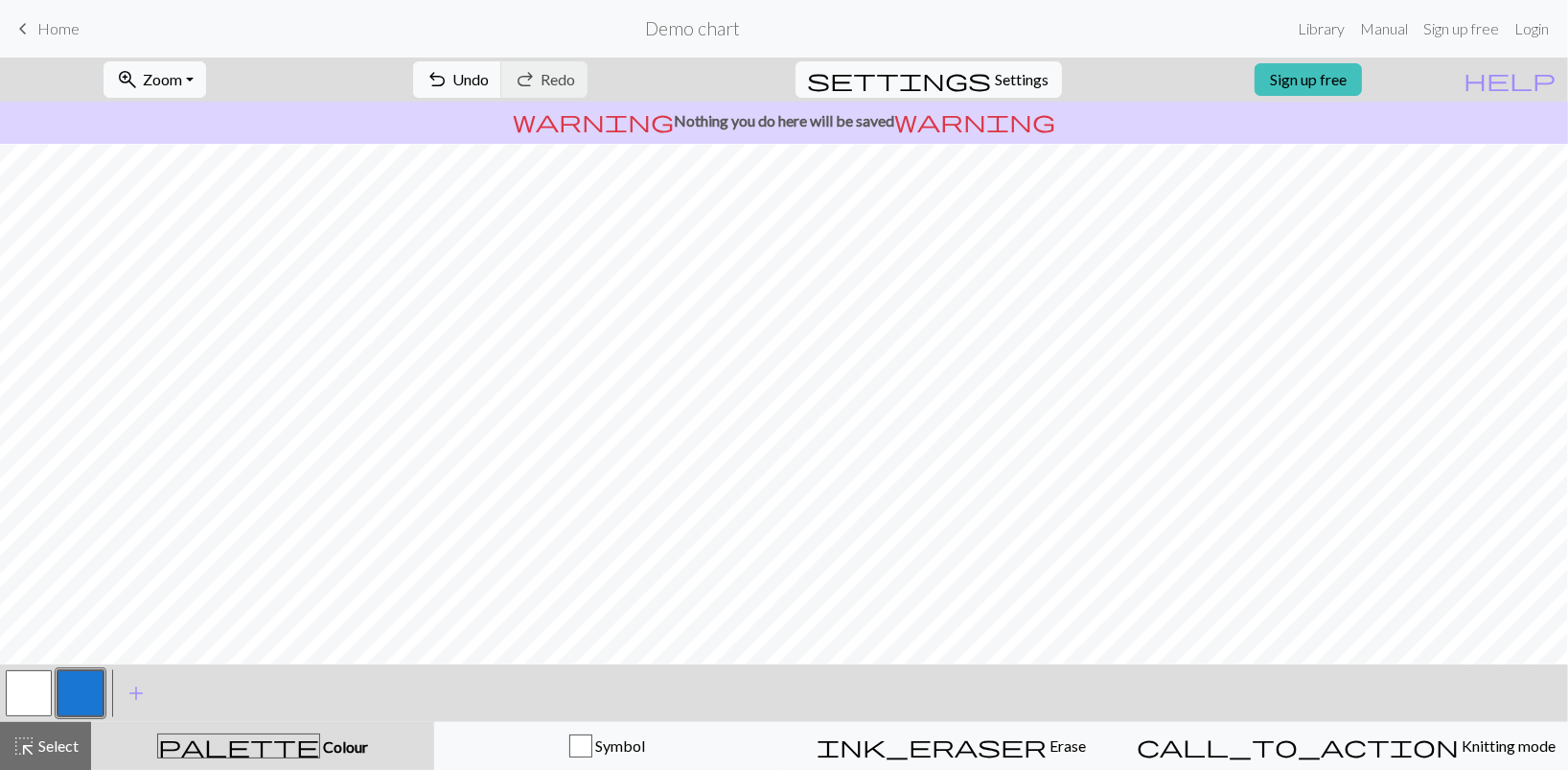 click on "< > add Add a  colour" at bounding box center (784, 693) 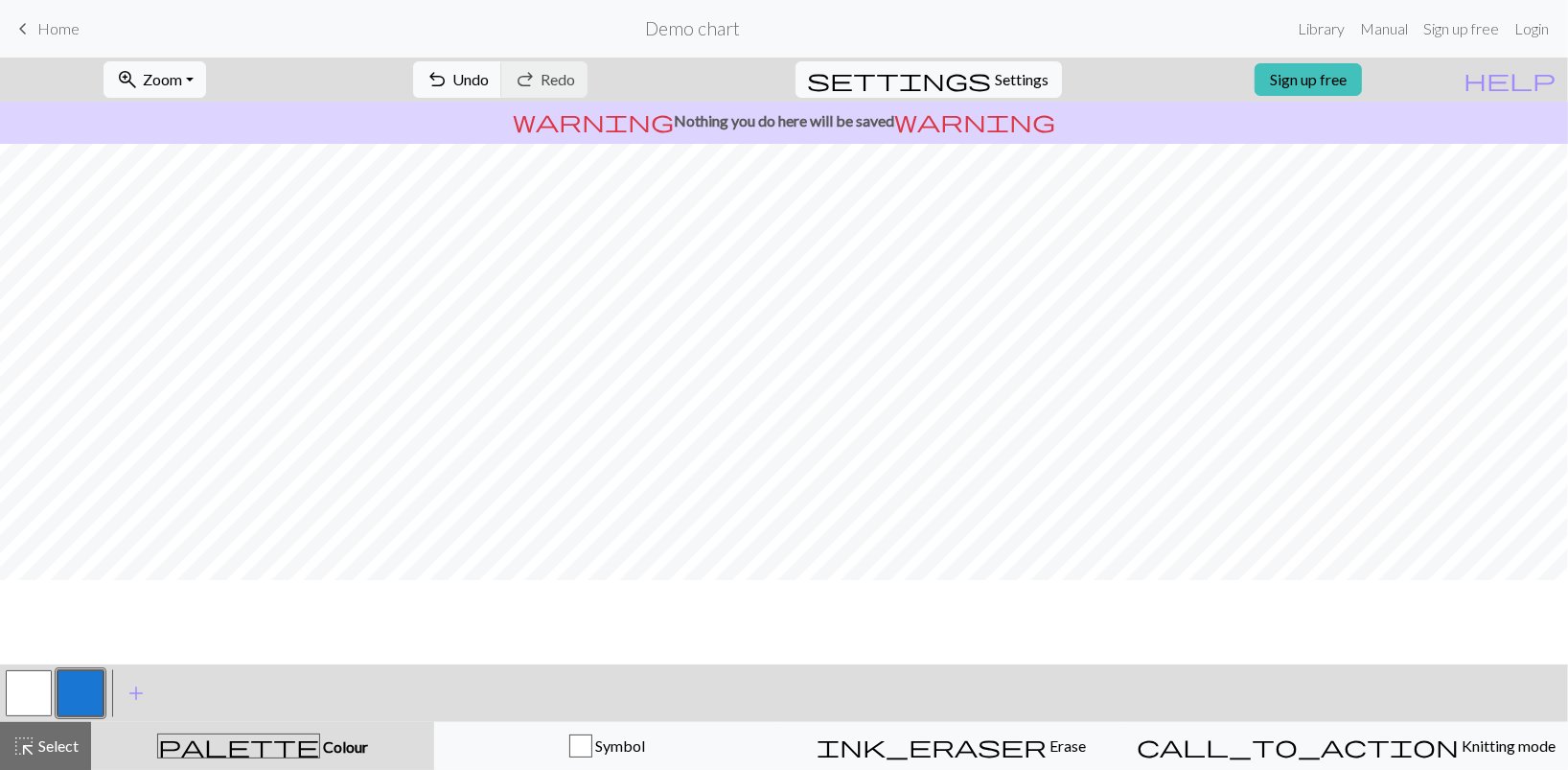 scroll, scrollTop: 0, scrollLeft: 0, axis: both 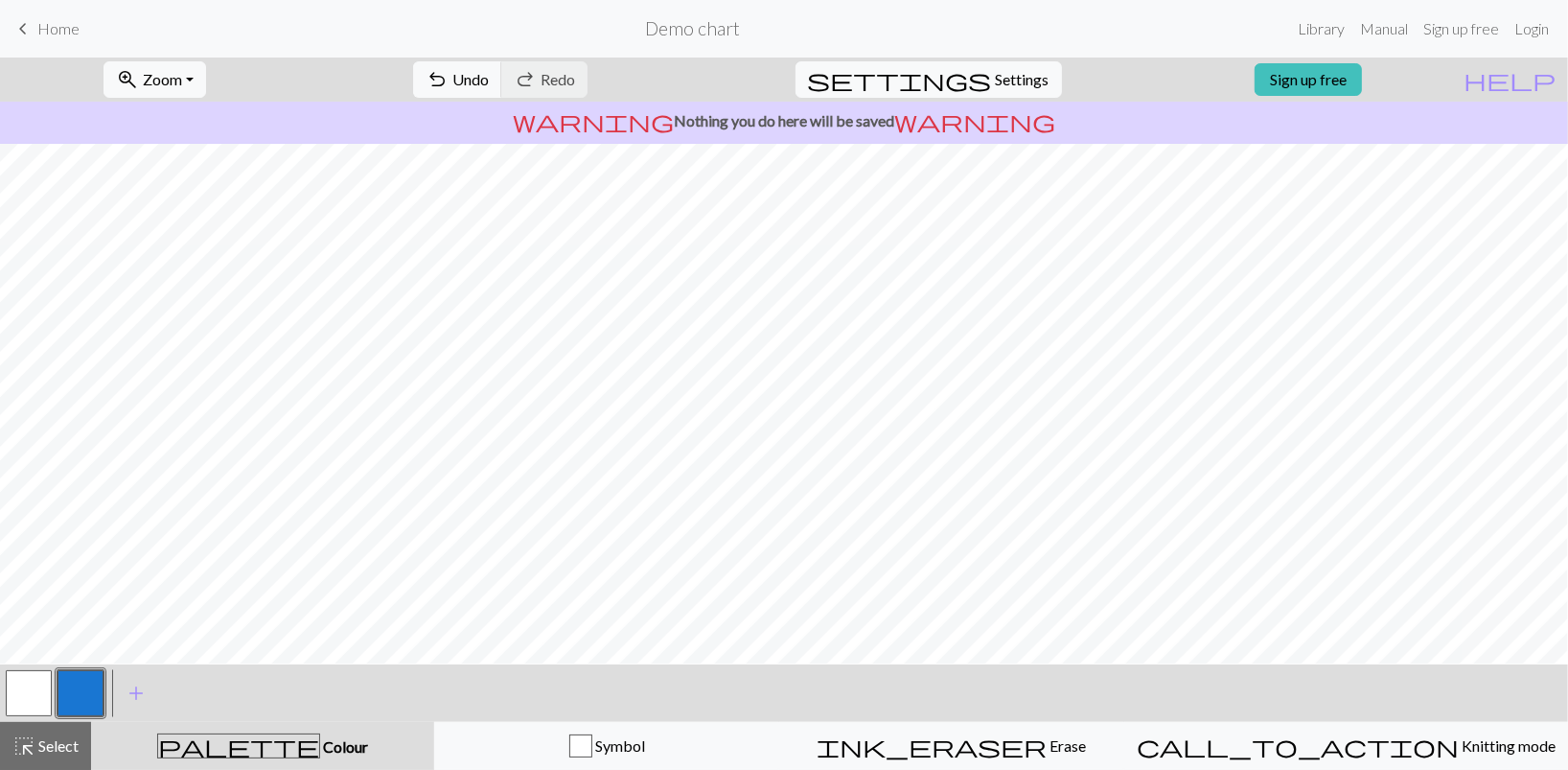 click at bounding box center [29, 693] 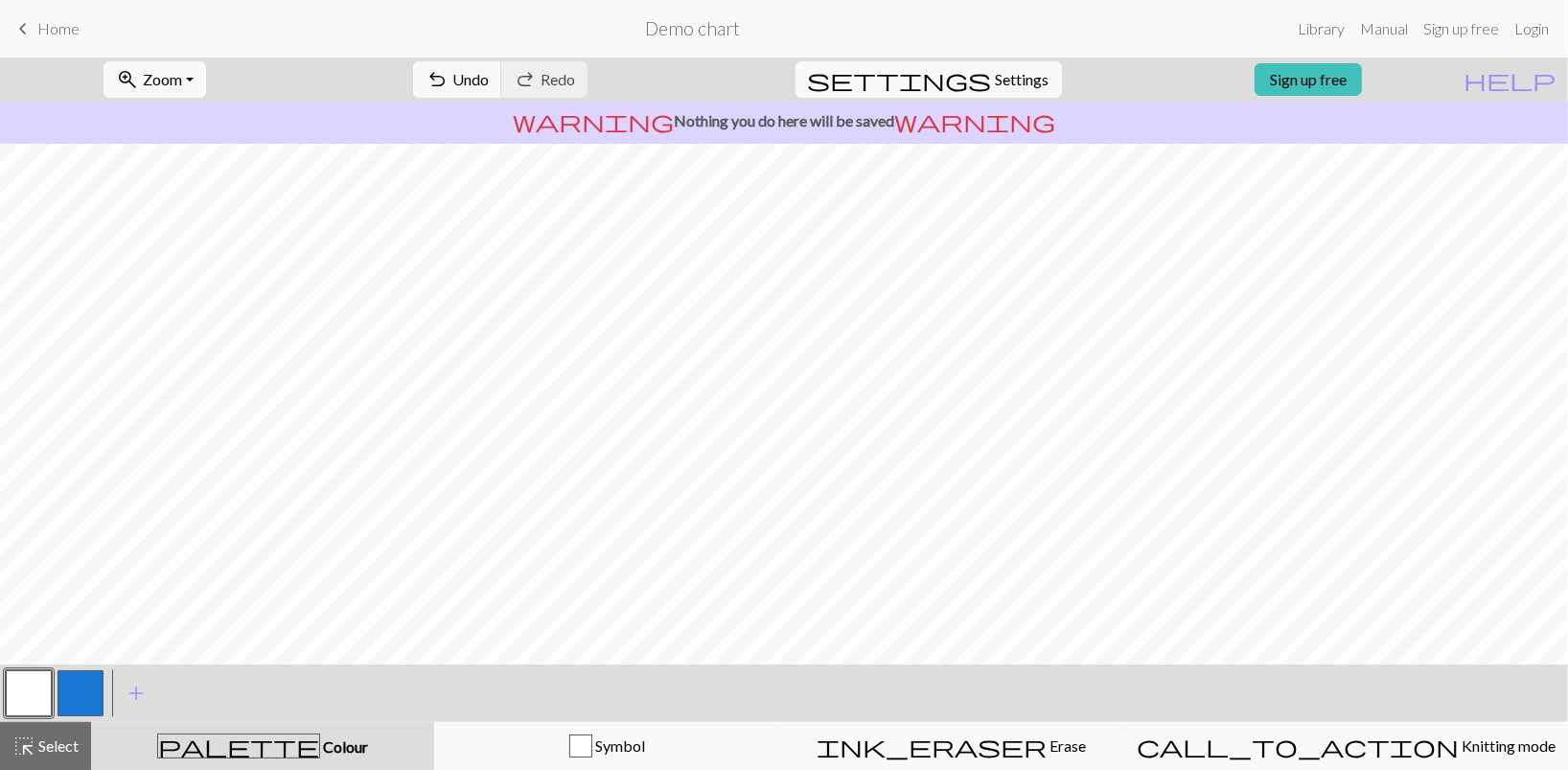 click at bounding box center [81, 693] 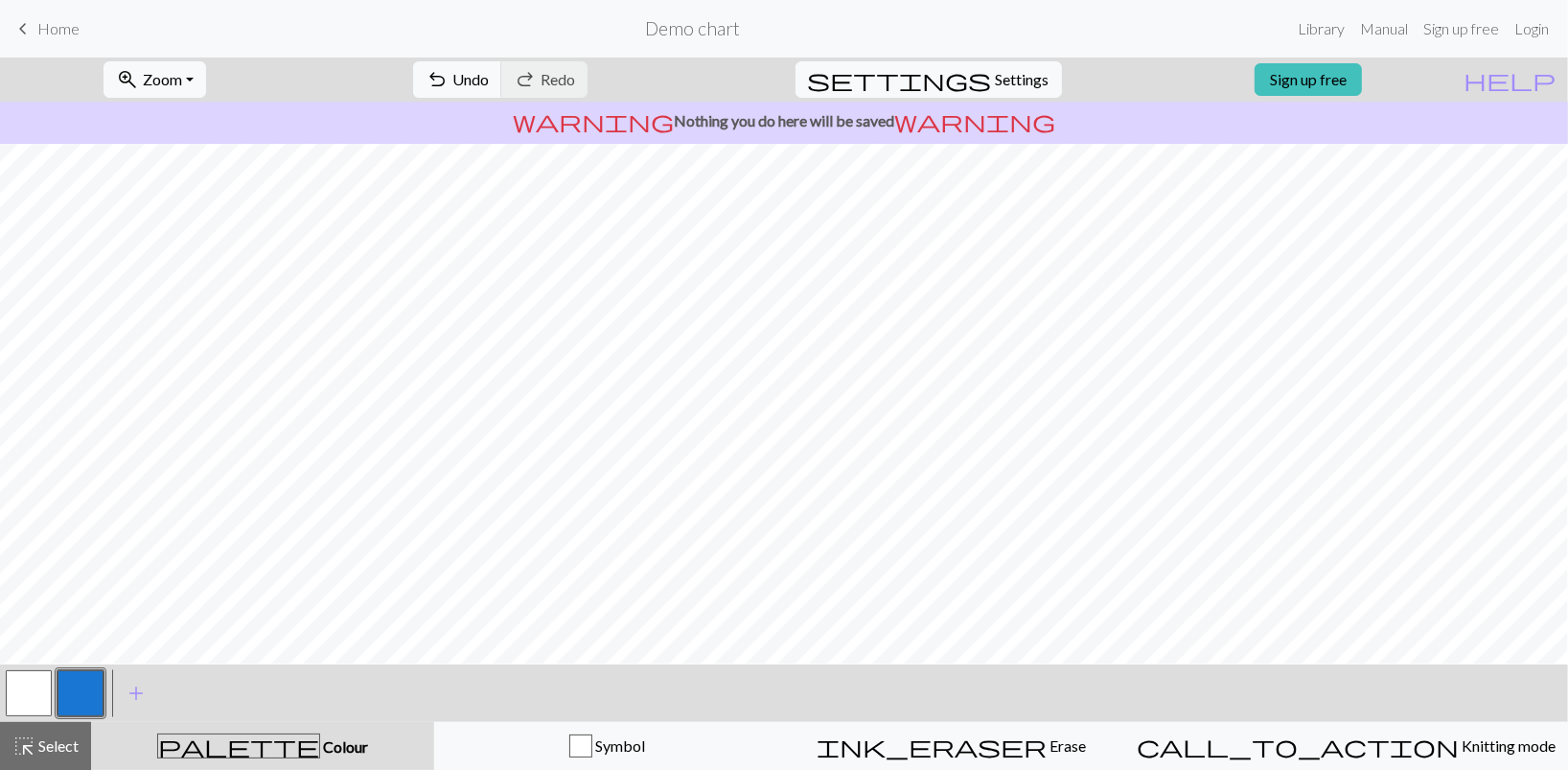 click at bounding box center [29, 693] 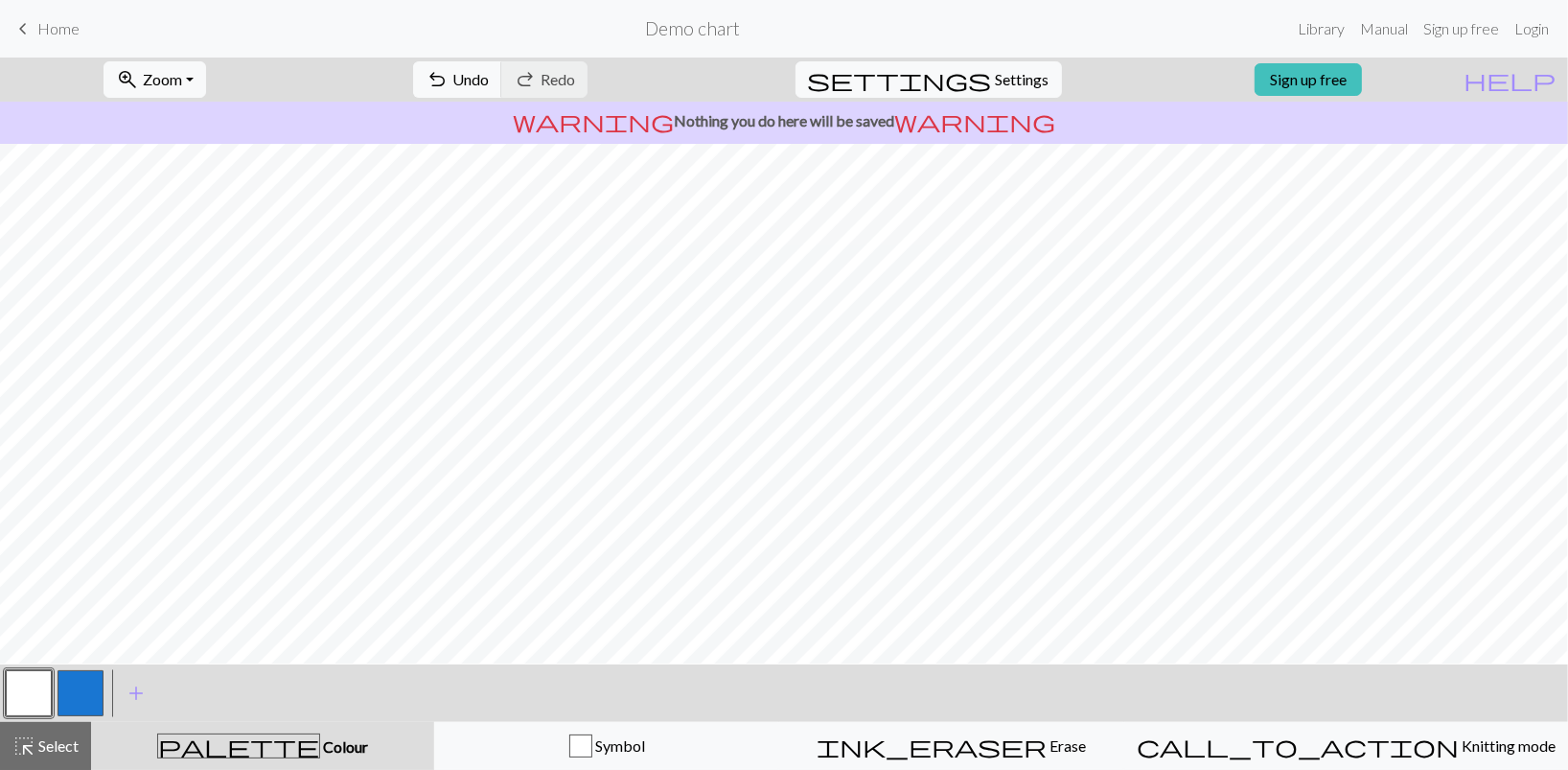 click at bounding box center (29, 693) 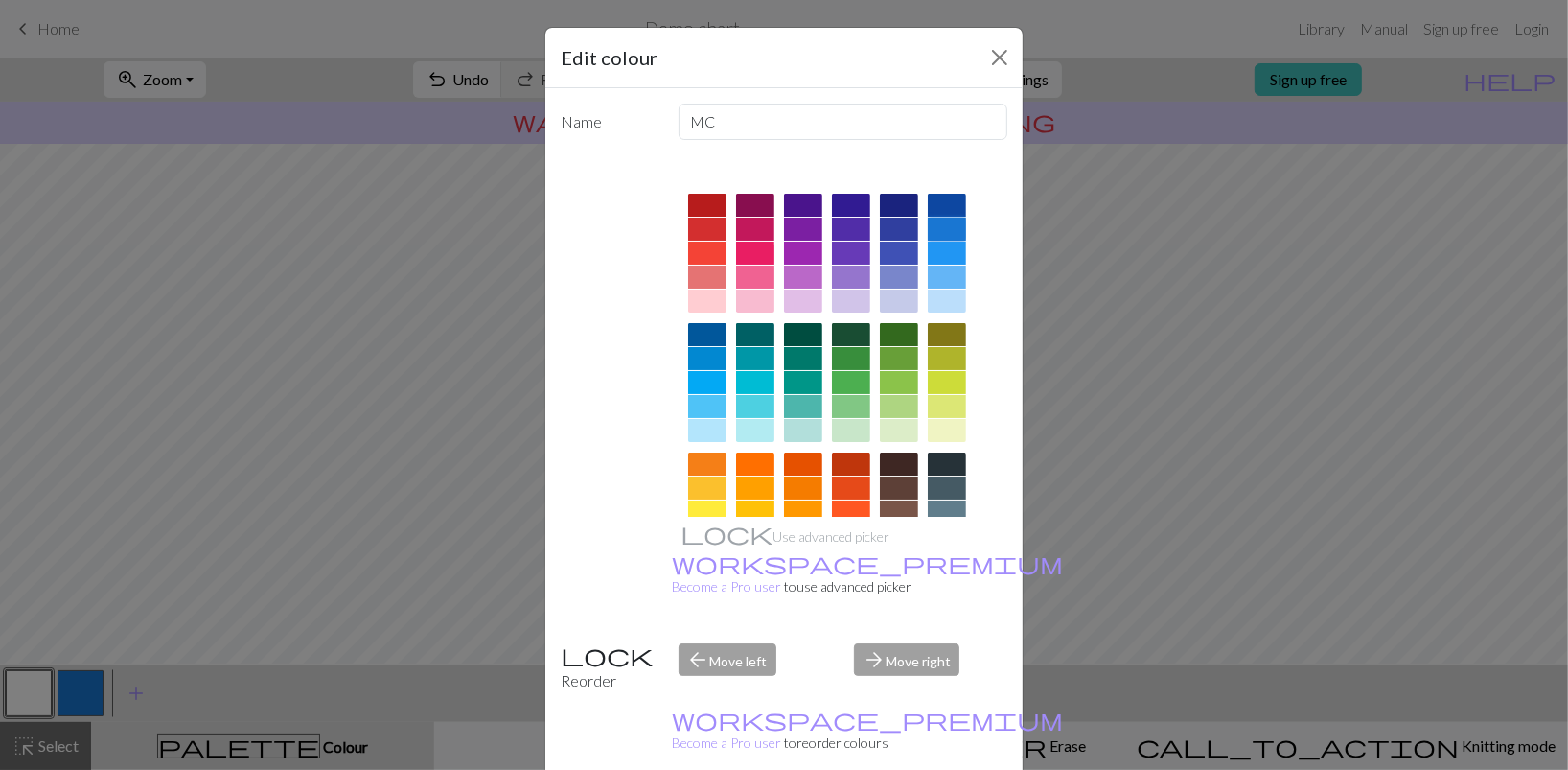click at bounding box center (947, 229) 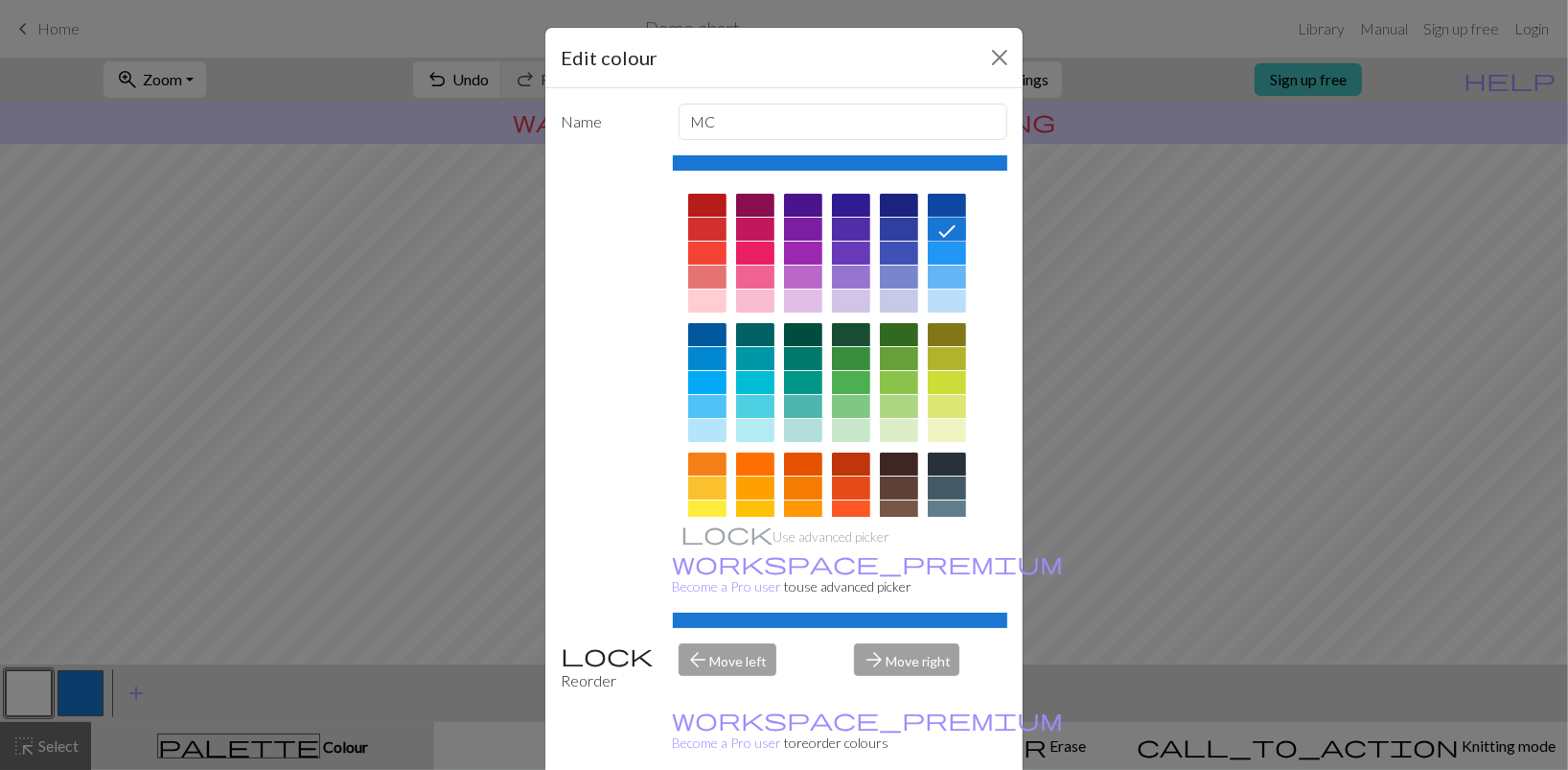 click on "Done" at bounding box center [899, 819] 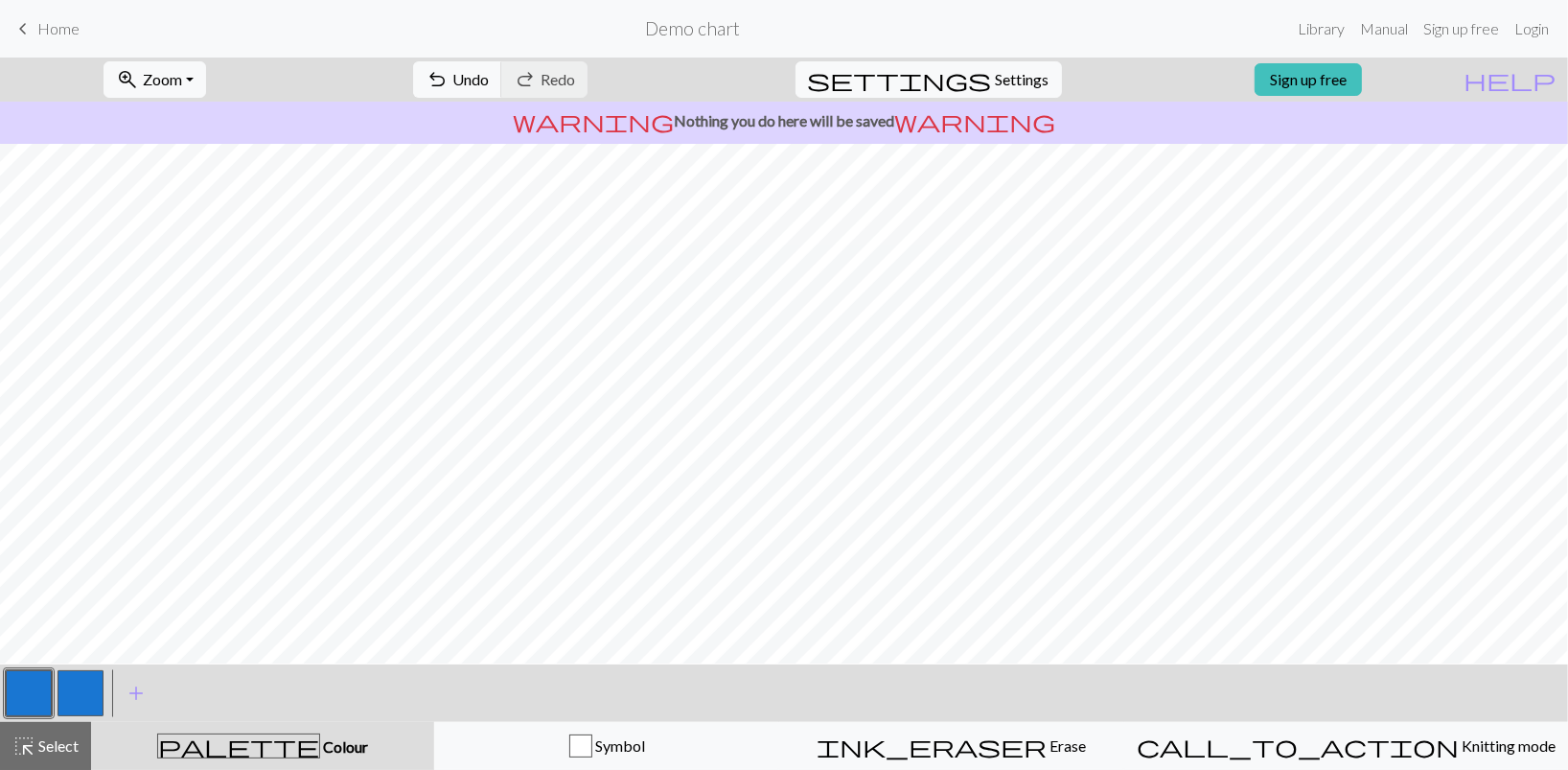 click at bounding box center (81, 693) 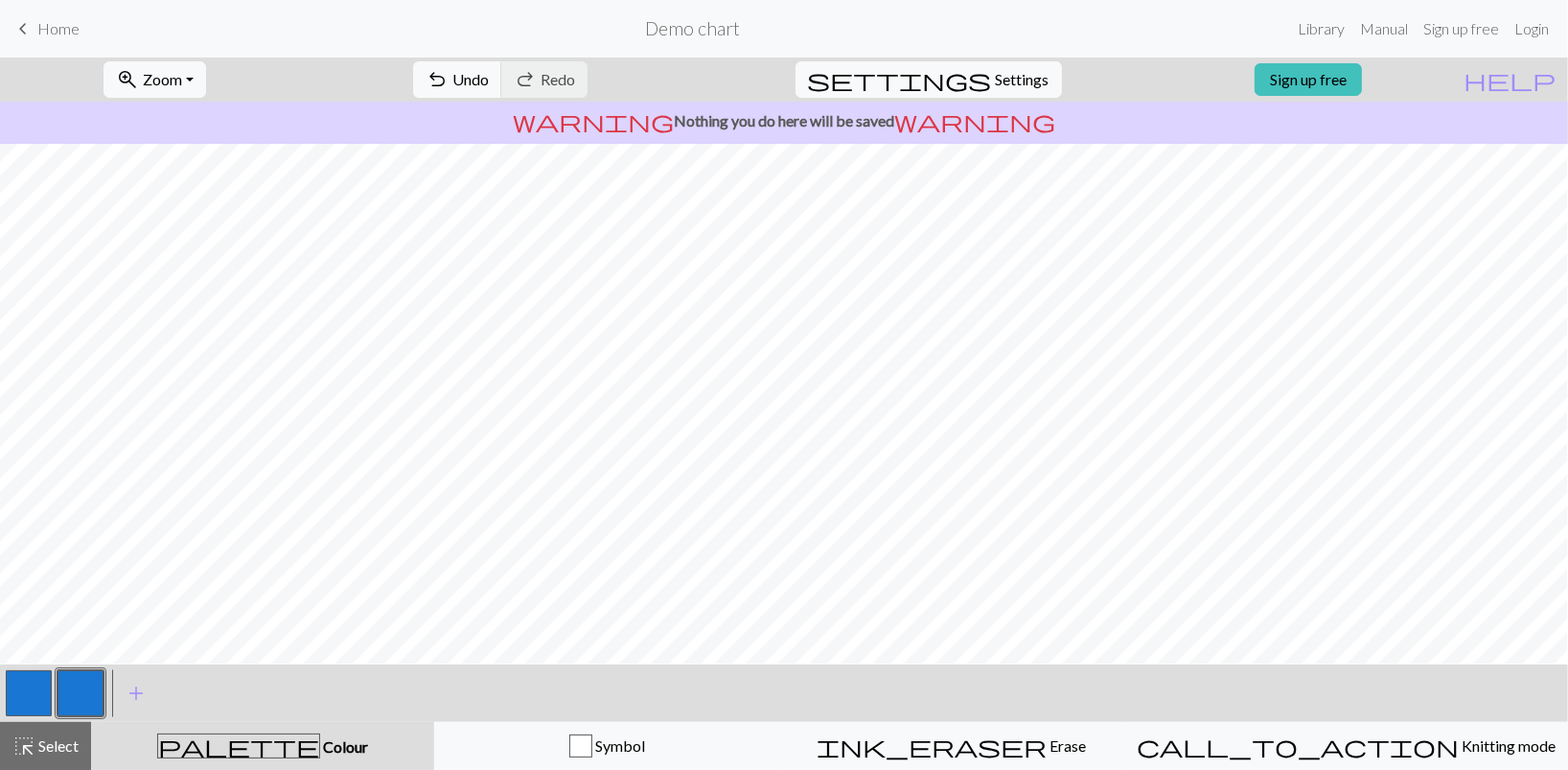 click at bounding box center (81, 693) 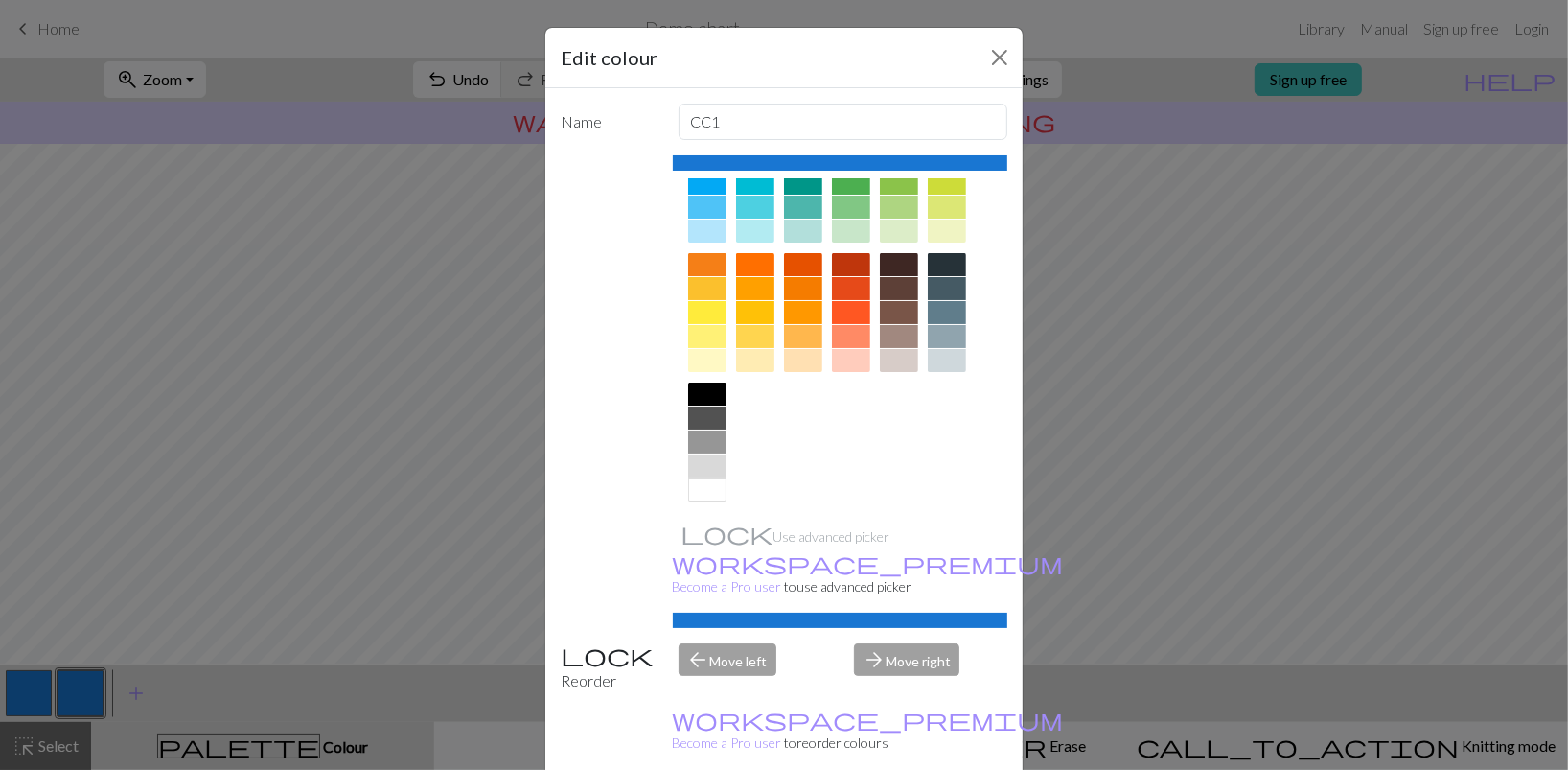 scroll, scrollTop: 206, scrollLeft: 0, axis: vertical 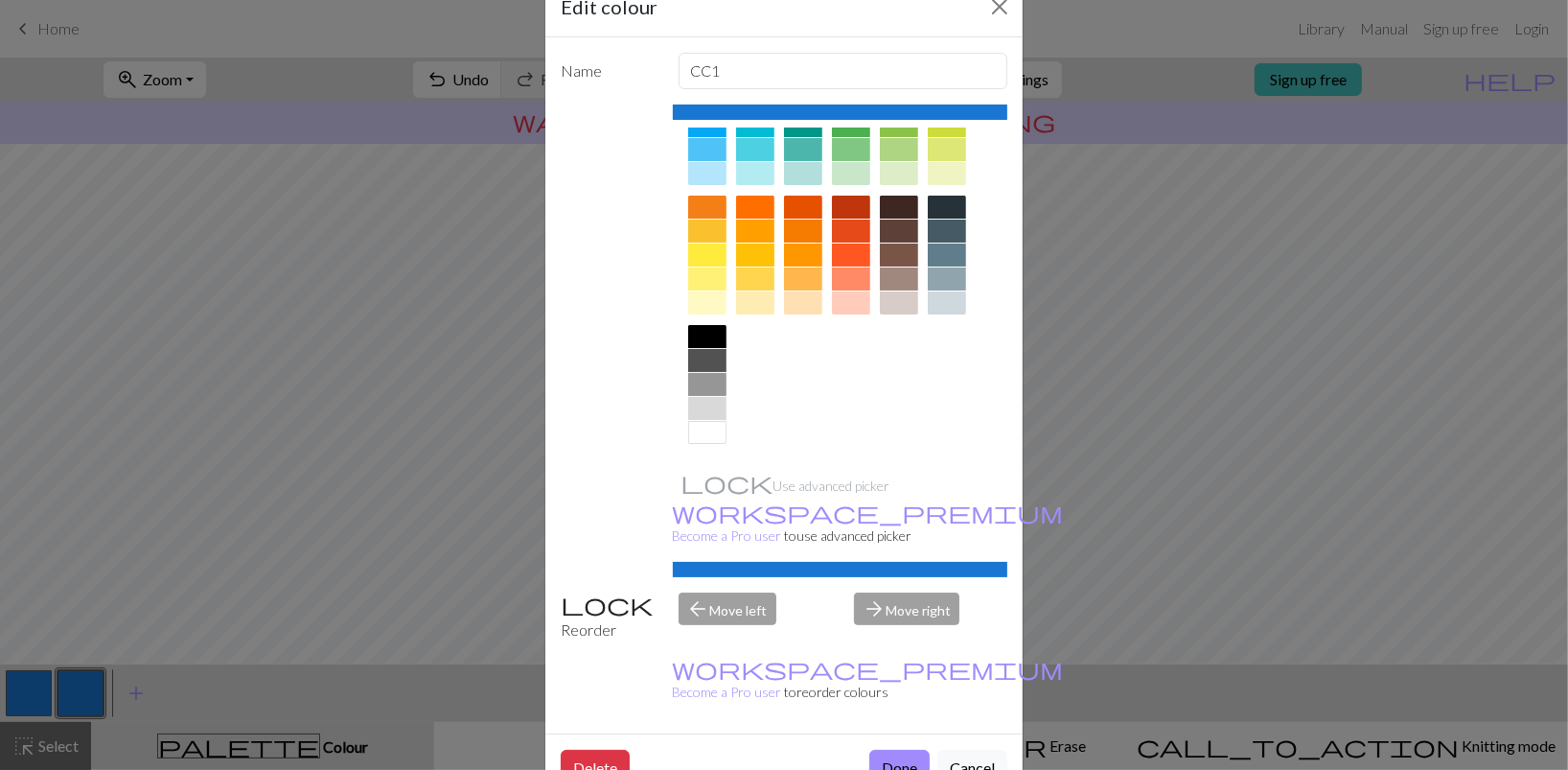 click at bounding box center [707, 408] 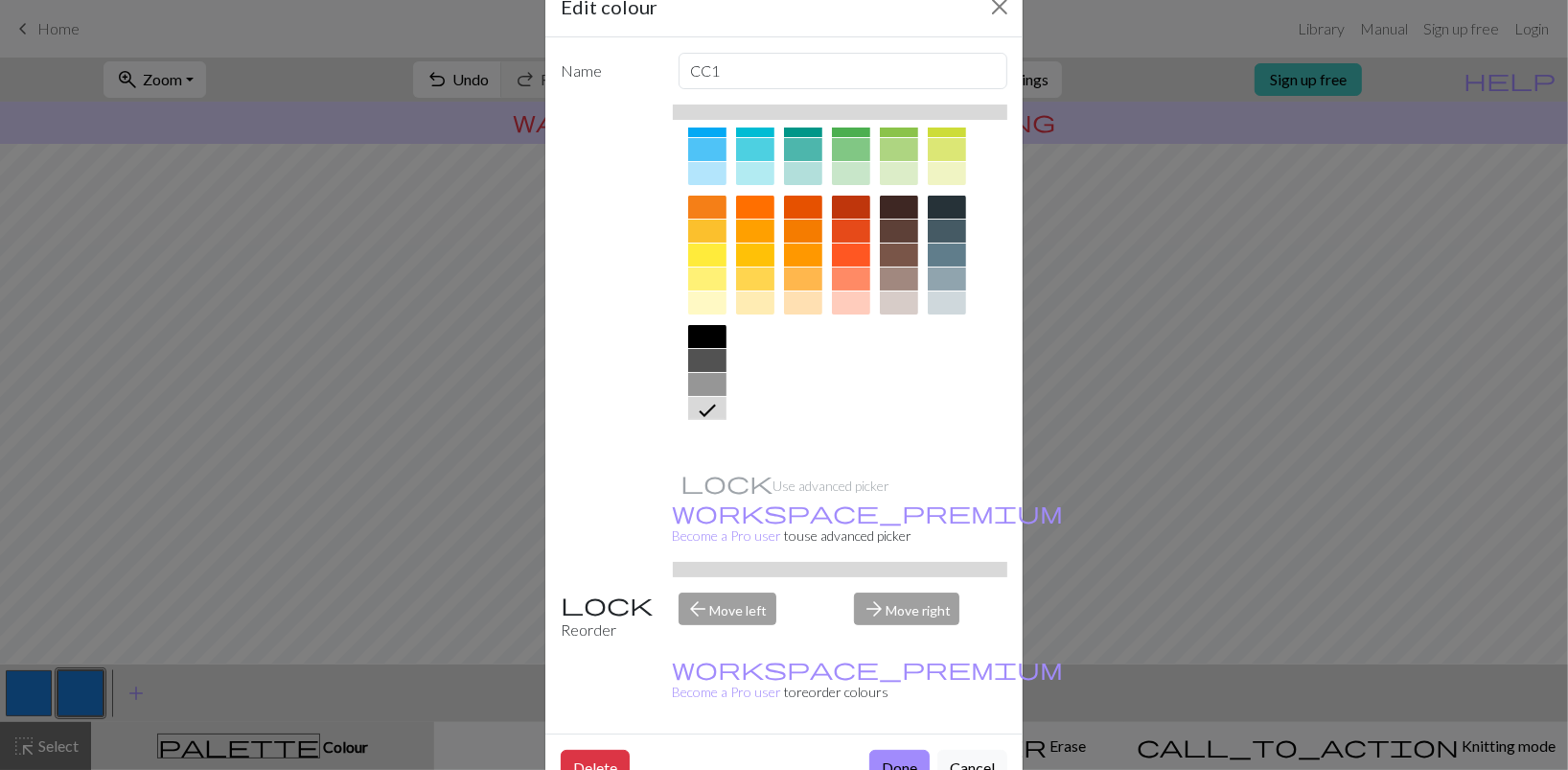 click at bounding box center (707, 432) 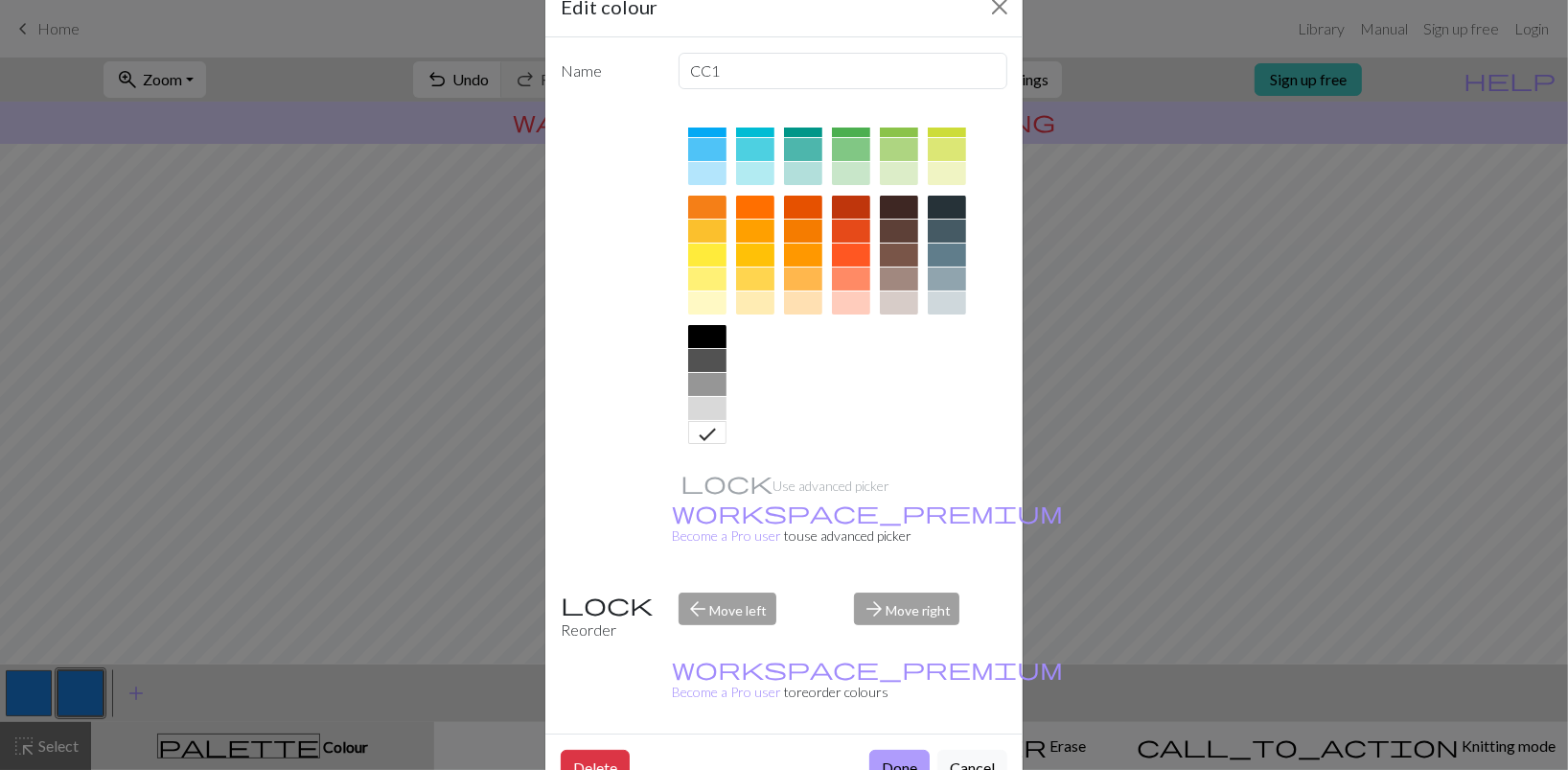 click on "Done" at bounding box center [899, 768] 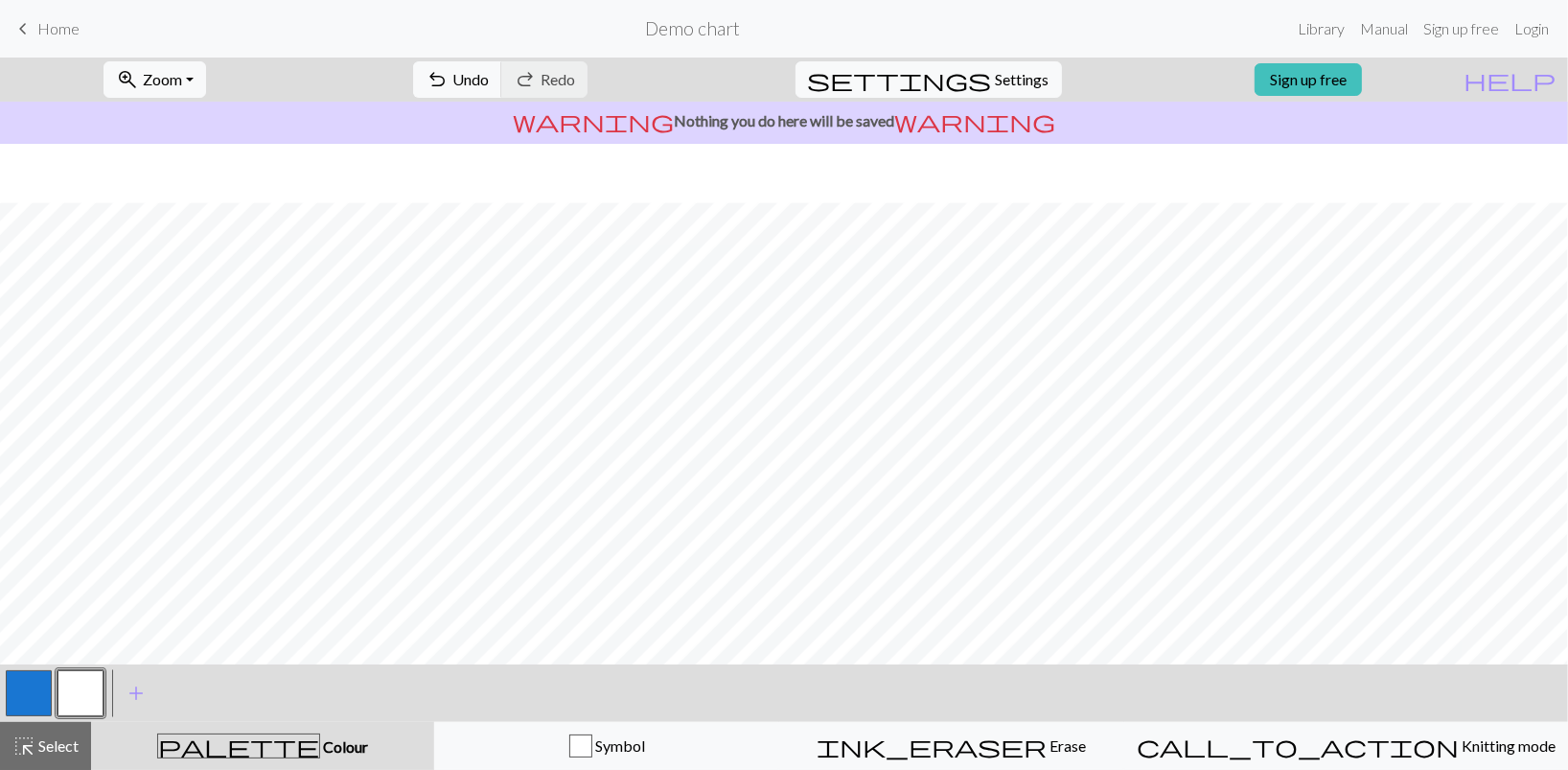 scroll, scrollTop: 199, scrollLeft: 0, axis: vertical 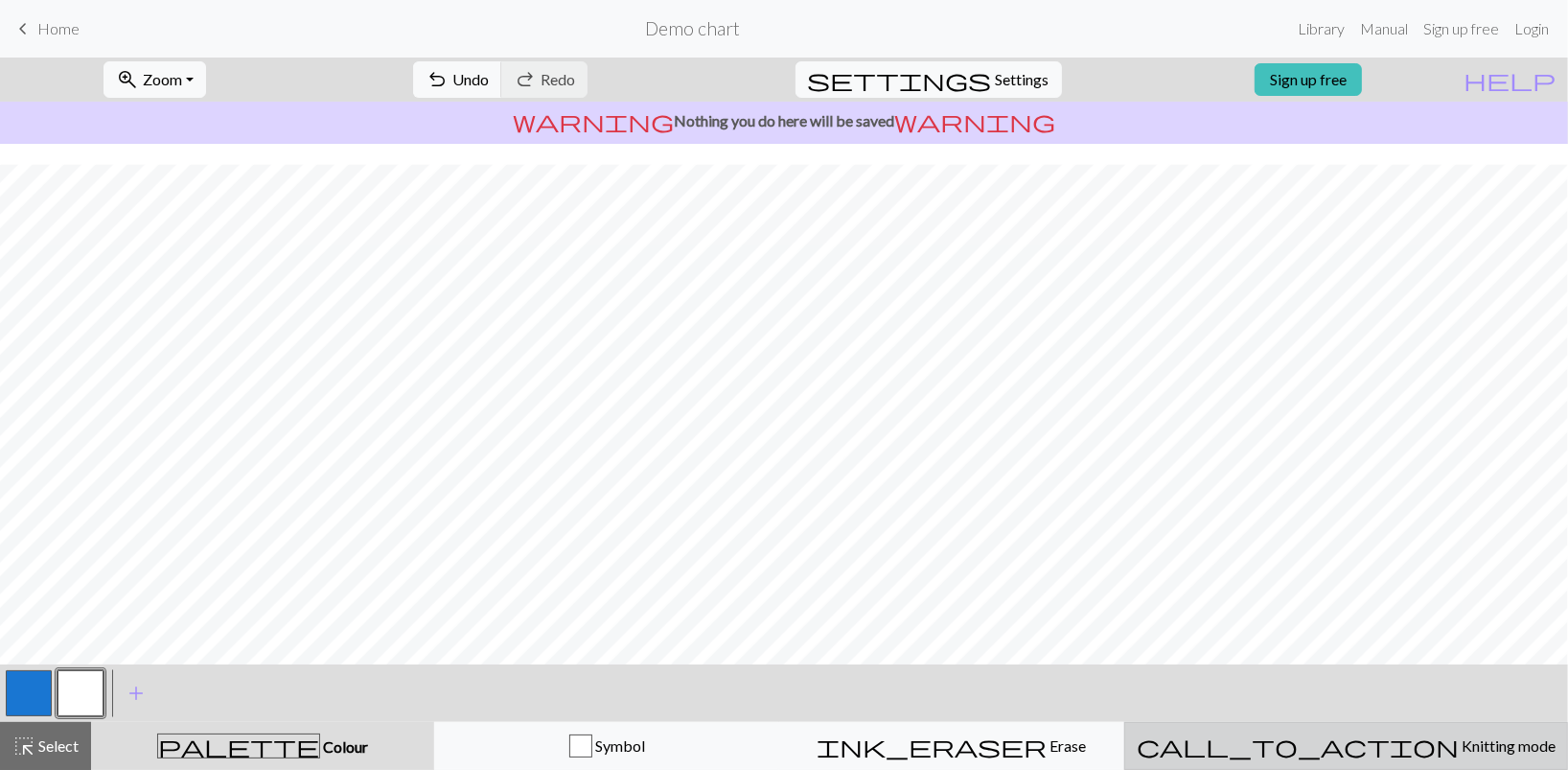 click on "Knitting mode" at bounding box center (1507, 745) 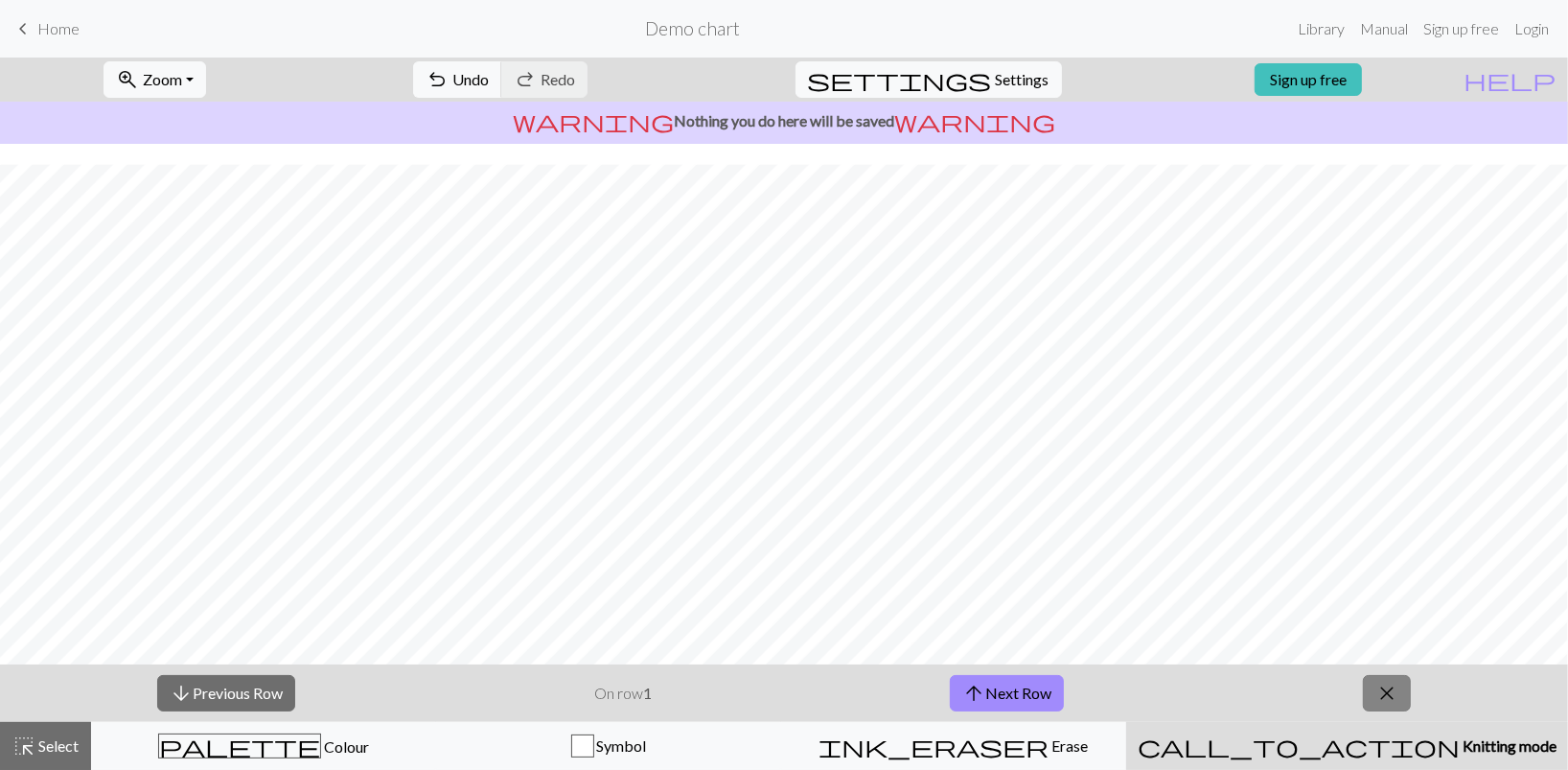 click on "close" at bounding box center [1387, 693] 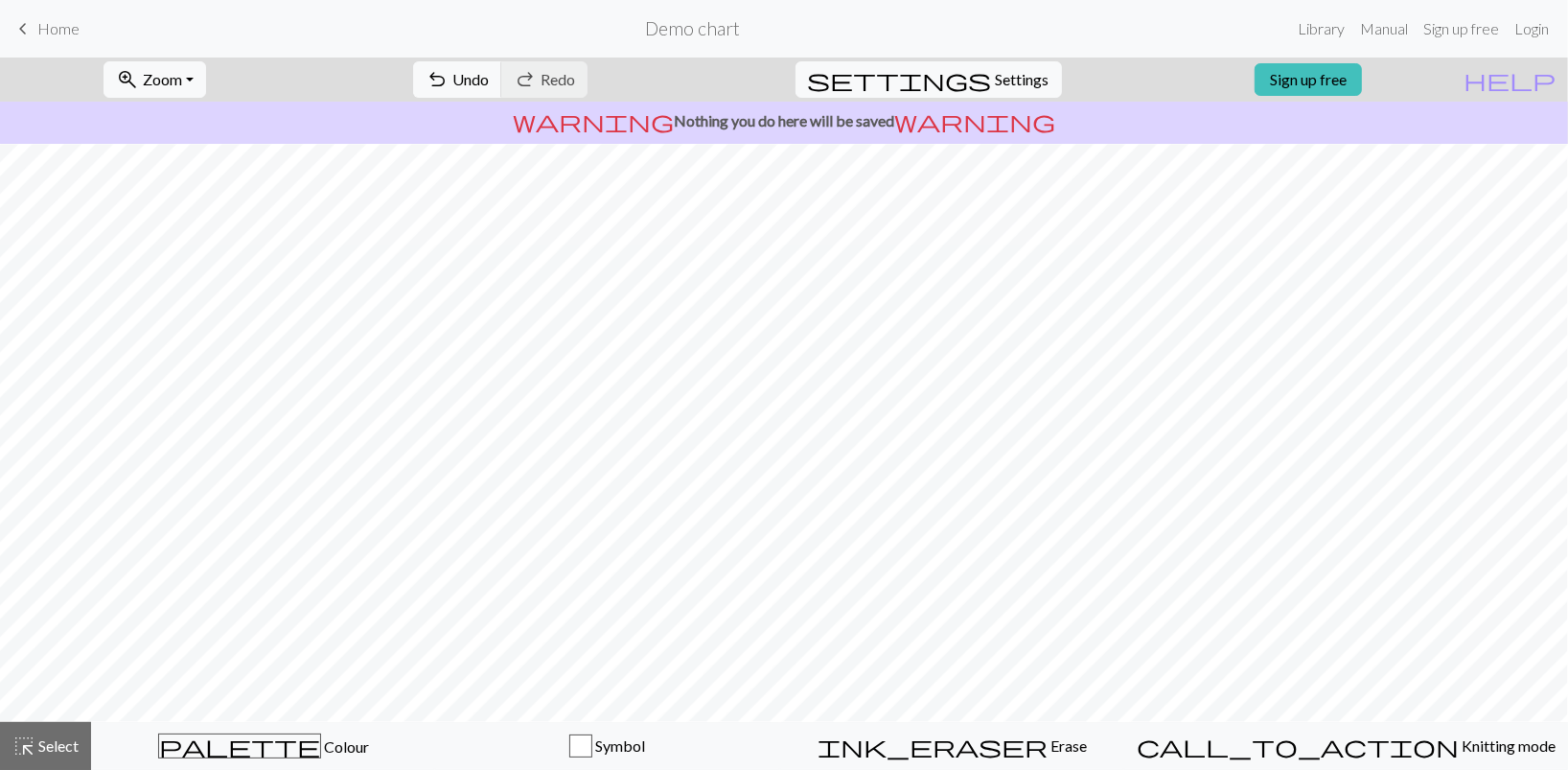 scroll, scrollTop: 0, scrollLeft: 0, axis: both 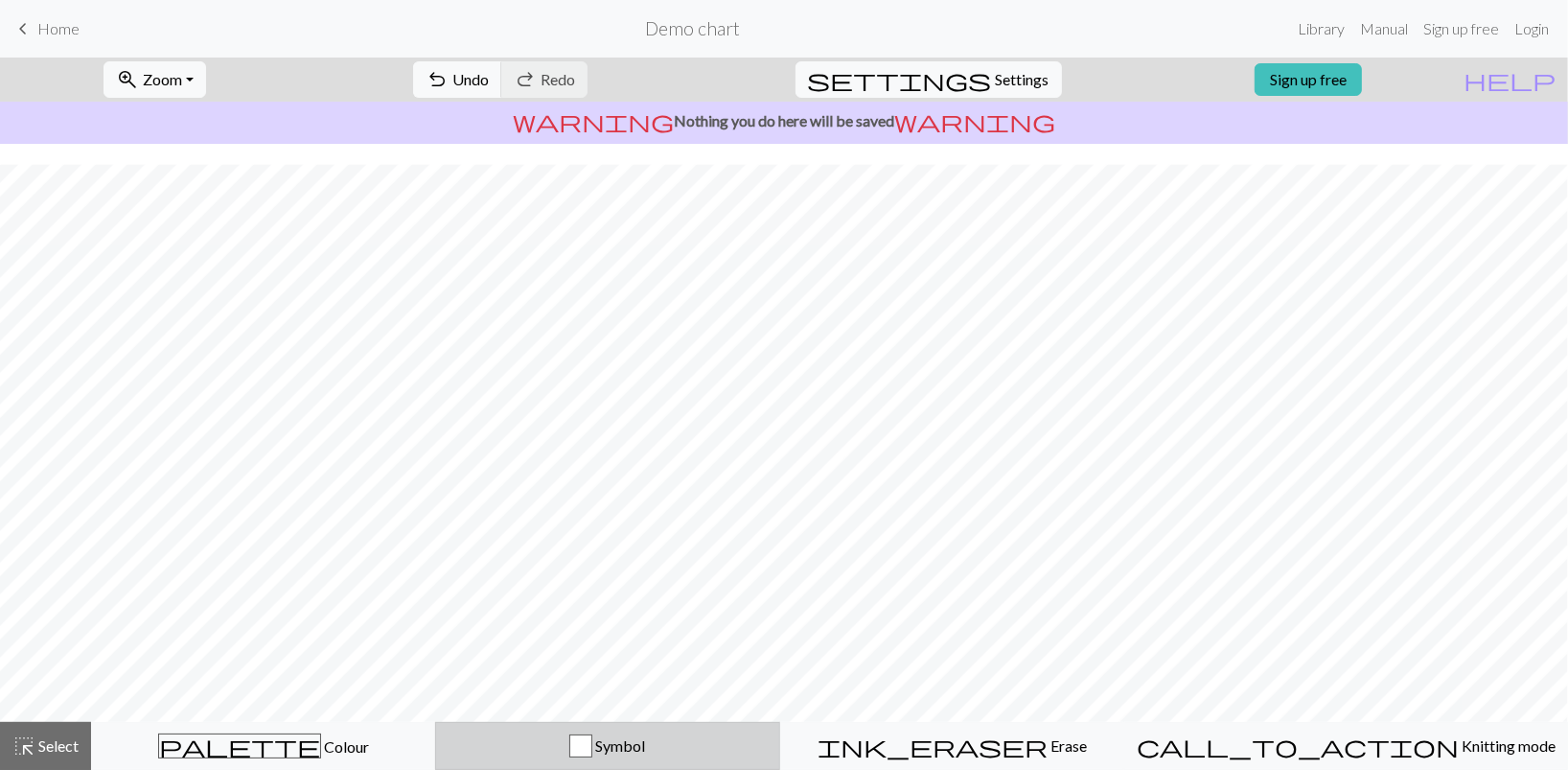 click at bounding box center [581, 746] 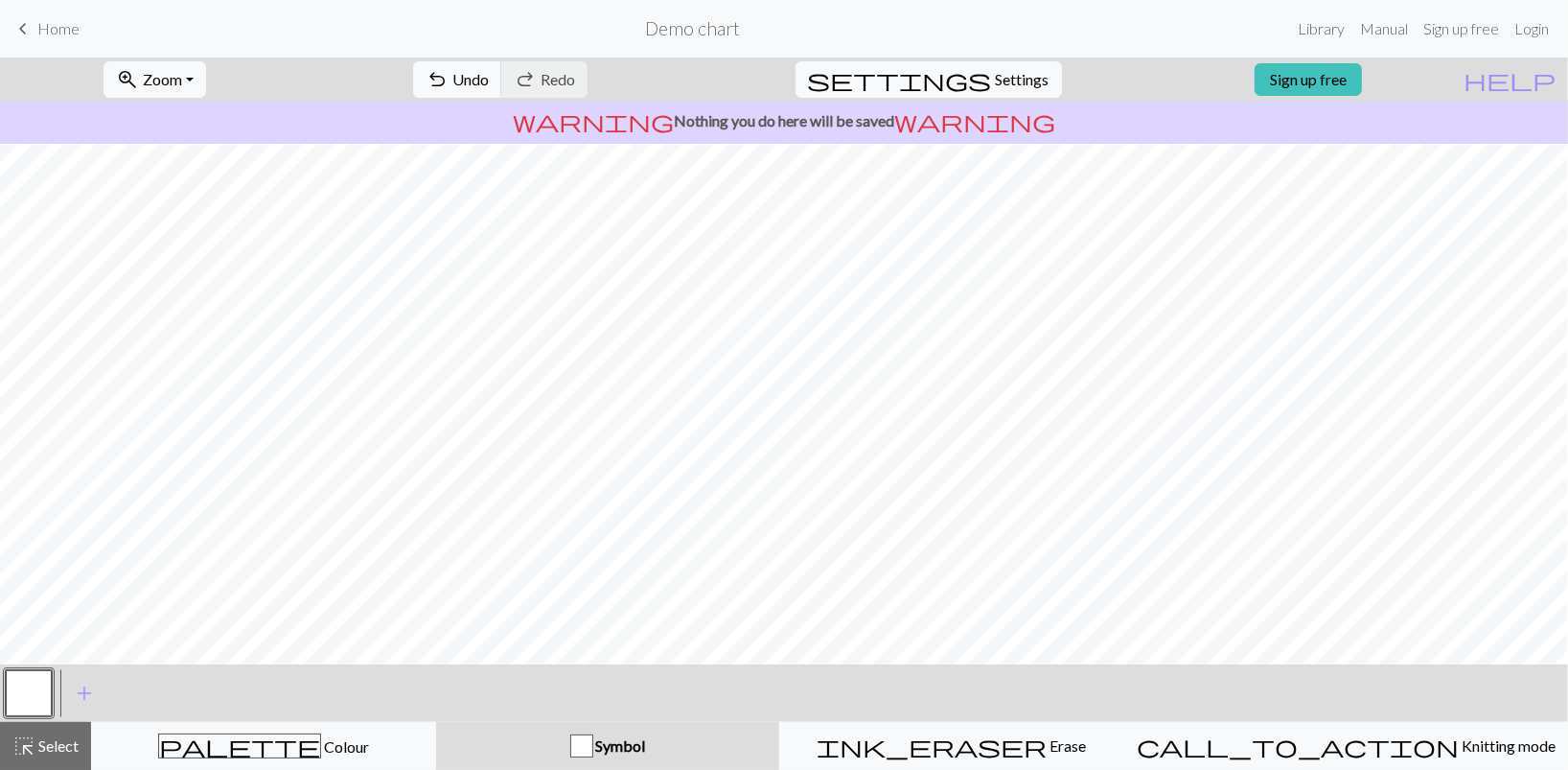 click at bounding box center [582, 746] 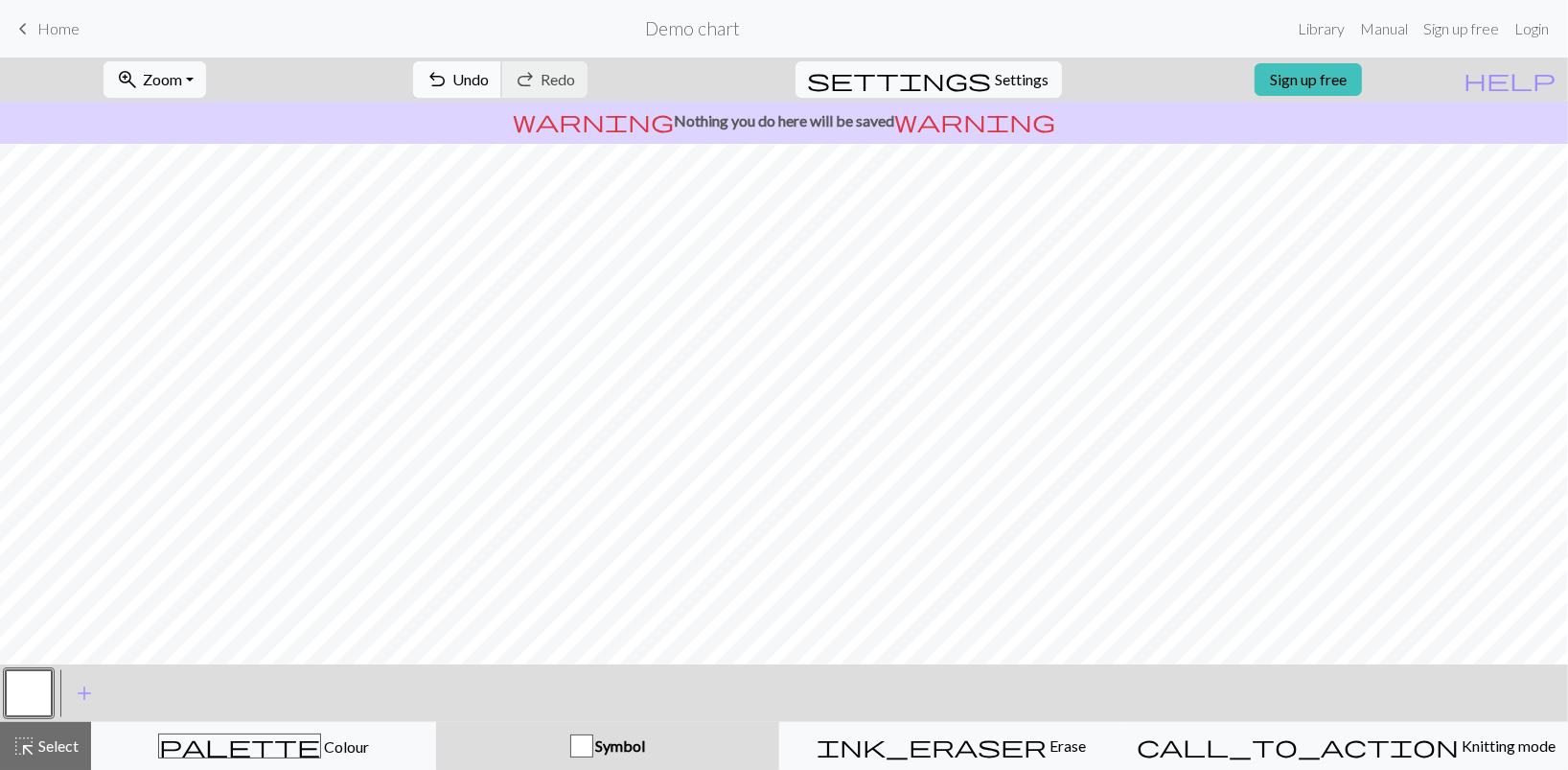 click on "Undo" at bounding box center (471, 79) 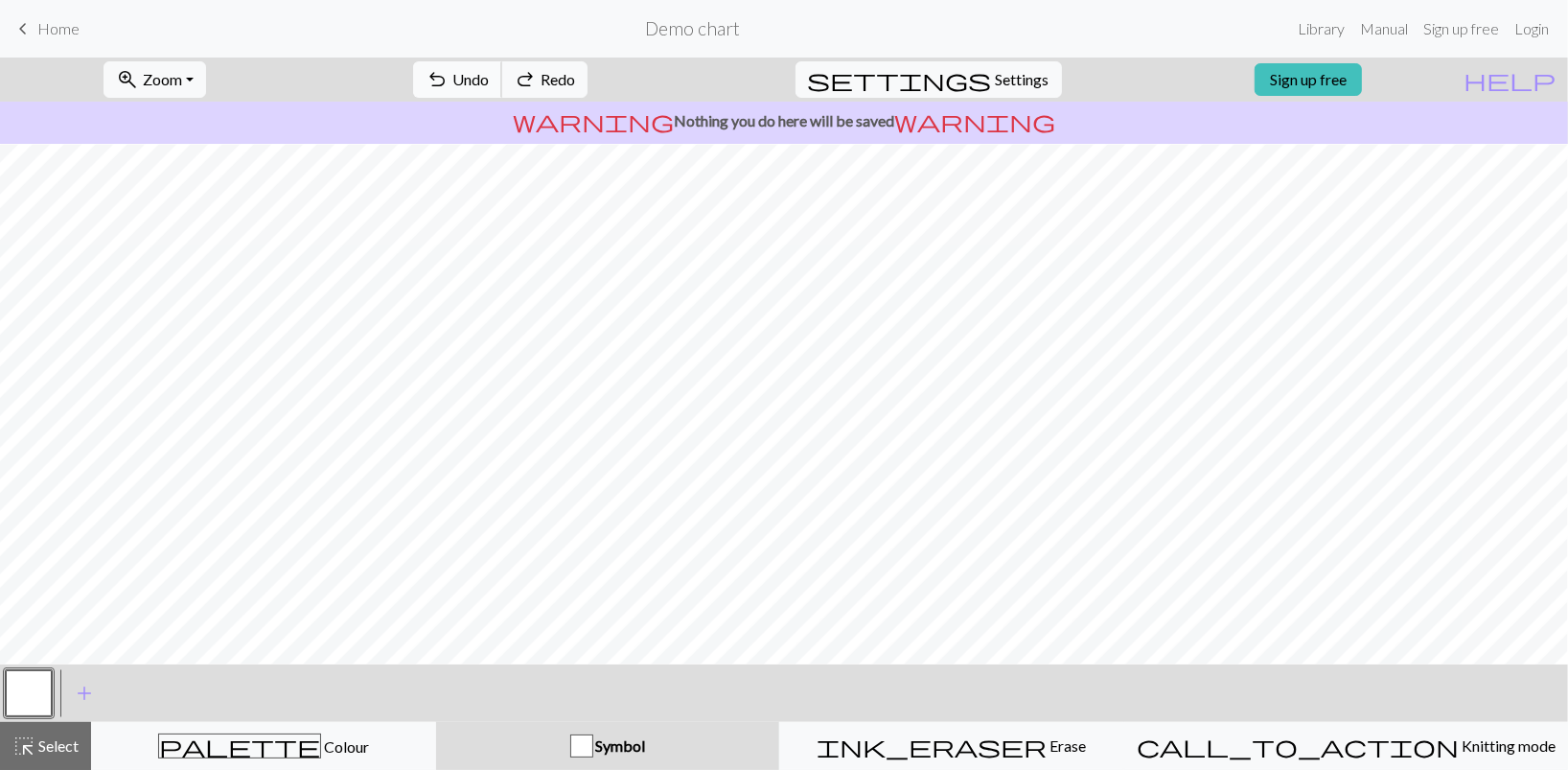 click on "Undo" at bounding box center (471, 79) 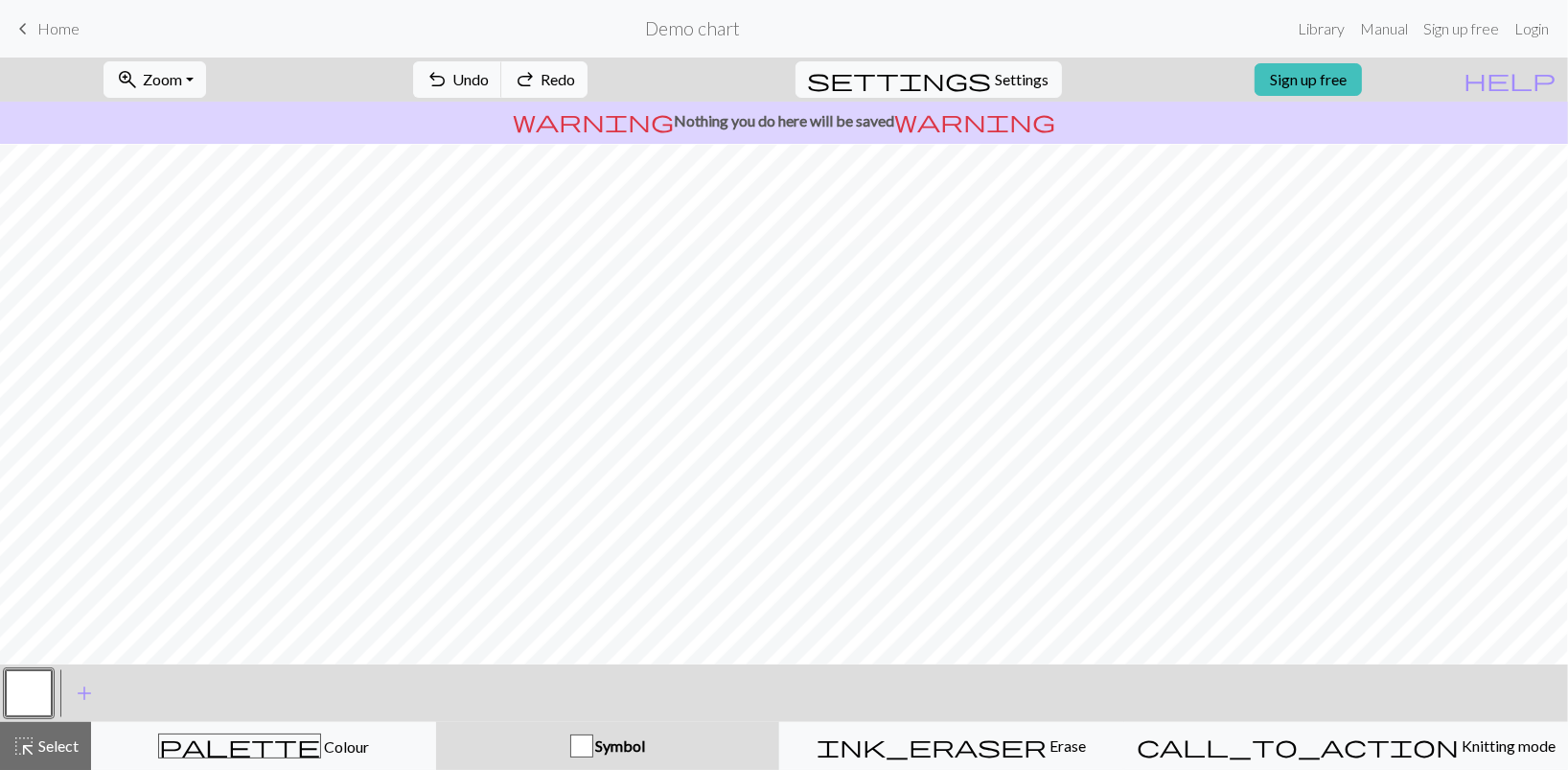 drag, startPoint x: 561, startPoint y: 77, endPoint x: 588, endPoint y: 81, distance: 27.294688 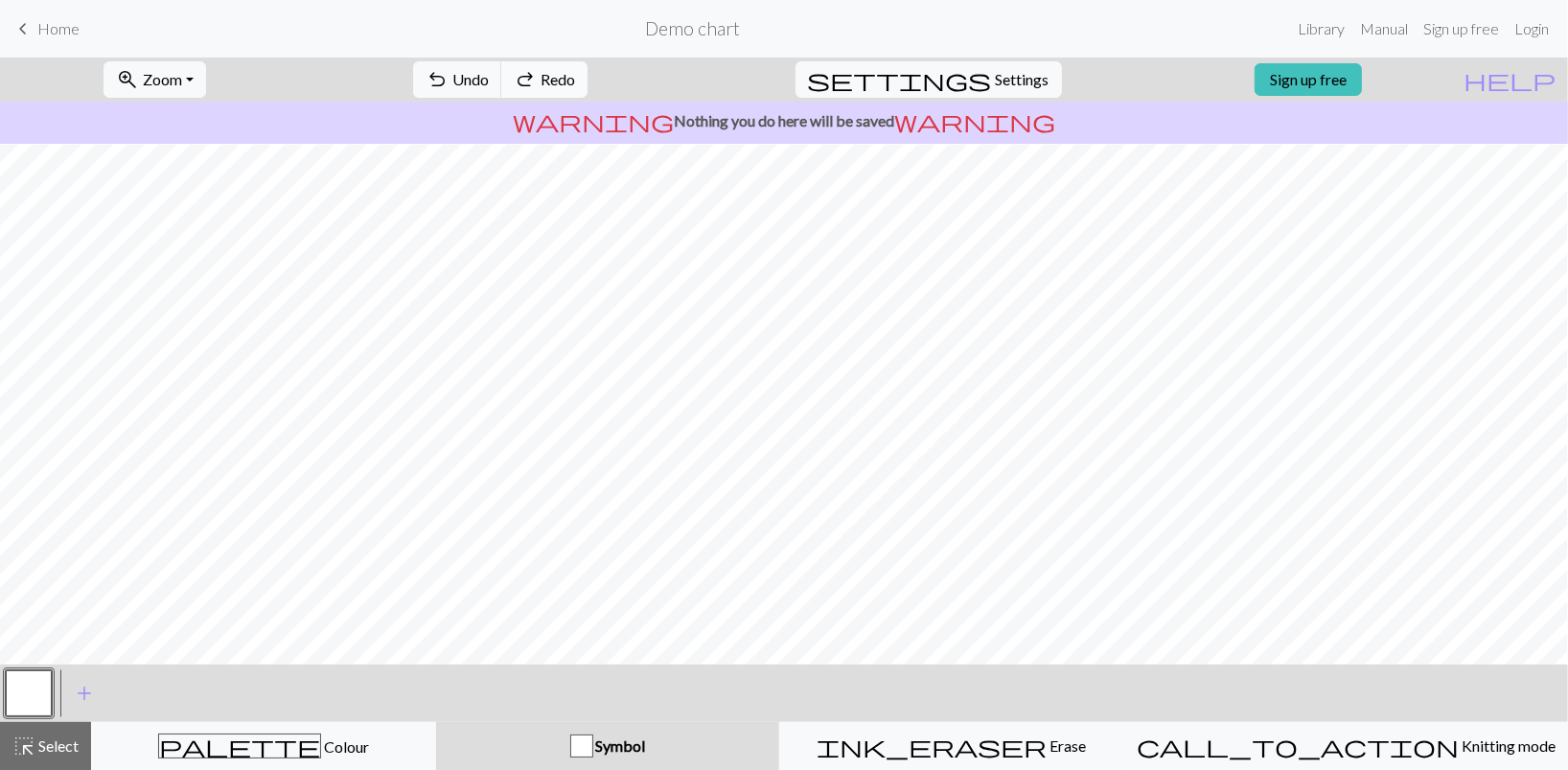 click on "Redo" at bounding box center [558, 79] 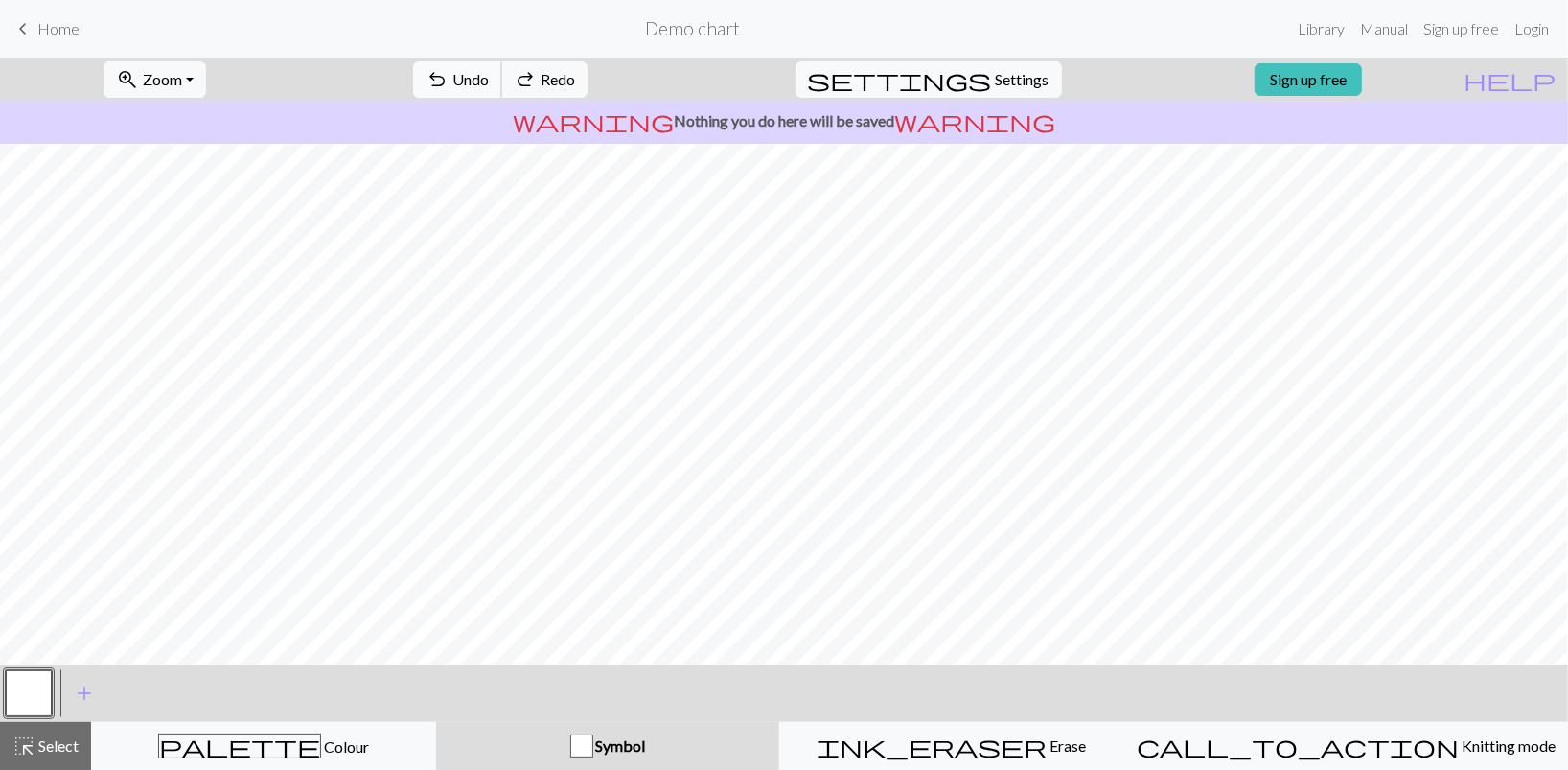 drag, startPoint x: 537, startPoint y: 73, endPoint x: 569, endPoint y: 78, distance: 32.38827 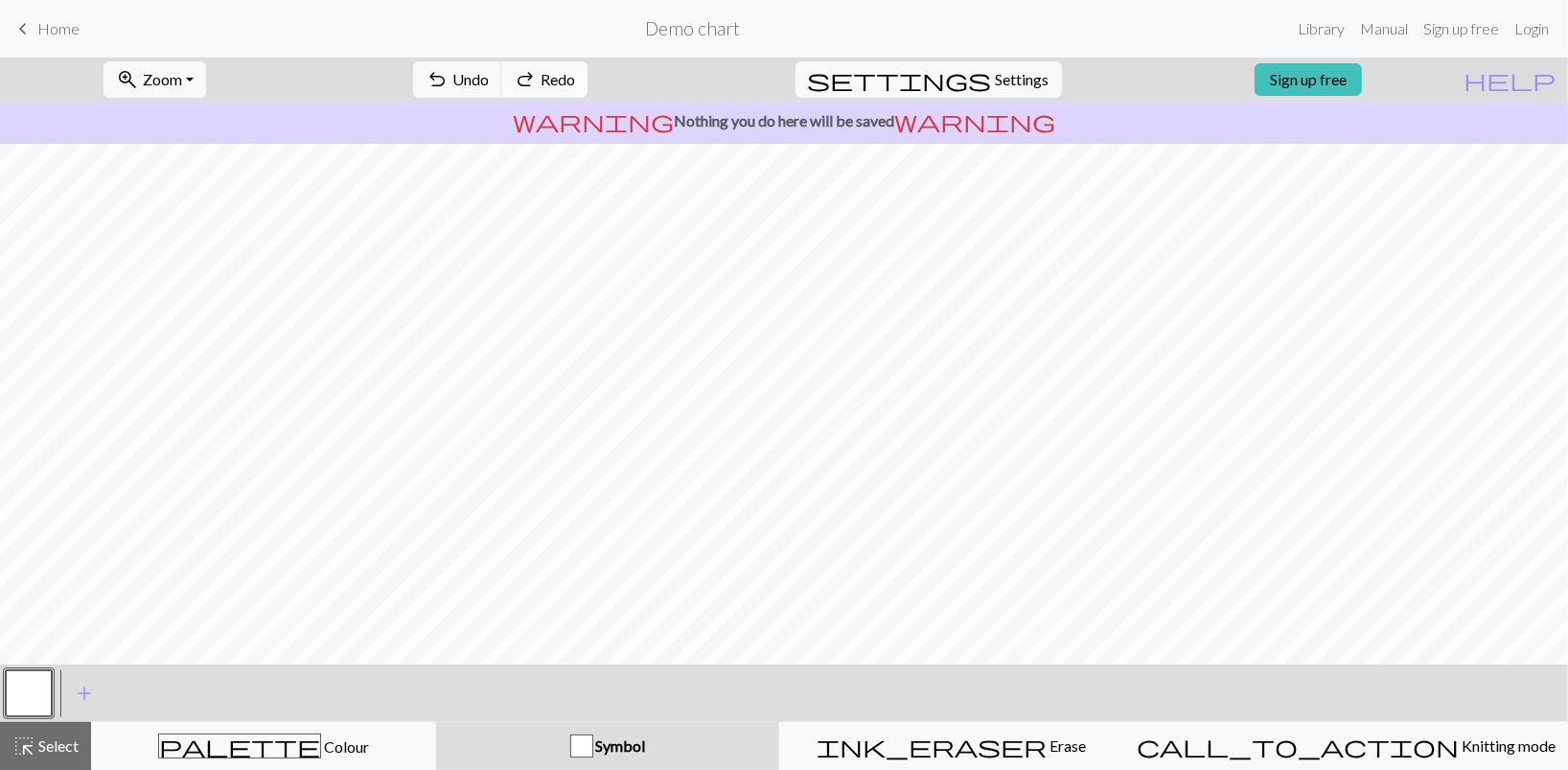 click on "redo Redo Redo" at bounding box center [544, 80] 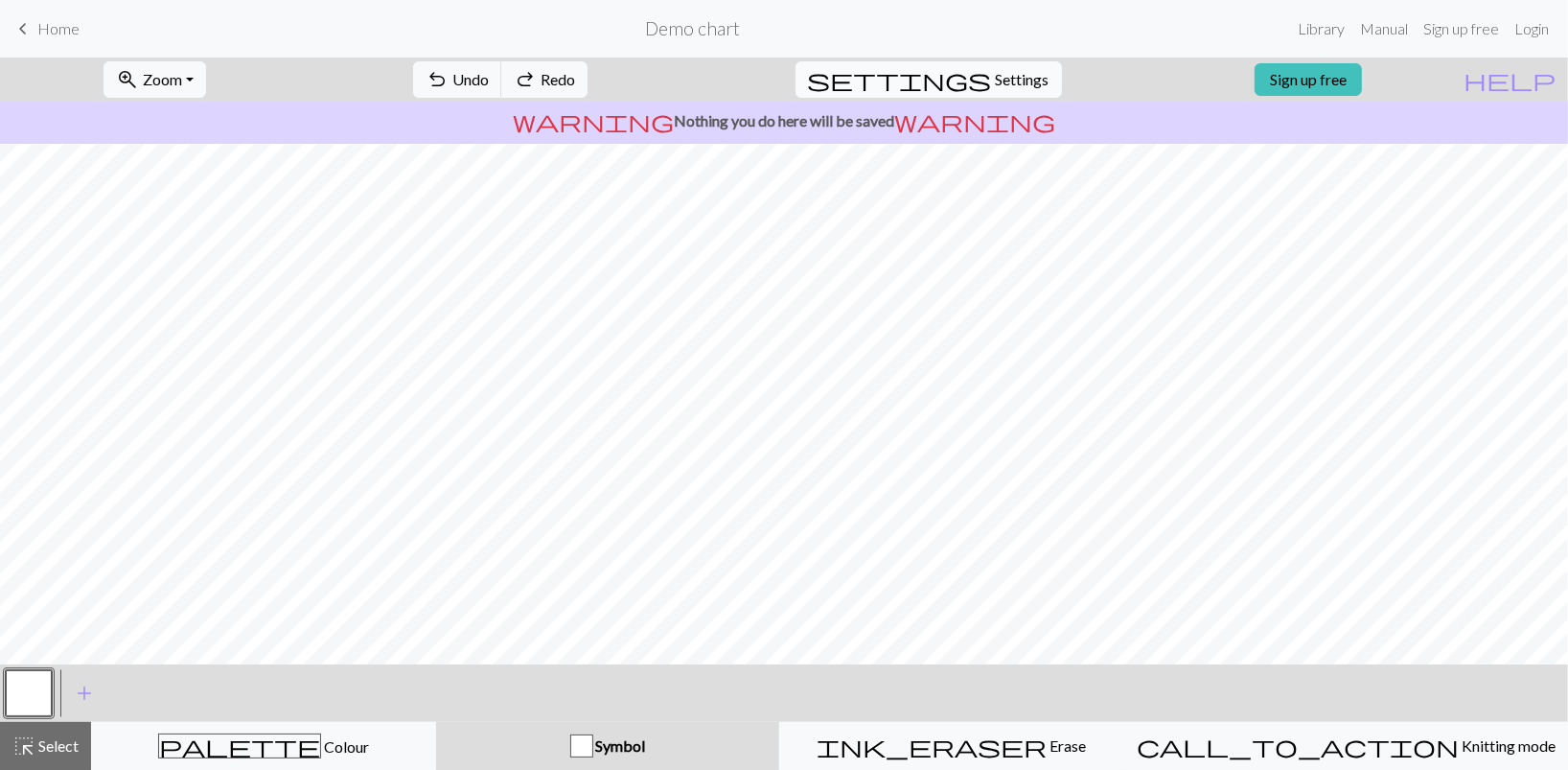 drag, startPoint x: 624, startPoint y: 81, endPoint x: 1016, endPoint y: 63, distance: 392.413 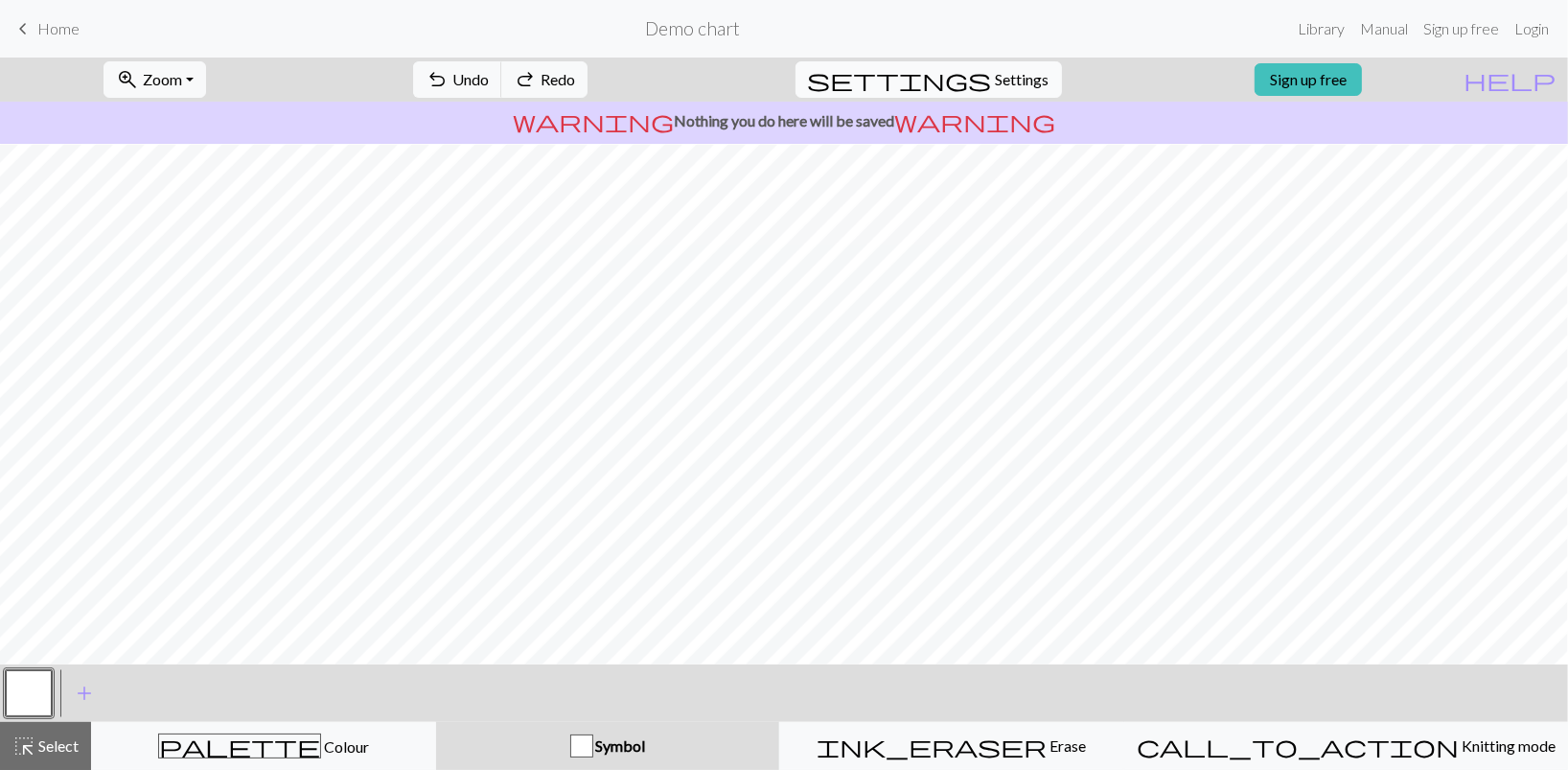 click on "Settings" at bounding box center [1023, 80] 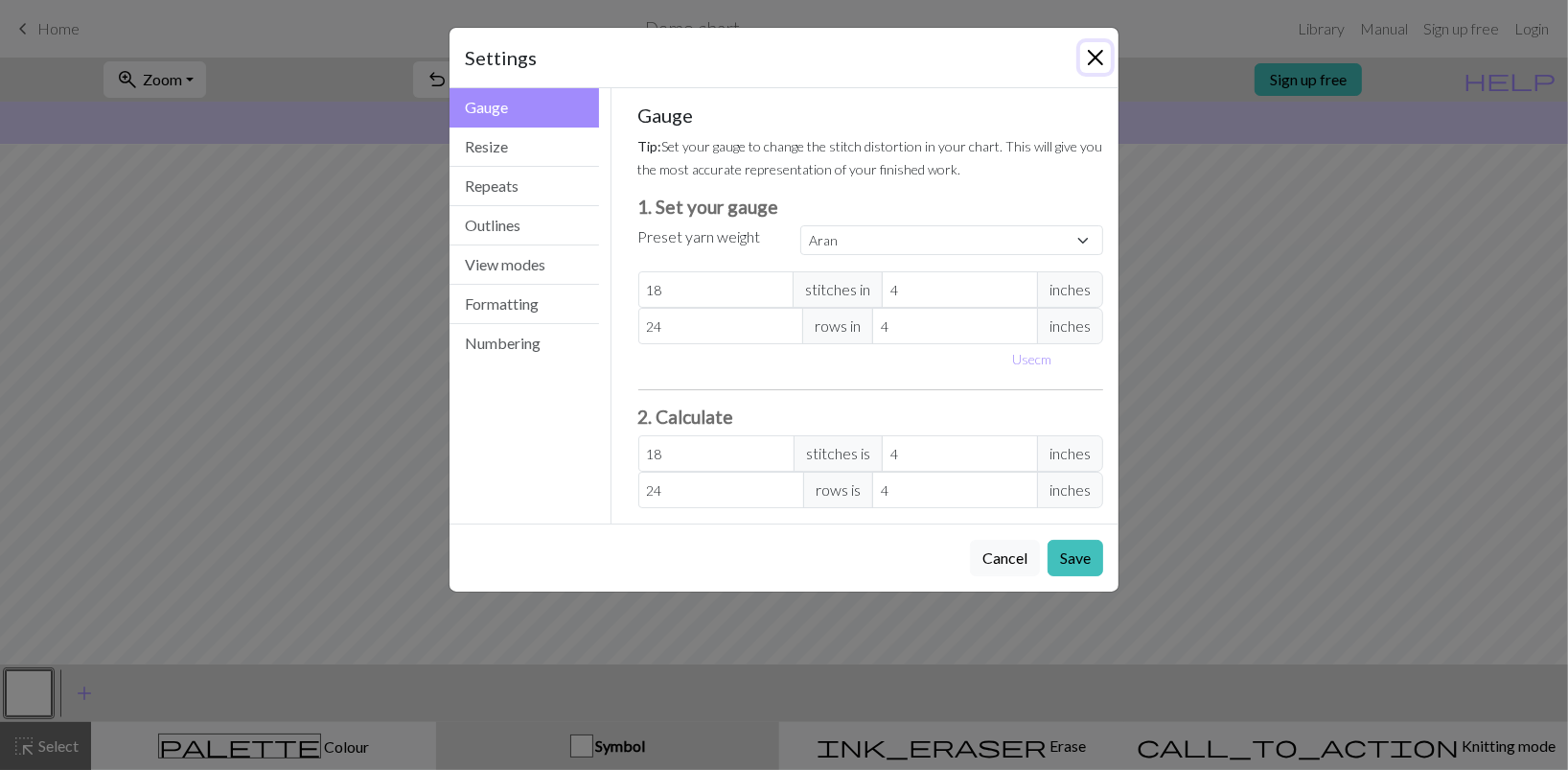 click at bounding box center [1095, 58] 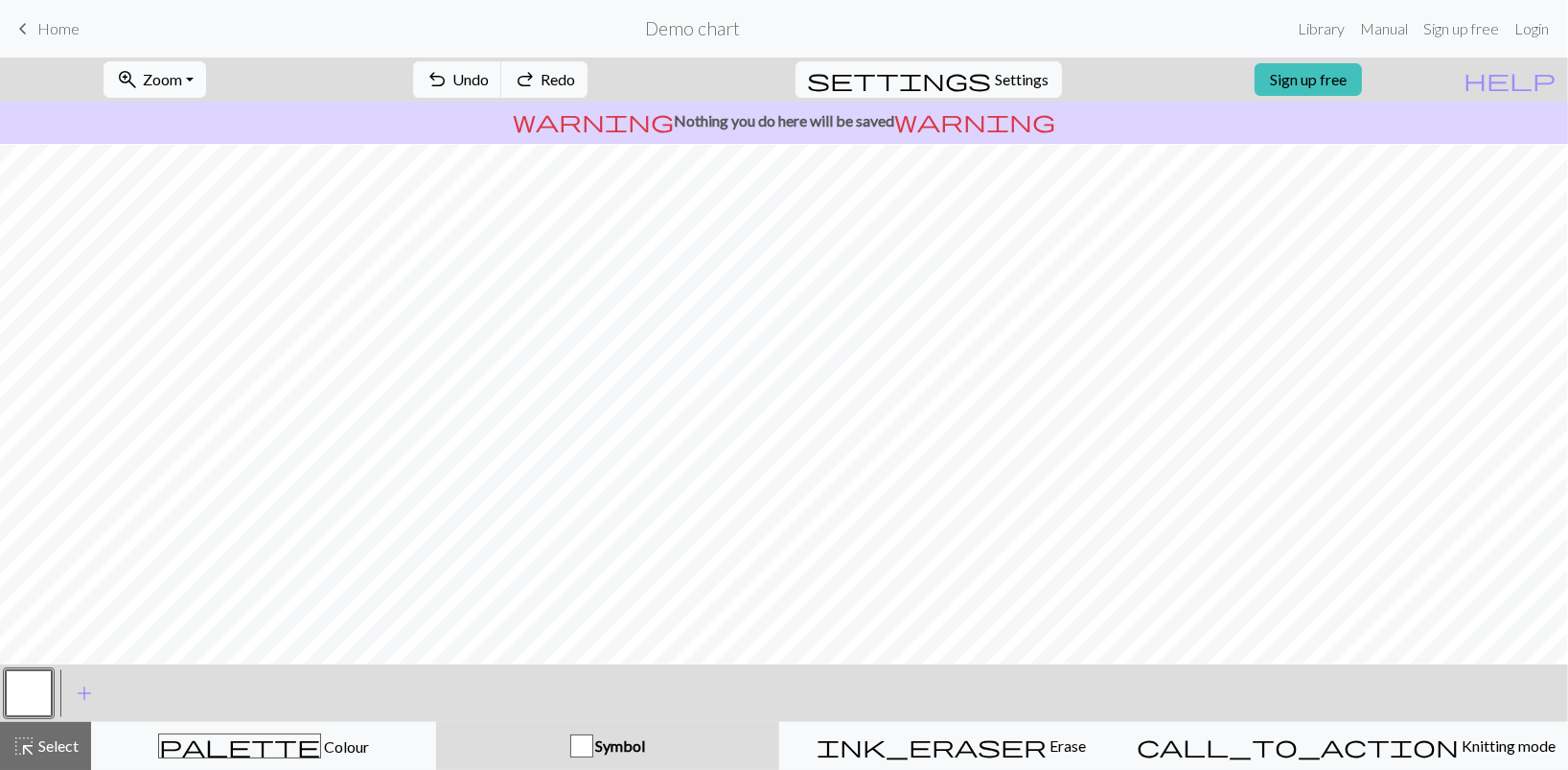 click on "Zoom" at bounding box center [162, 79] 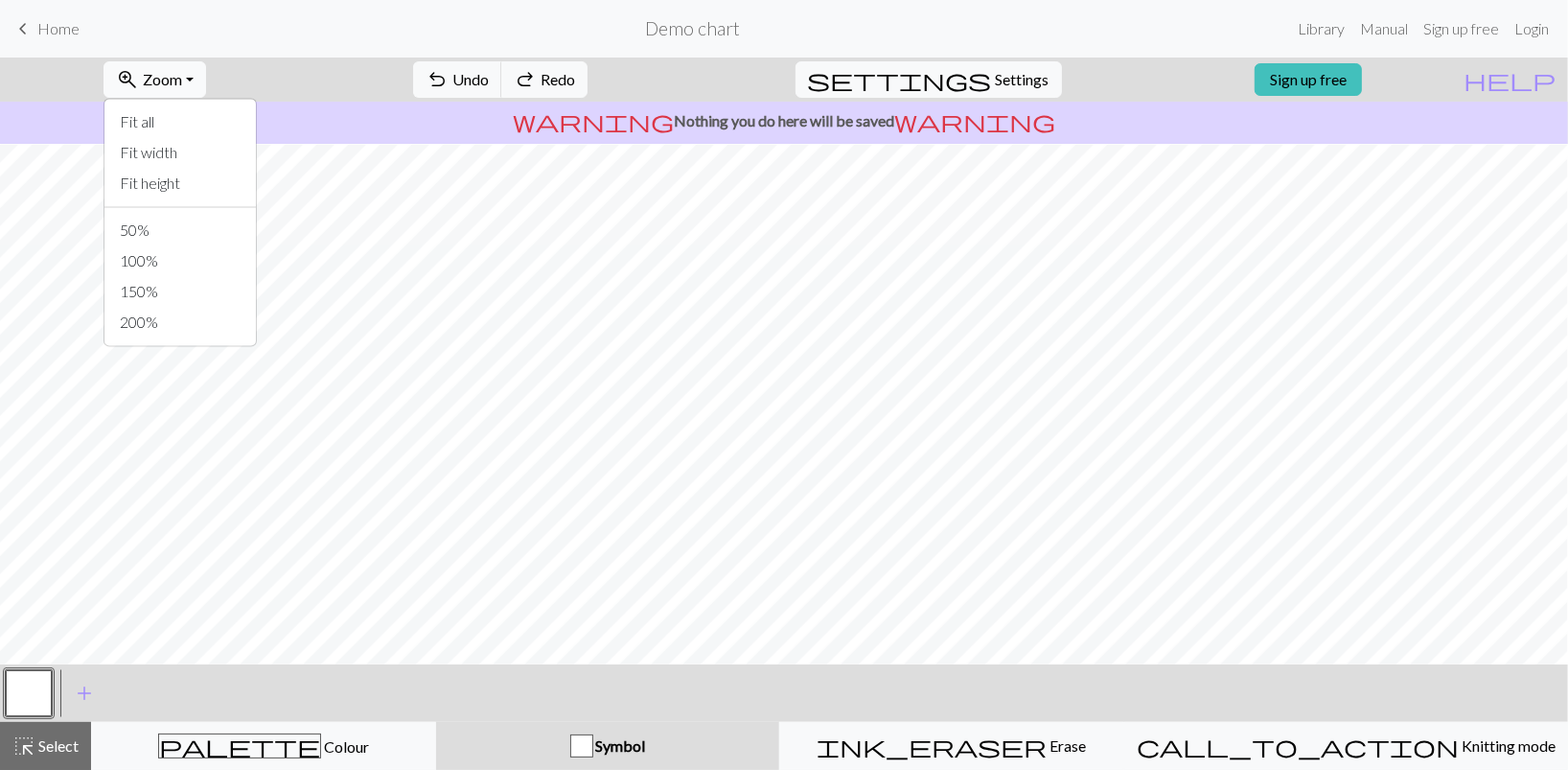 click on "Zoom" at bounding box center (162, 79) 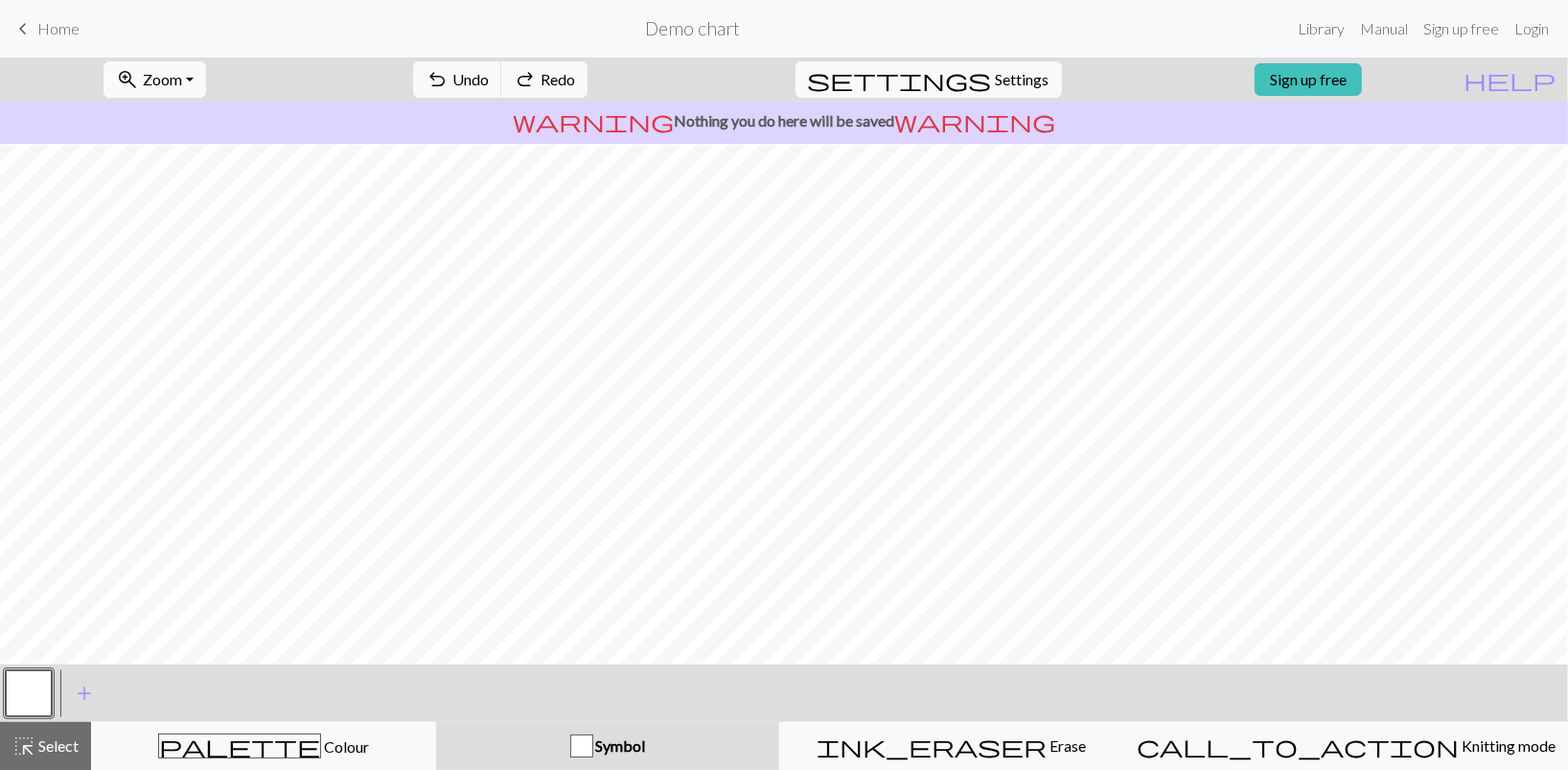 click on "Zoom" at bounding box center [162, 79] 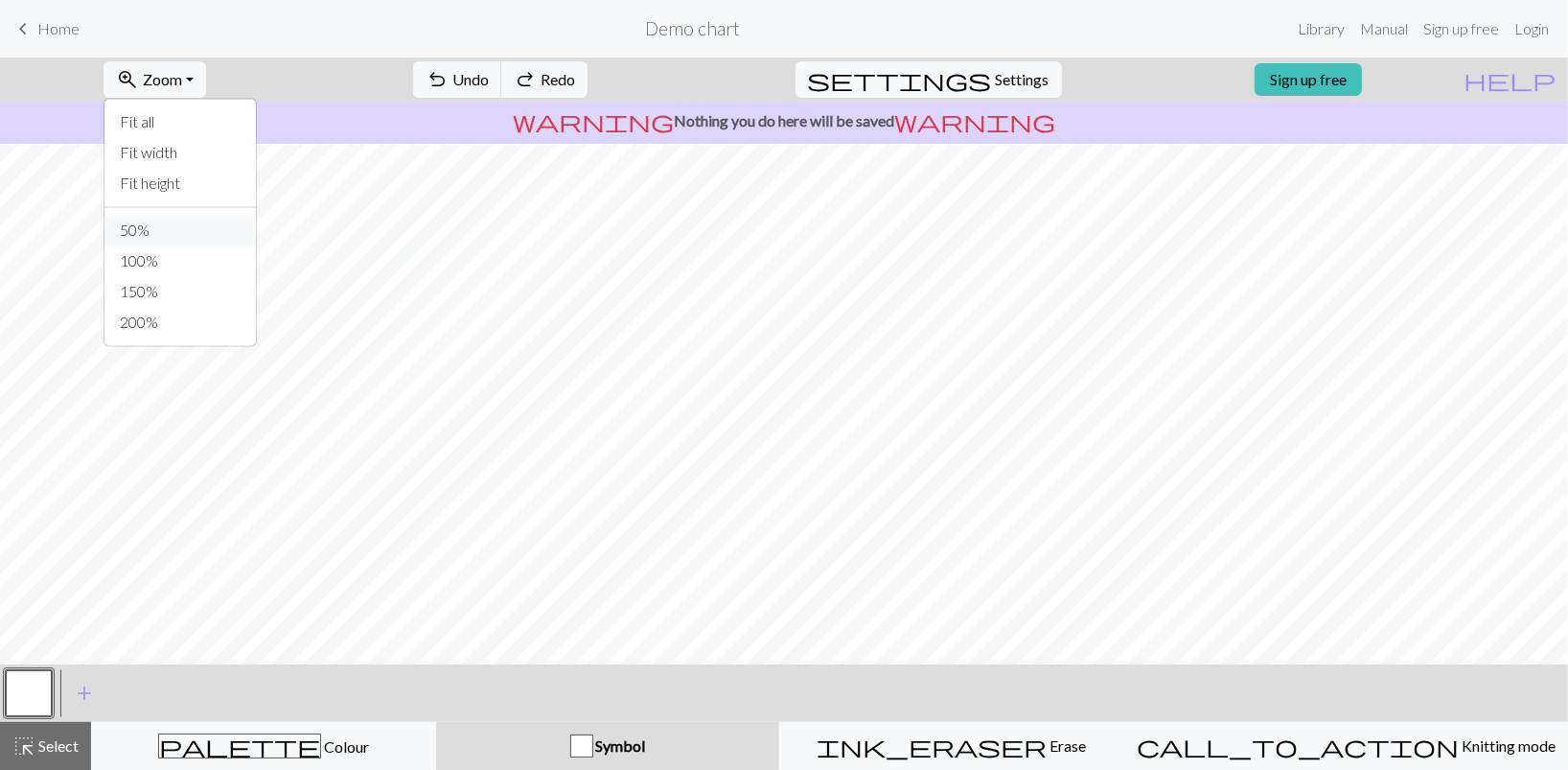 click on "50%" at bounding box center (180, 231) 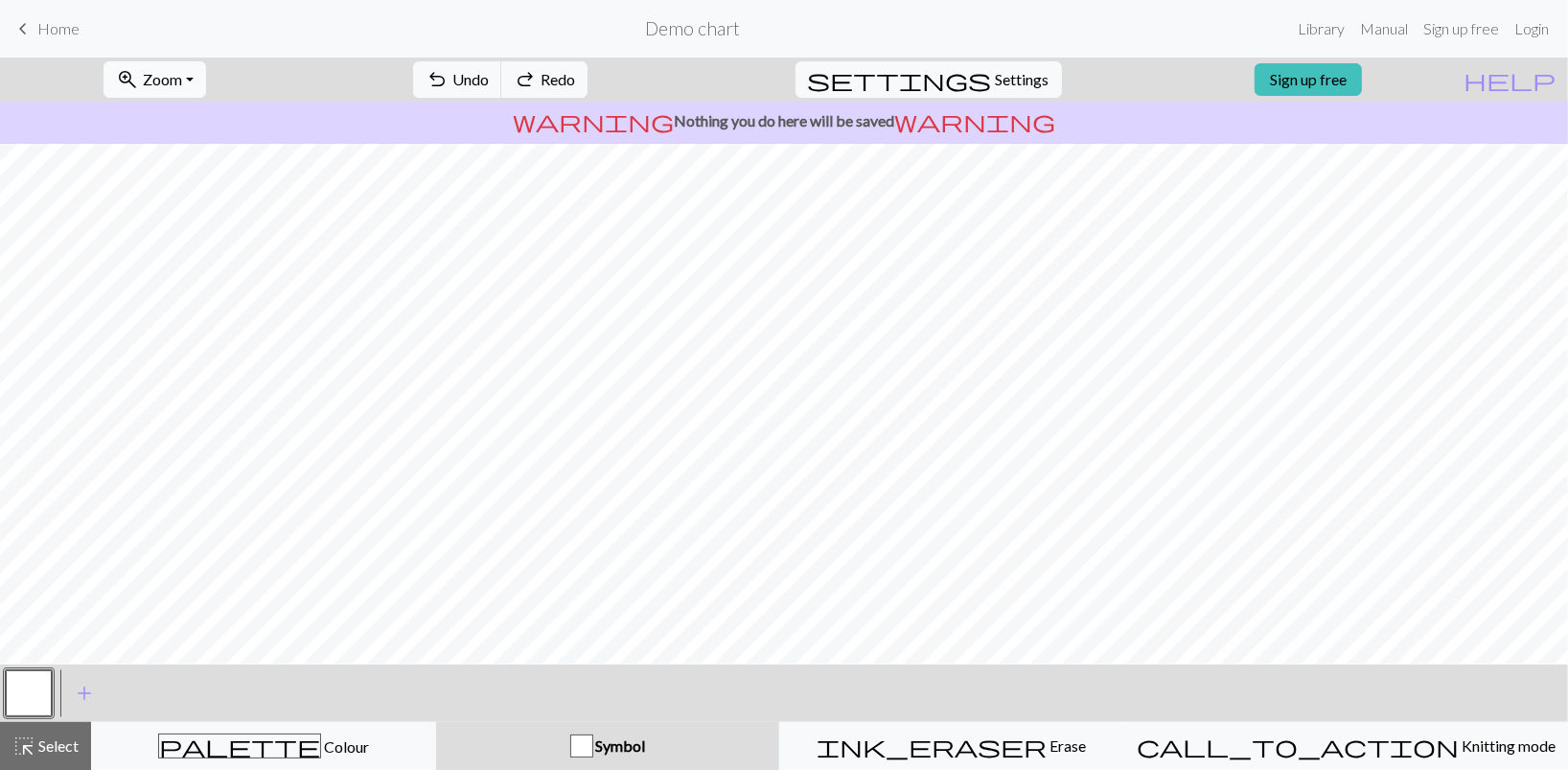 click on "Zoom" at bounding box center (162, 79) 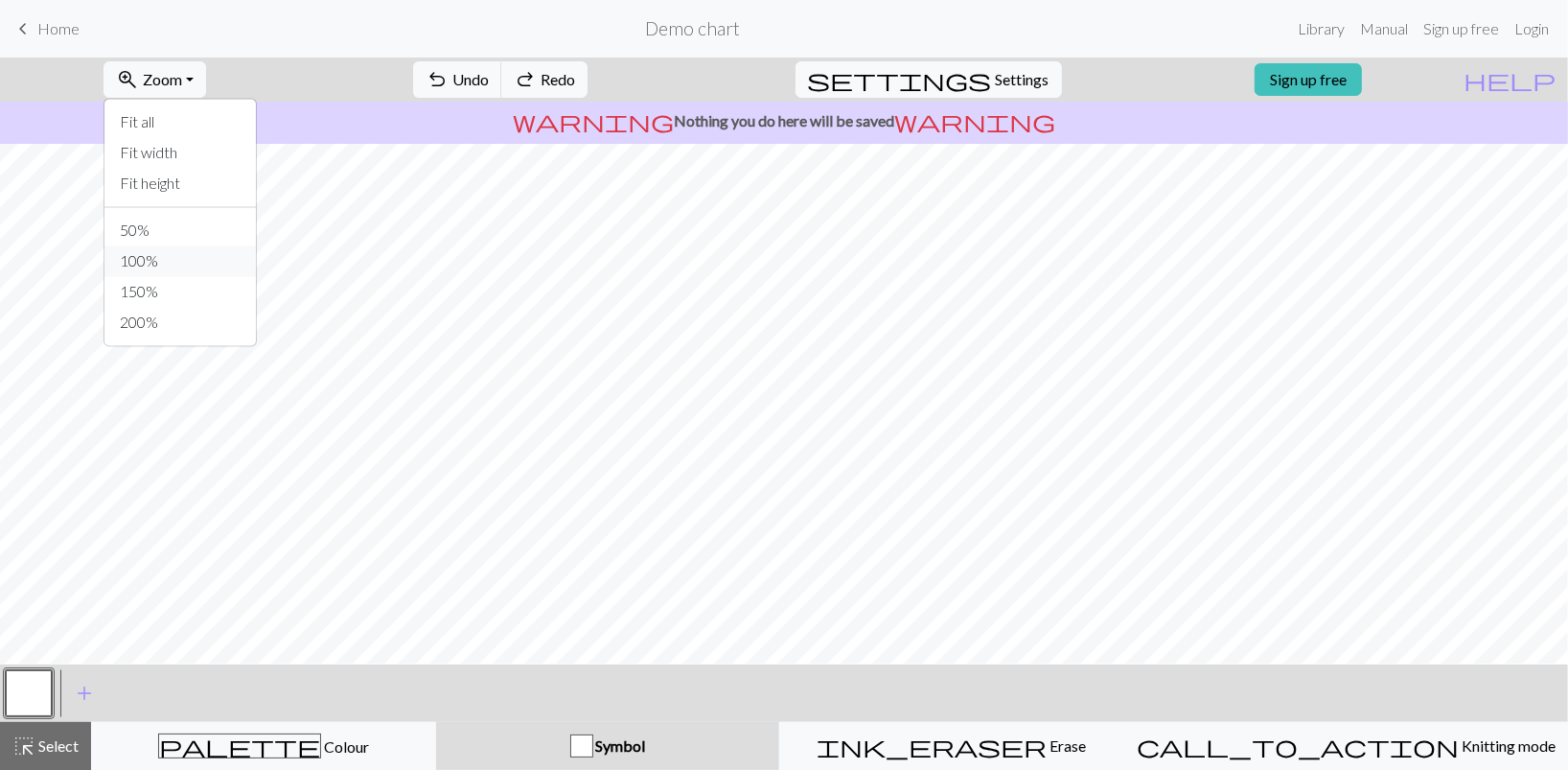 click on "100%" at bounding box center (180, 262) 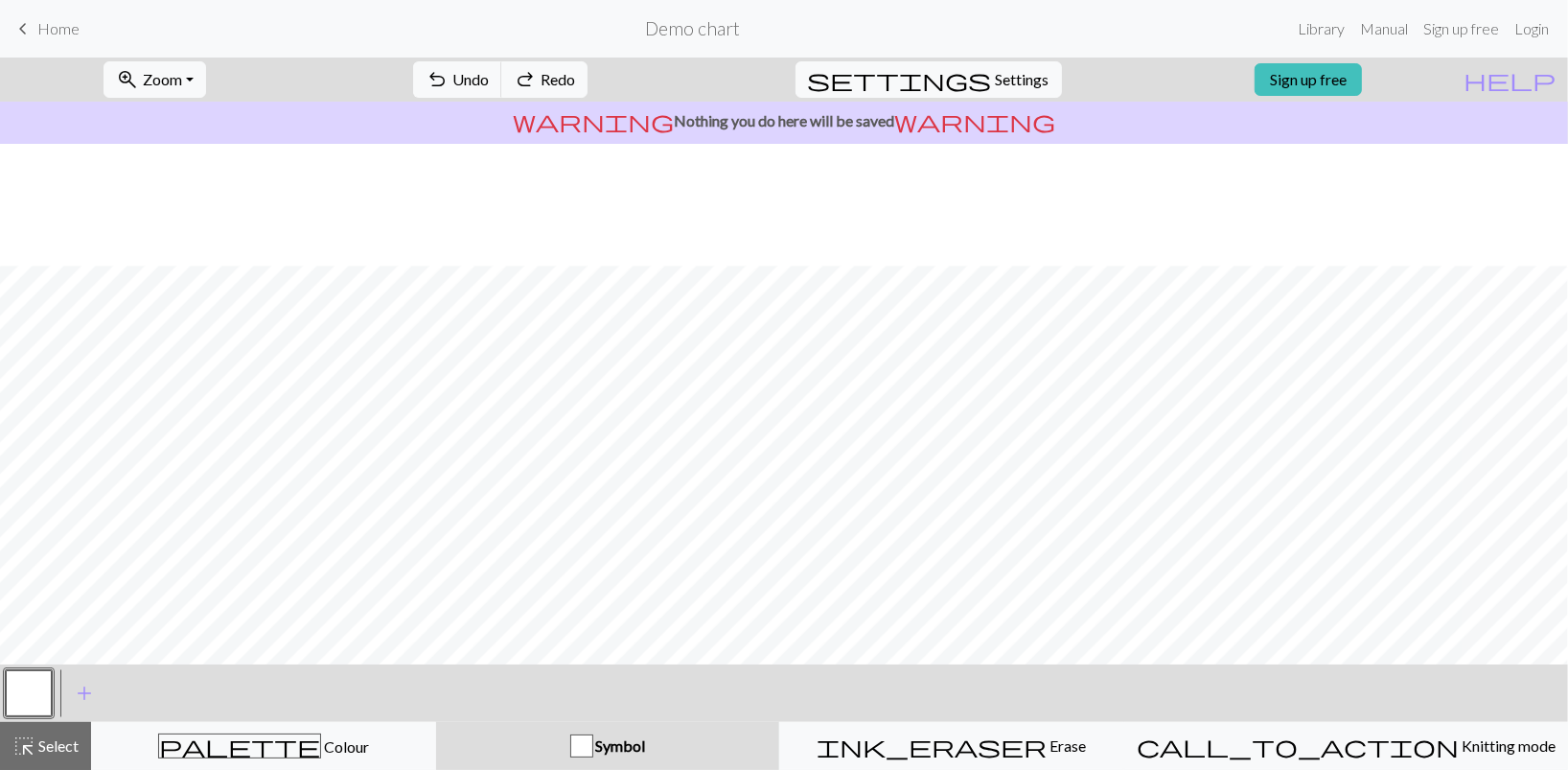 scroll, scrollTop: 199, scrollLeft: 0, axis: vertical 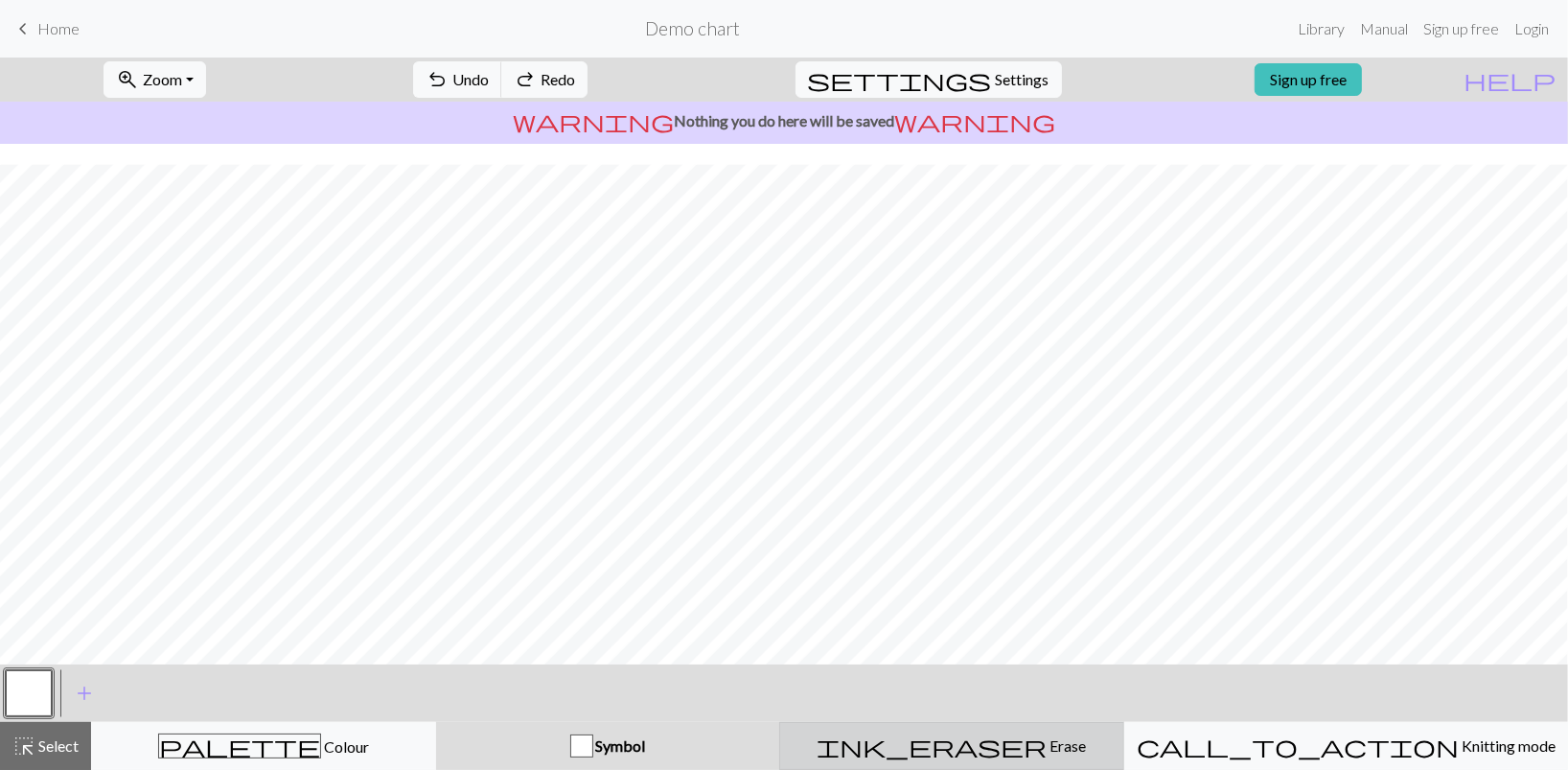 click on "ink_eraser   Erase   Erase" at bounding box center (952, 746) 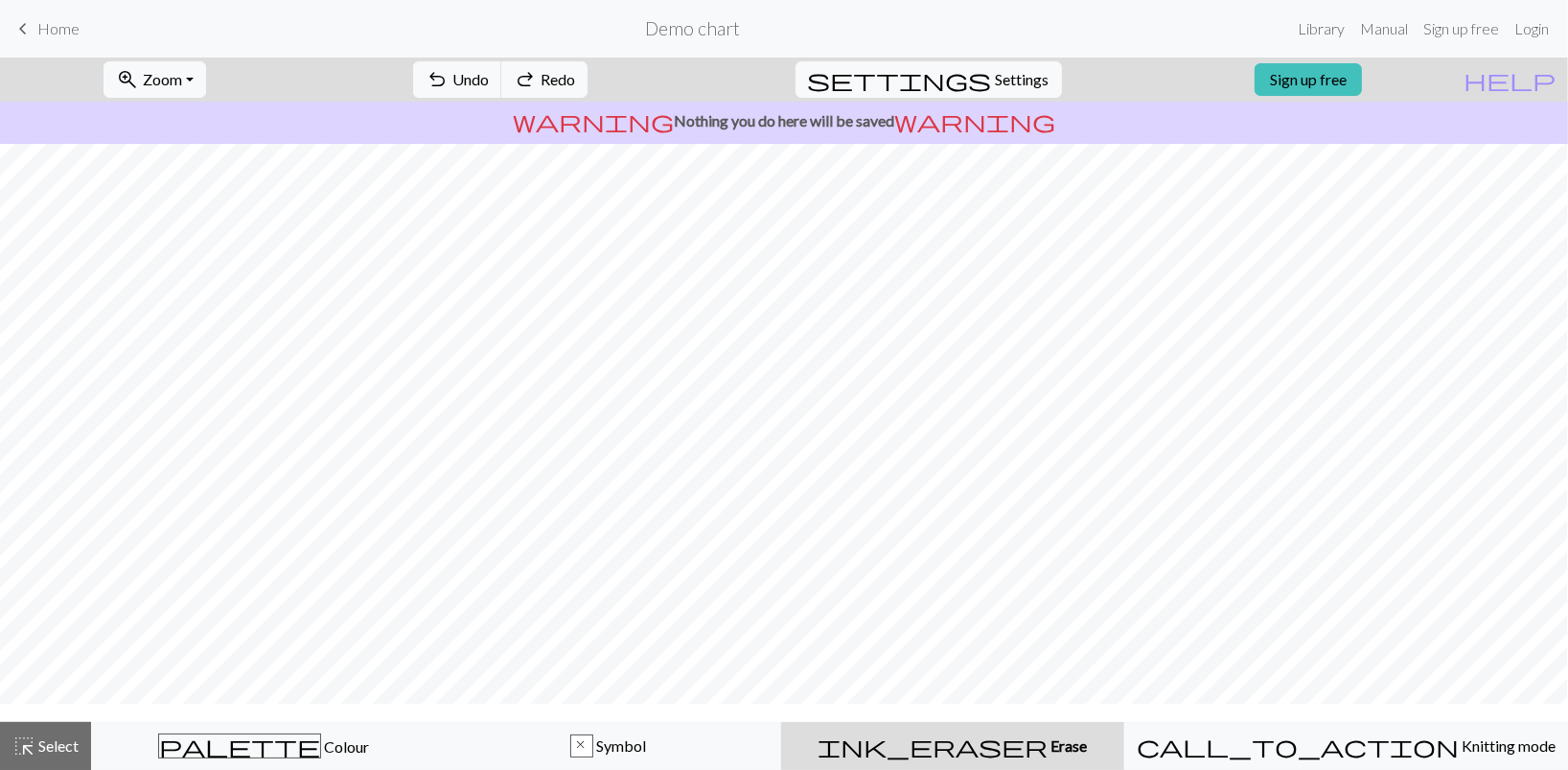 scroll, scrollTop: 0, scrollLeft: 0, axis: both 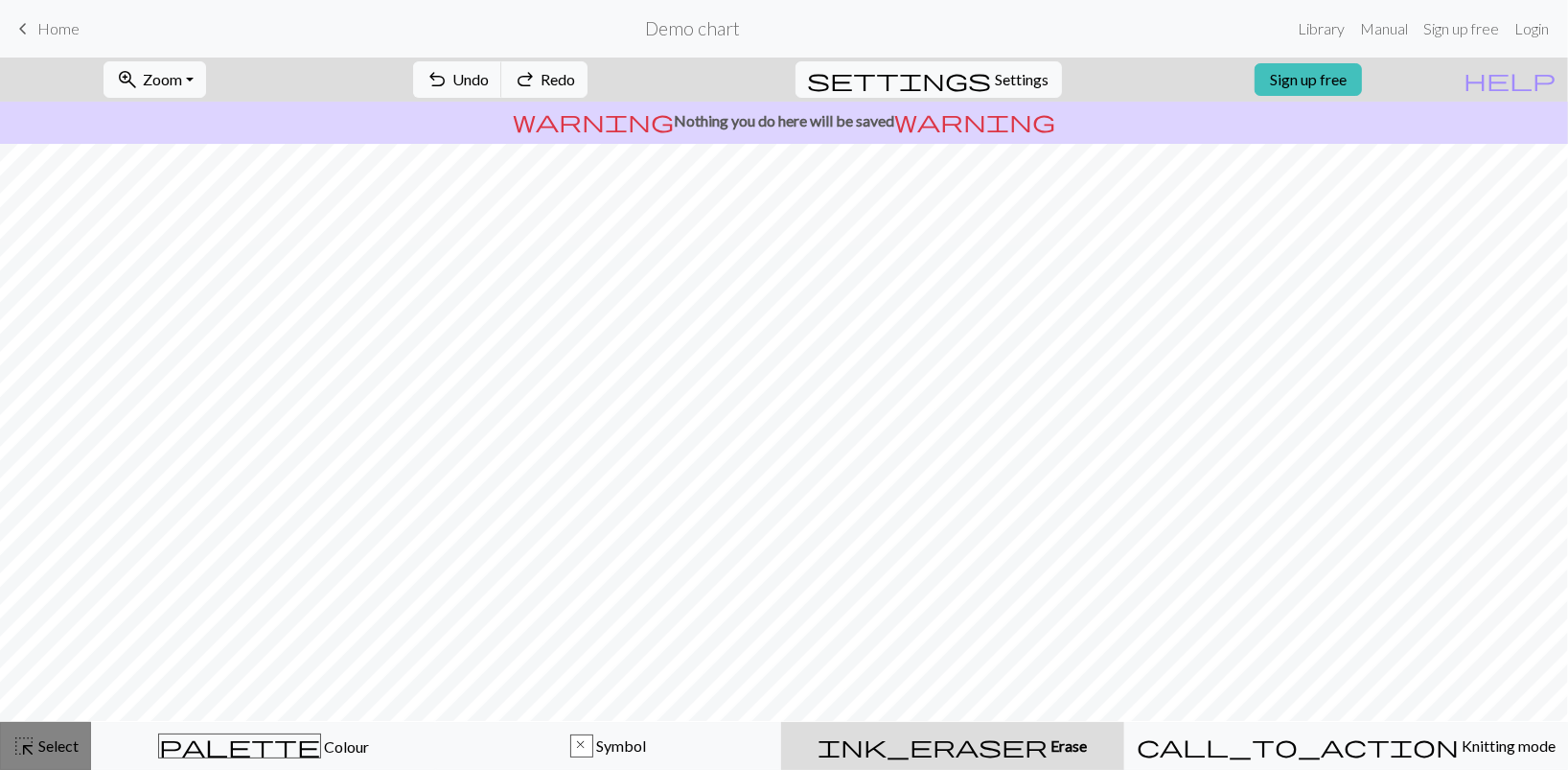 click on "Select" at bounding box center [57, 745] 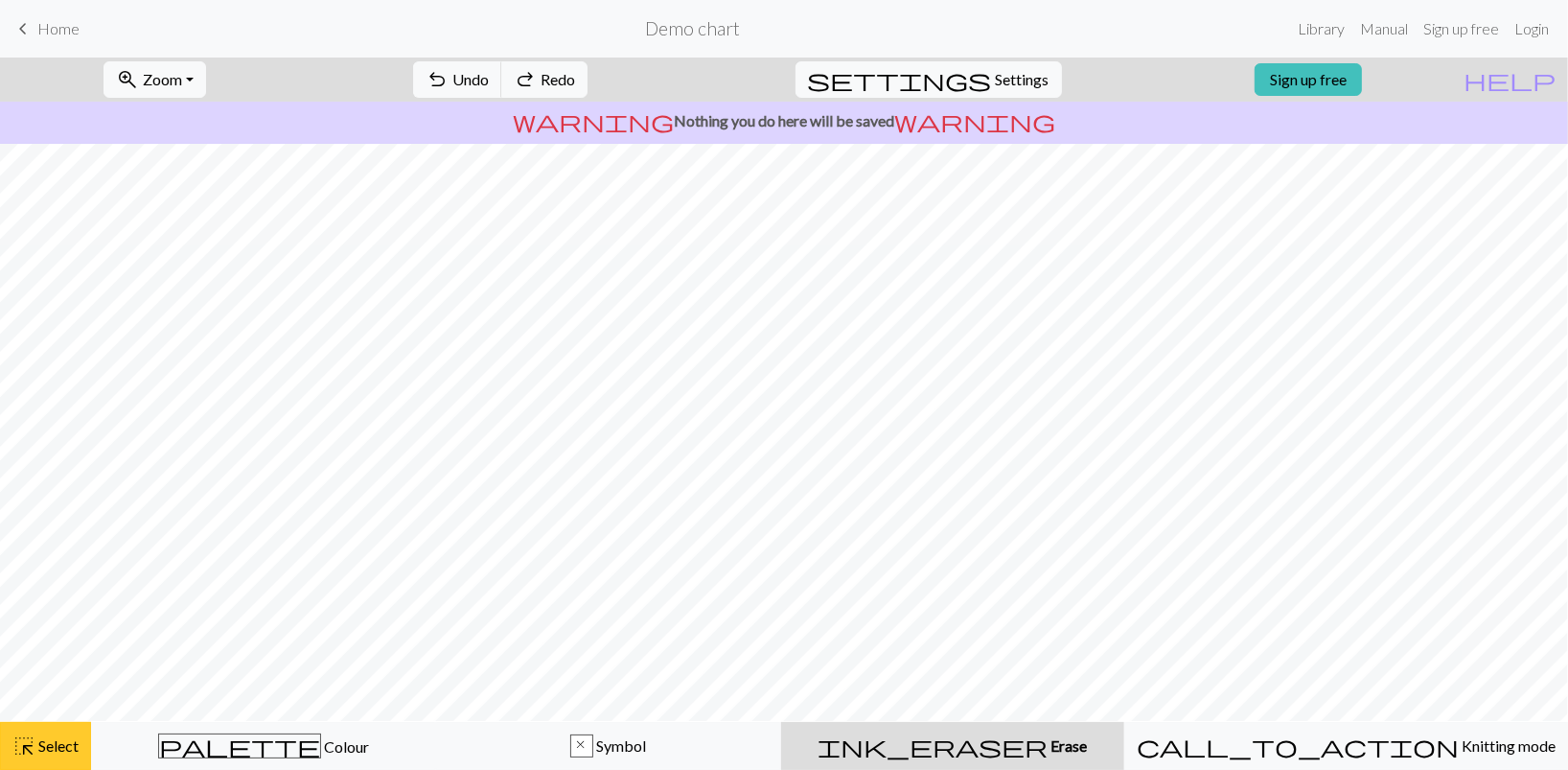 drag, startPoint x: 33, startPoint y: 736, endPoint x: 209, endPoint y: 752, distance: 176.72578 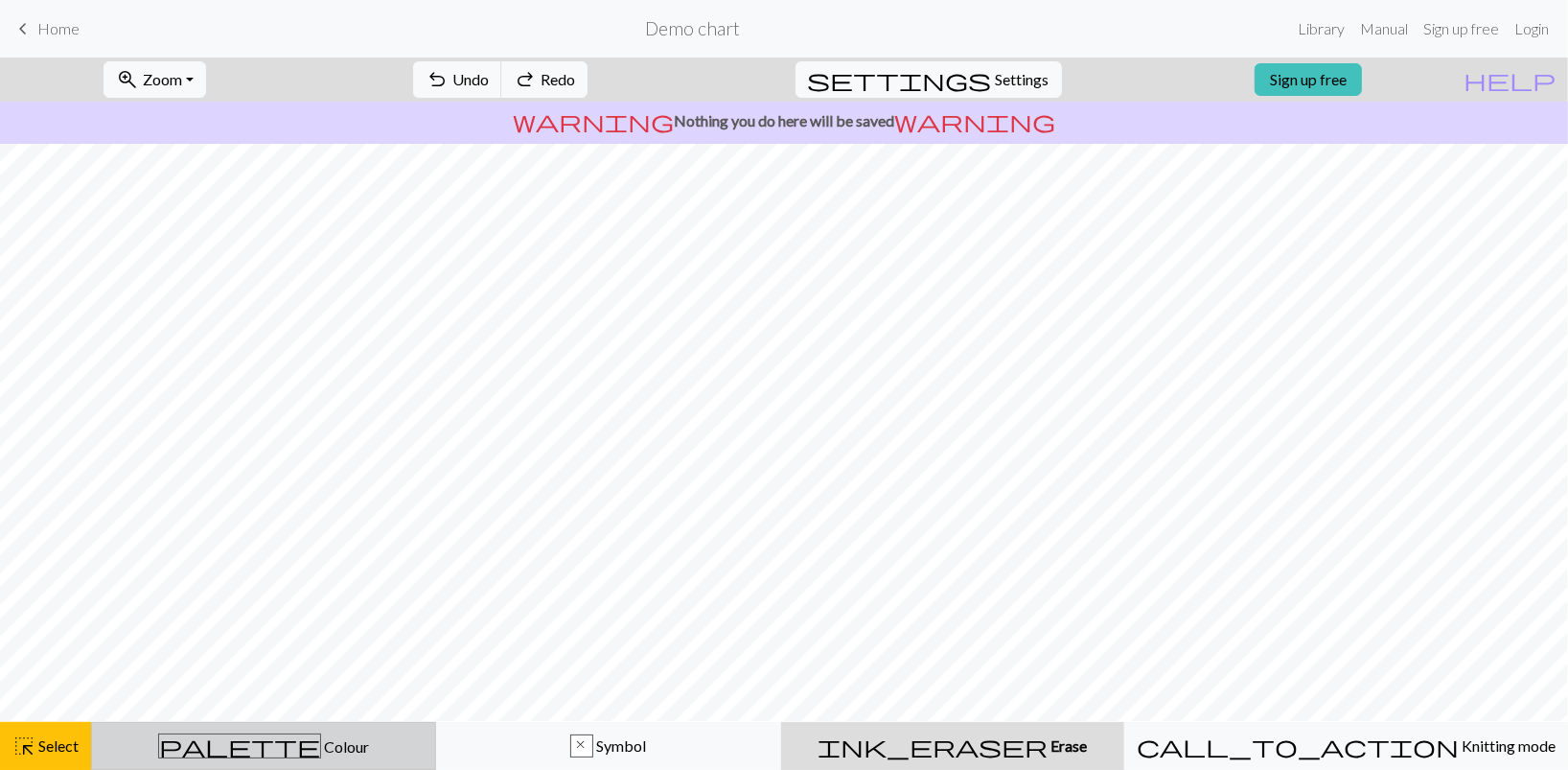 click on "highlight_alt   Select   Select" at bounding box center (45, 746) 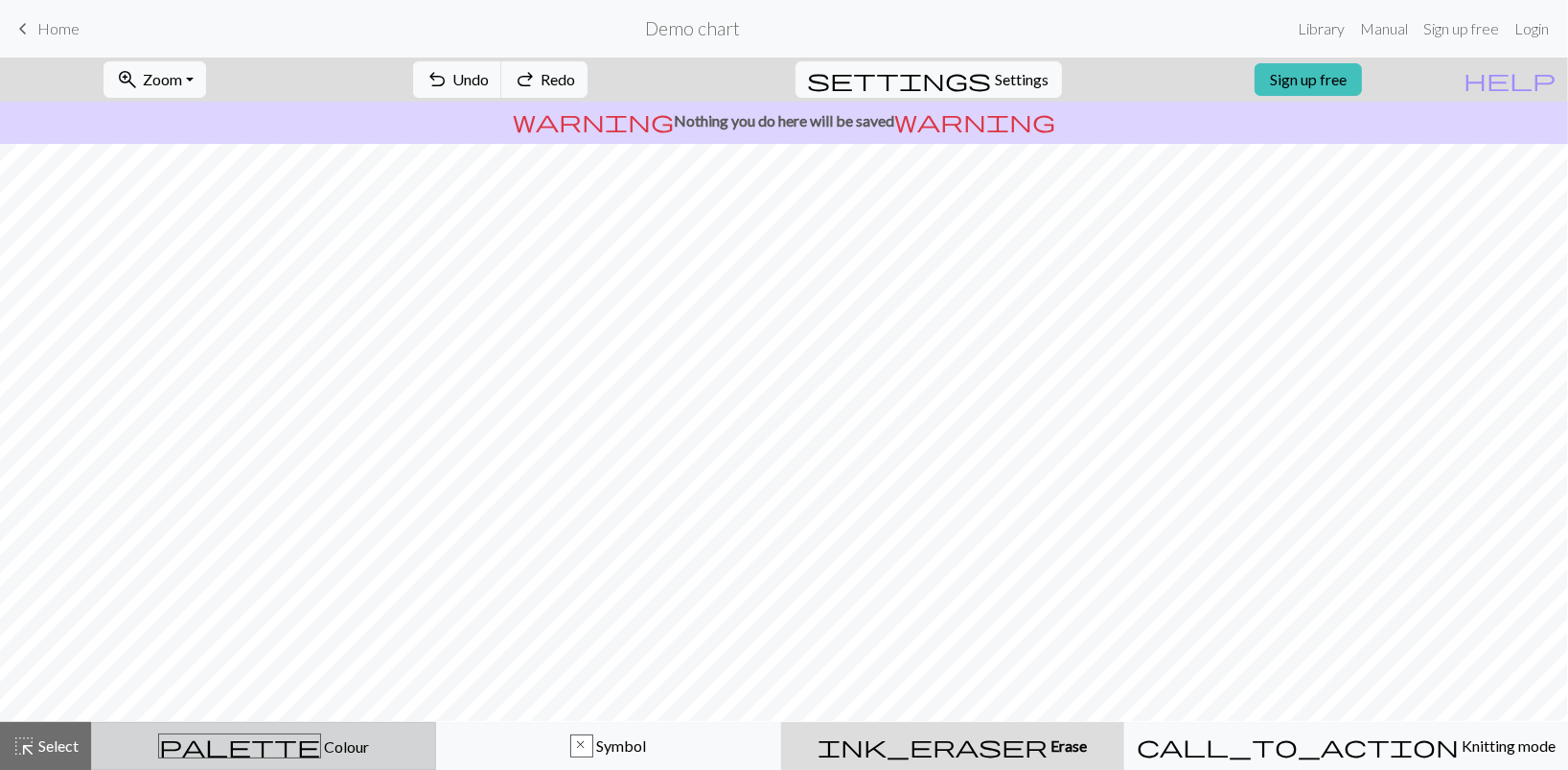 click on "palette   Colour   Colour" at bounding box center (264, 746) 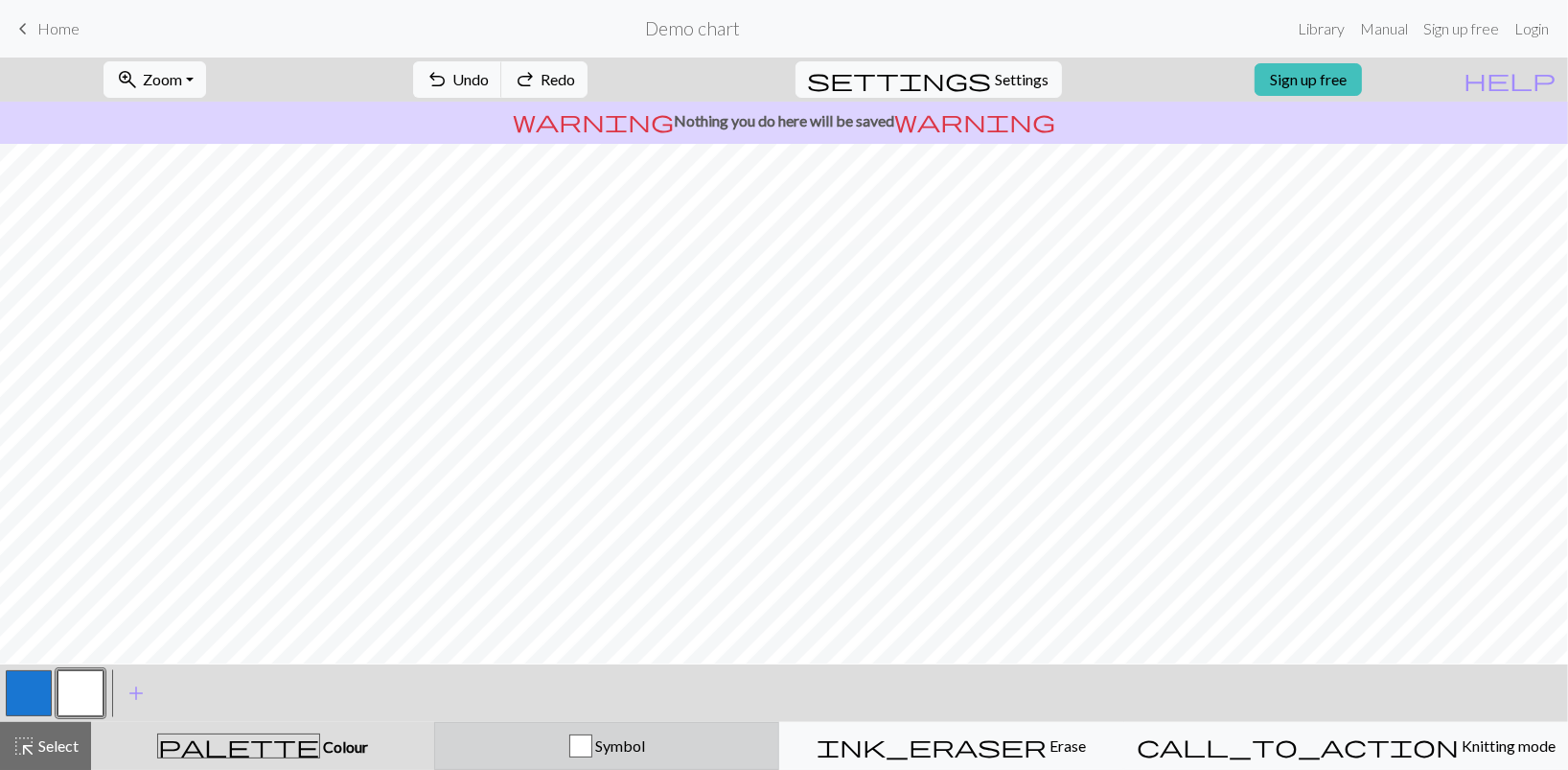 click on "Symbol" at bounding box center [607, 746] 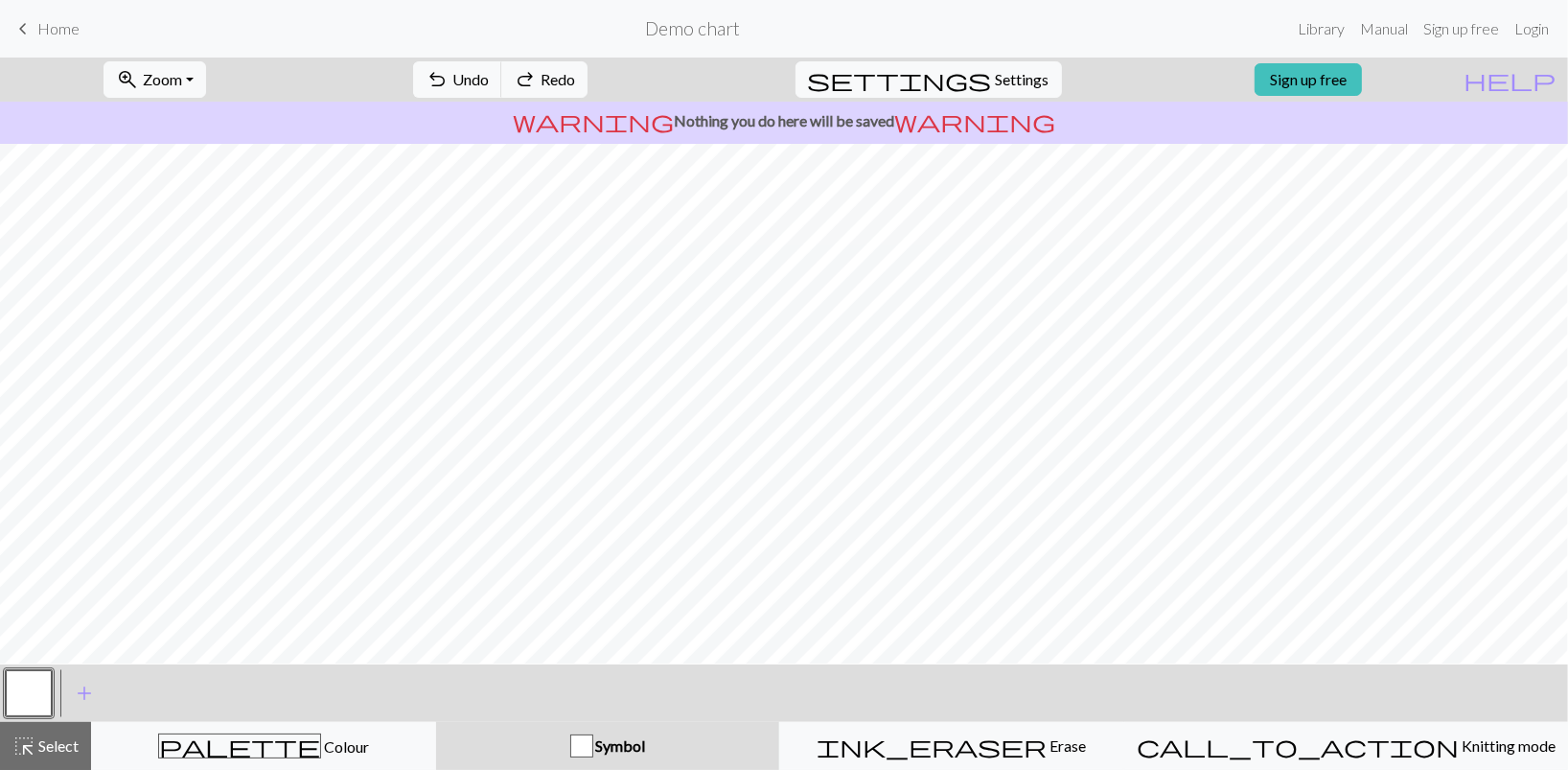 click at bounding box center [582, 746] 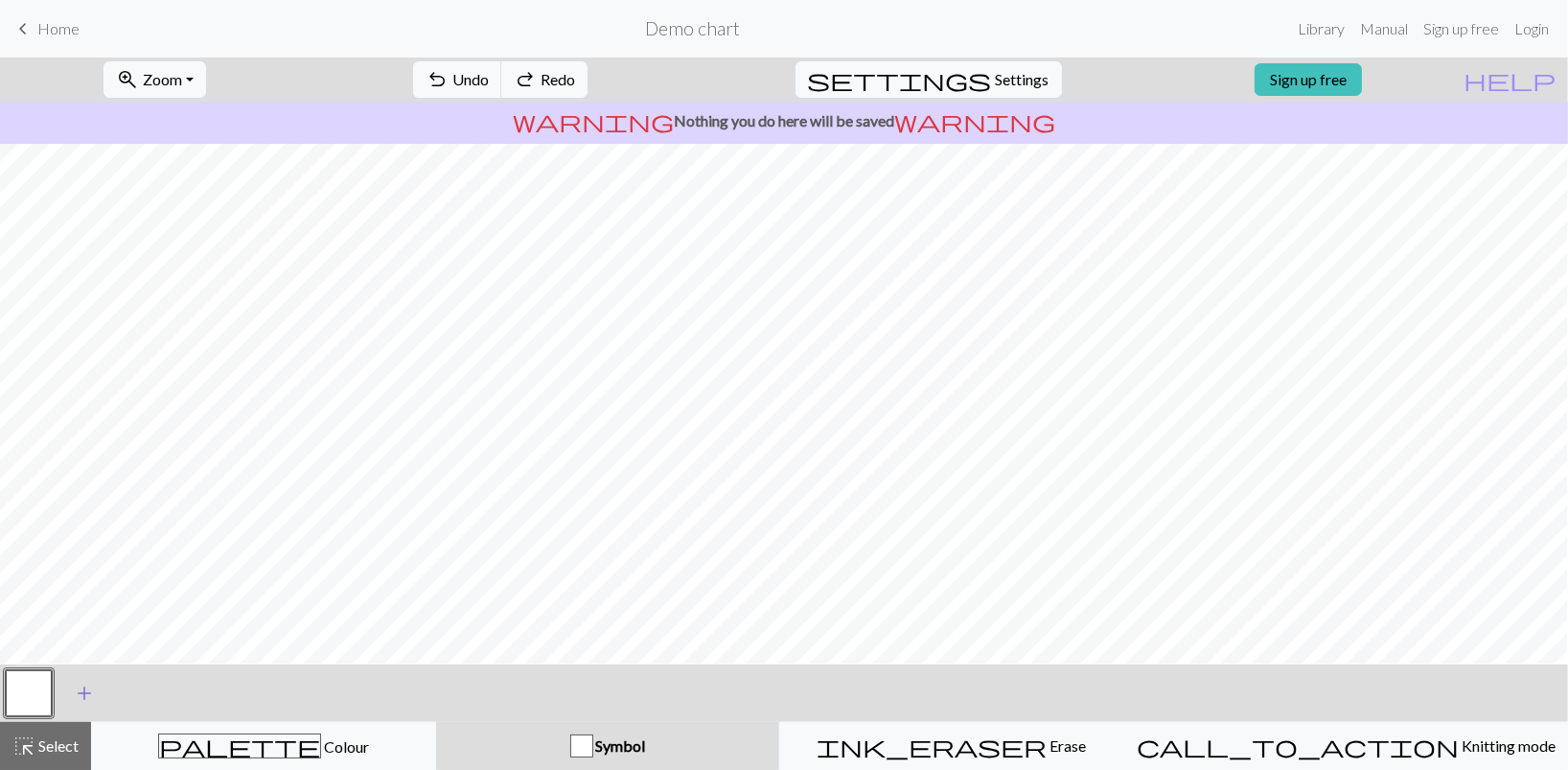 click on "add" at bounding box center [84, 693] 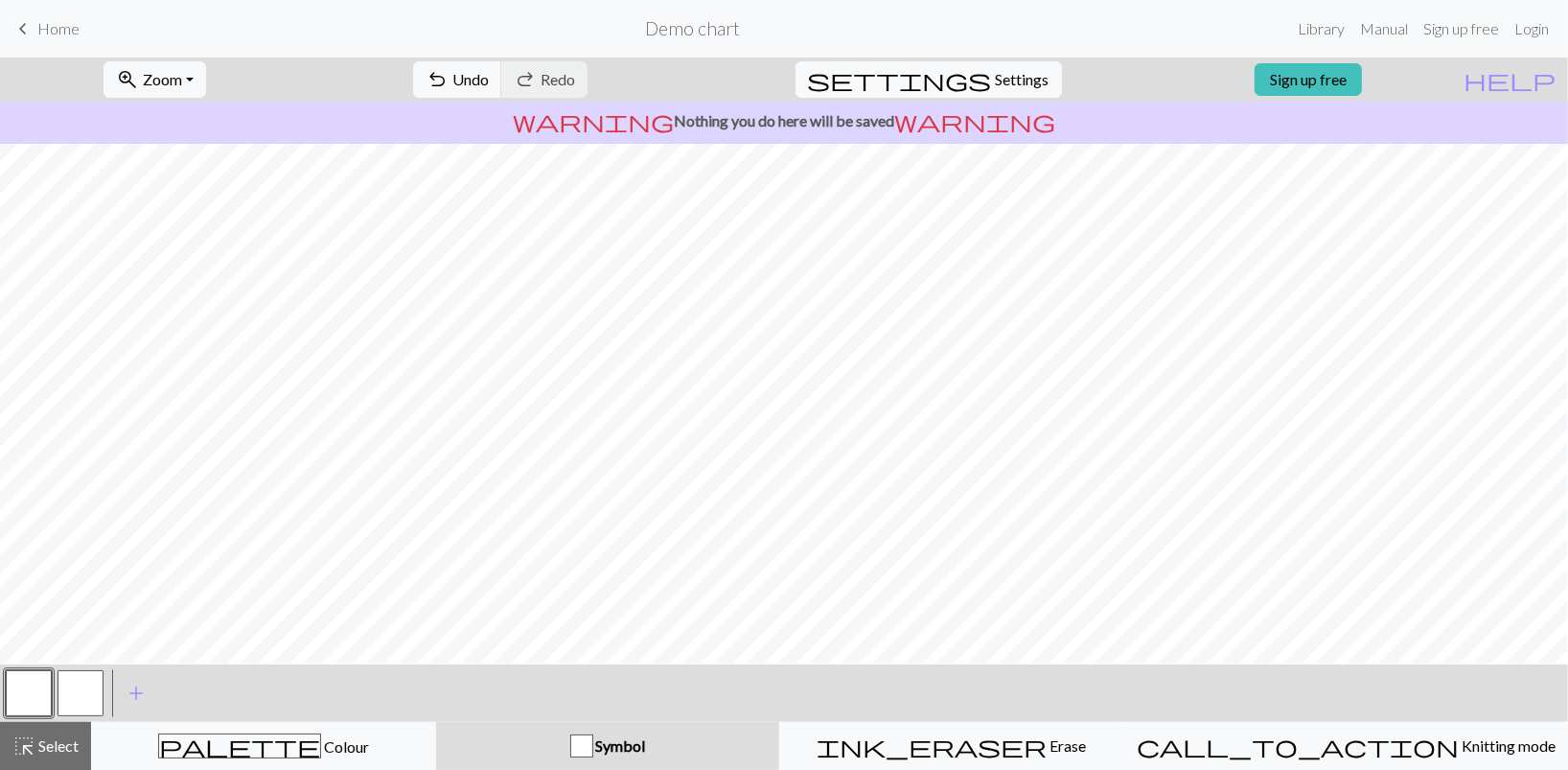 click at bounding box center [81, 693] 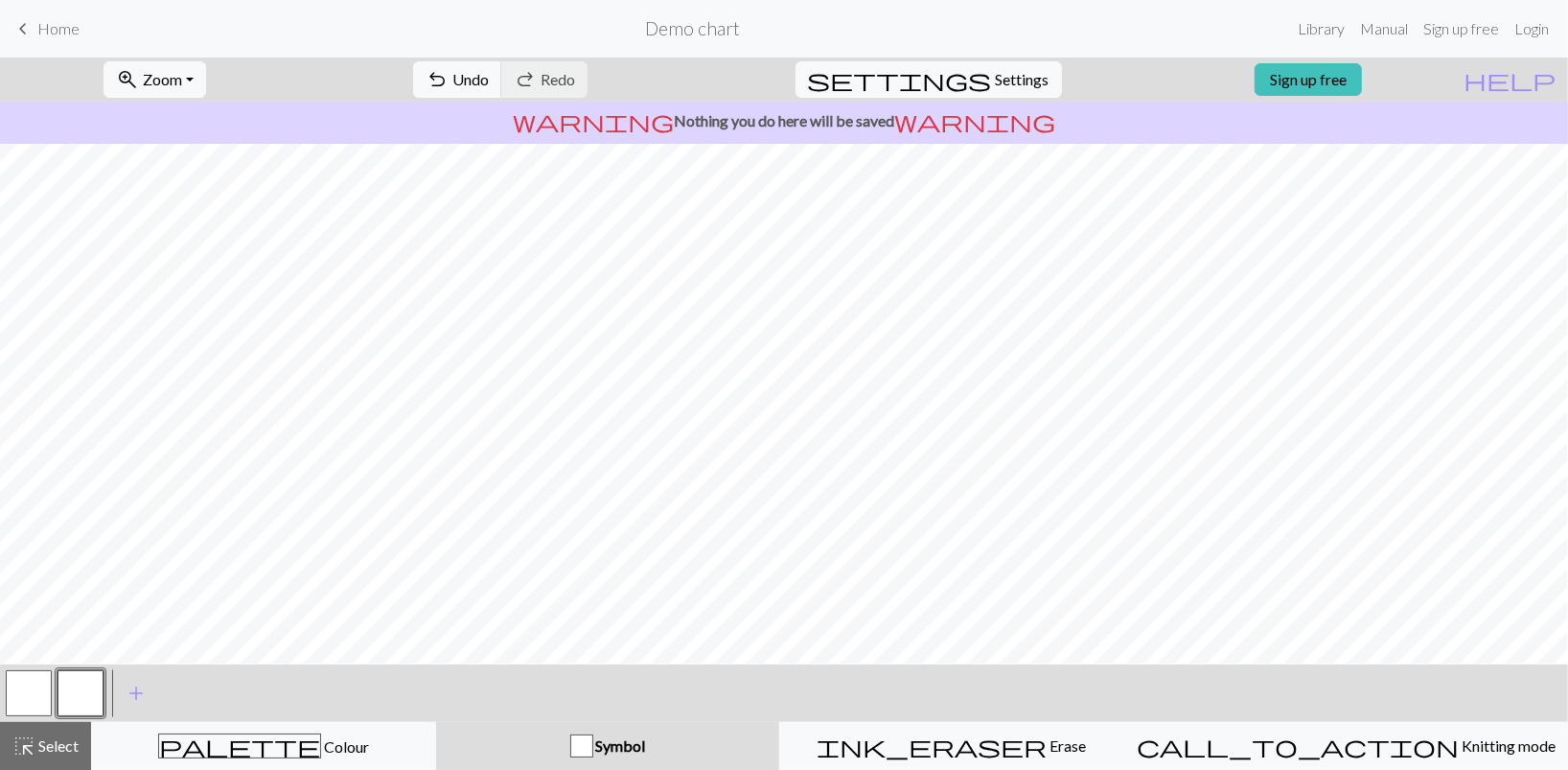 click at bounding box center (29, 693) 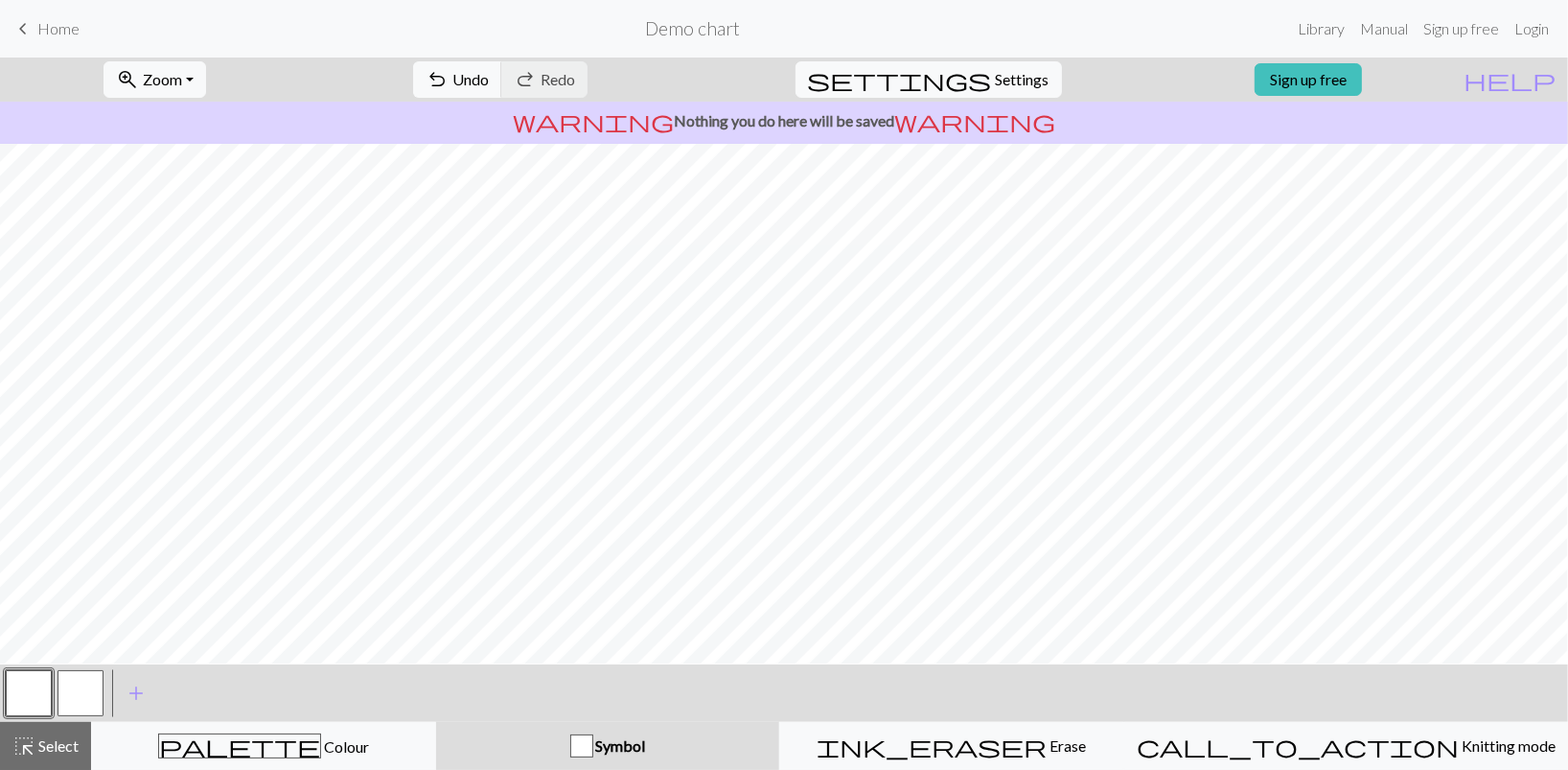 click at bounding box center (81, 693) 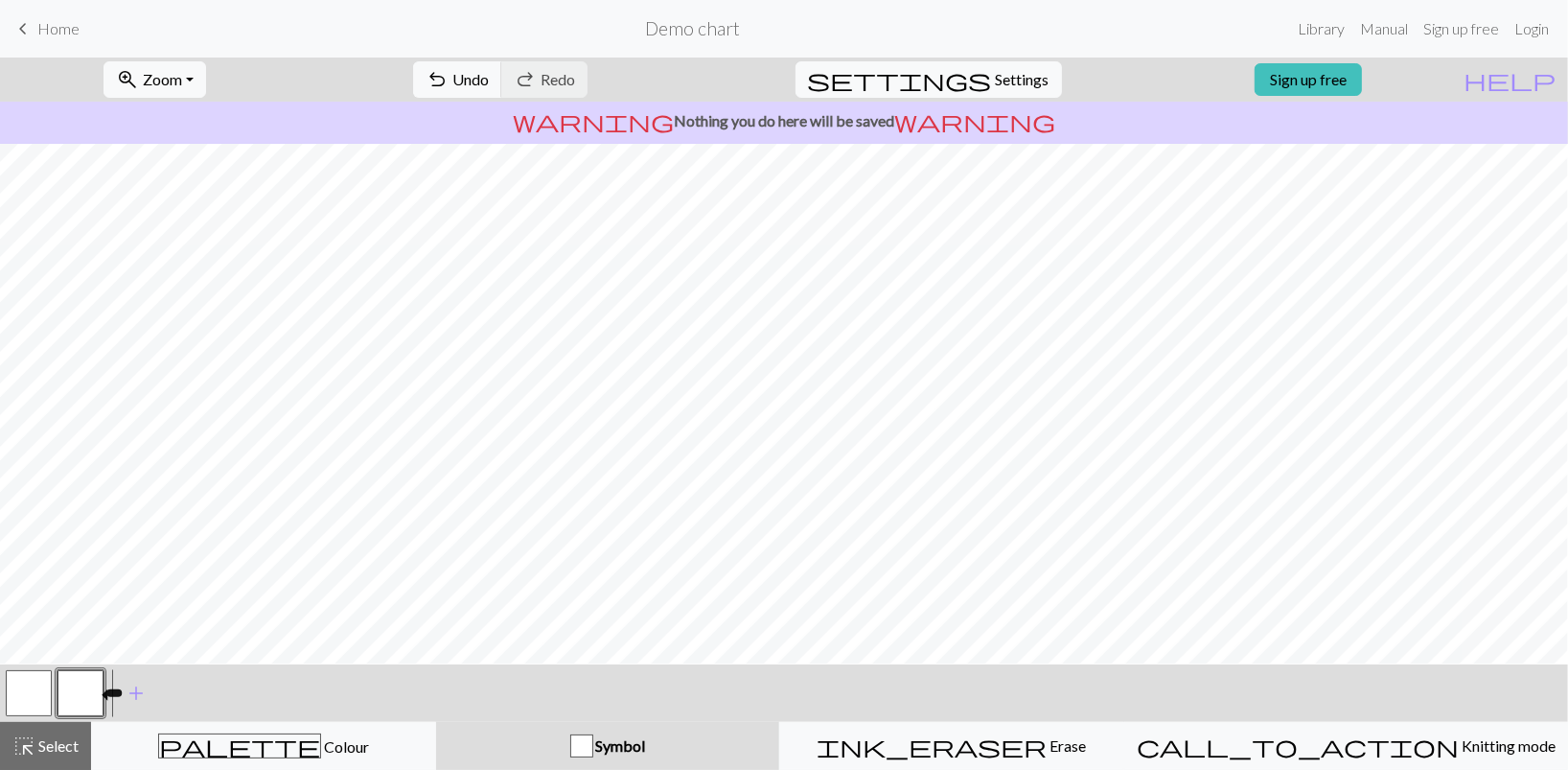 click at bounding box center [81, 693] 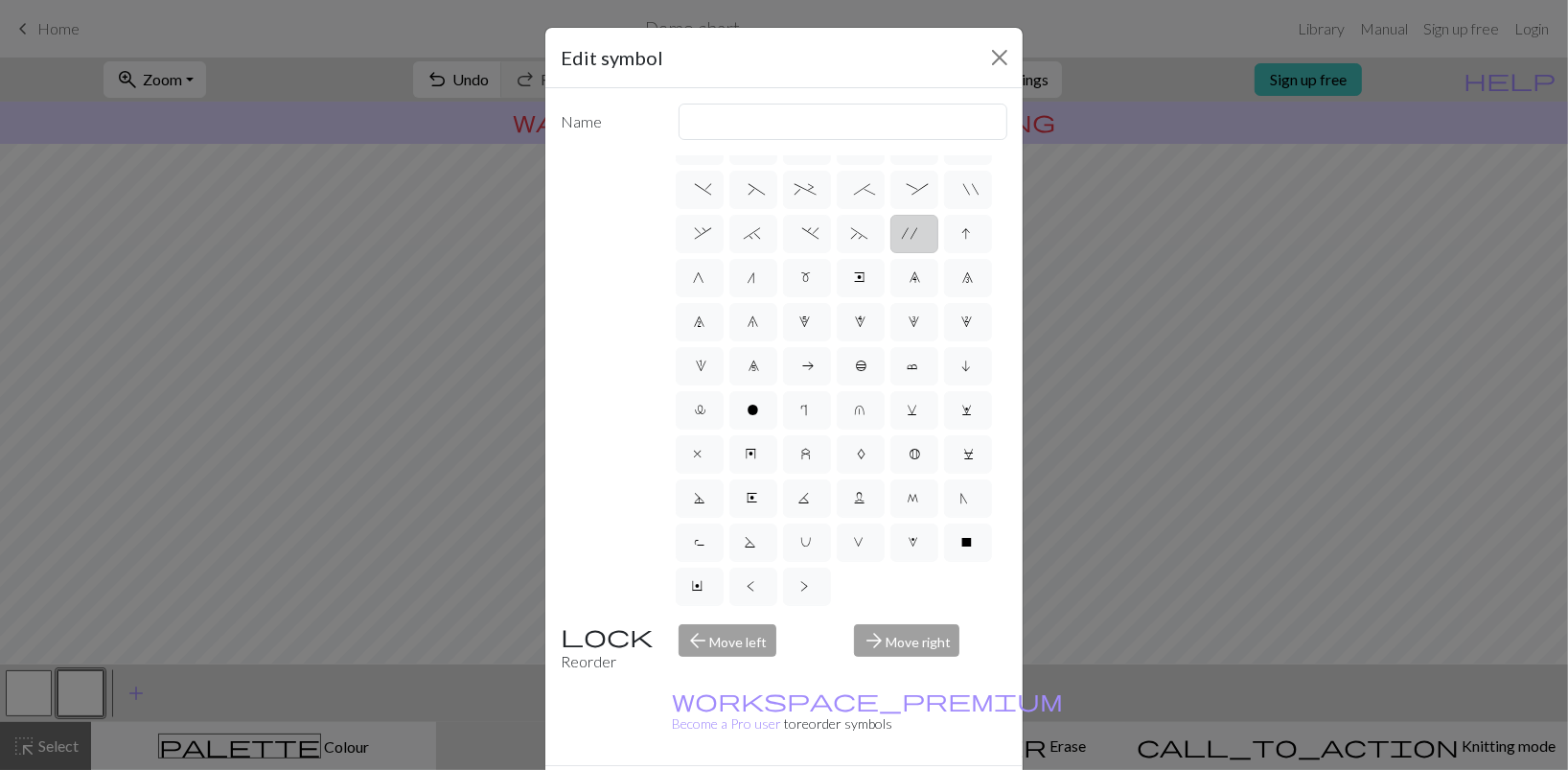 scroll, scrollTop: 297, scrollLeft: 0, axis: vertical 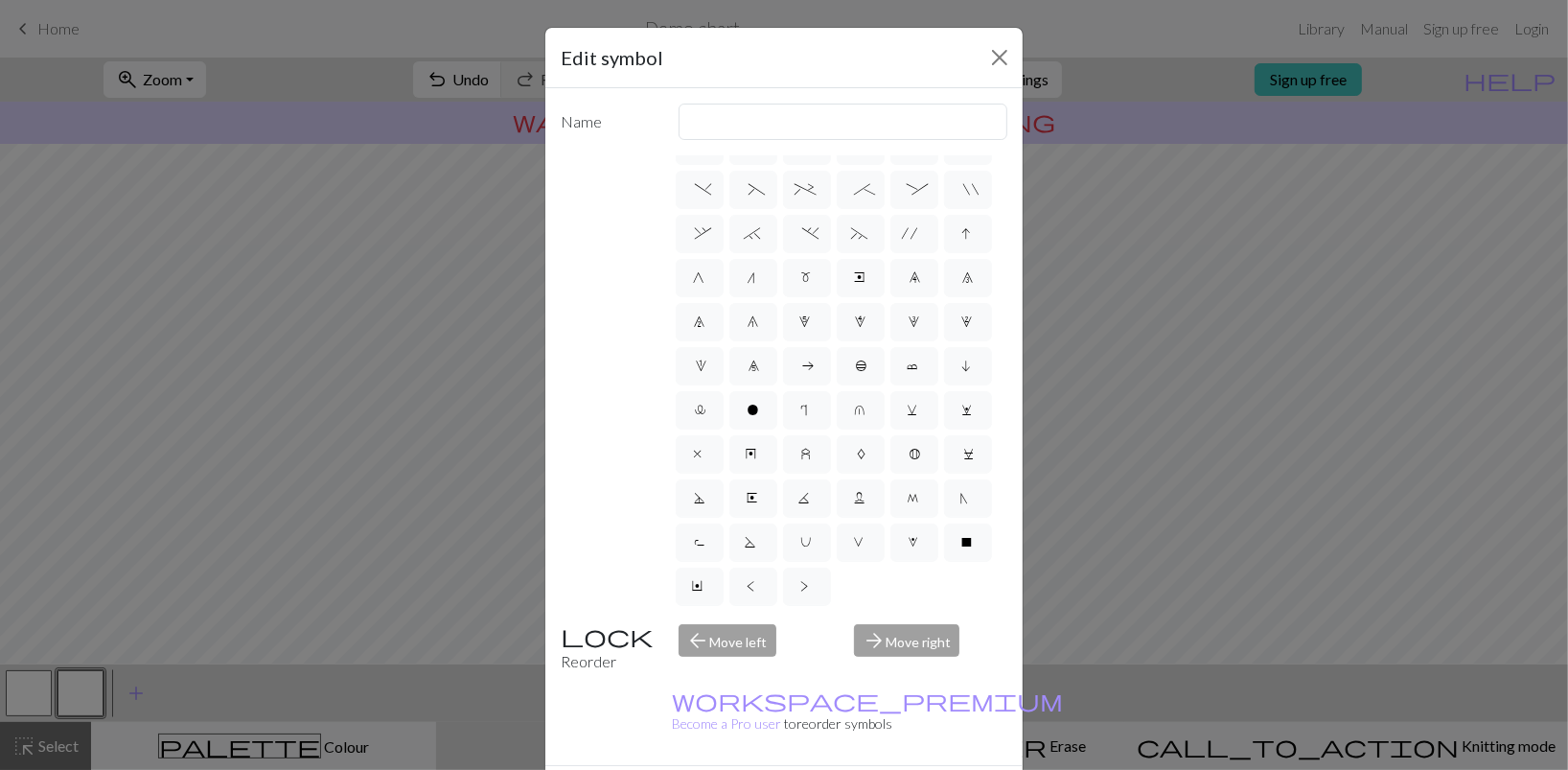 click on "Cancel" at bounding box center [972, 800] 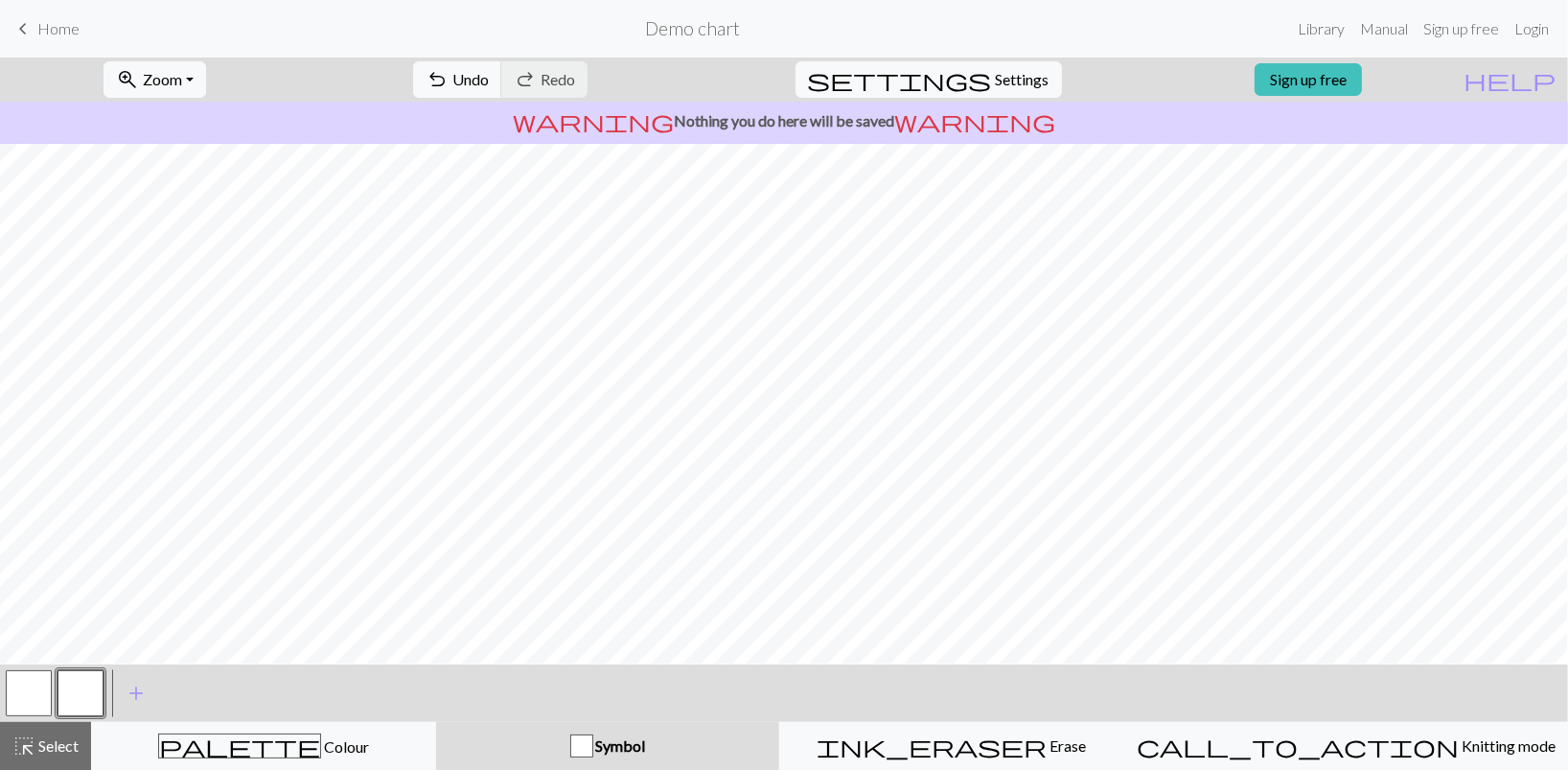 scroll, scrollTop: 199, scrollLeft: 0, axis: vertical 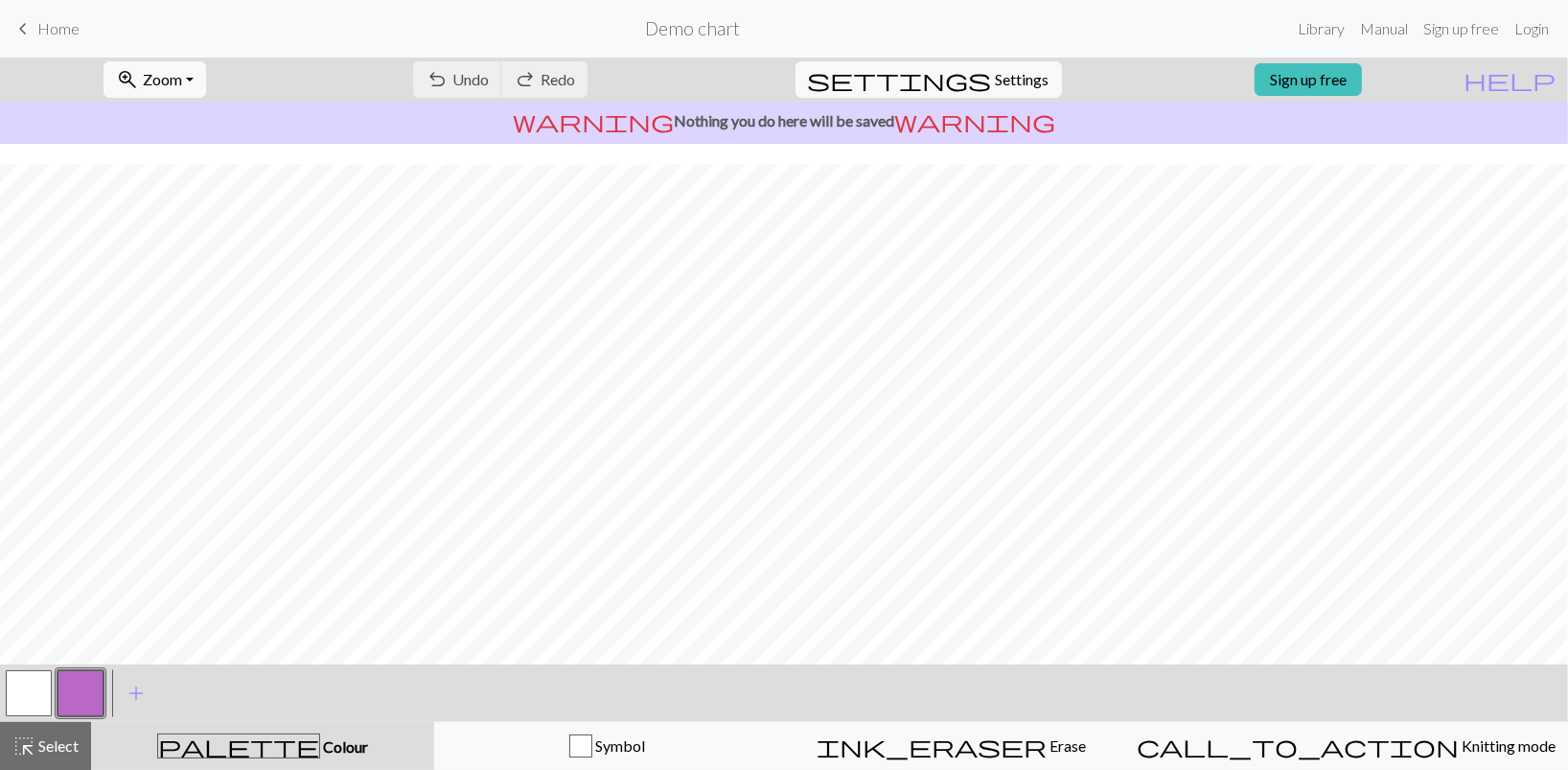 click at bounding box center (29, 693) 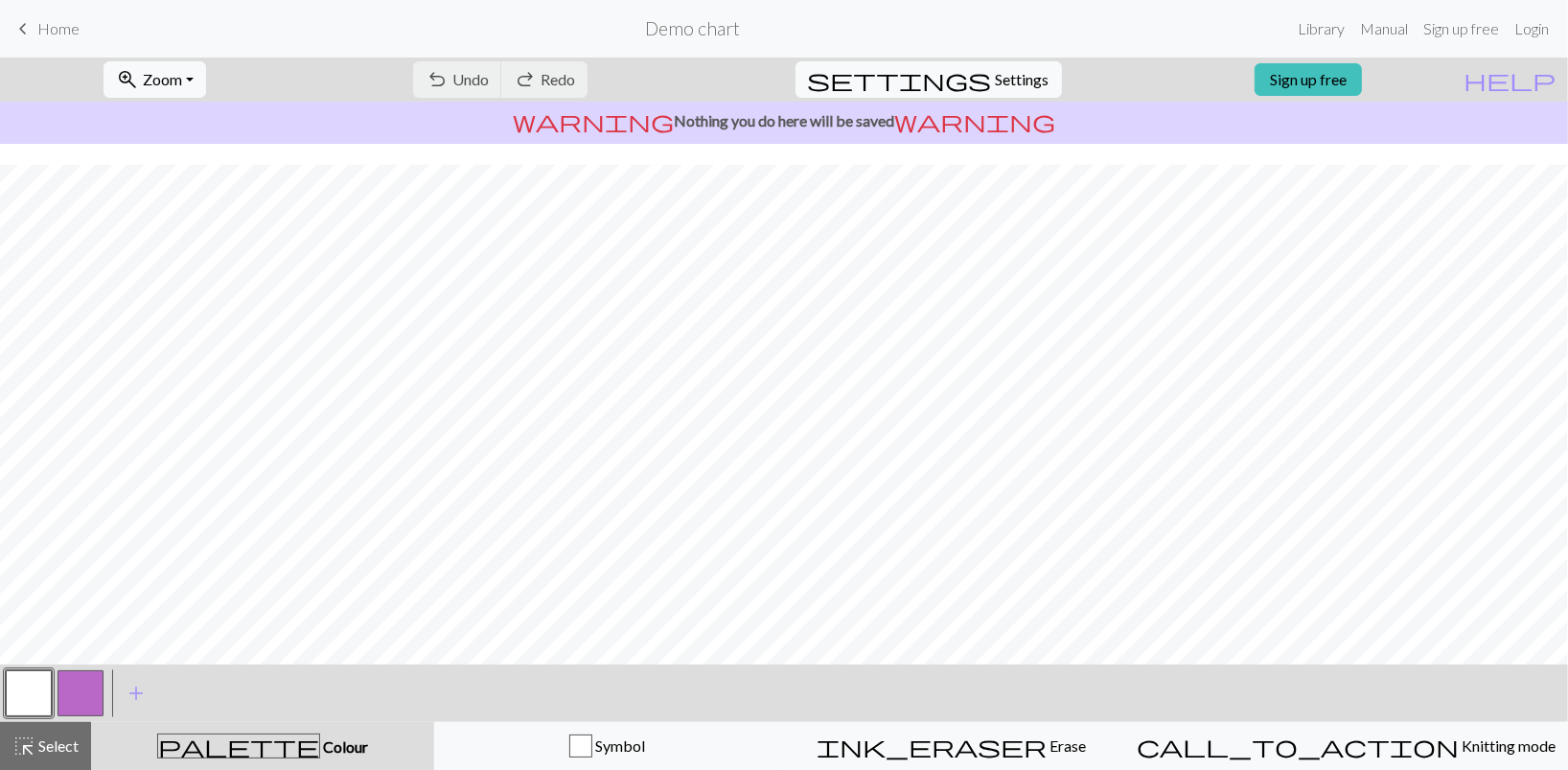 click at bounding box center [29, 693] 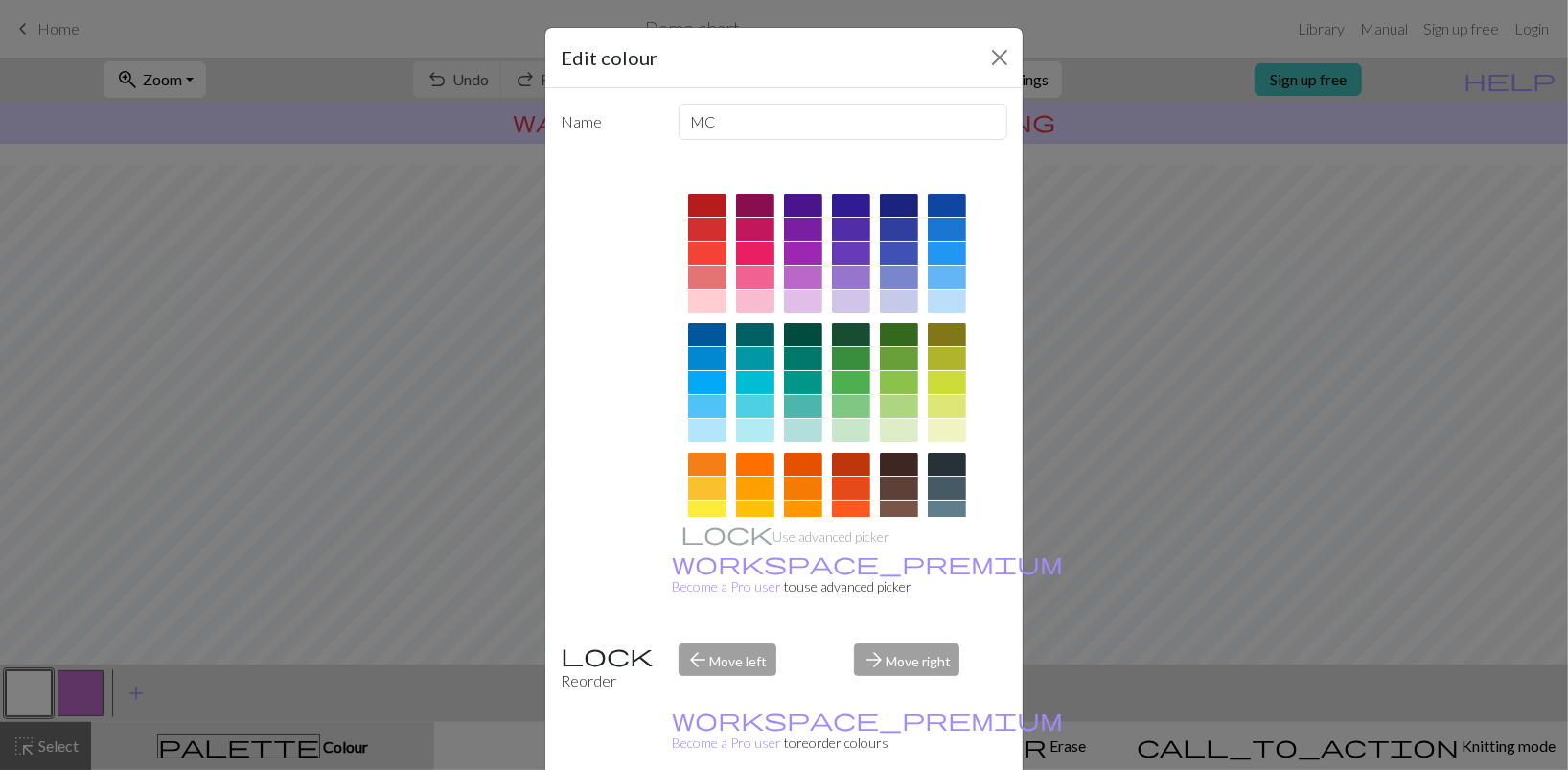click at bounding box center (947, 229) 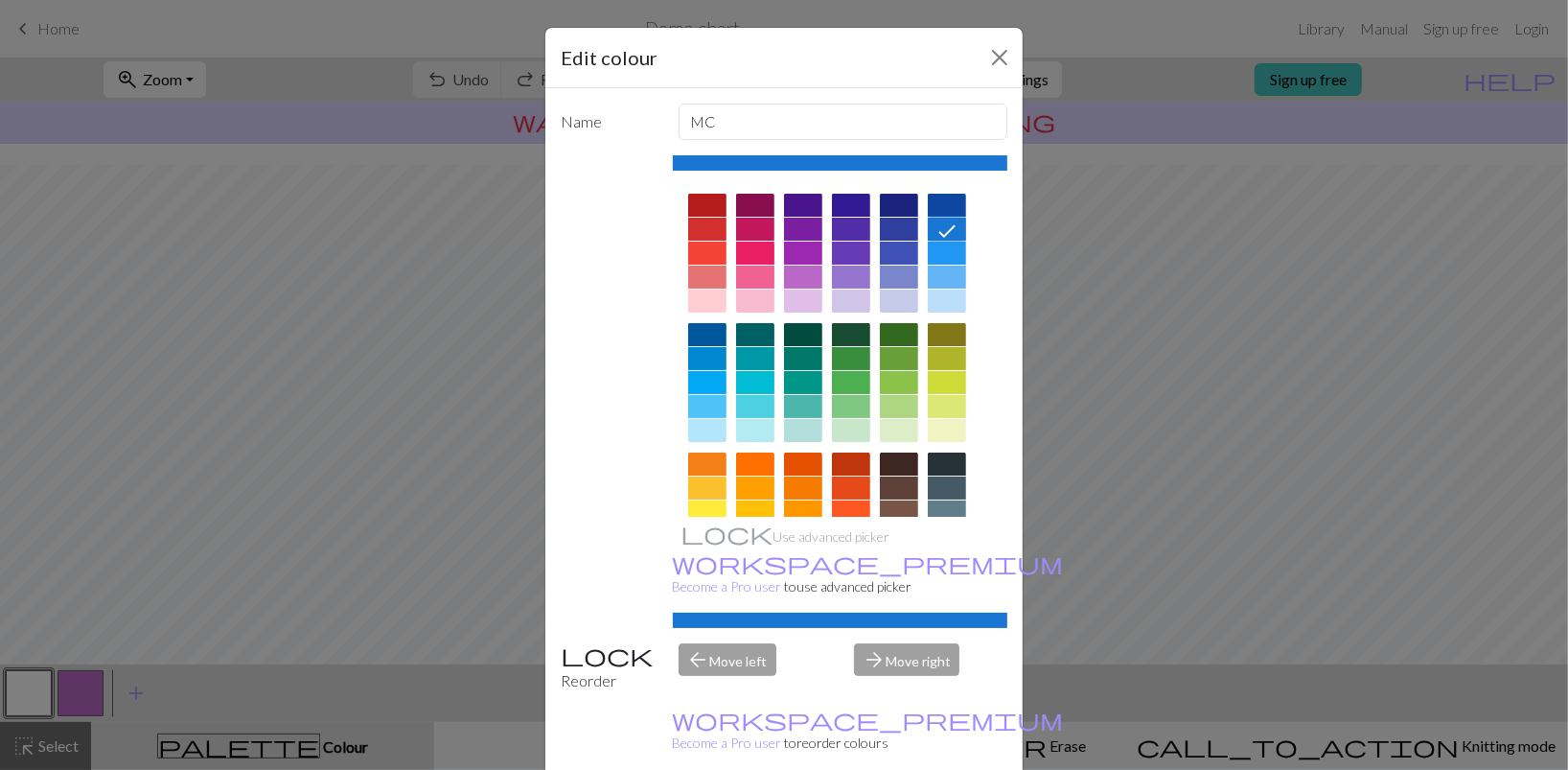 click on "Done" at bounding box center (899, 819) 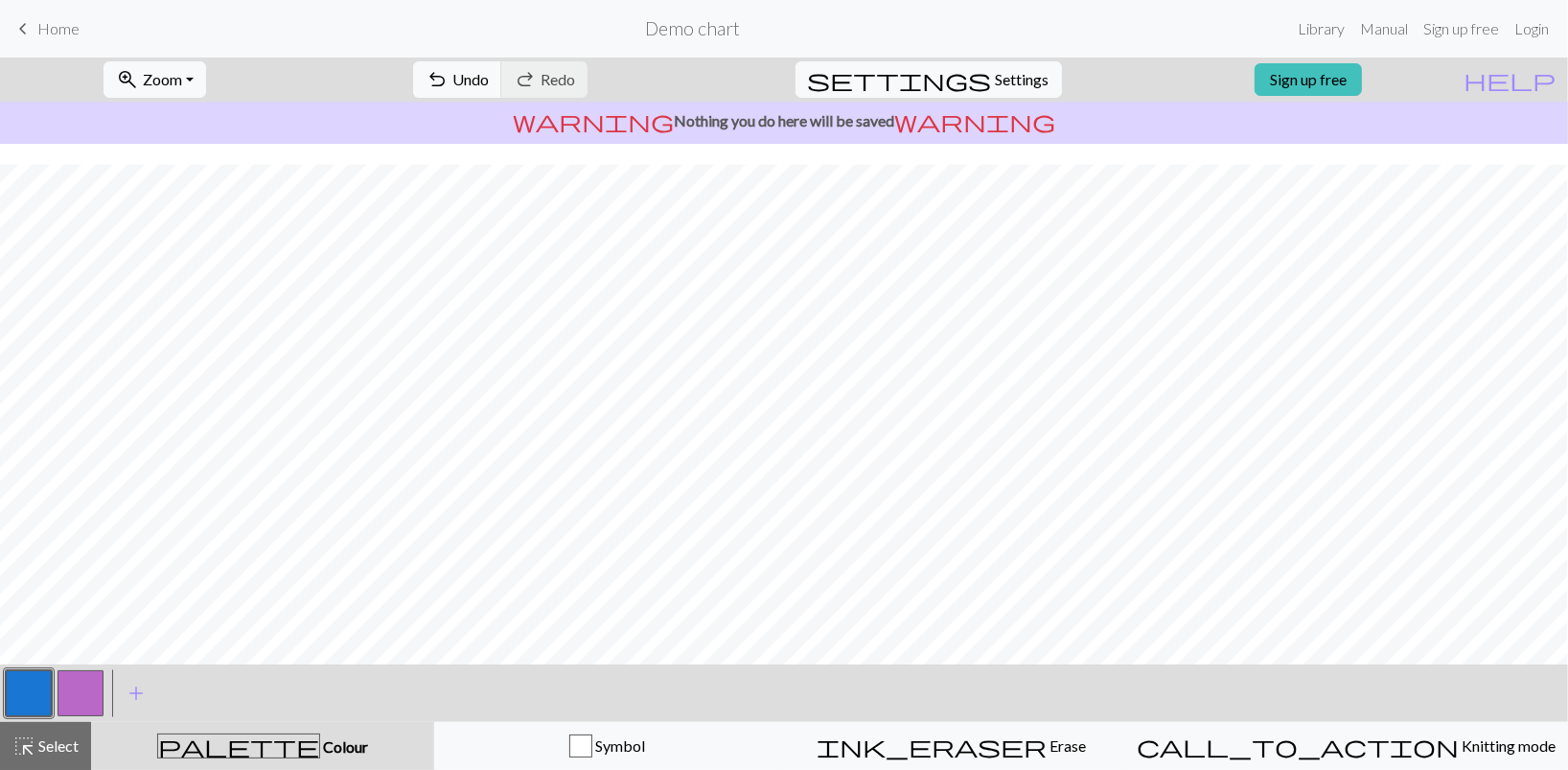 click at bounding box center [81, 693] 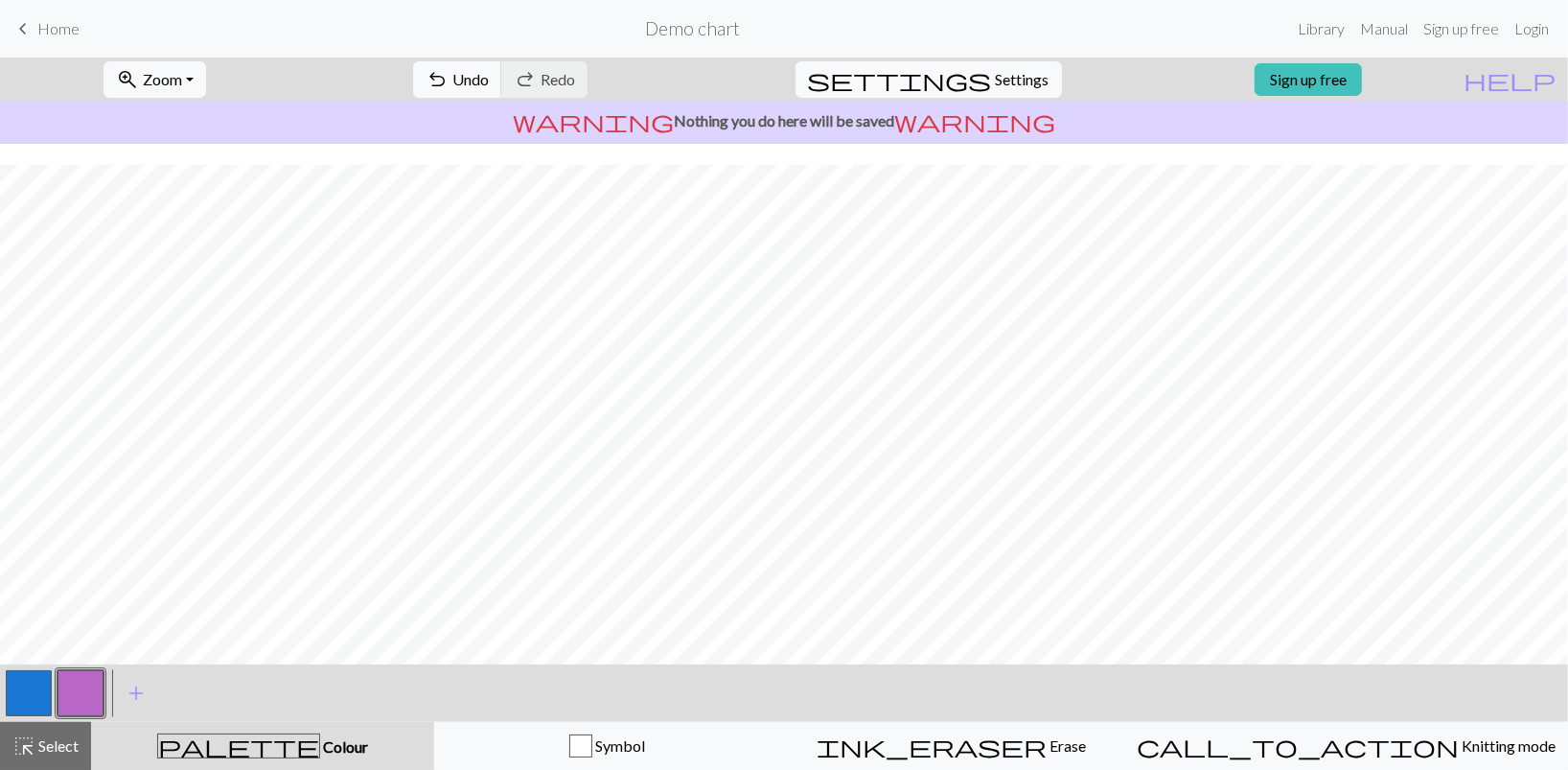 click at bounding box center (81, 693) 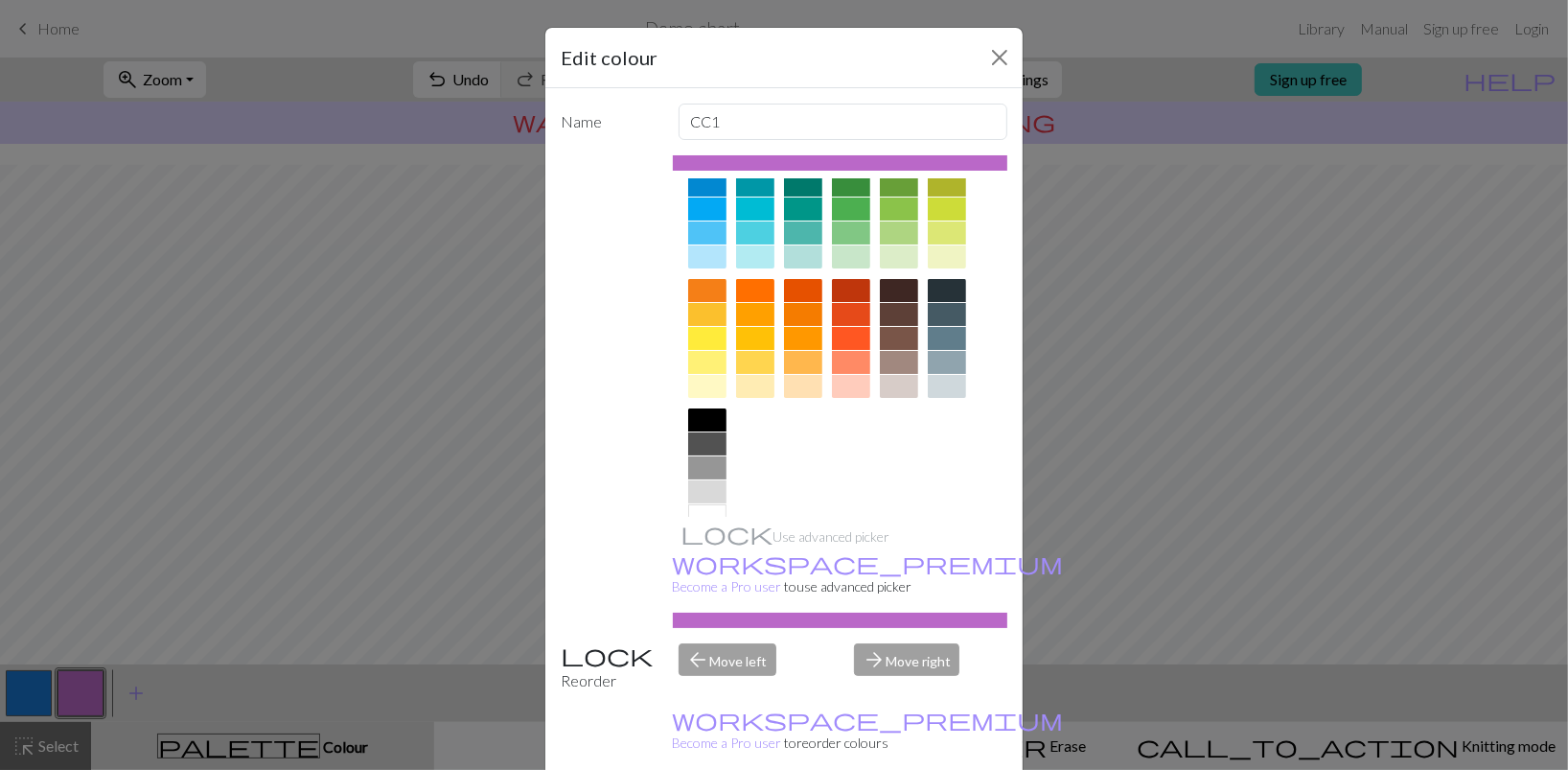 scroll, scrollTop: 206, scrollLeft: 0, axis: vertical 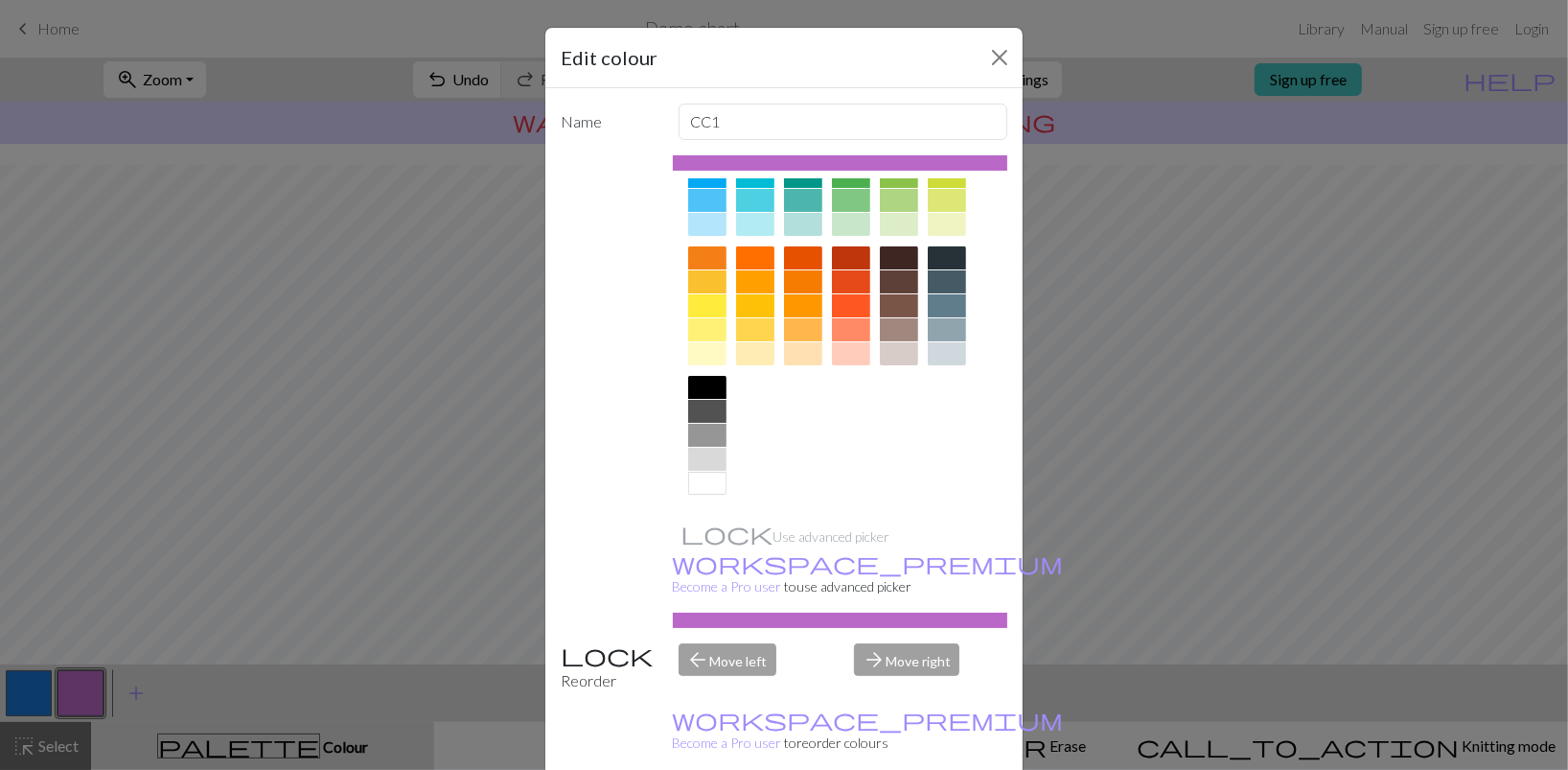 click at bounding box center (707, 483) 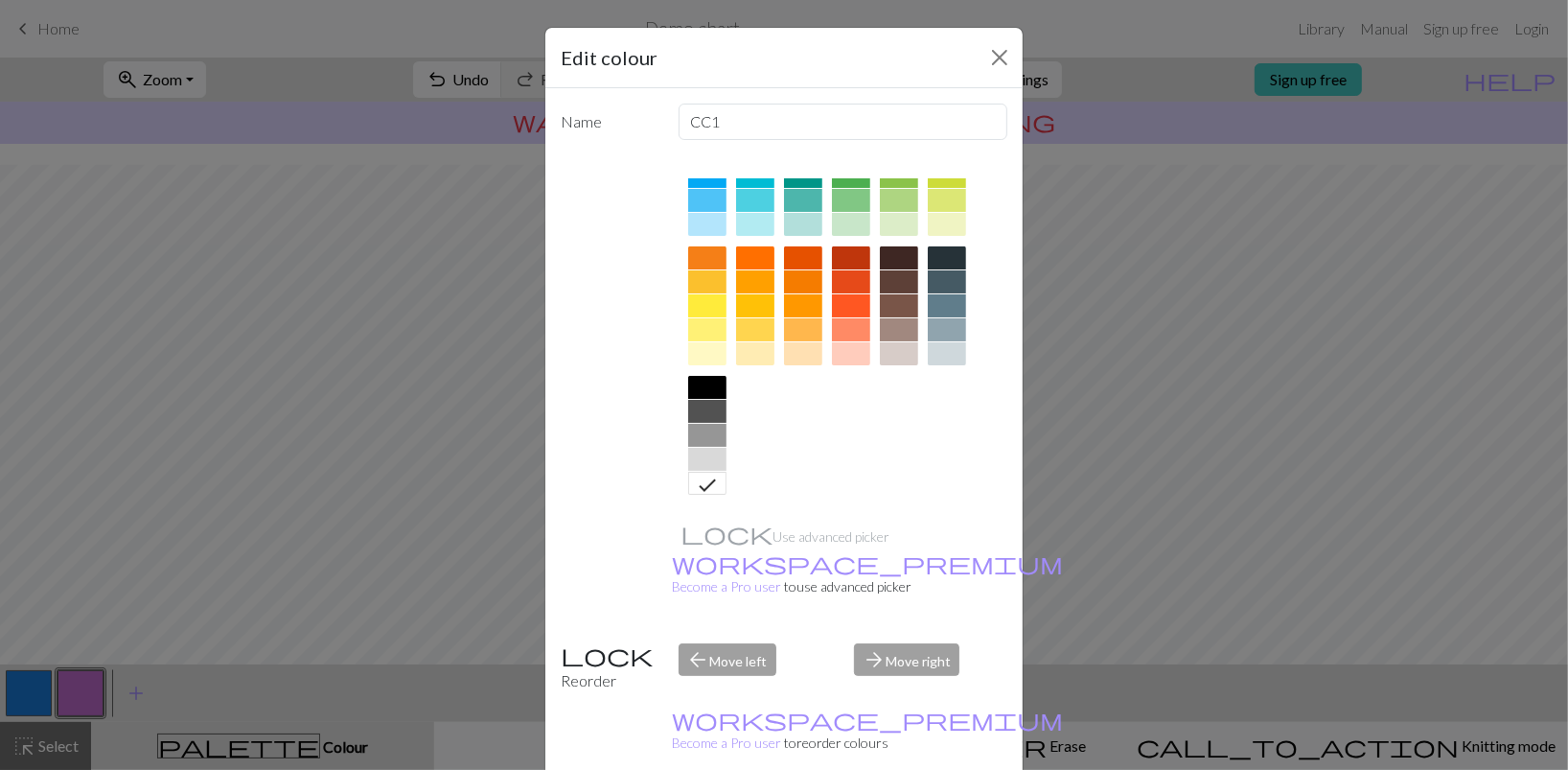 click on "Done" at bounding box center [899, 819] 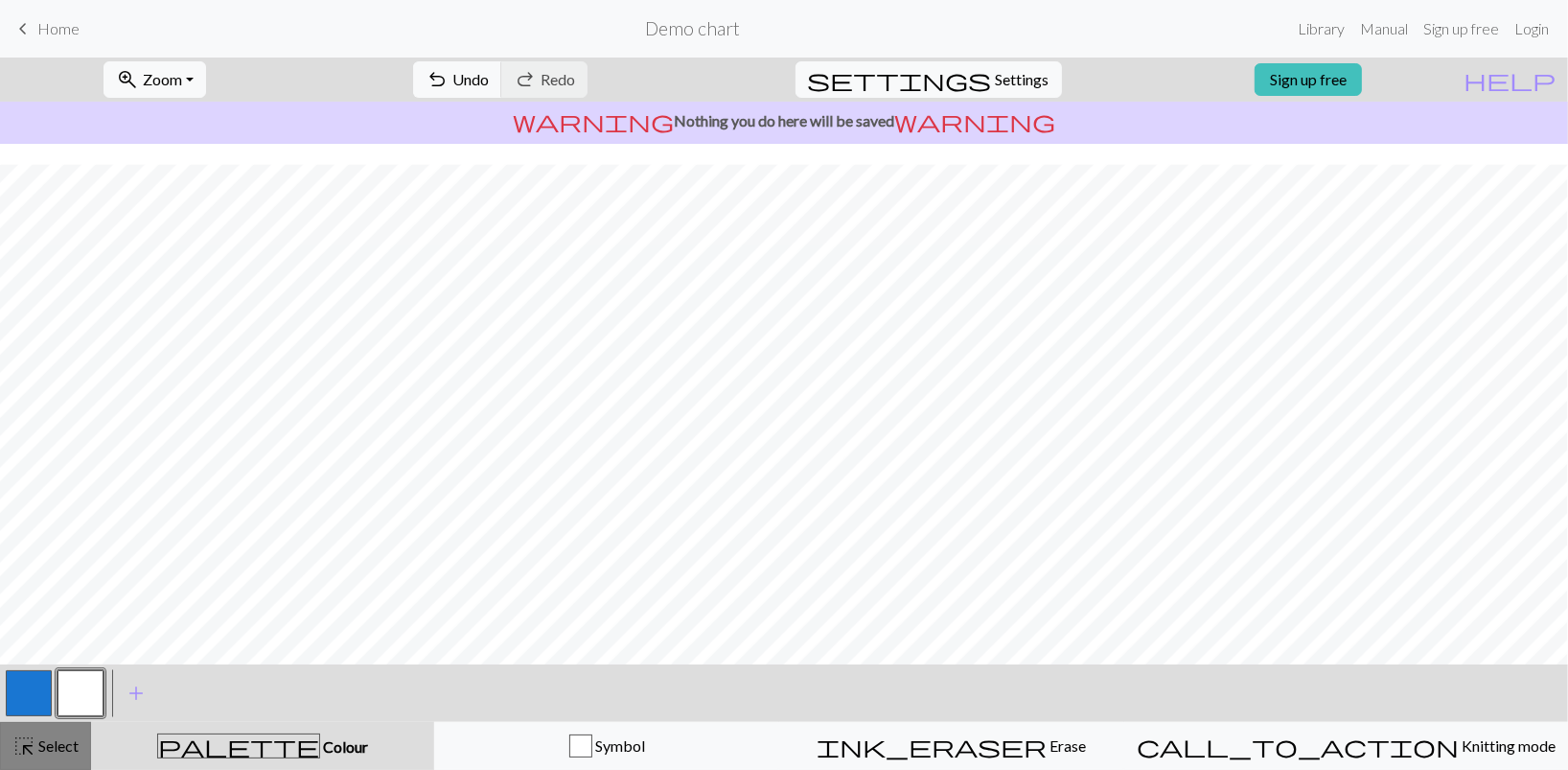 click on "highlight_alt" at bounding box center (24, 746) 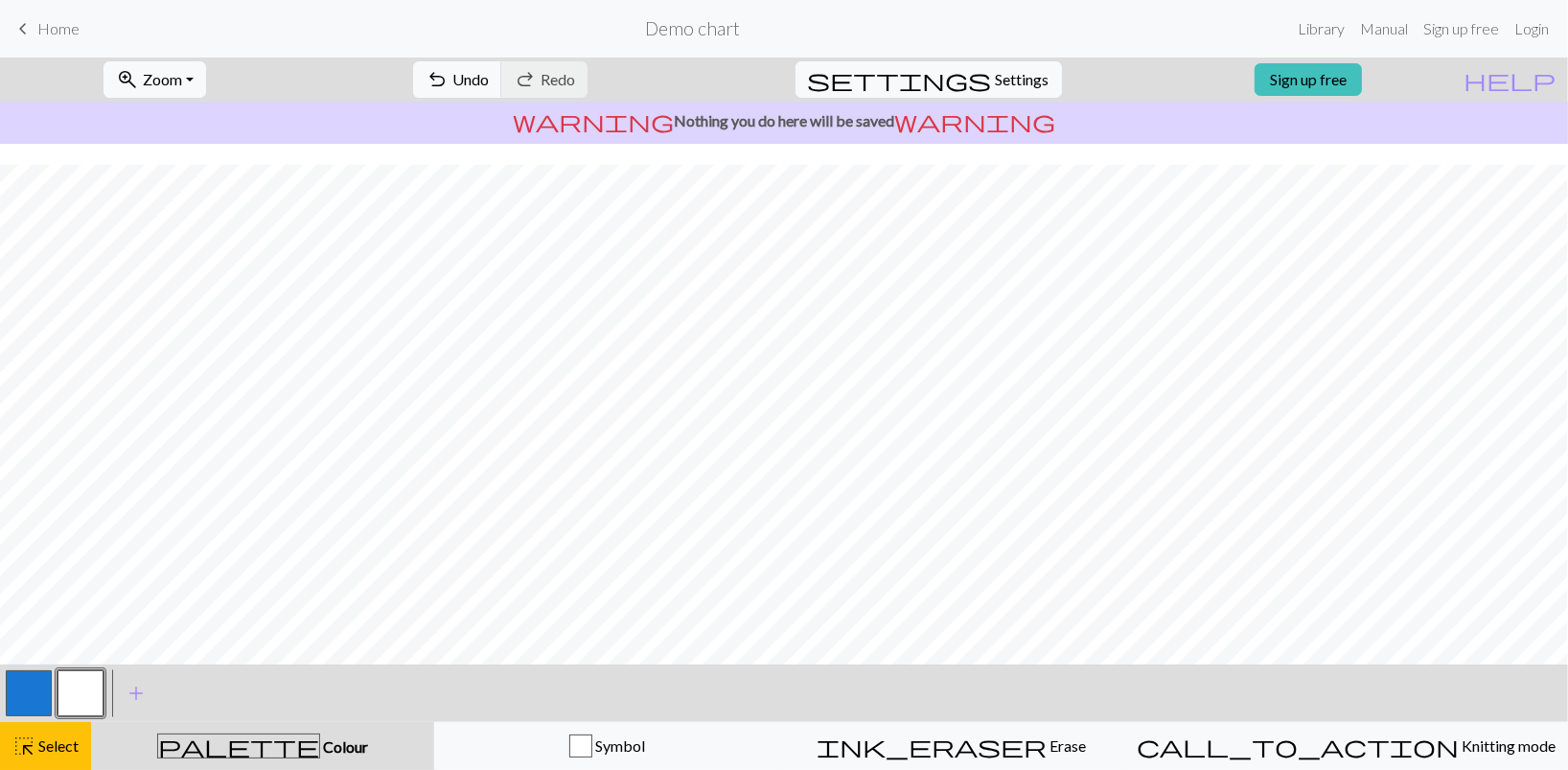 click at bounding box center (29, 693) 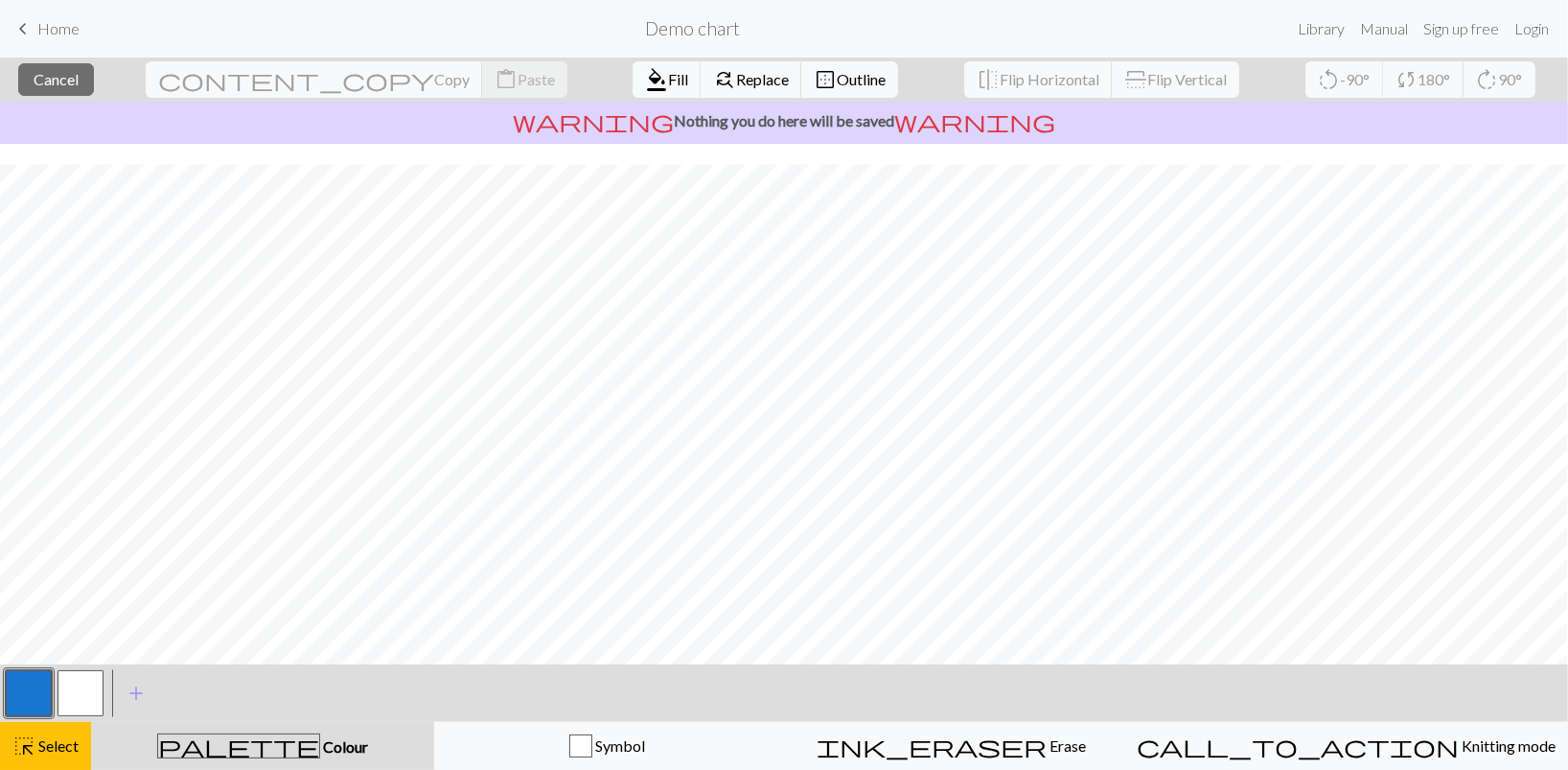 click at bounding box center [81, 693] 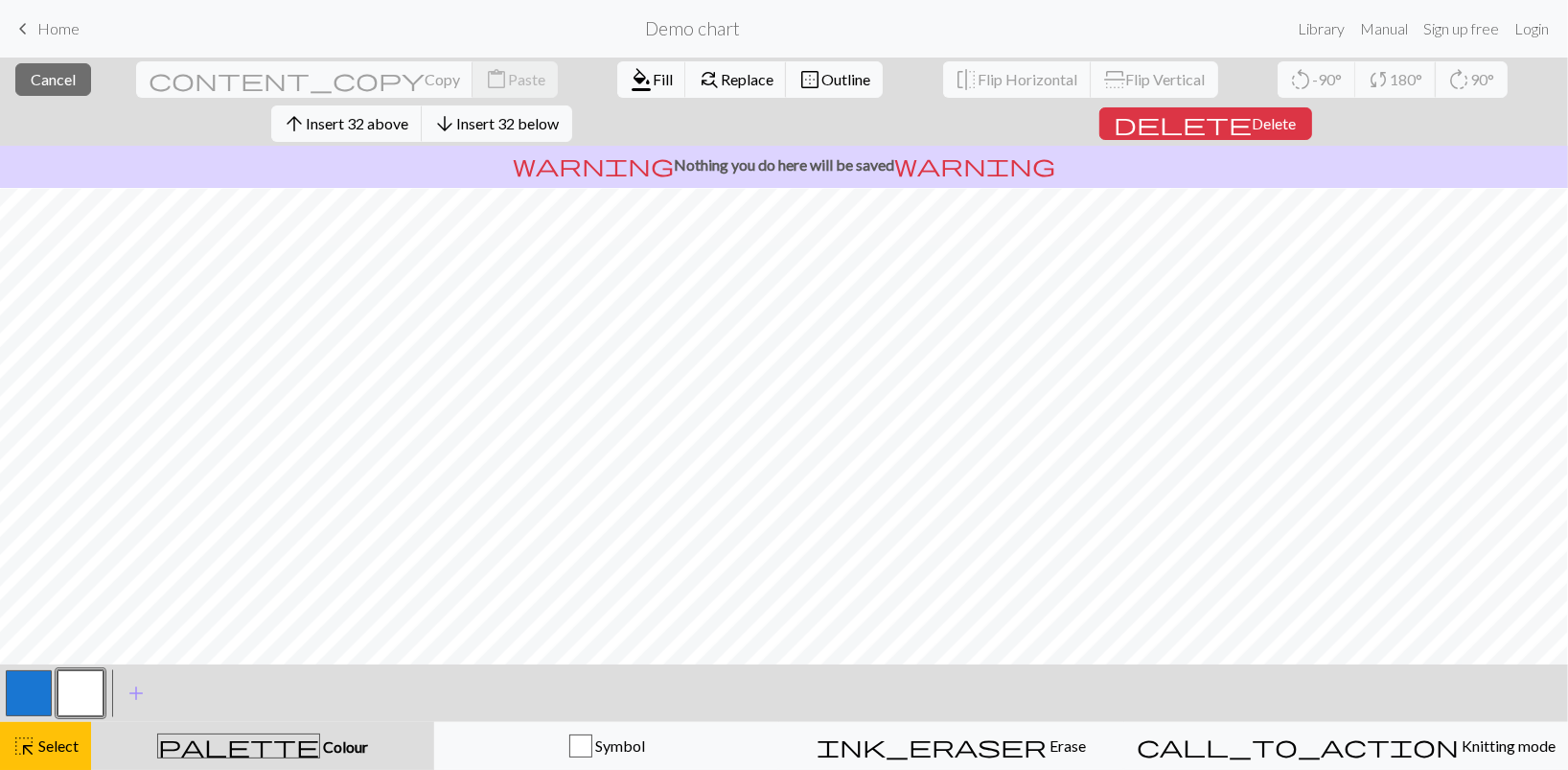 click at bounding box center [29, 693] 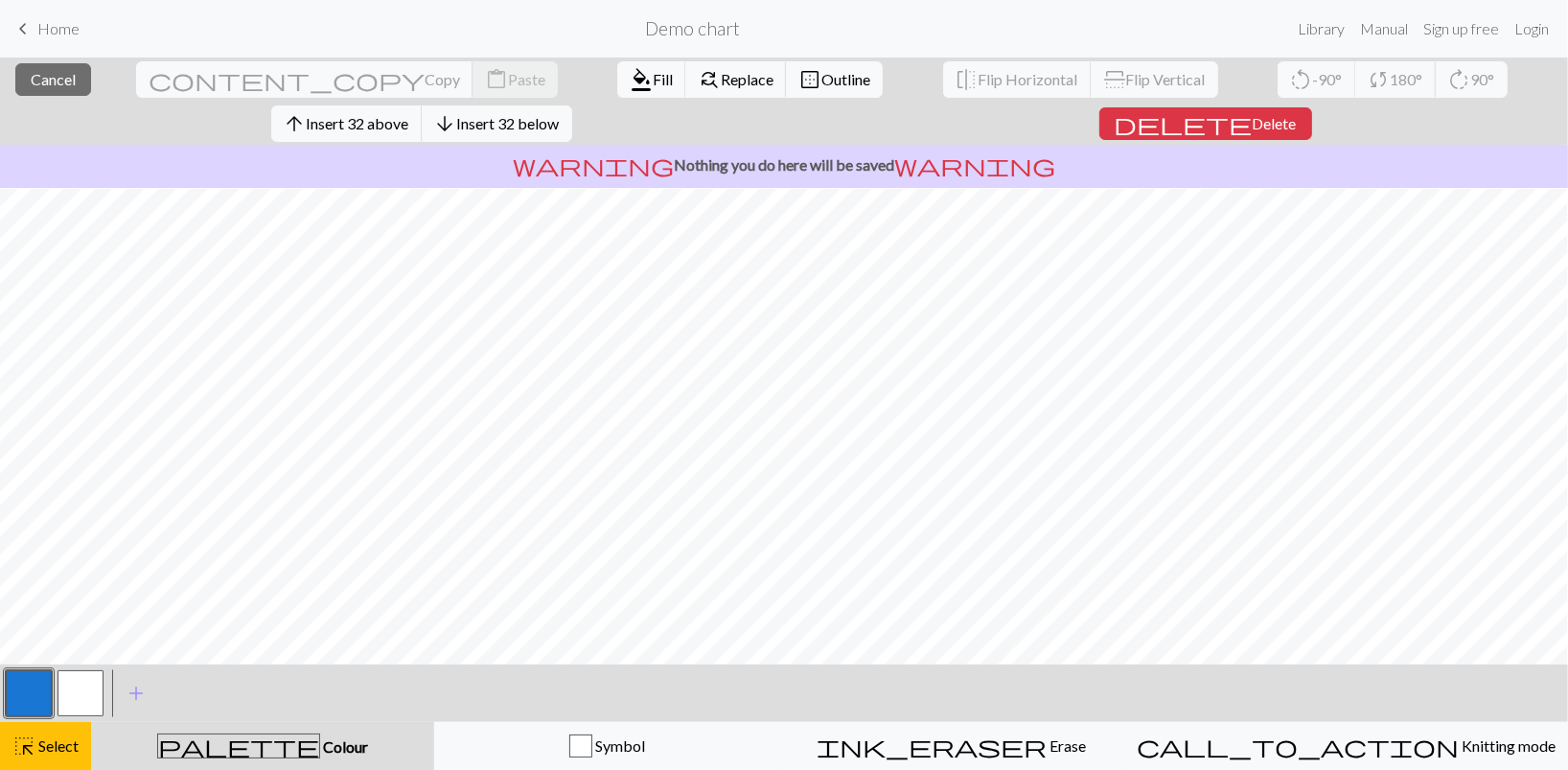click at bounding box center [29, 693] 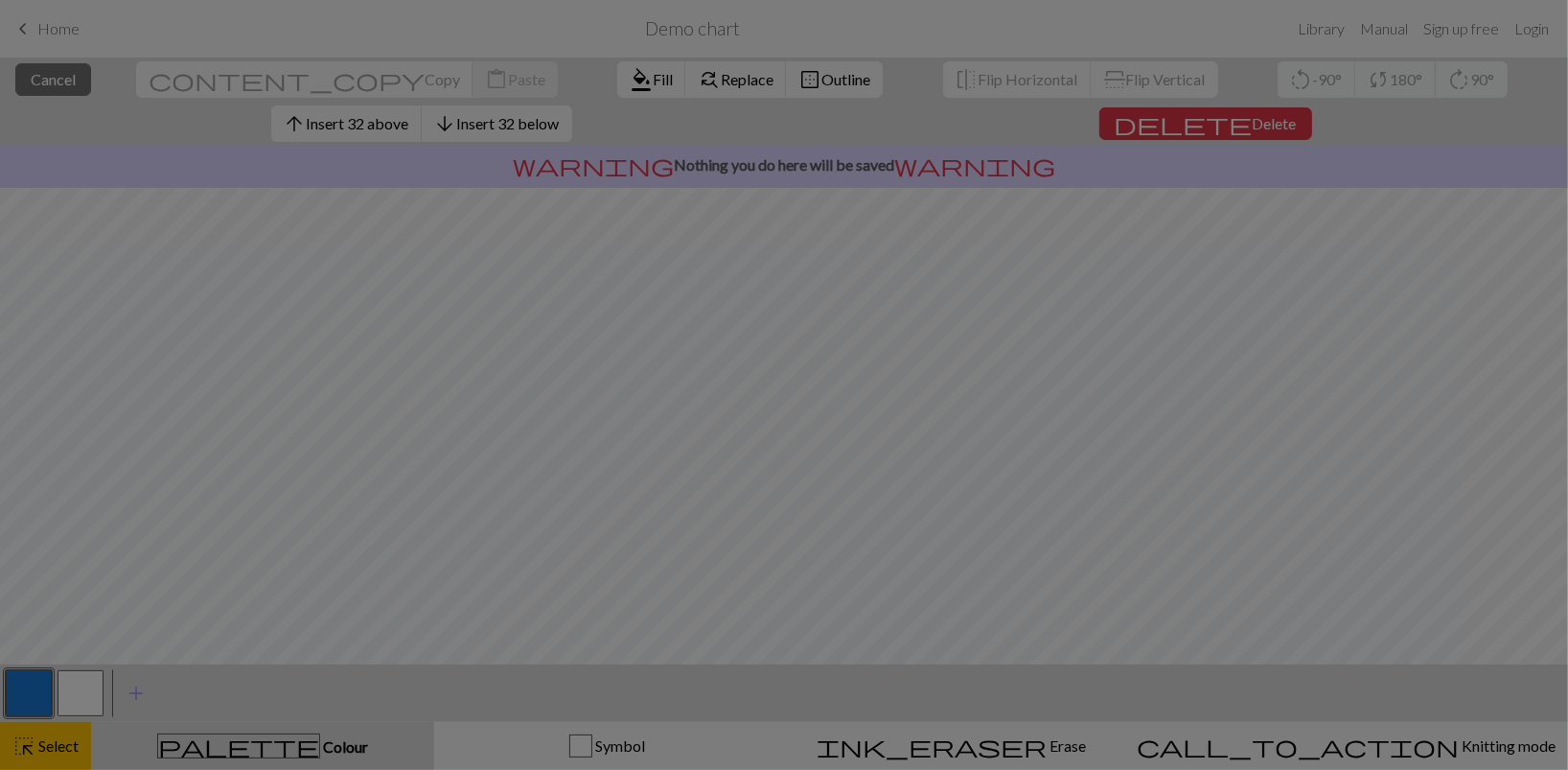 click on "Use advanced picker workspace_premium Become a Pro user   to  use advanced picker" at bounding box center (784, 343) 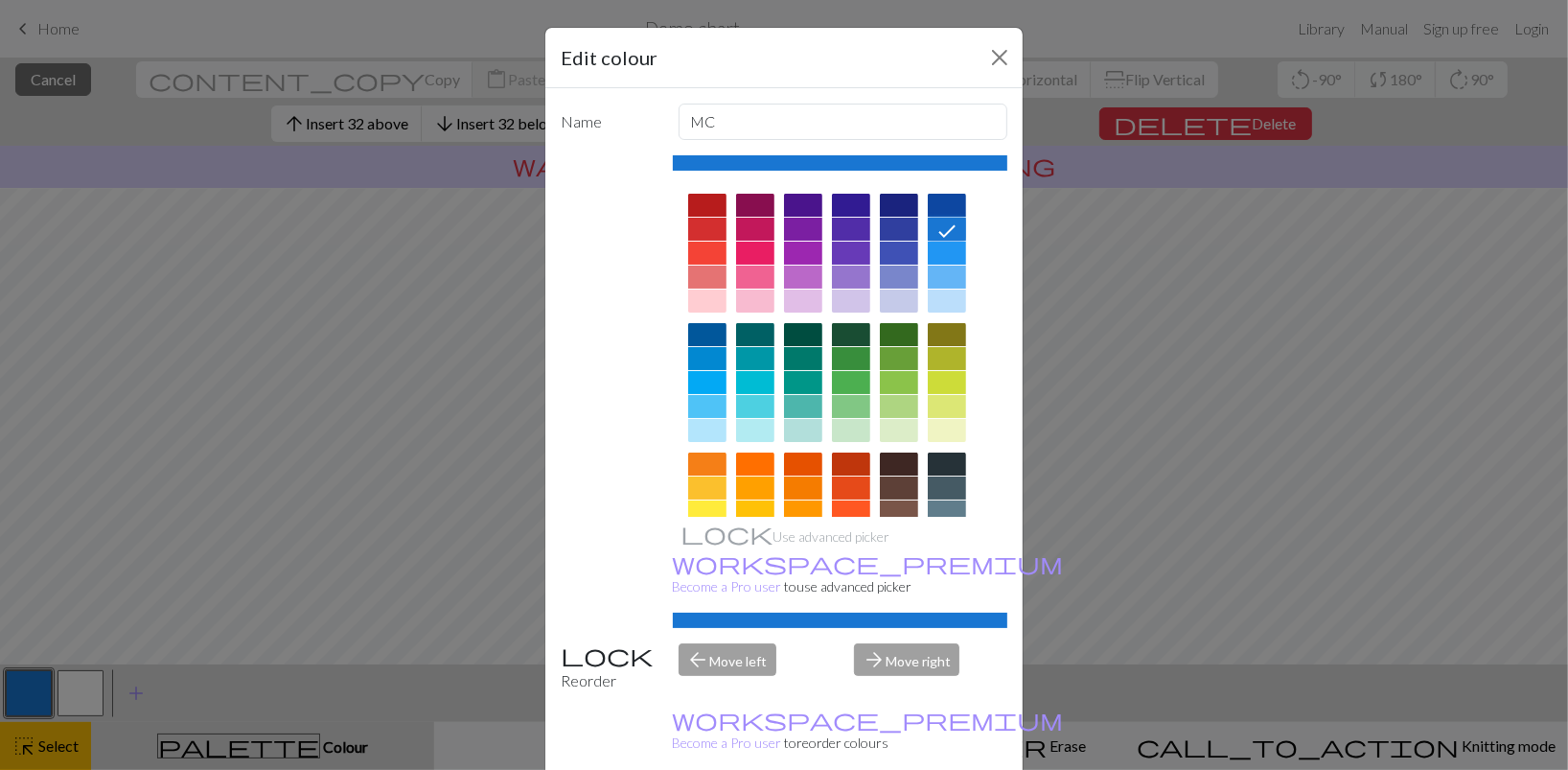 click 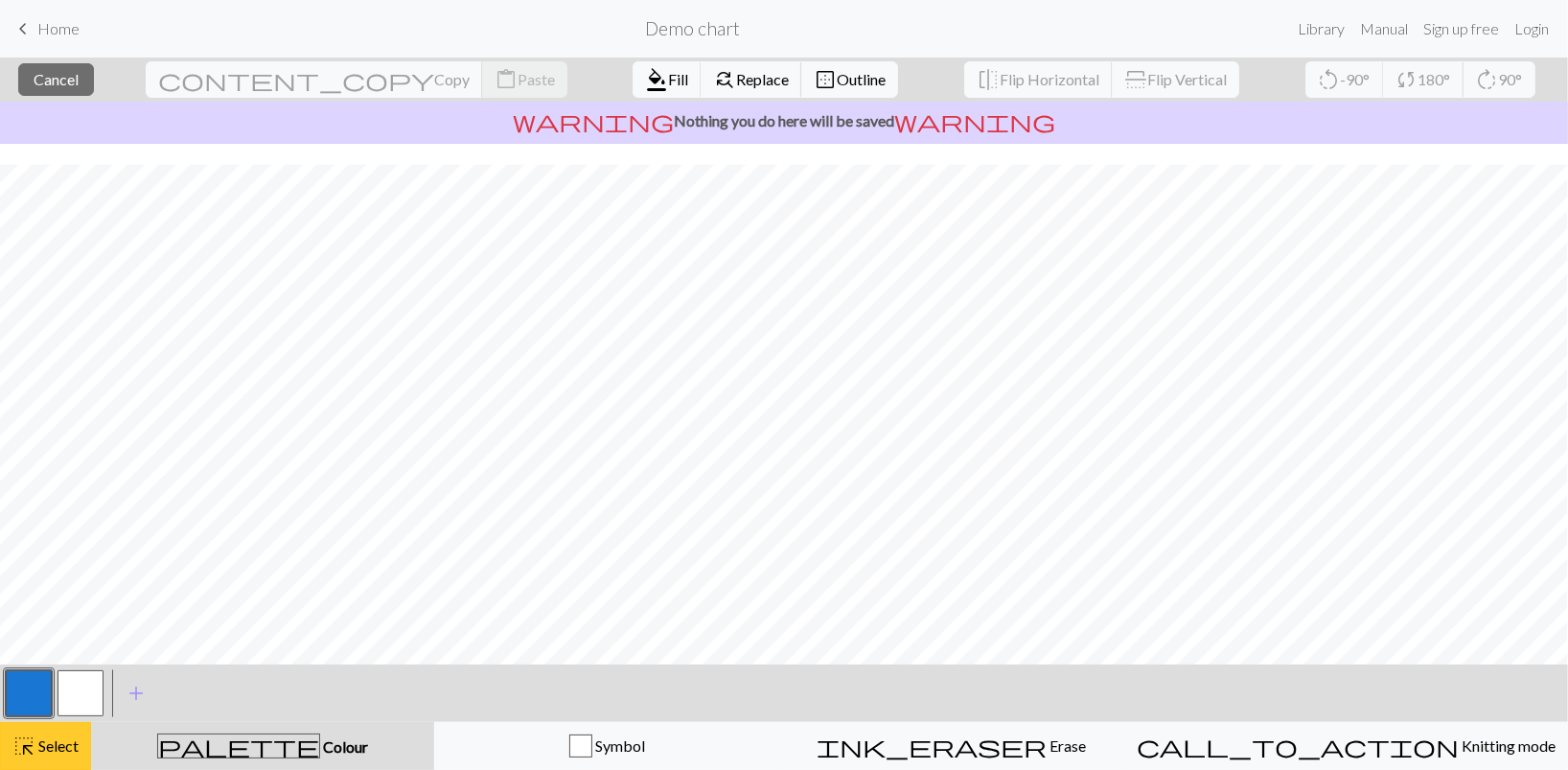 click on "highlight_alt   Select   Select" at bounding box center (45, 746) 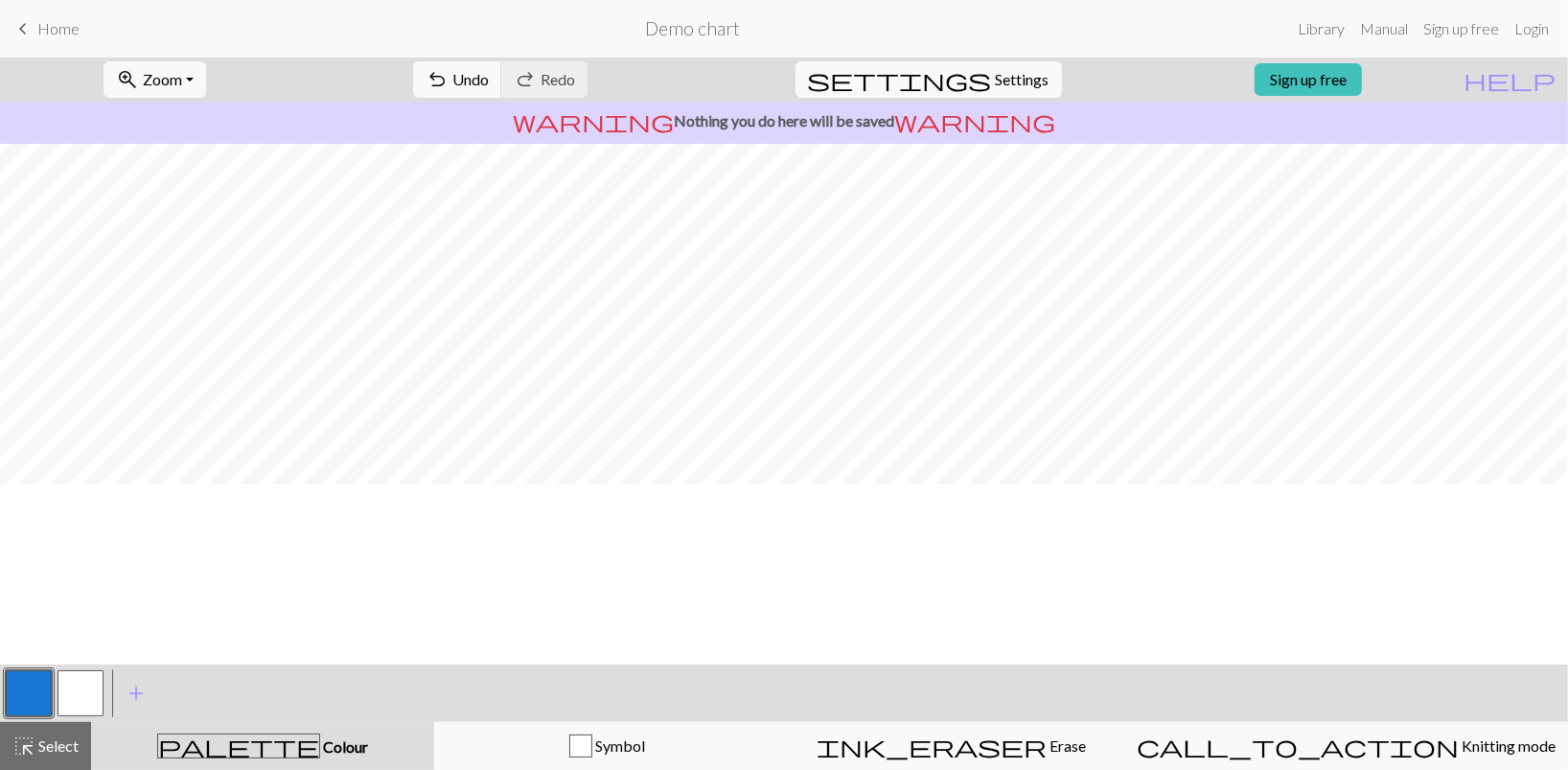 scroll, scrollTop: 0, scrollLeft: 0, axis: both 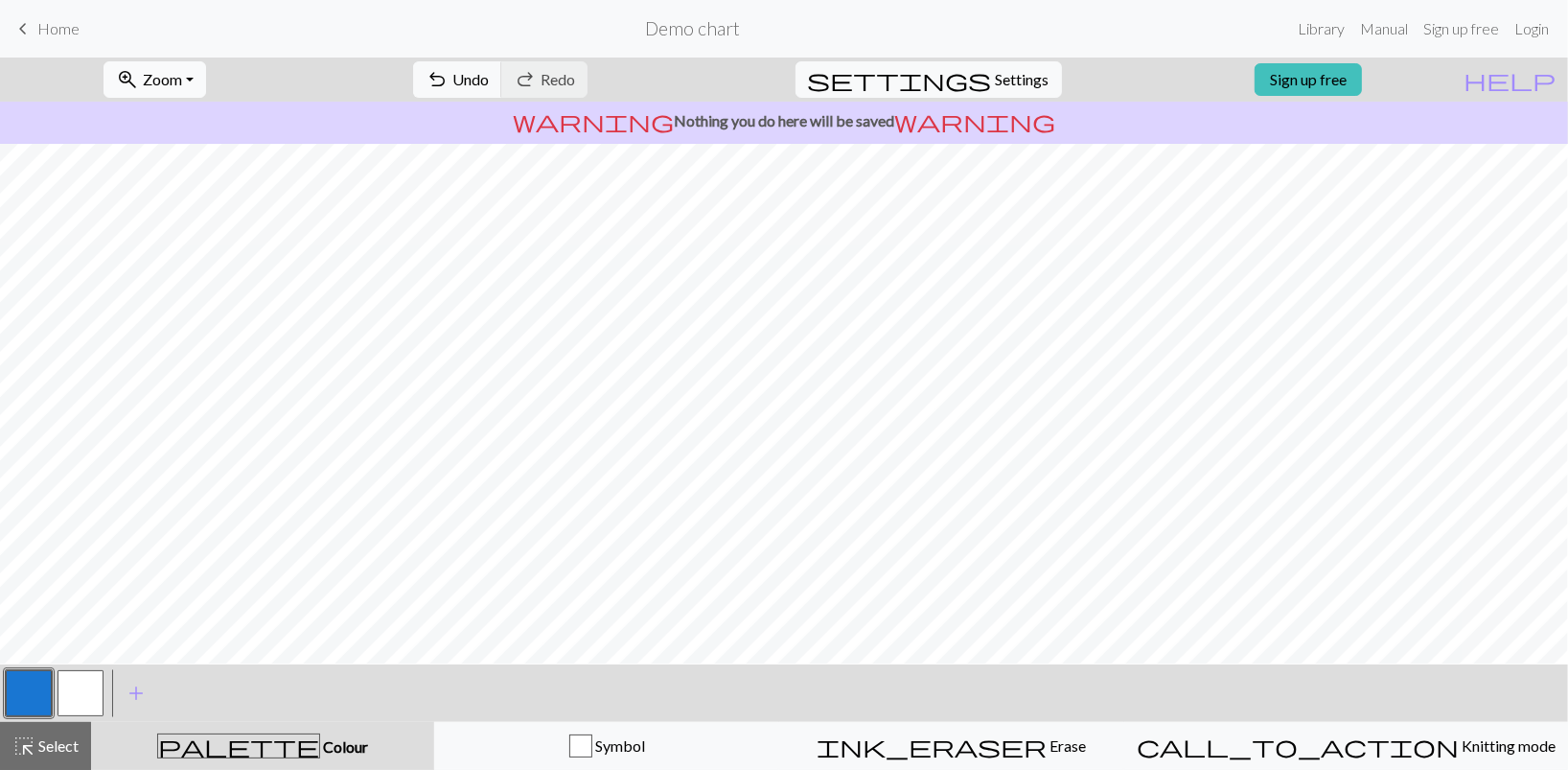 click on "zoom_in Zoom Zoom" at bounding box center (154, 80) 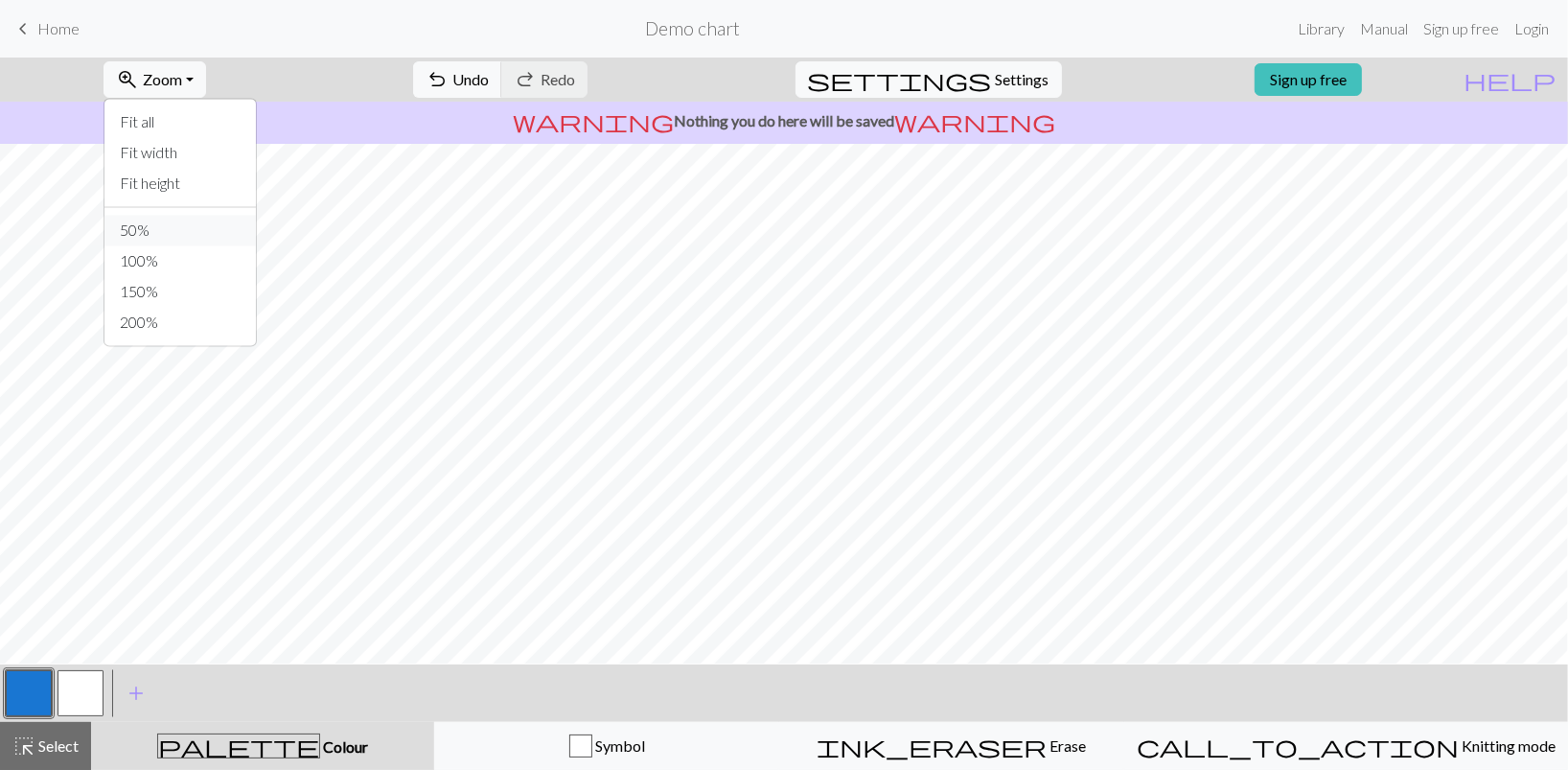 click on "50%" at bounding box center [180, 231] 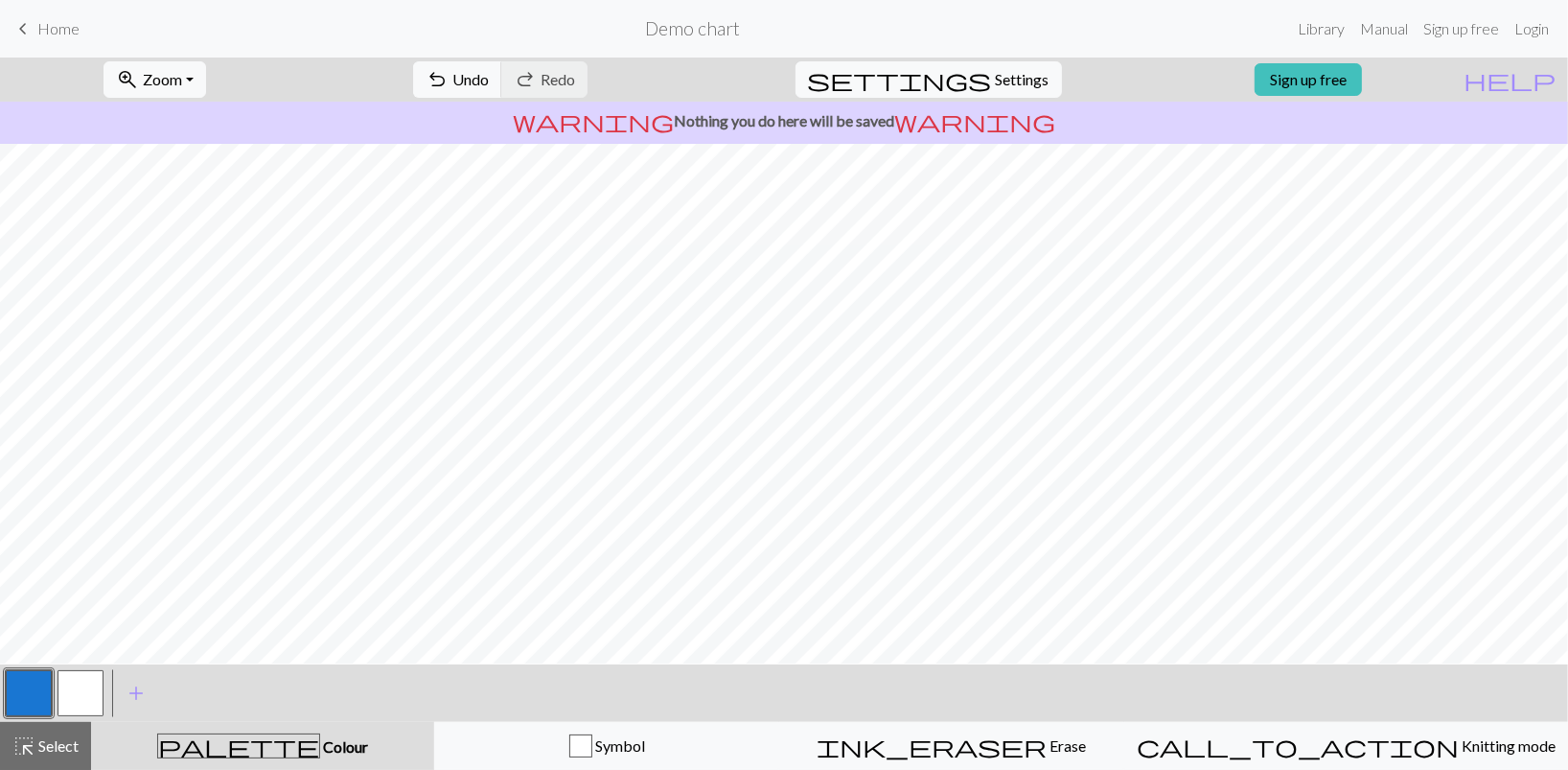 click at bounding box center (81, 693) 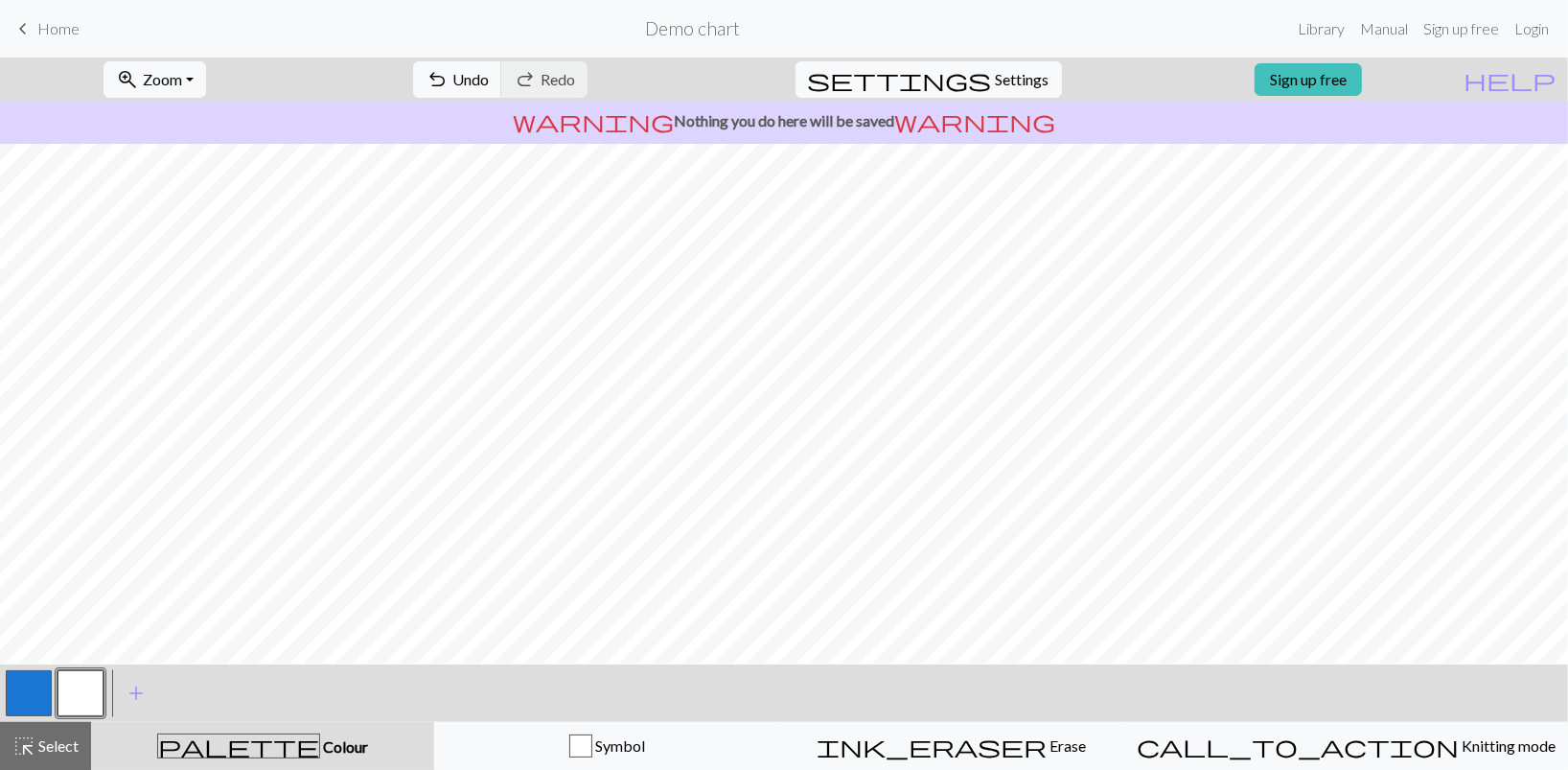 drag, startPoint x: 39, startPoint y: 688, endPoint x: 92, endPoint y: 671, distance: 55.65968 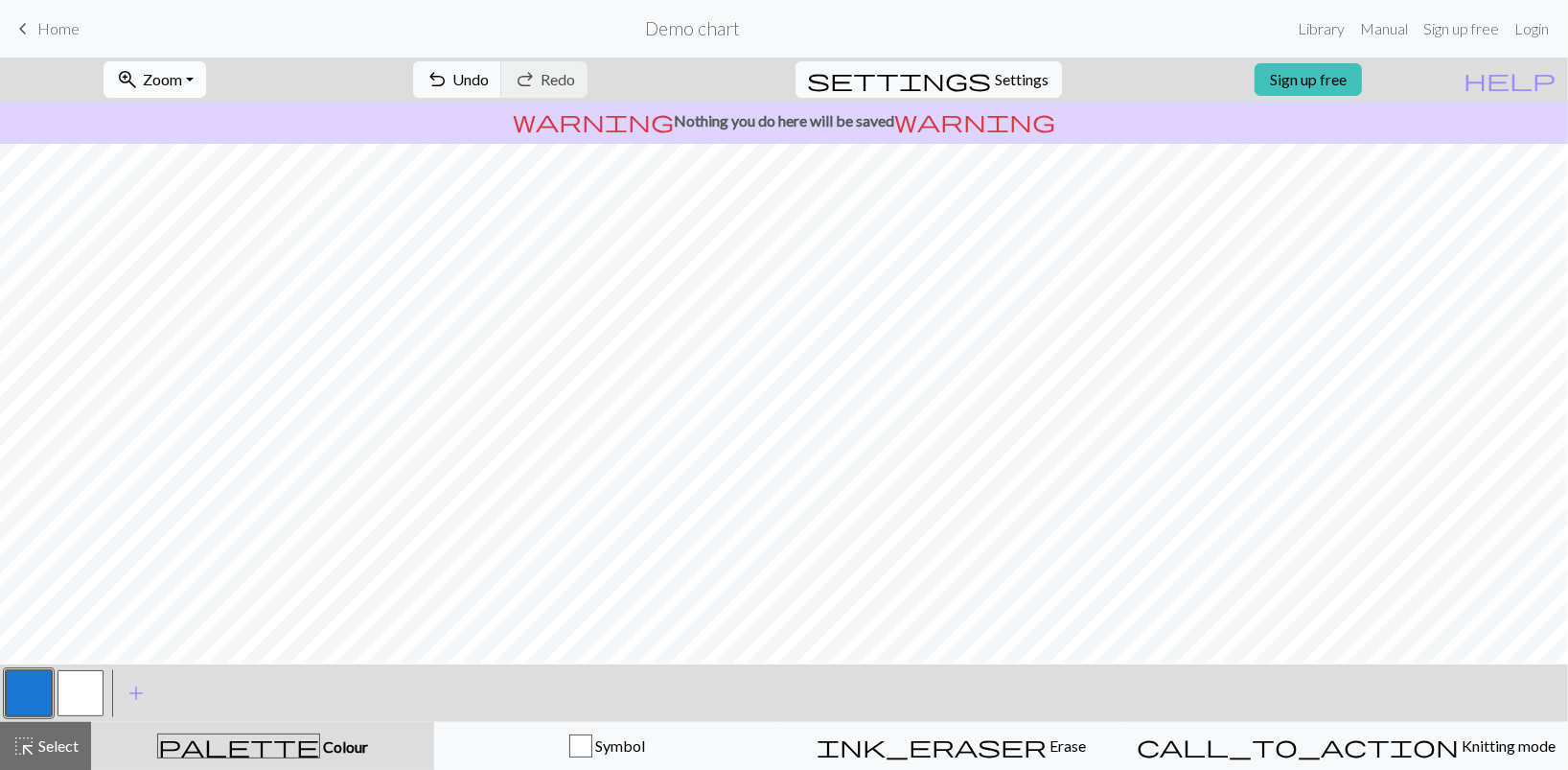 click on "Zoom" at bounding box center (162, 79) 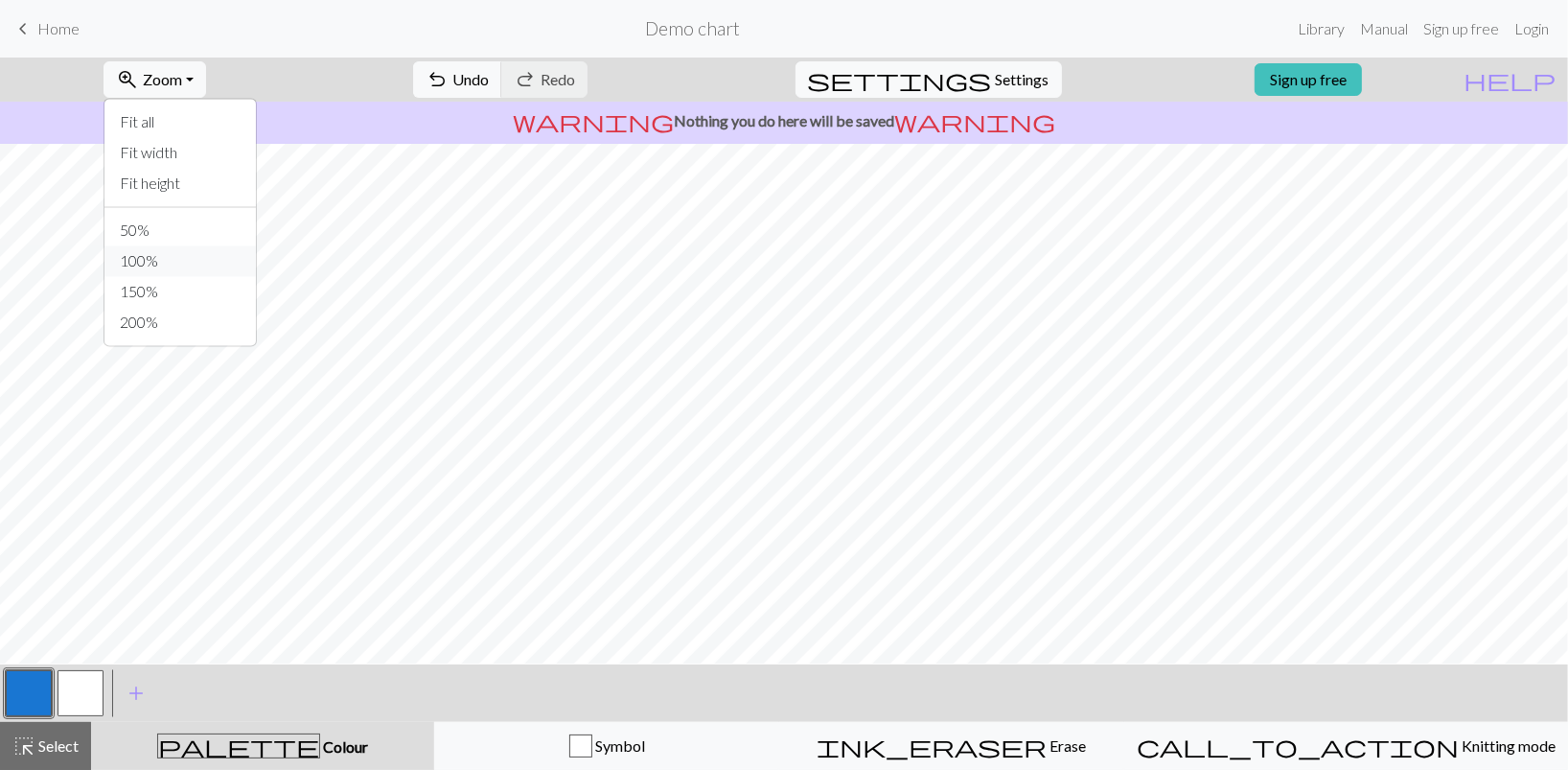 click on "100%" at bounding box center (180, 262) 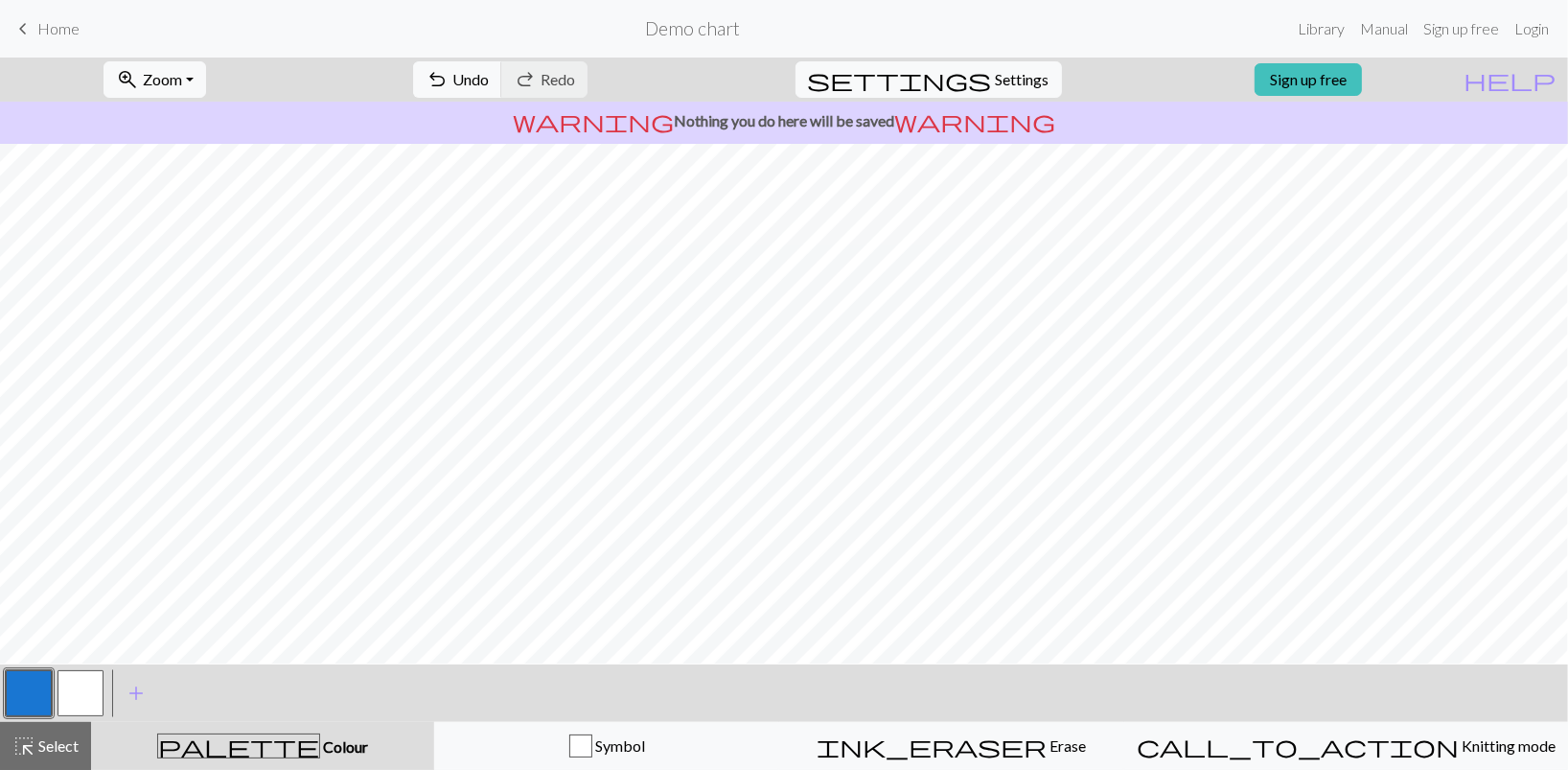 click at bounding box center (81, 693) 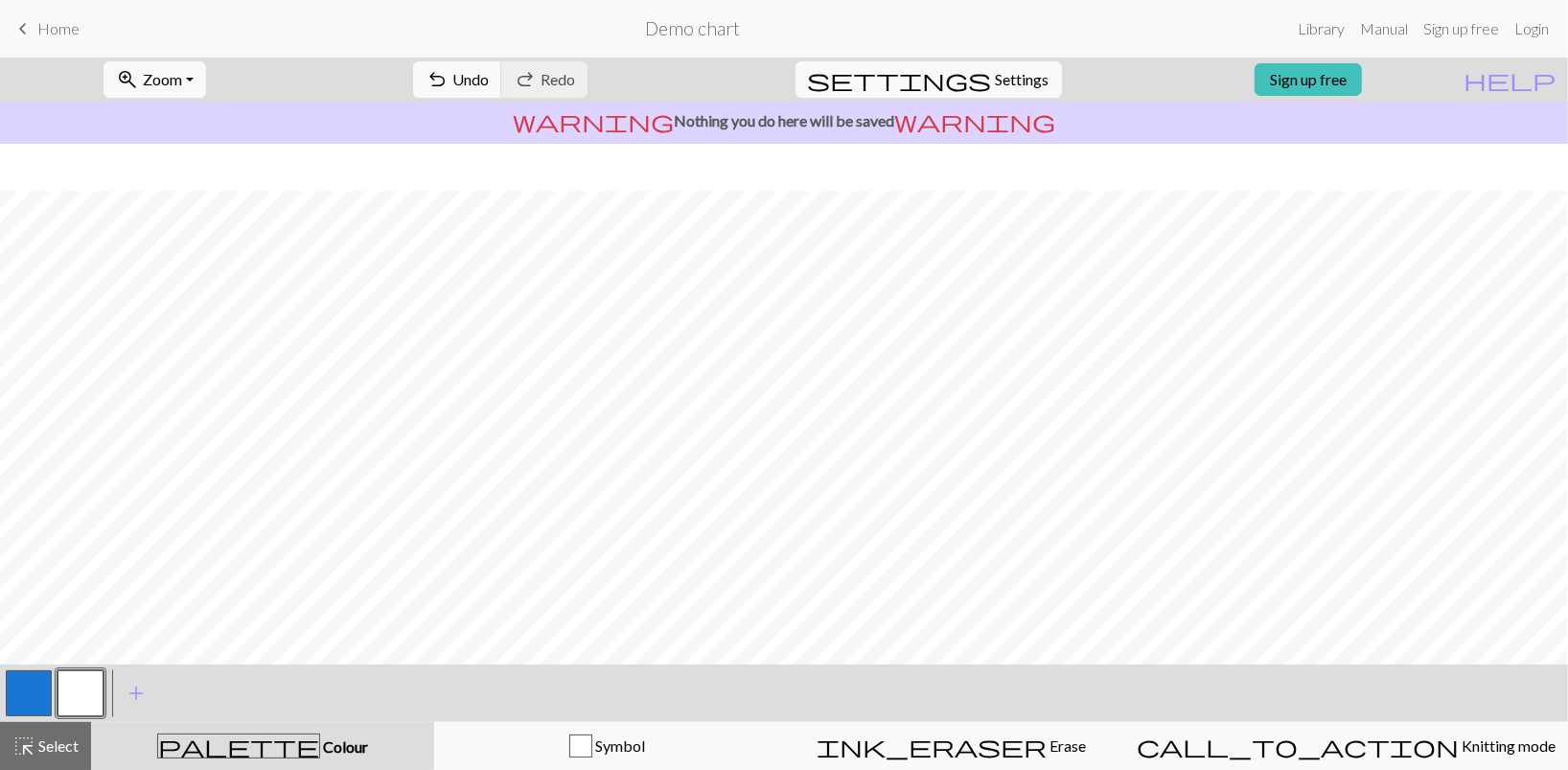 scroll, scrollTop: 0, scrollLeft: 0, axis: both 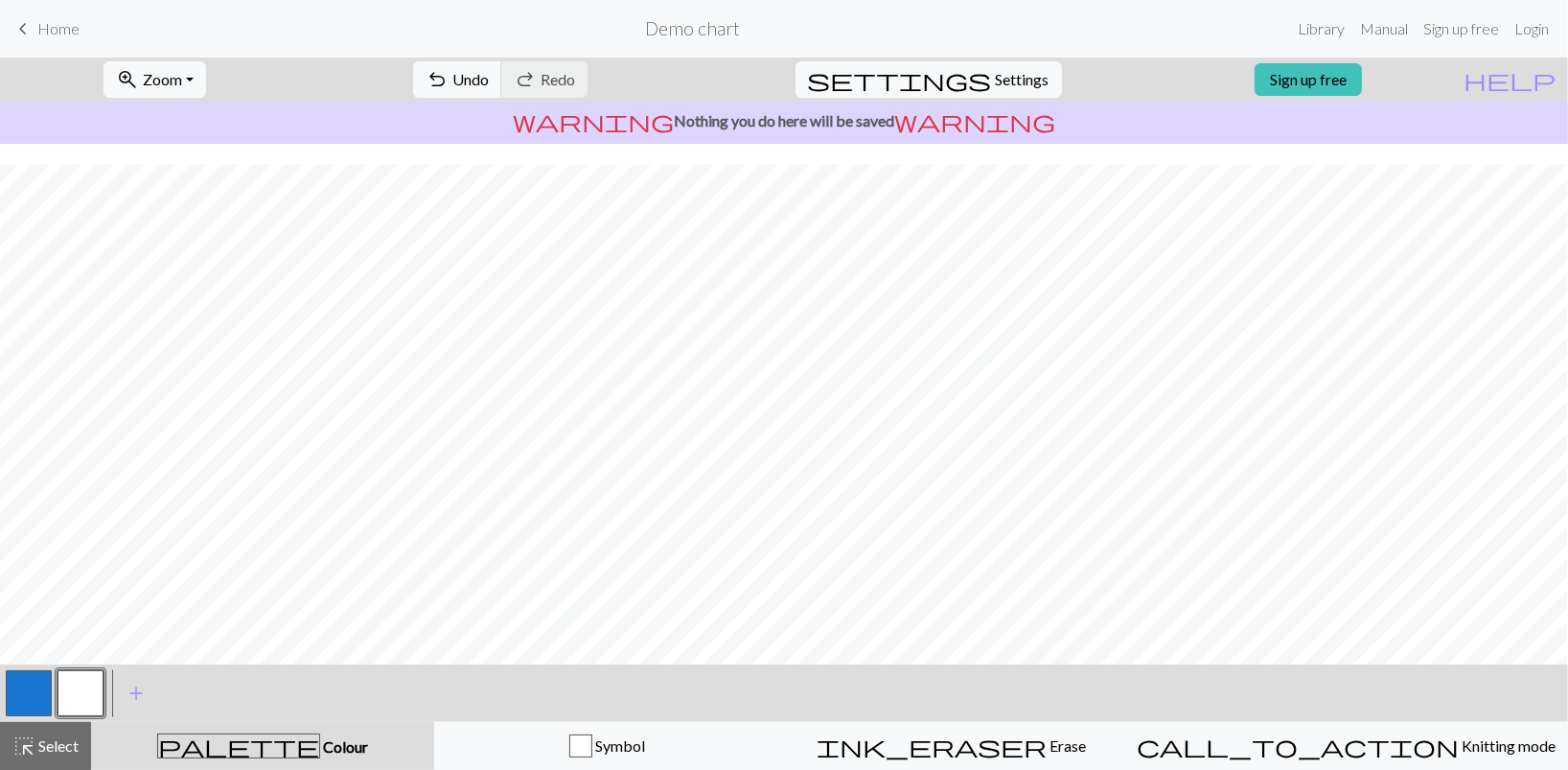 drag, startPoint x: 34, startPoint y: 698, endPoint x: 264, endPoint y: 658, distance: 233.4524 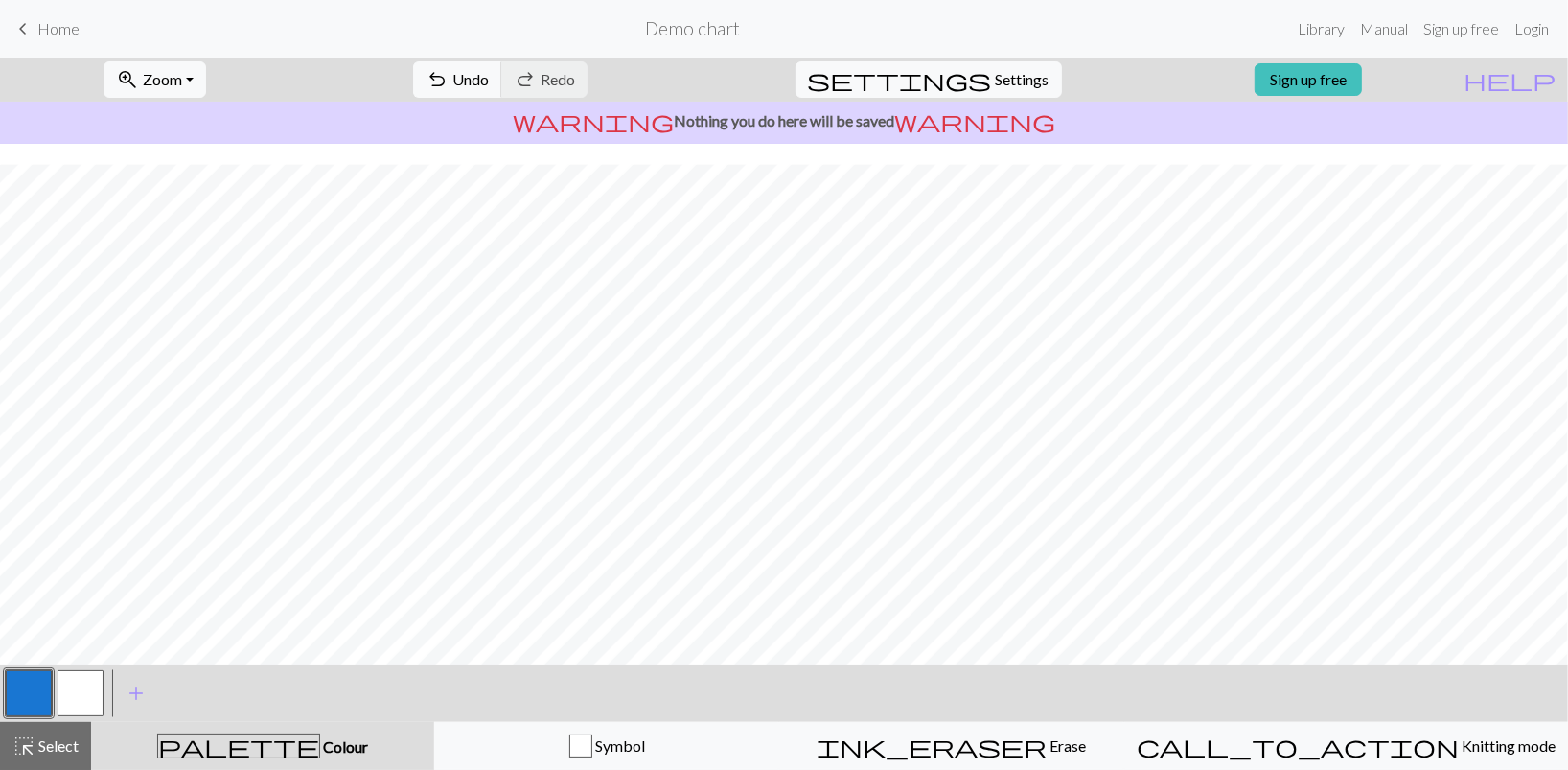 drag, startPoint x: 77, startPoint y: 701, endPoint x: 95, endPoint y: 695, distance: 18.973666 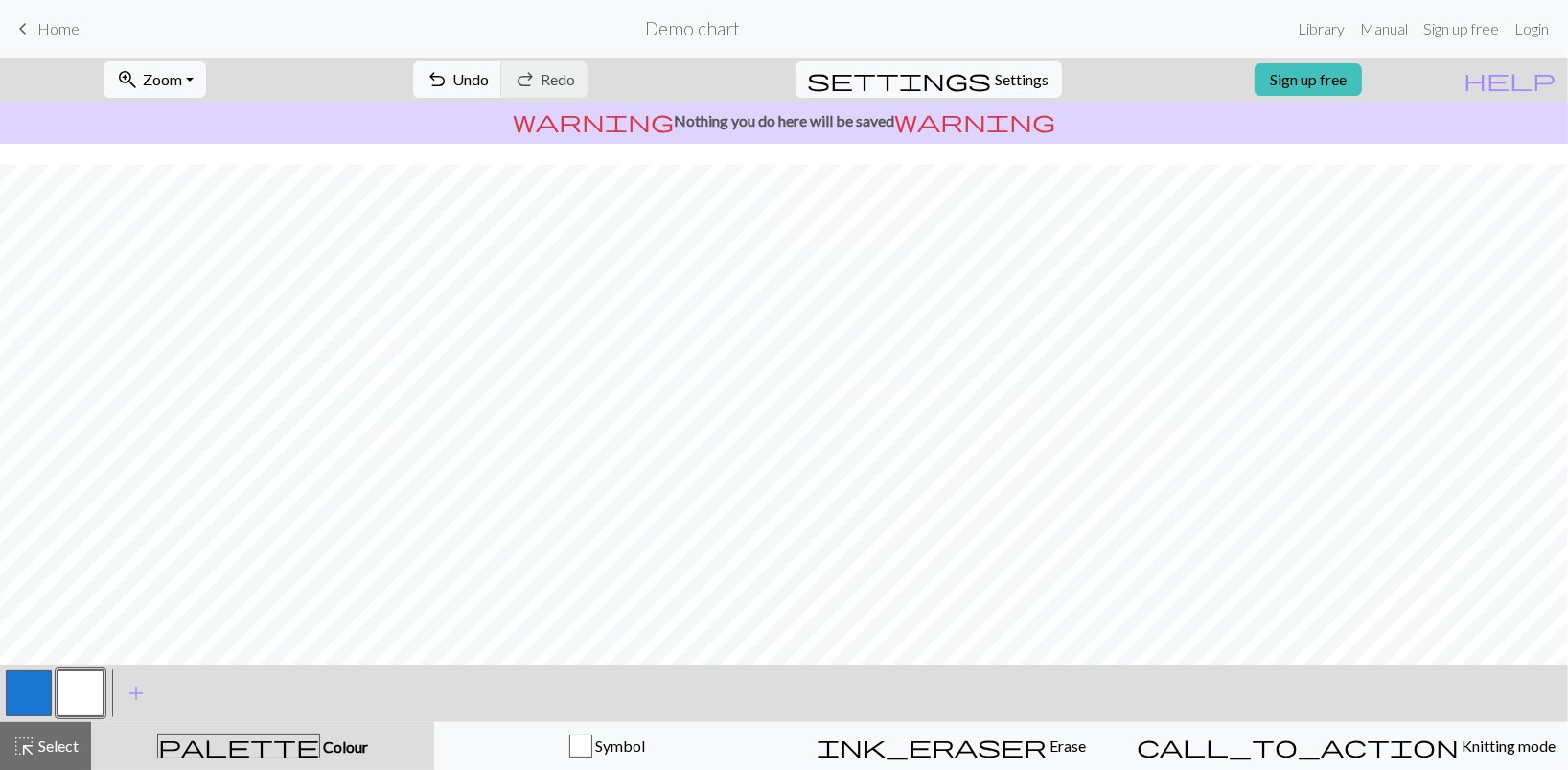 drag, startPoint x: 39, startPoint y: 695, endPoint x: 153, endPoint y: 660, distance: 119.25183 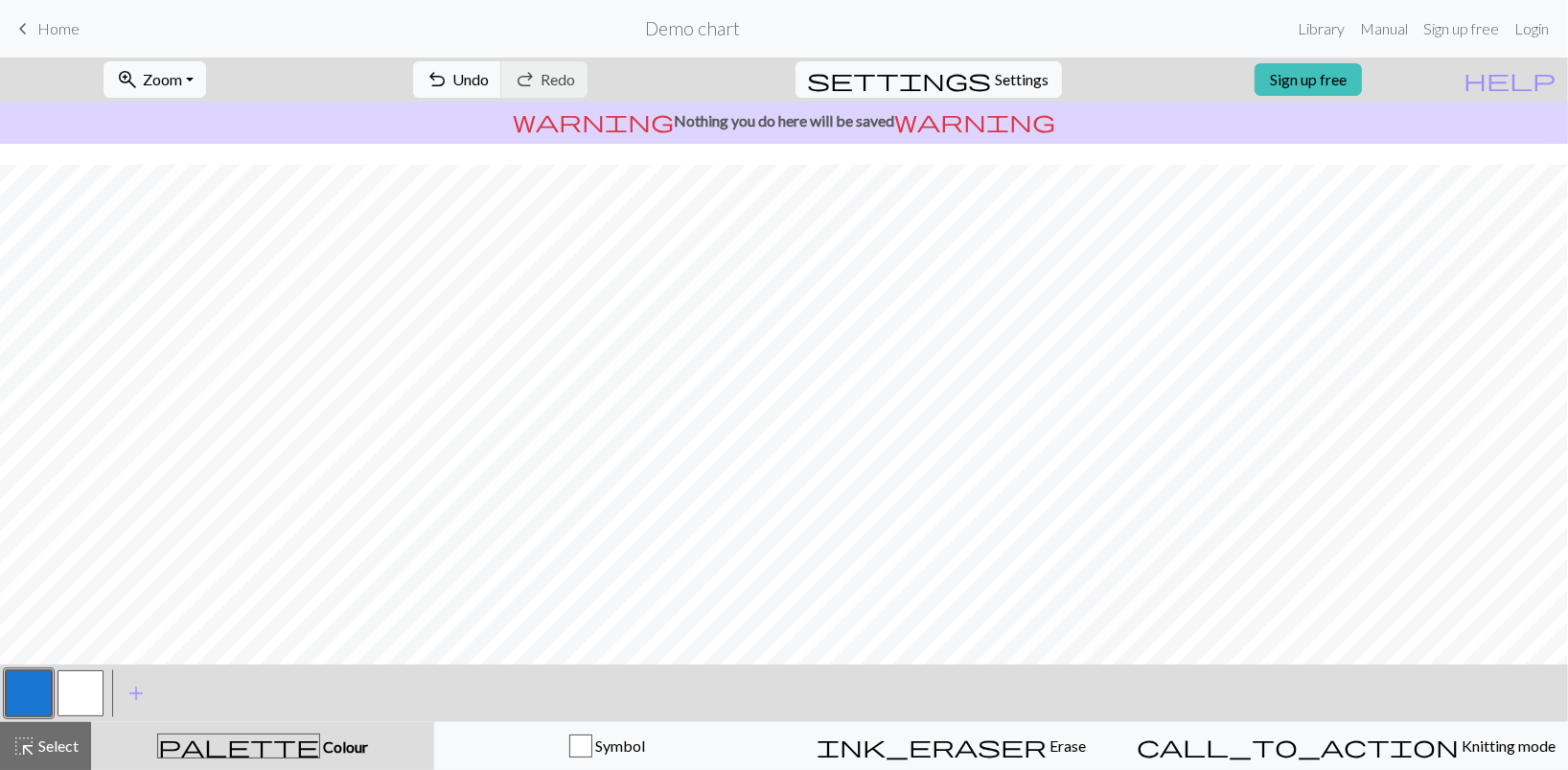 drag, startPoint x: 71, startPoint y: 698, endPoint x: 221, endPoint y: 665, distance: 153.58711 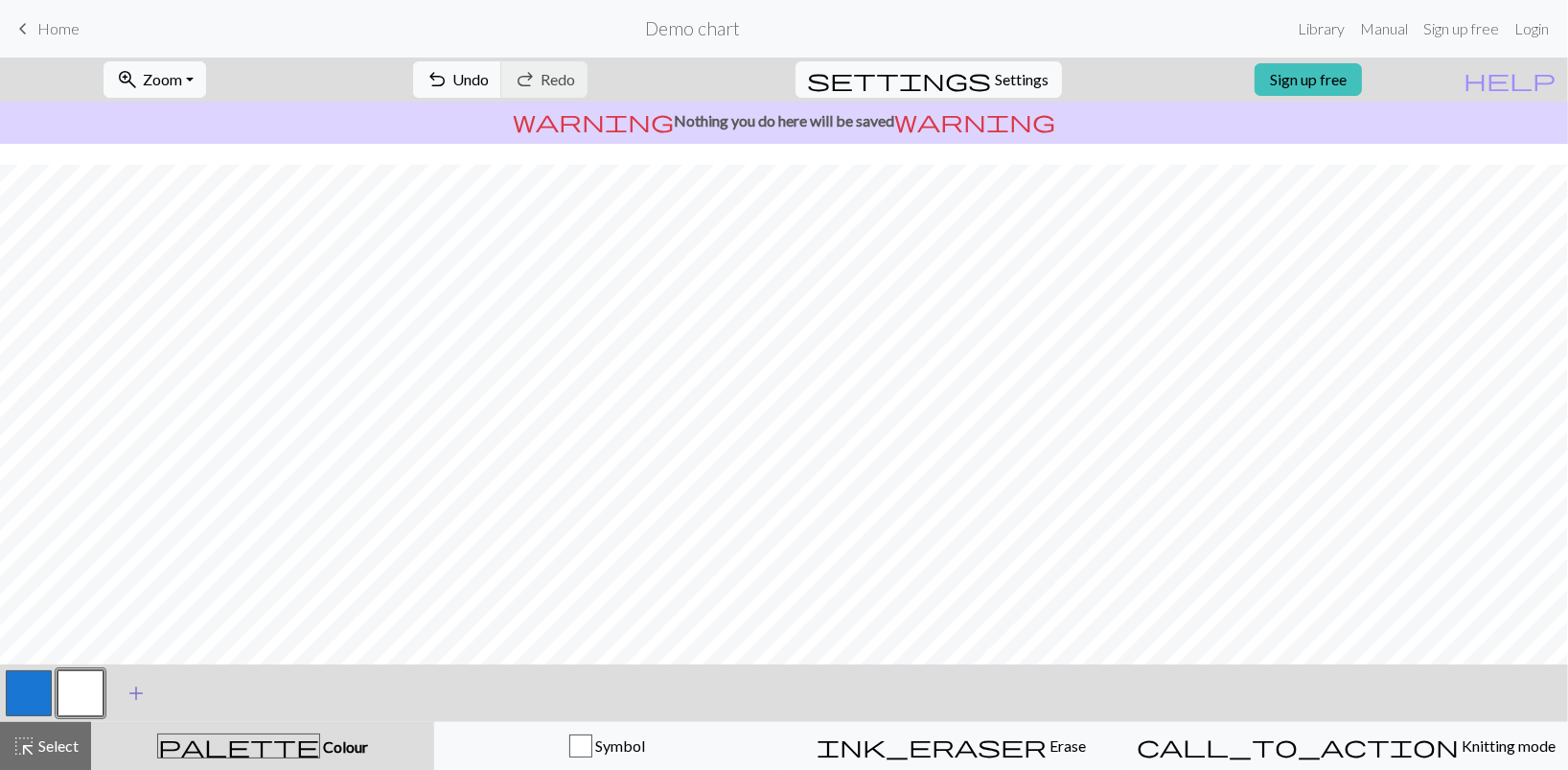 drag, startPoint x: 42, startPoint y: 684, endPoint x: 159, endPoint y: 674, distance: 117.42657 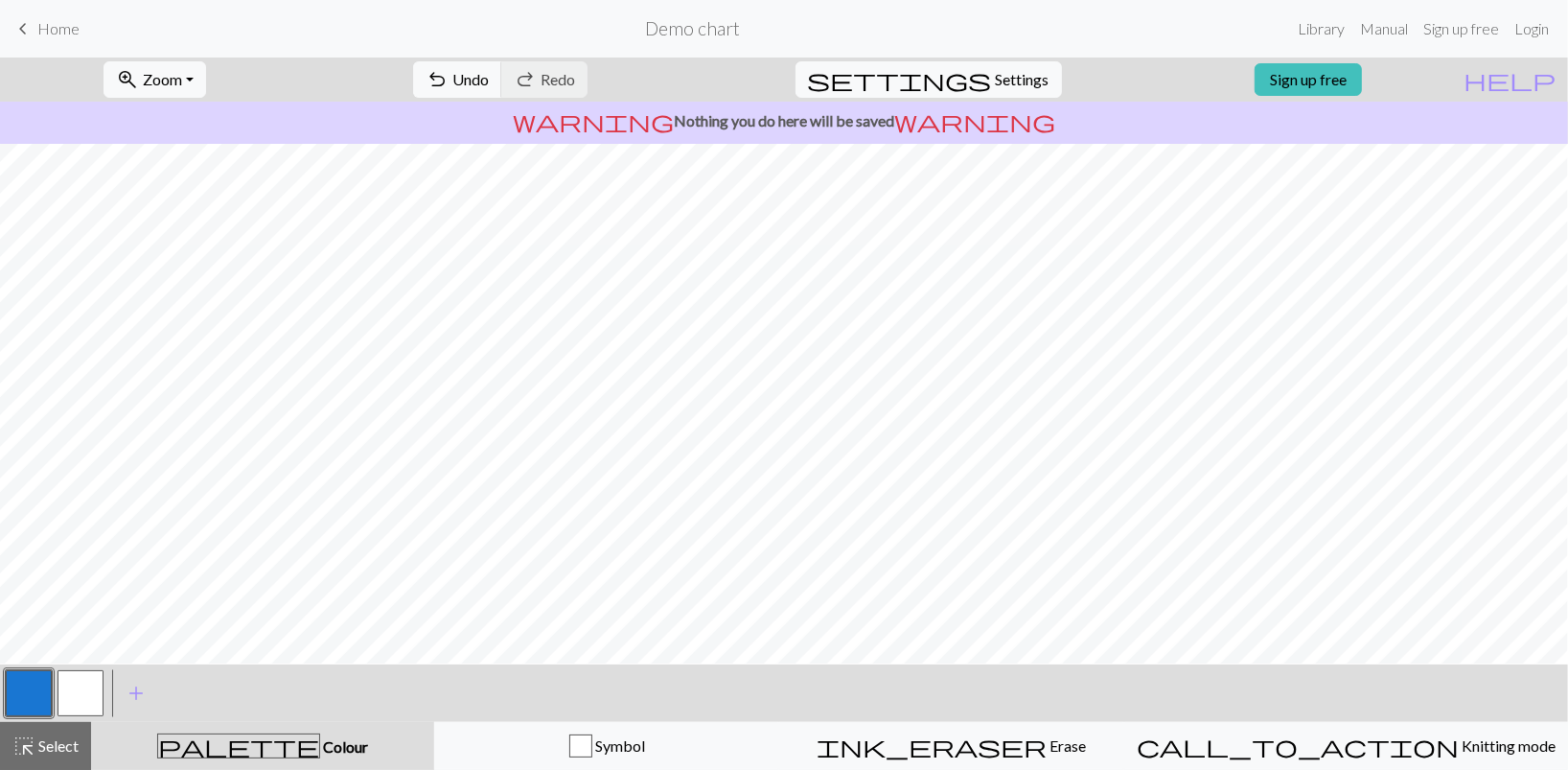 scroll, scrollTop: 199, scrollLeft: 0, axis: vertical 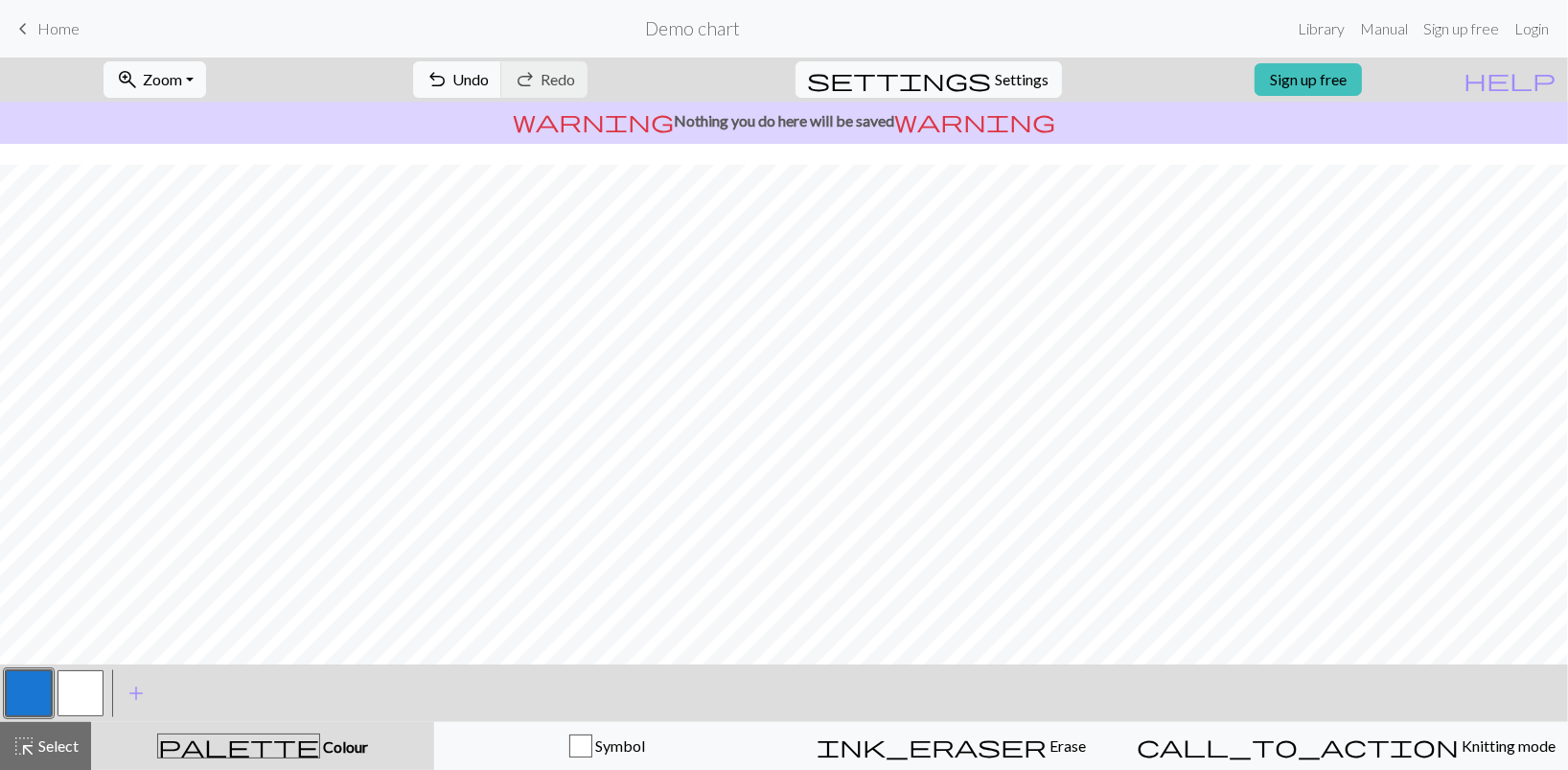 click at bounding box center [81, 693] 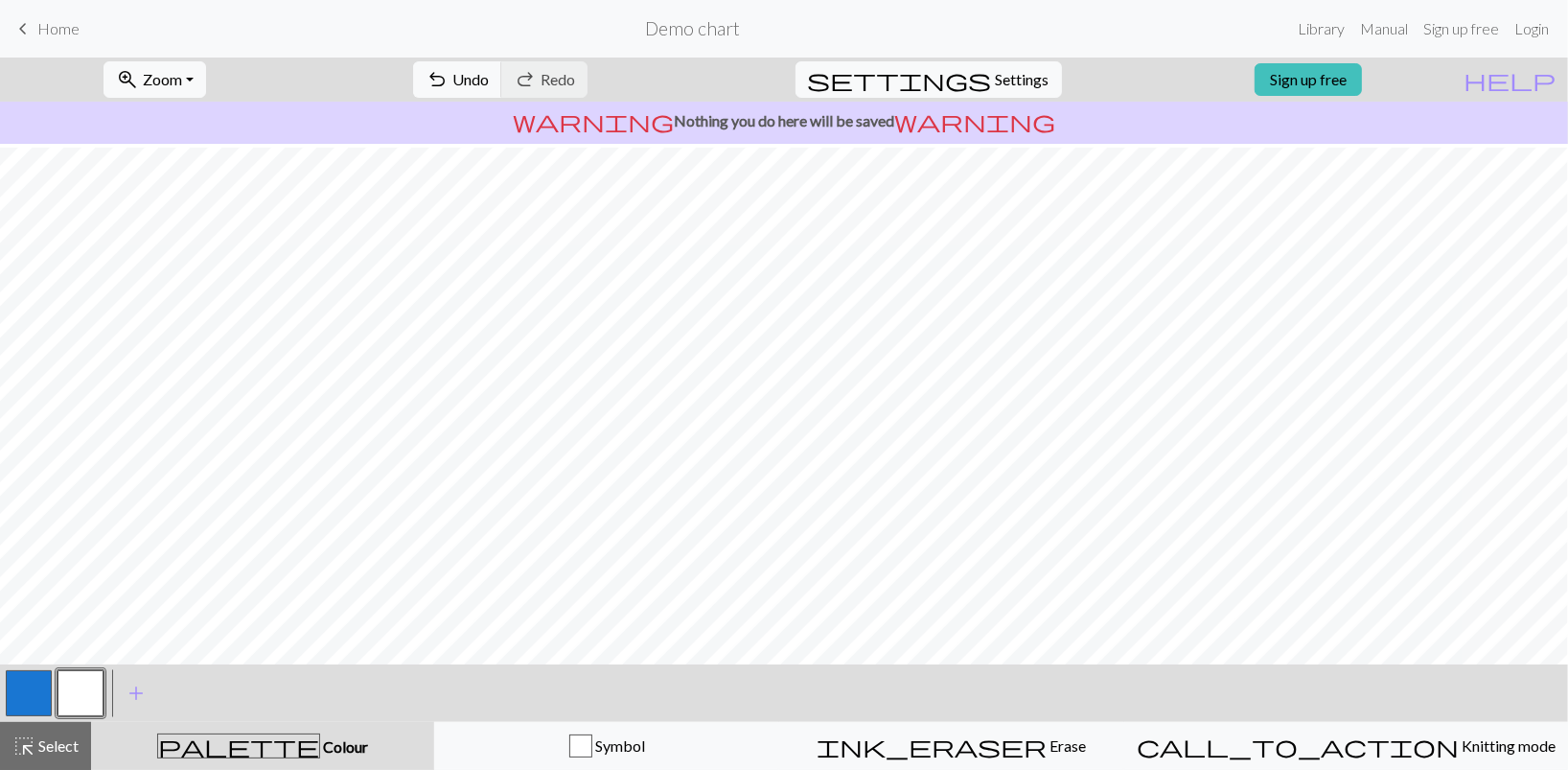scroll, scrollTop: 115, scrollLeft: 0, axis: vertical 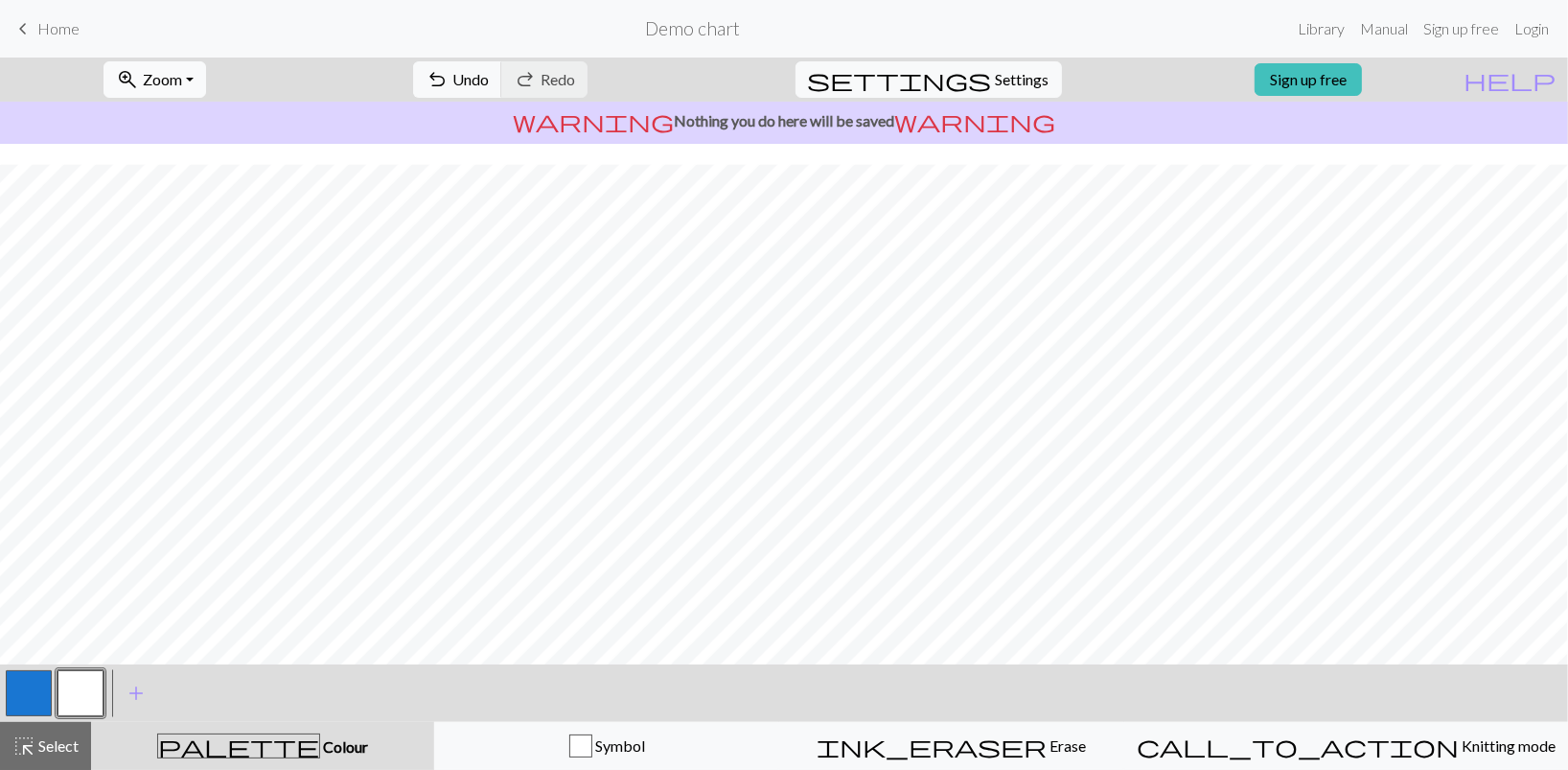 click on "zoom_in Zoom Zoom" at bounding box center [154, 80] 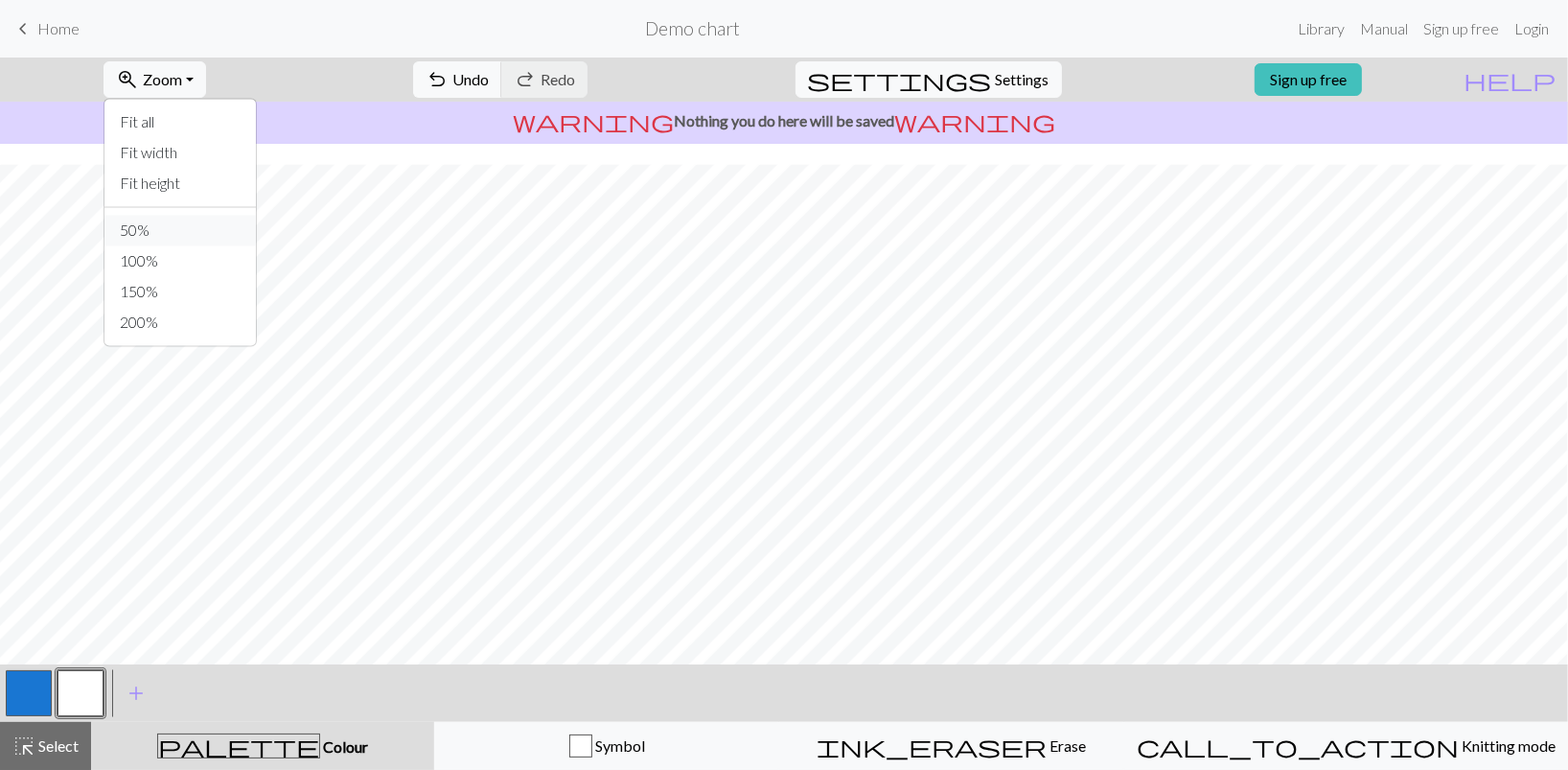 click on "50%" at bounding box center (180, 231) 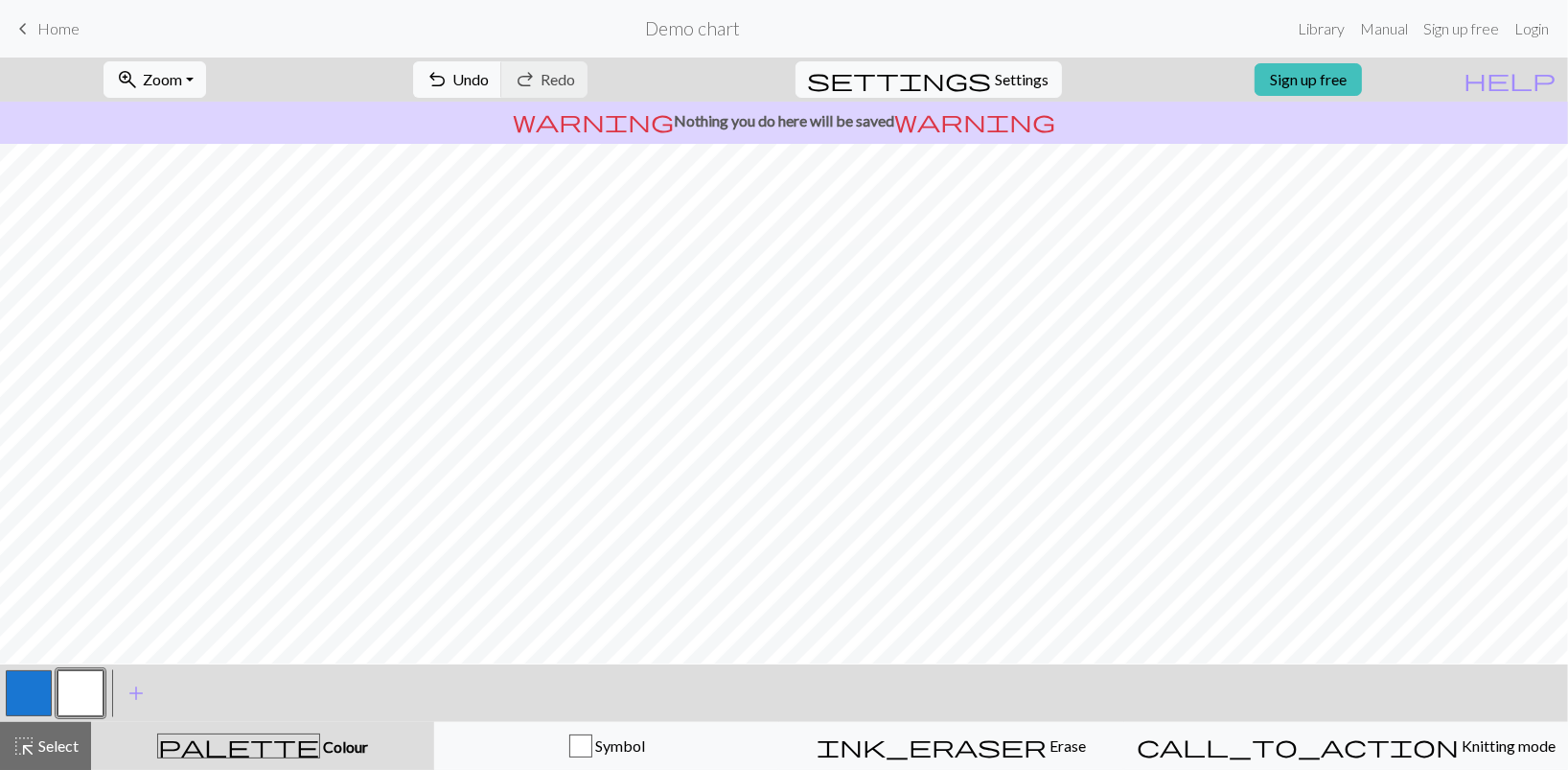 scroll, scrollTop: 0, scrollLeft: 0, axis: both 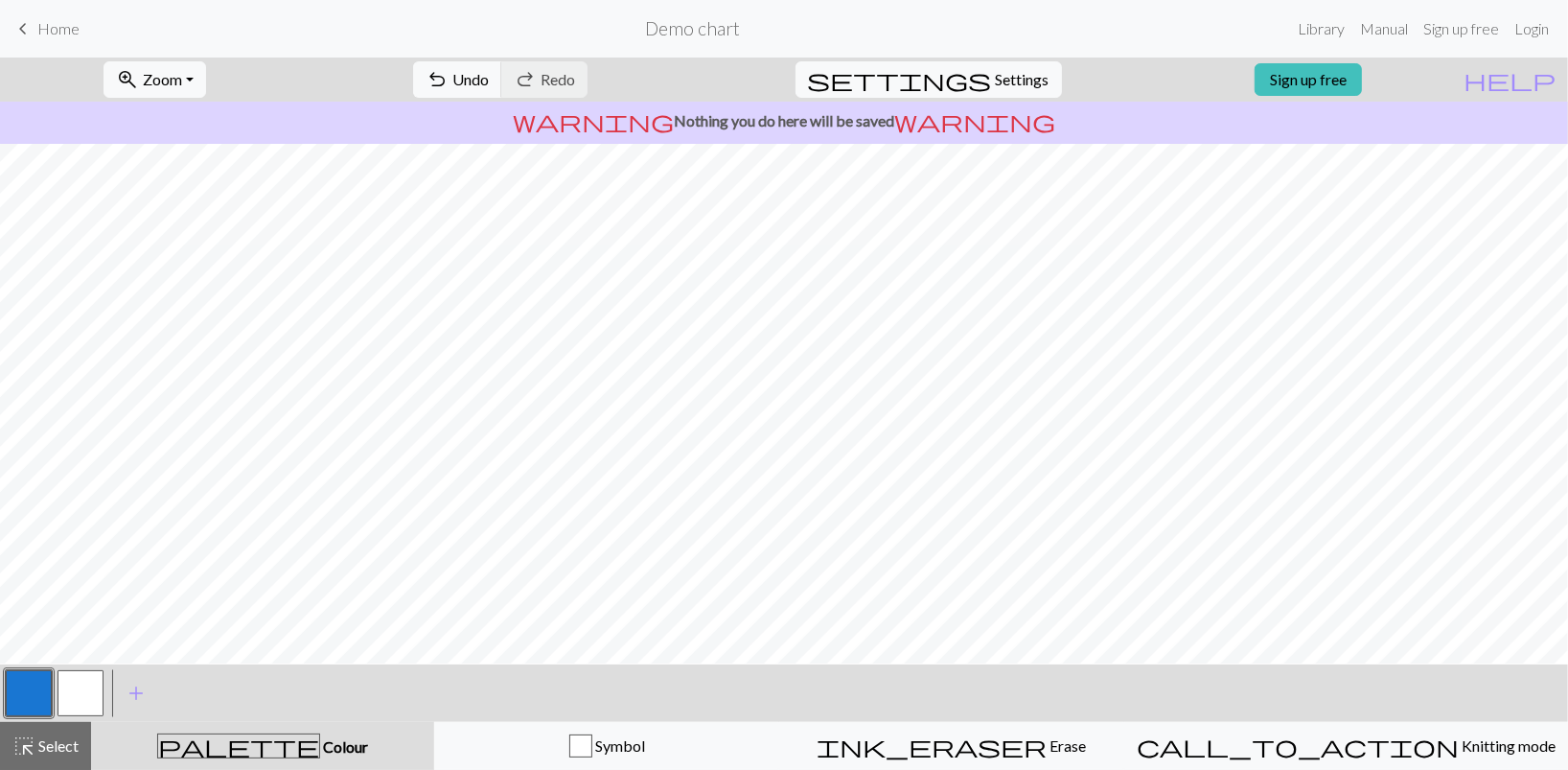 drag, startPoint x: 76, startPoint y: 677, endPoint x: 95, endPoint y: 670, distance: 20.248457 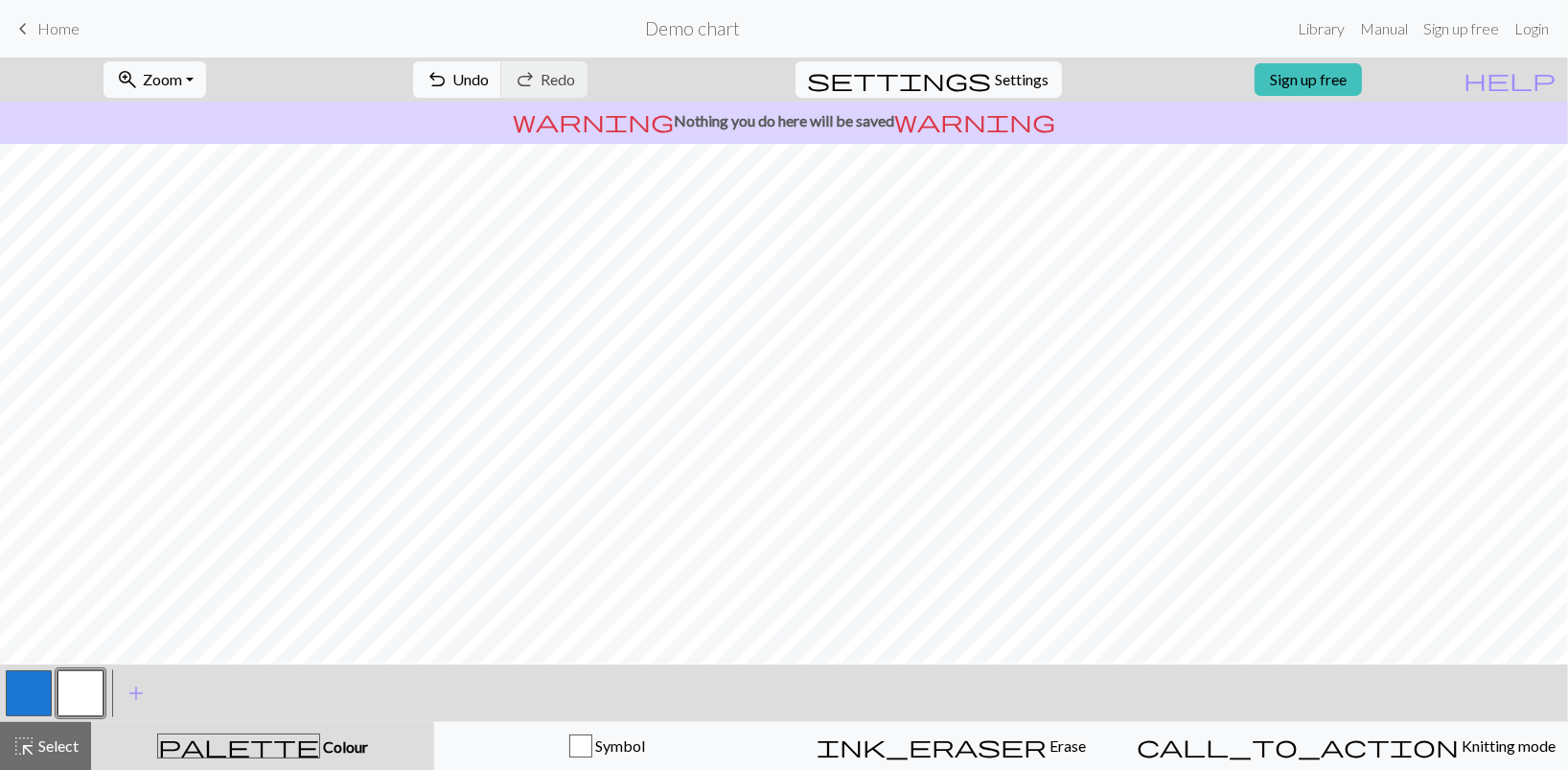 drag, startPoint x: 46, startPoint y: 703, endPoint x: 51, endPoint y: 694, distance: 10.29563 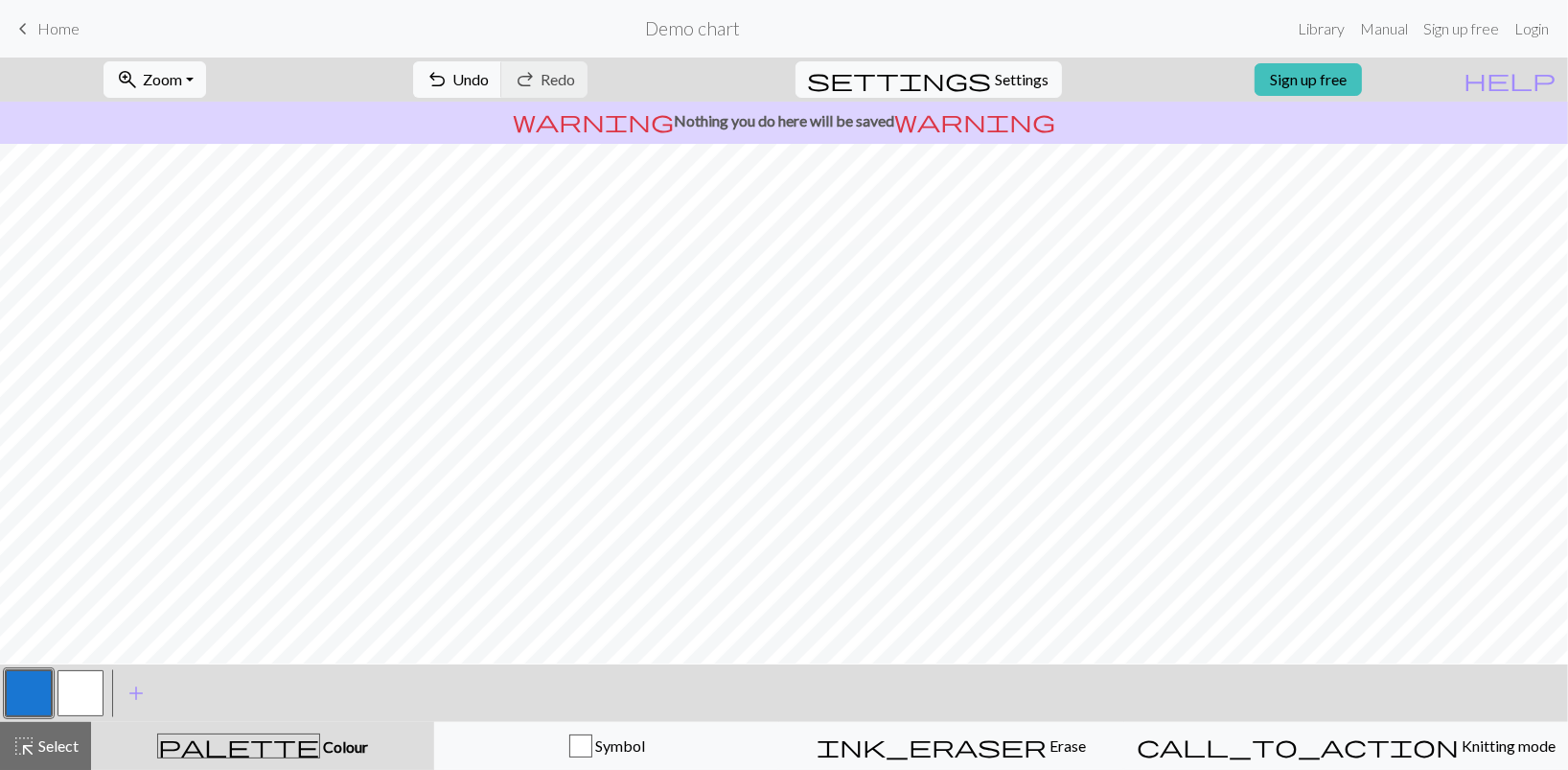 click at bounding box center [81, 693] 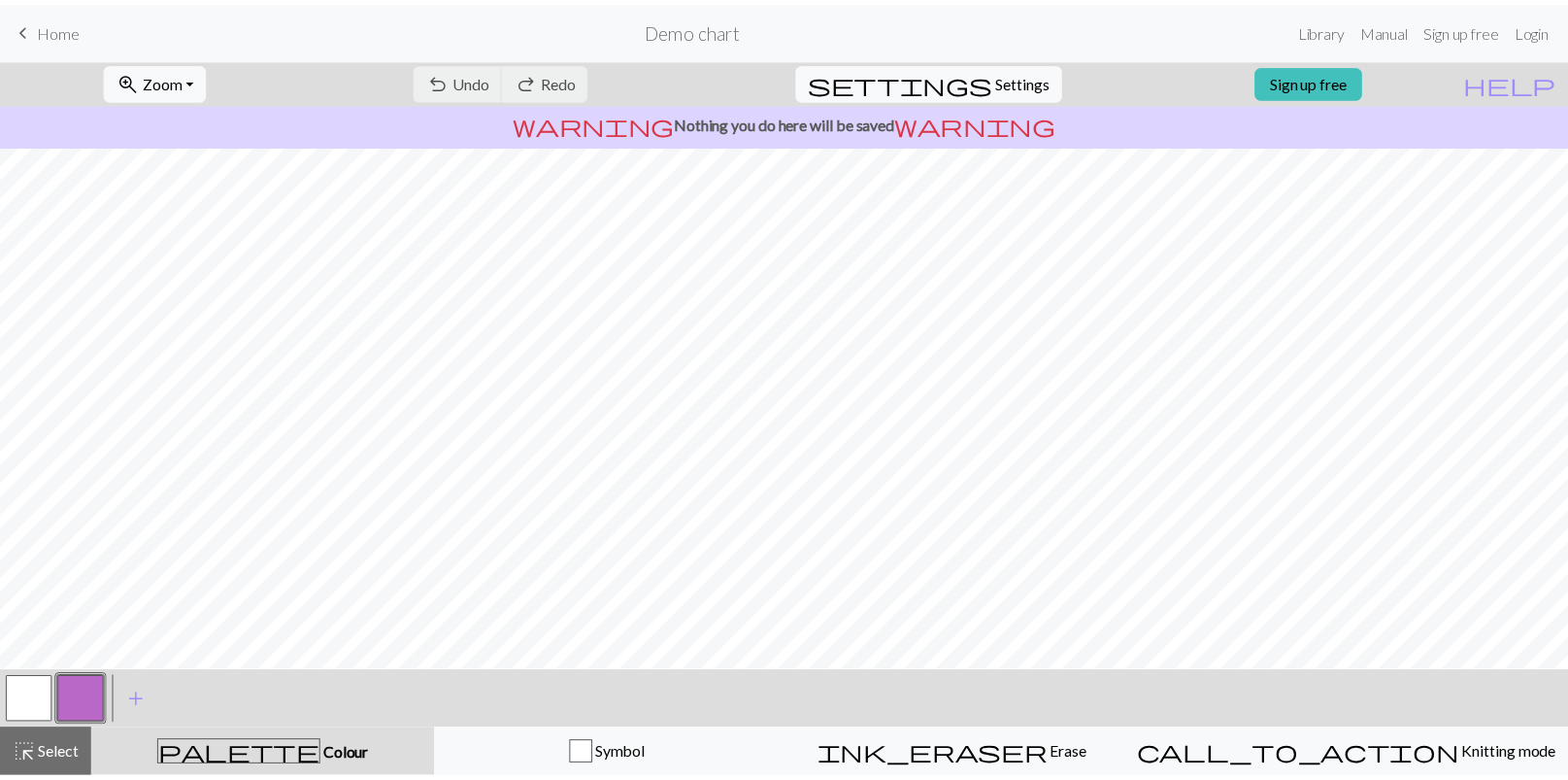 scroll, scrollTop: 0, scrollLeft: 0, axis: both 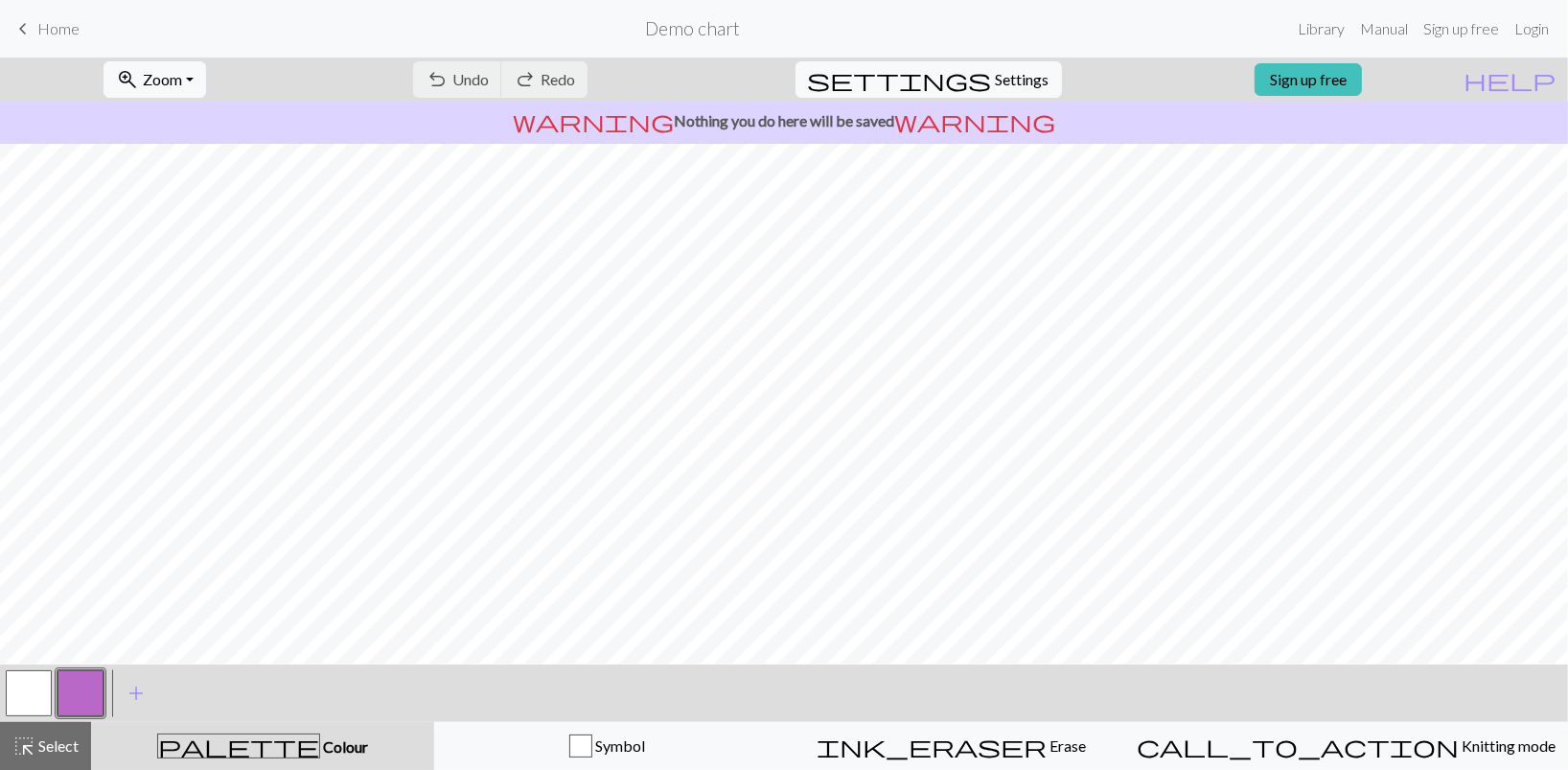 click on "keyboard_arrow_left" at bounding box center (23, 29) 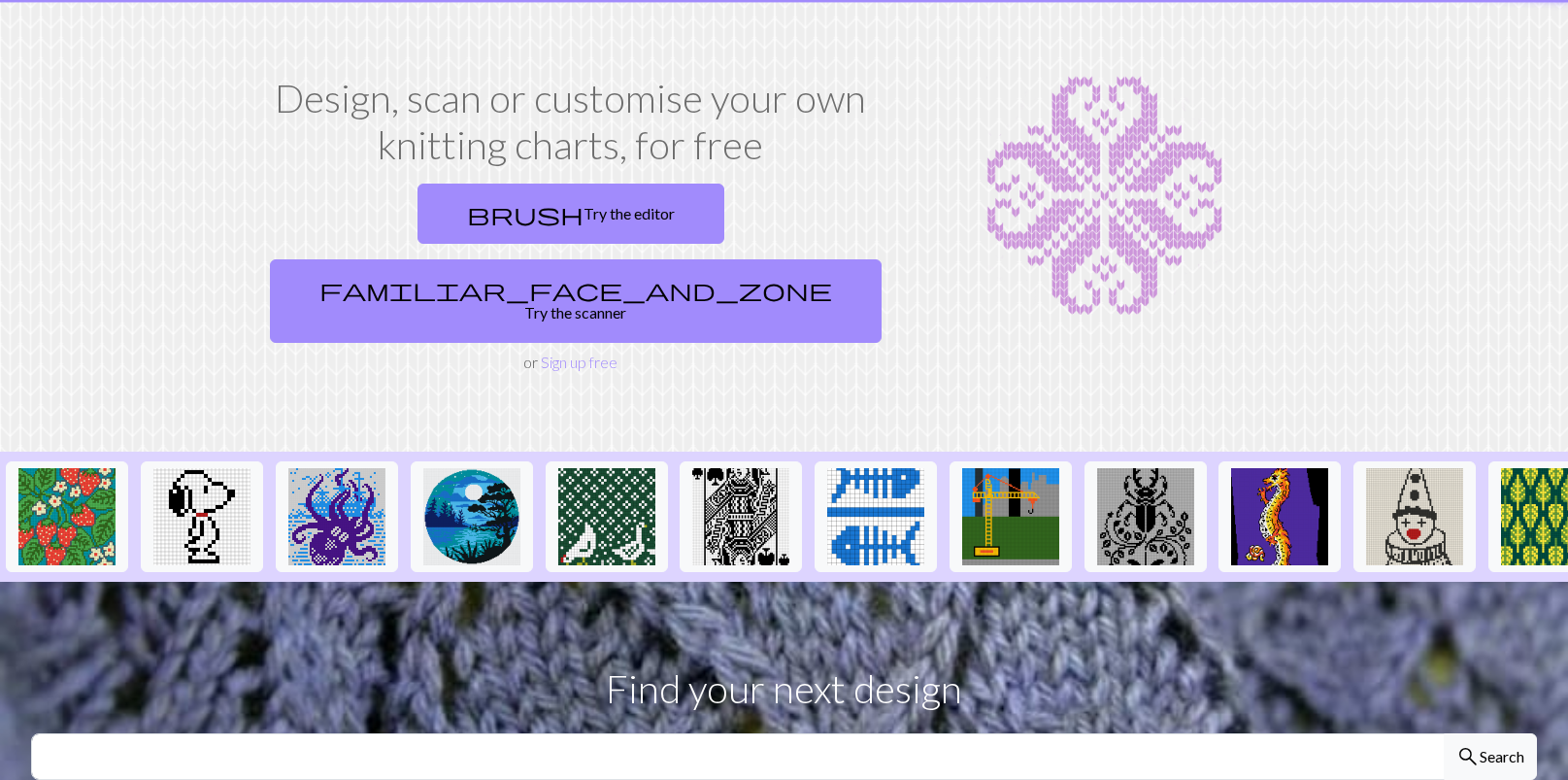 scroll, scrollTop: 102, scrollLeft: 0, axis: vertical 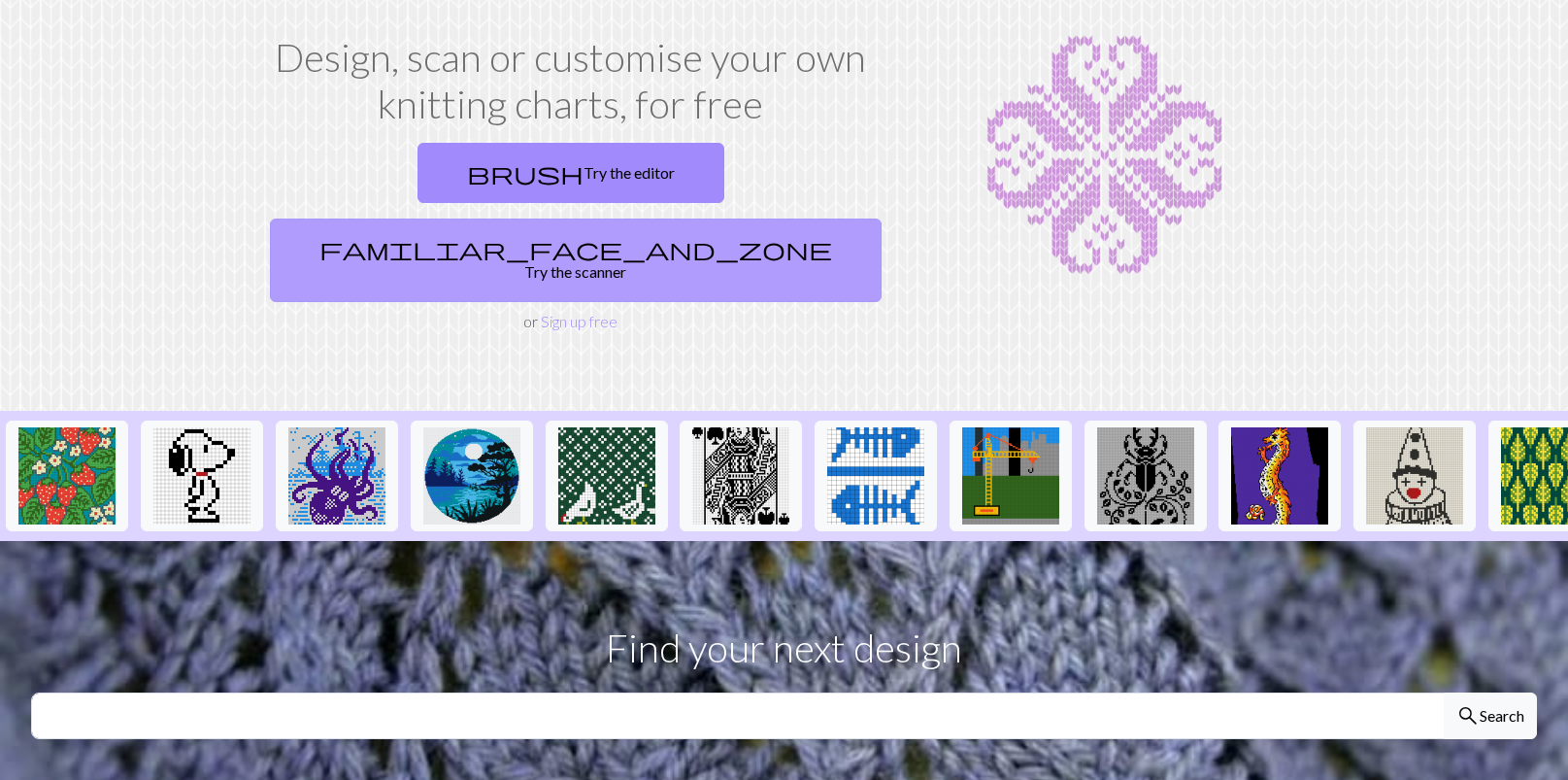 click on "familiar_face_and_zone  Try the scanner" at bounding box center [576, 260] 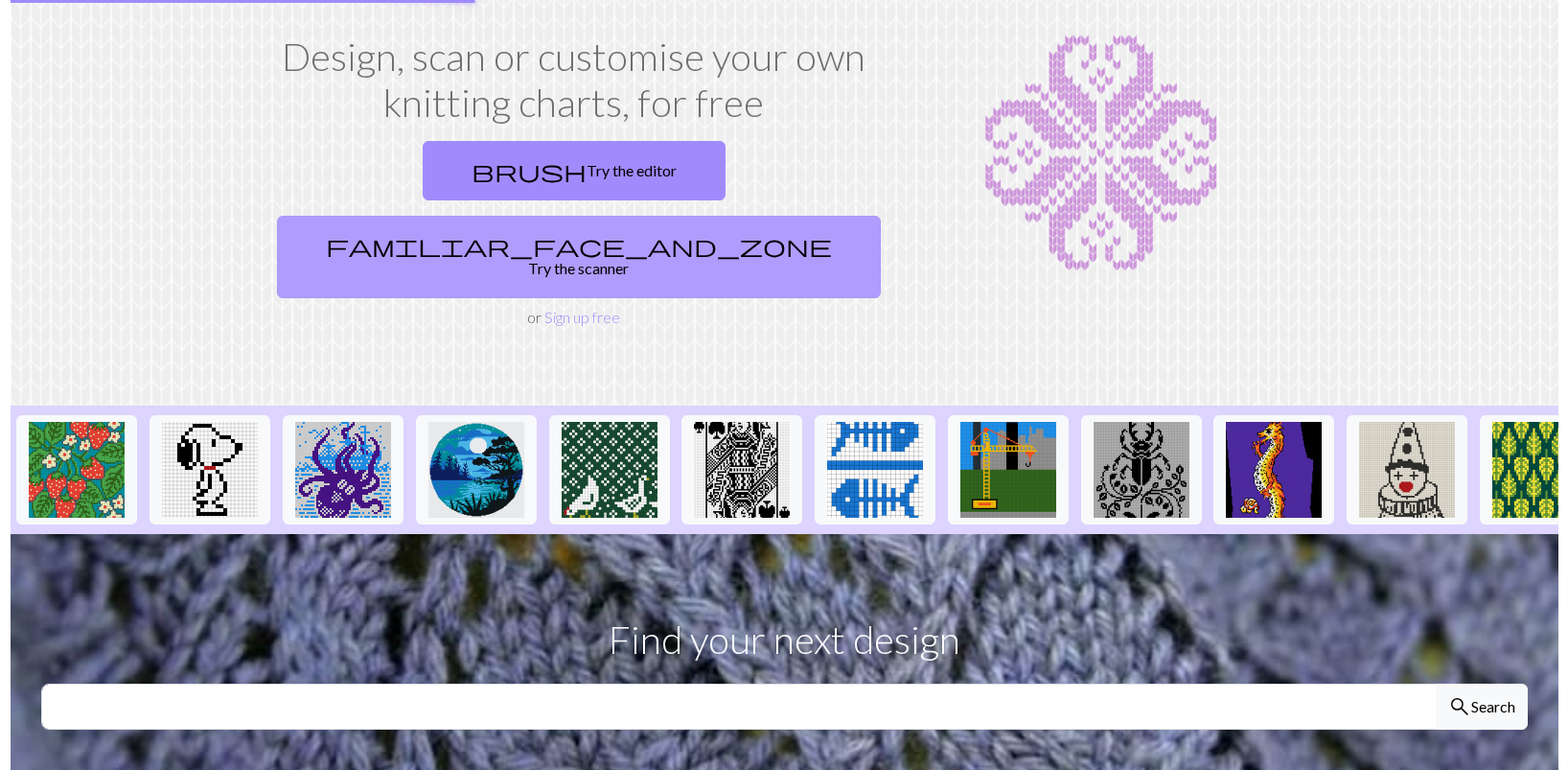 scroll, scrollTop: 0, scrollLeft: 0, axis: both 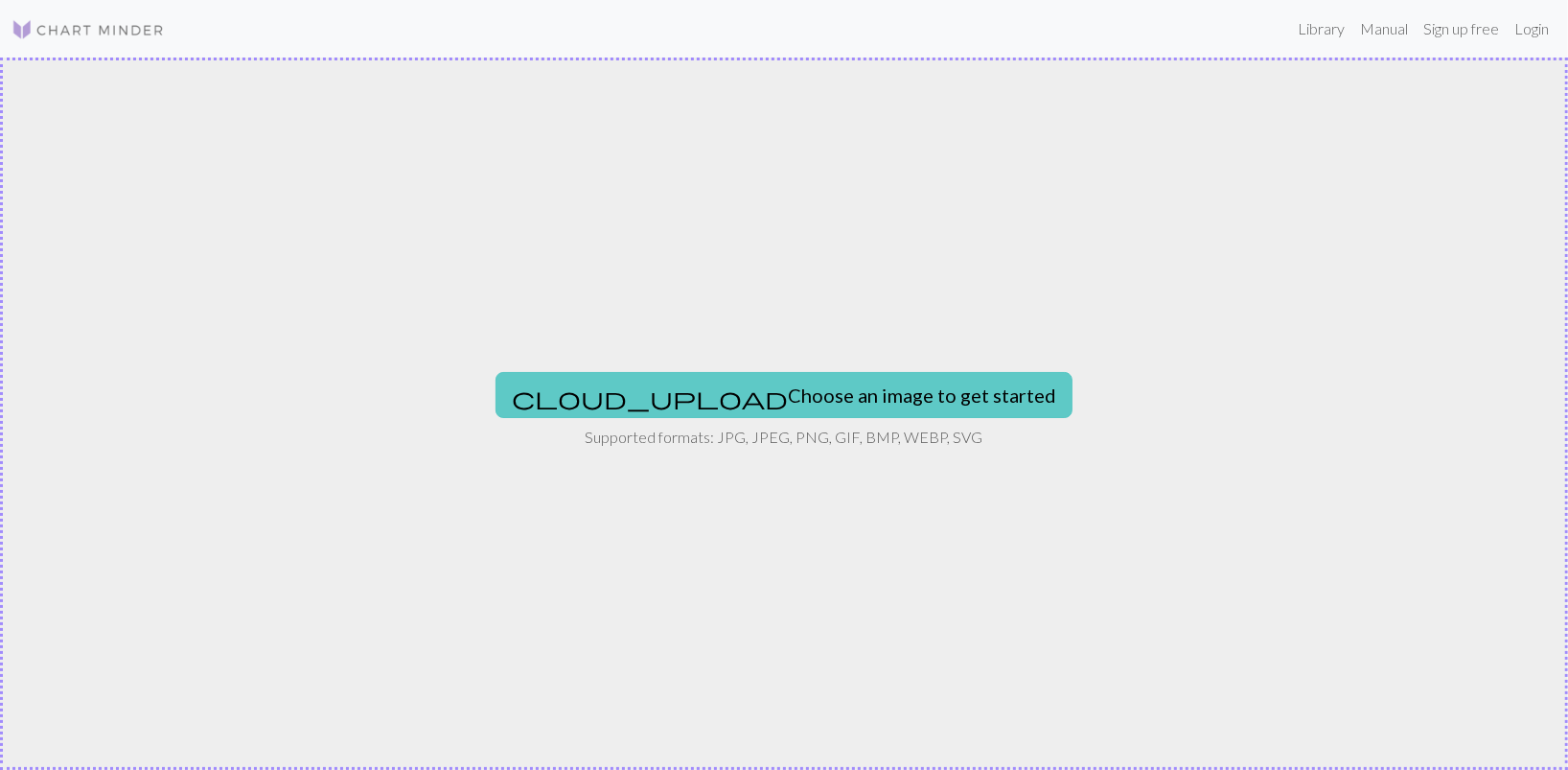 click on "cloud_upload  Choose an image to get started" at bounding box center (784, 395) 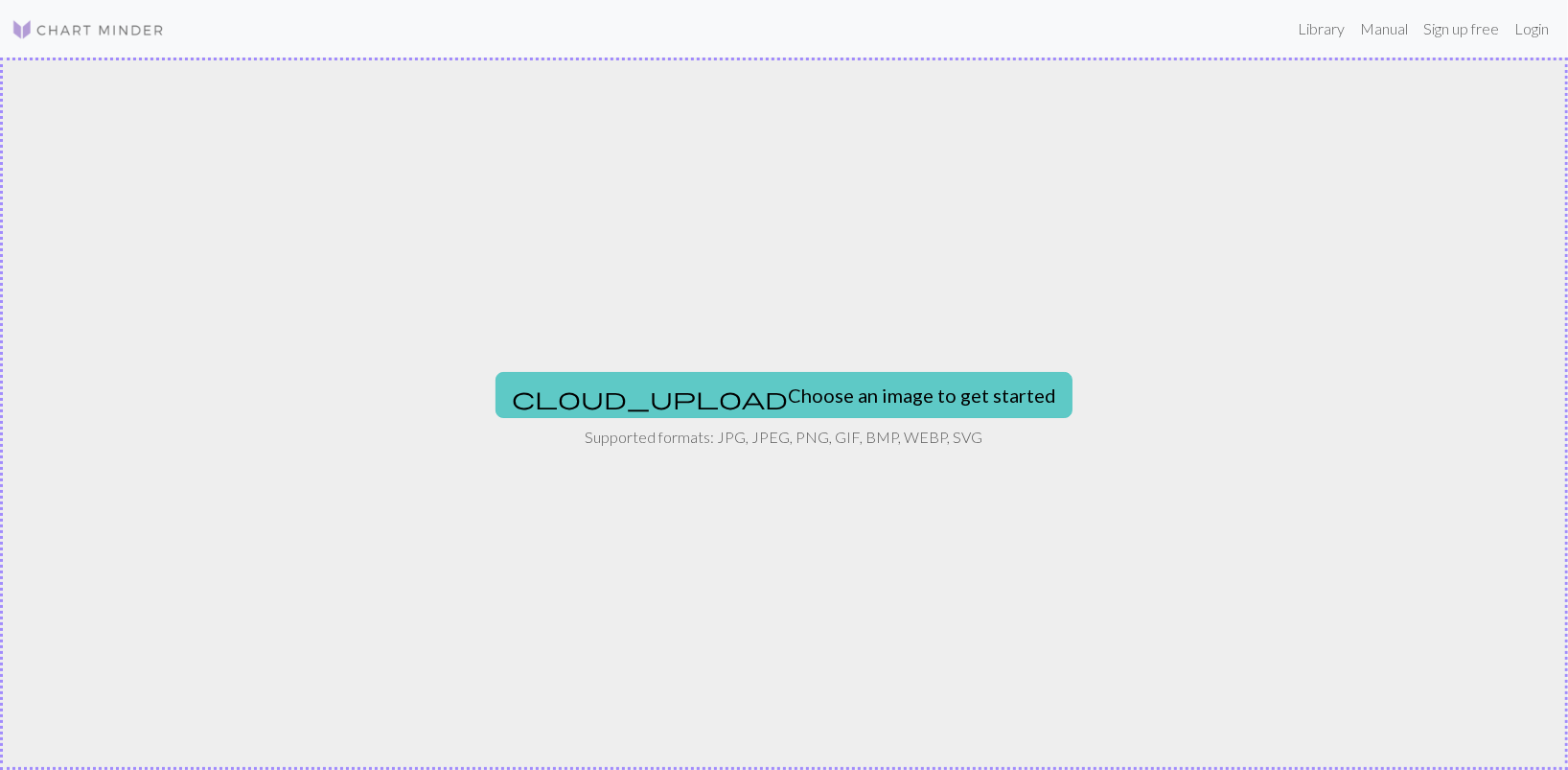 click on "cloud_upload  Choose an image to get started" at bounding box center [784, 395] 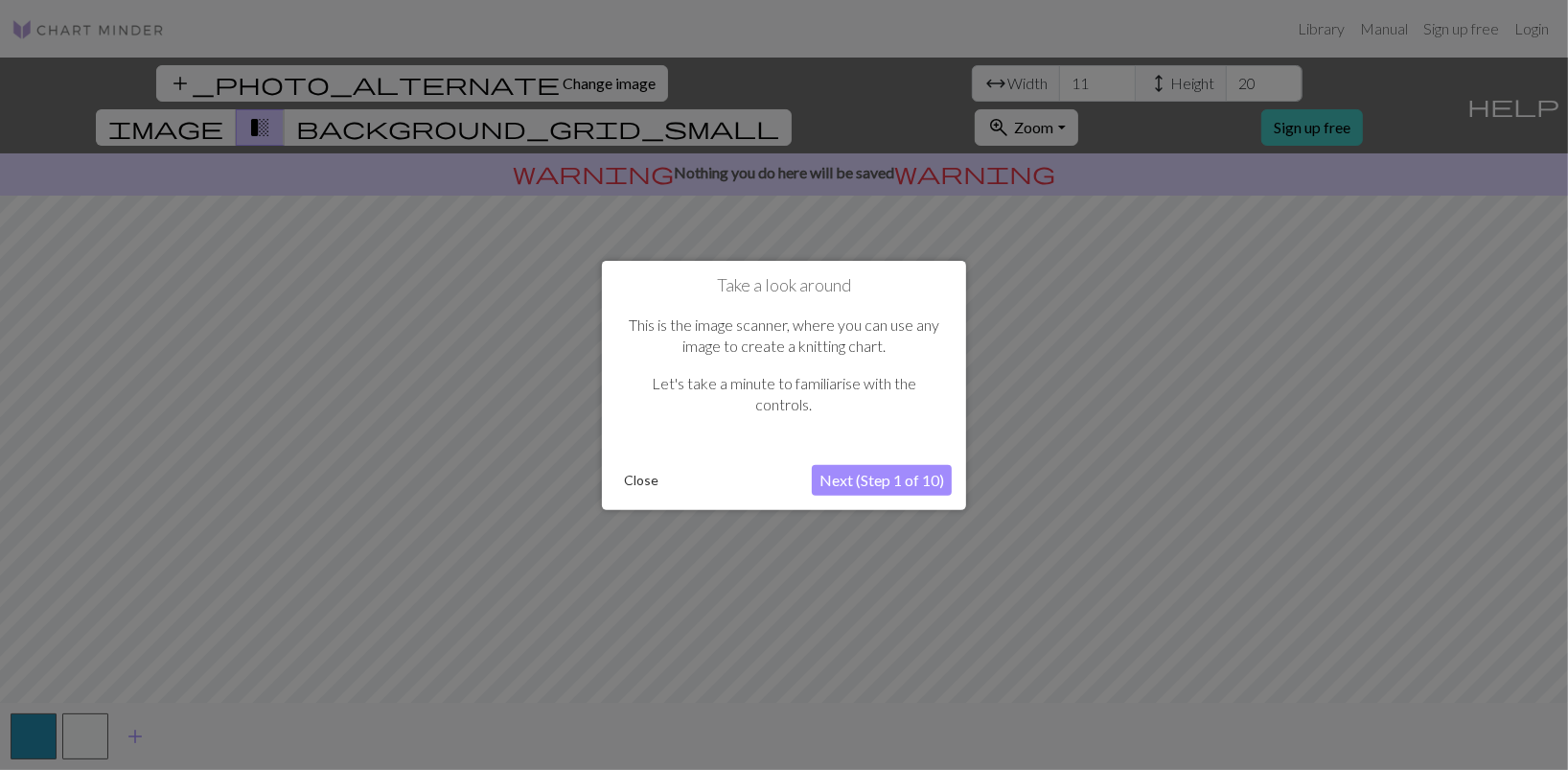 click on "Next (Step 1 of 10)" at bounding box center (882, 480) 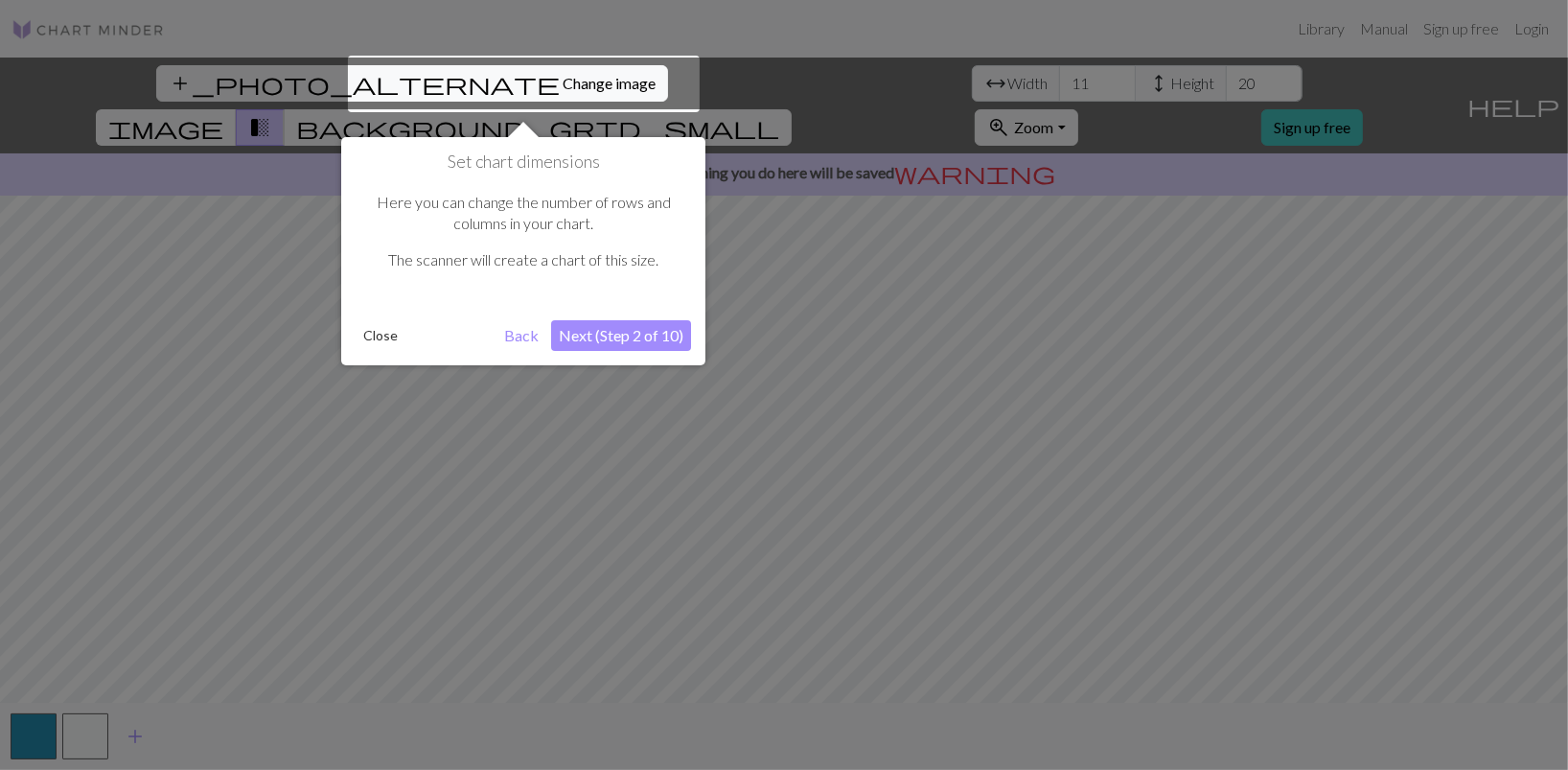 click on "Next (Step 2 of 10)" at bounding box center [621, 336] 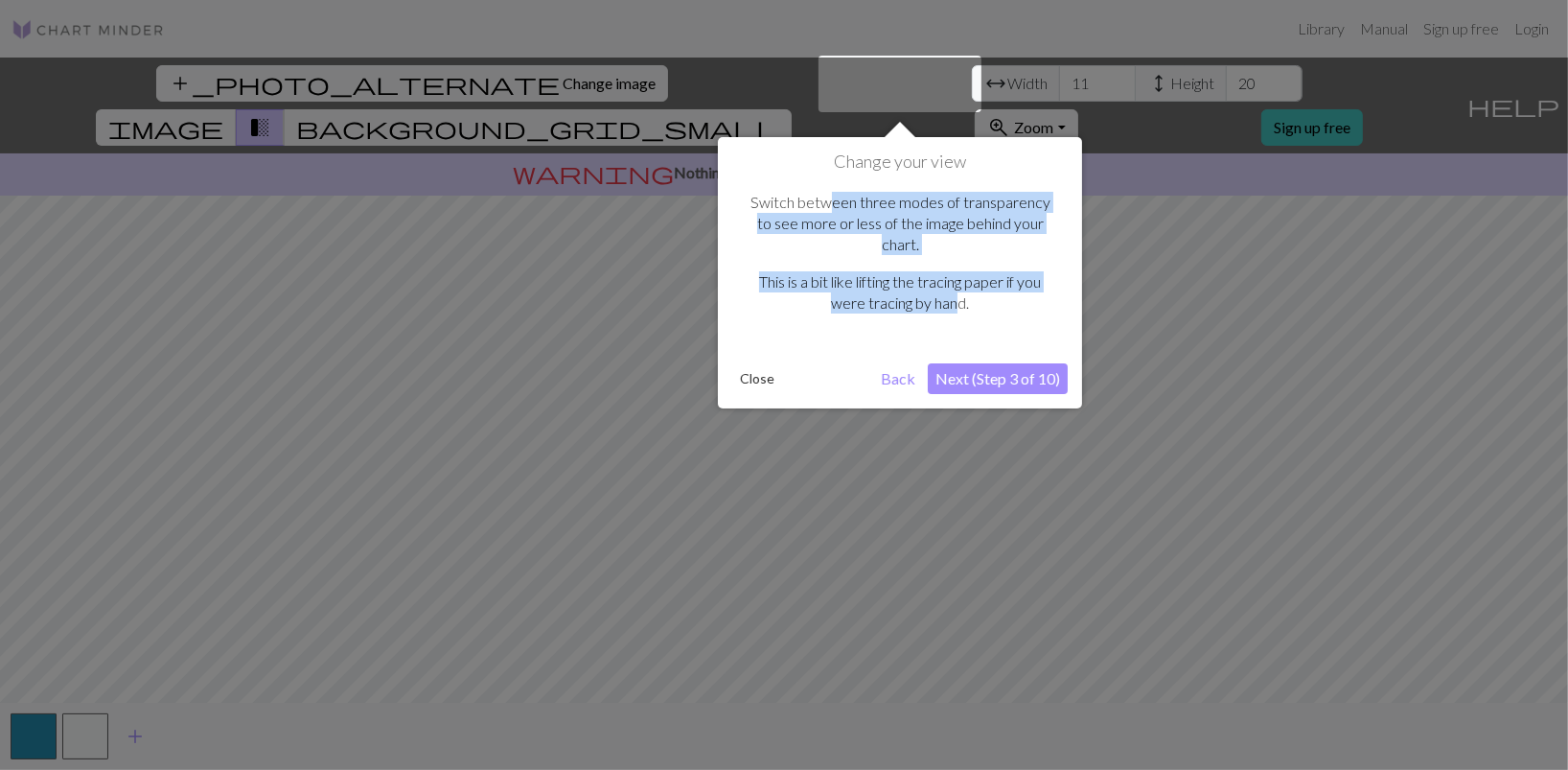 drag, startPoint x: 827, startPoint y: 205, endPoint x: 958, endPoint y: 283, distance: 152.463 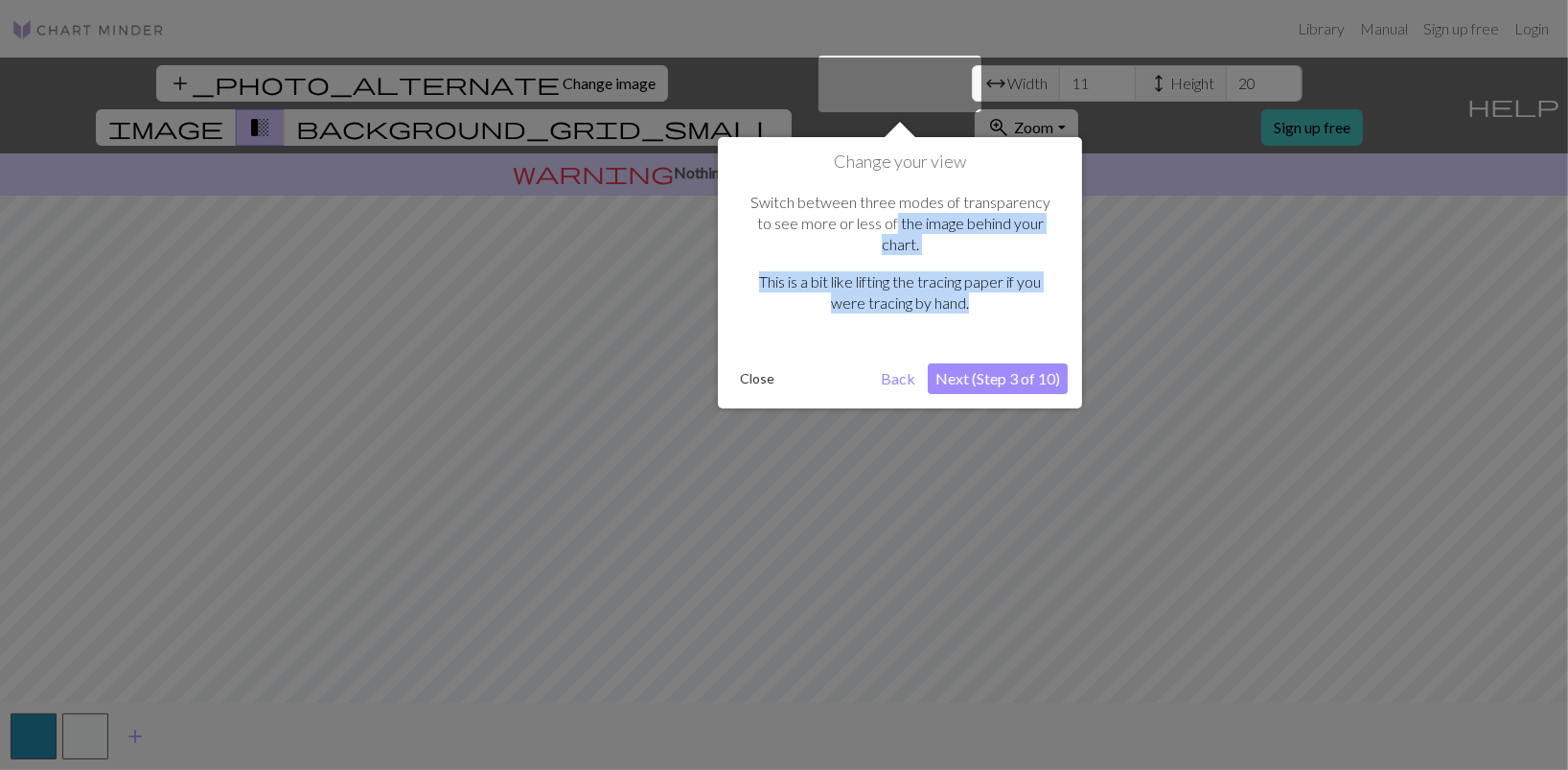 drag, startPoint x: 865, startPoint y: 225, endPoint x: 980, endPoint y: 292, distance: 133.09395 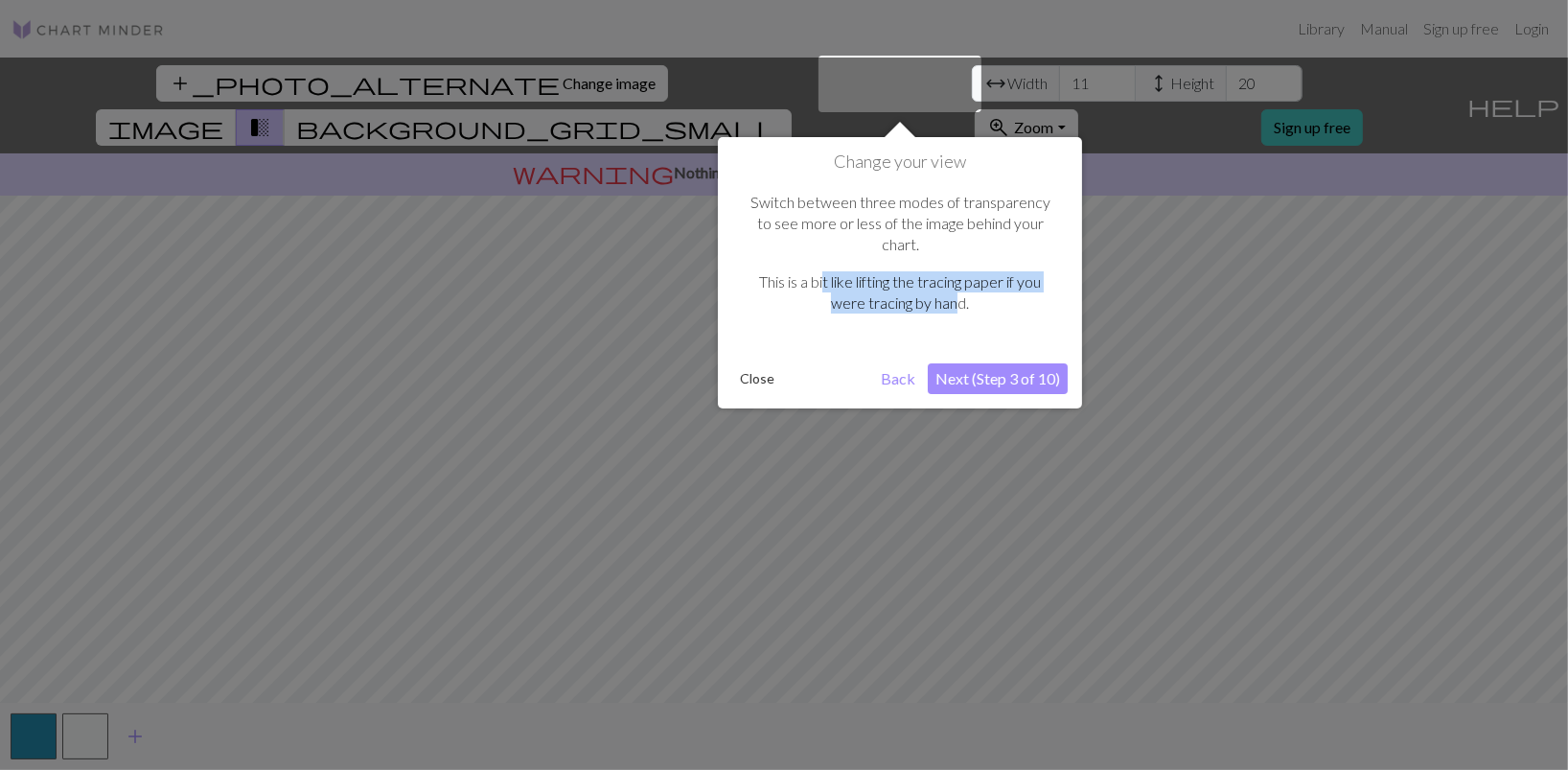 drag, startPoint x: 959, startPoint y: 289, endPoint x: 816, endPoint y: 249, distance: 148.48906 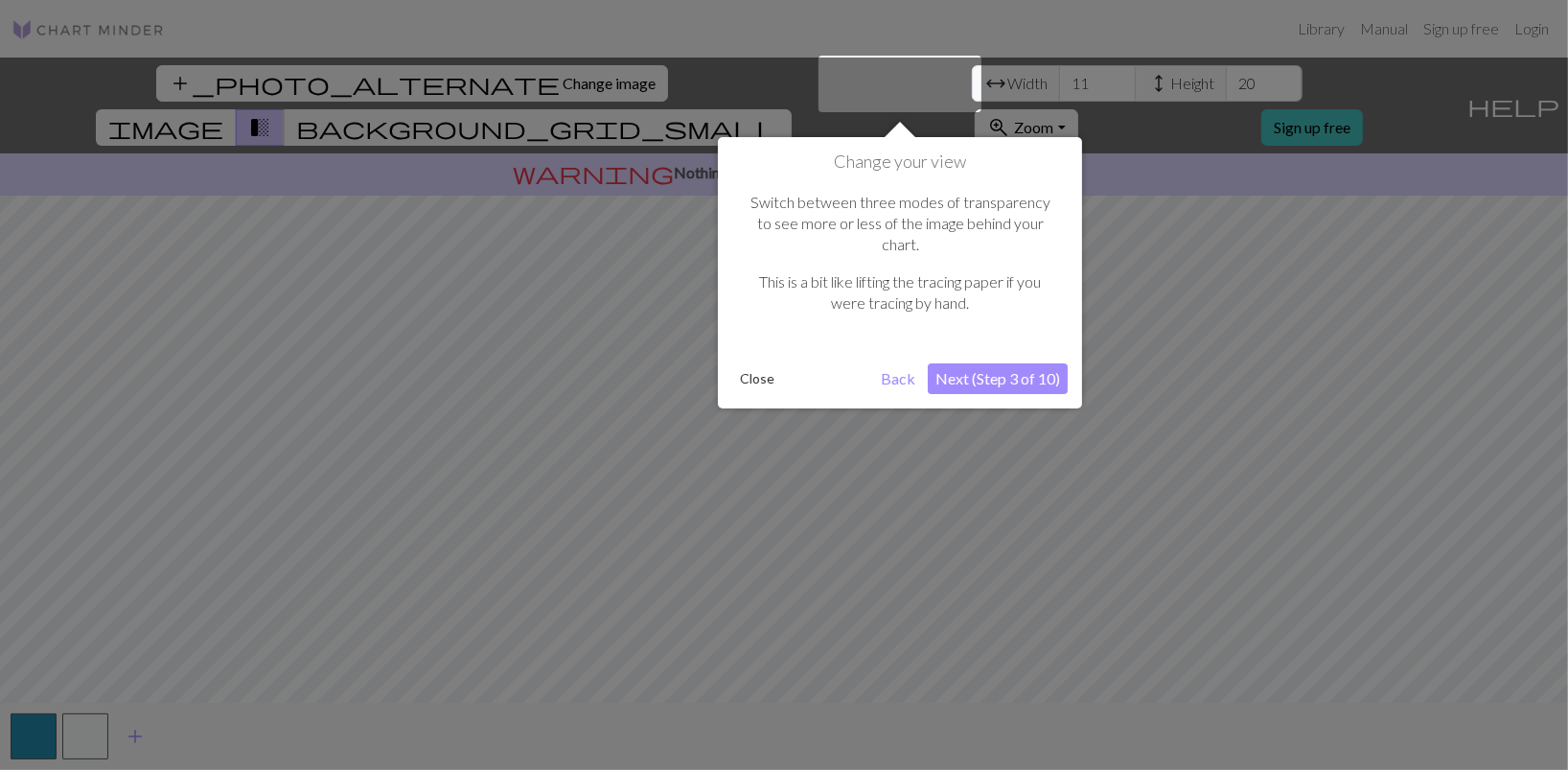 click on "Switch between three modes of transparency to see more or less of the image behind your chart. This is a bit like lifting the tracing paper if you were tracing by hand." at bounding box center (900, 261) 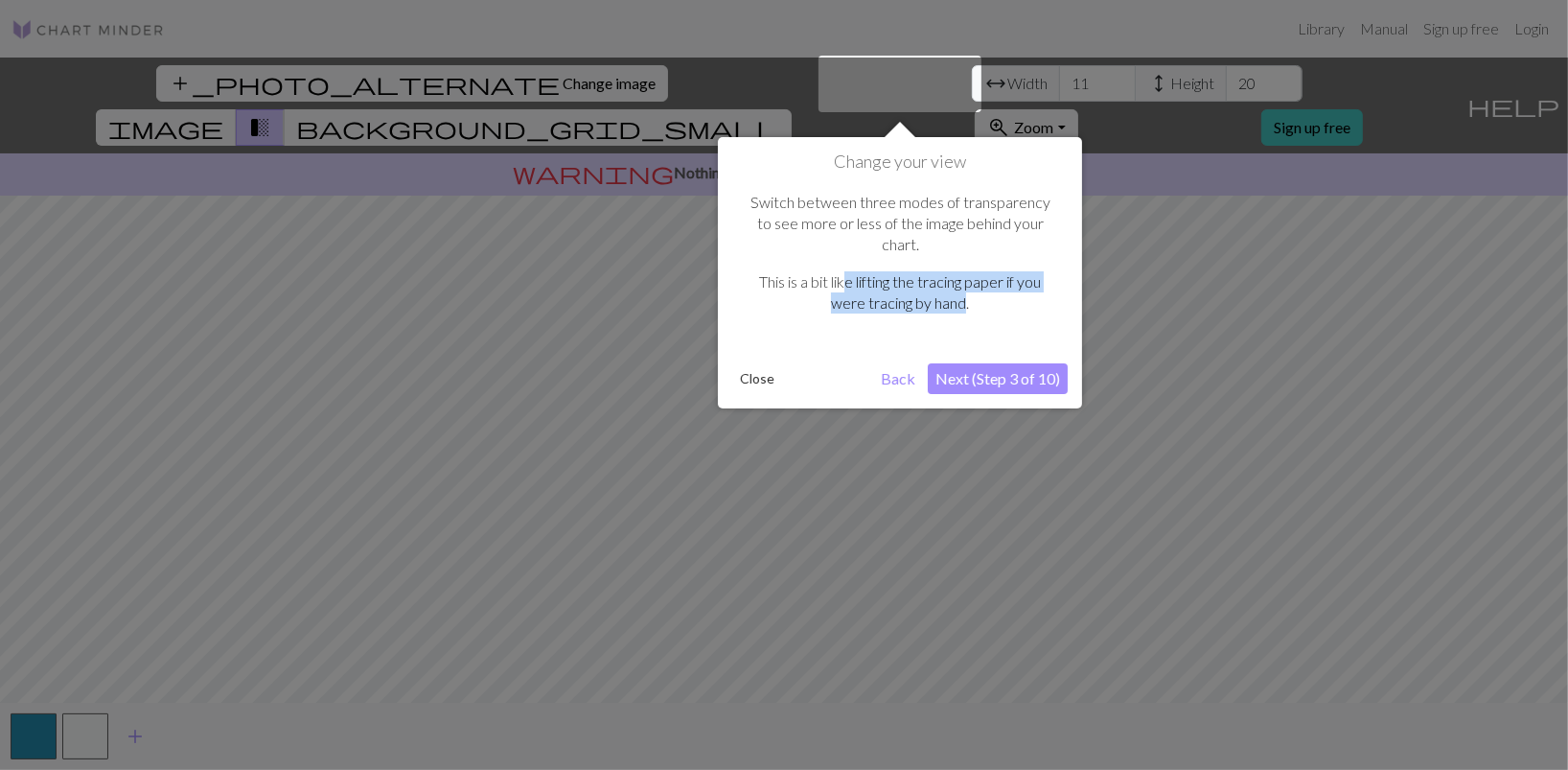 drag, startPoint x: 882, startPoint y: 268, endPoint x: 974, endPoint y: 302, distance: 98.081599 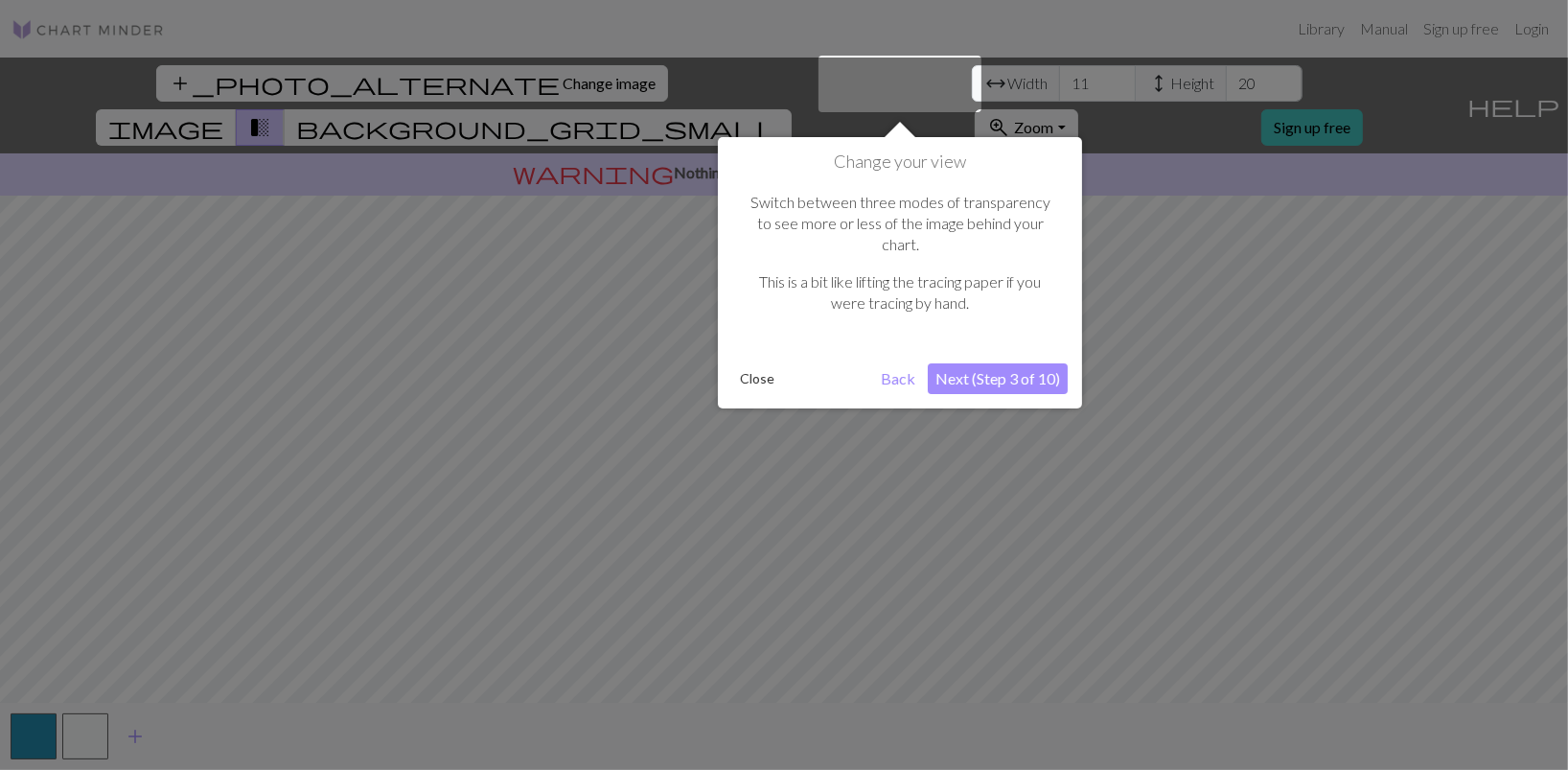 click on "Switch between three modes of transparency to see more or less of the image behind your chart. This is a bit like lifting the tracing paper if you were tracing by hand." at bounding box center (900, 261) 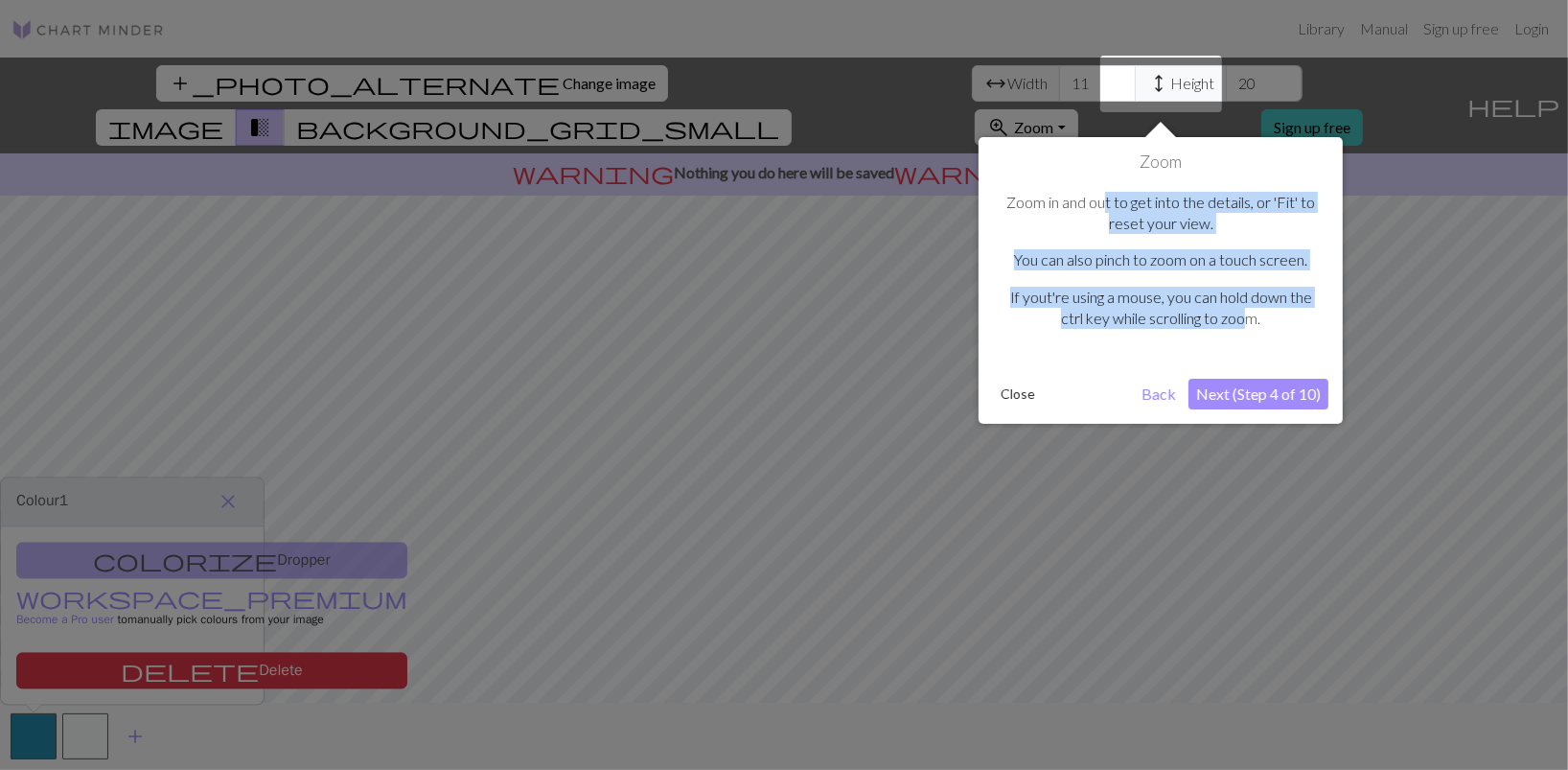 drag, startPoint x: 1106, startPoint y: 198, endPoint x: 1252, endPoint y: 338, distance: 202.27704 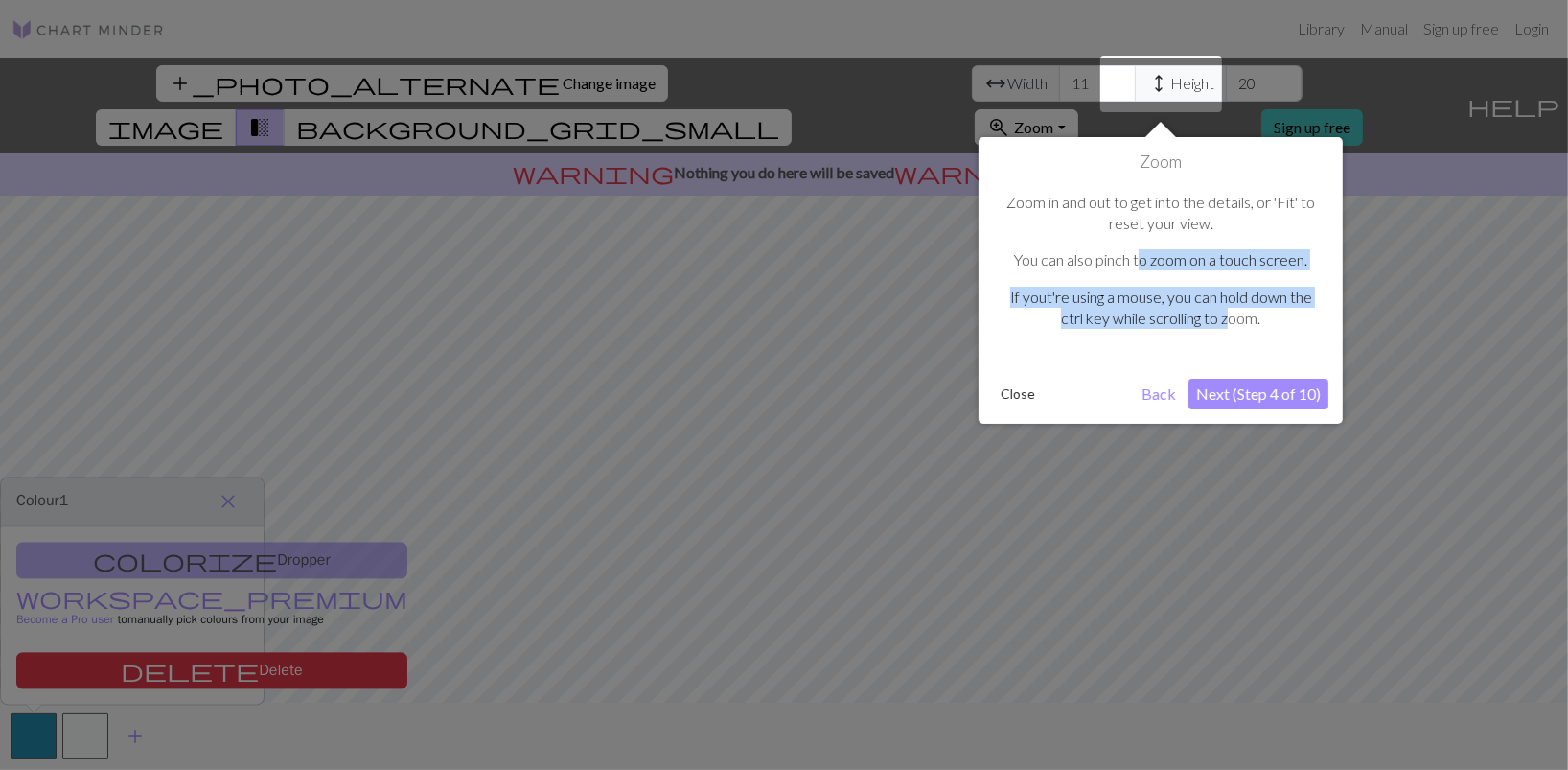 drag, startPoint x: 1144, startPoint y: 263, endPoint x: 1234, endPoint y: 325, distance: 109.28861 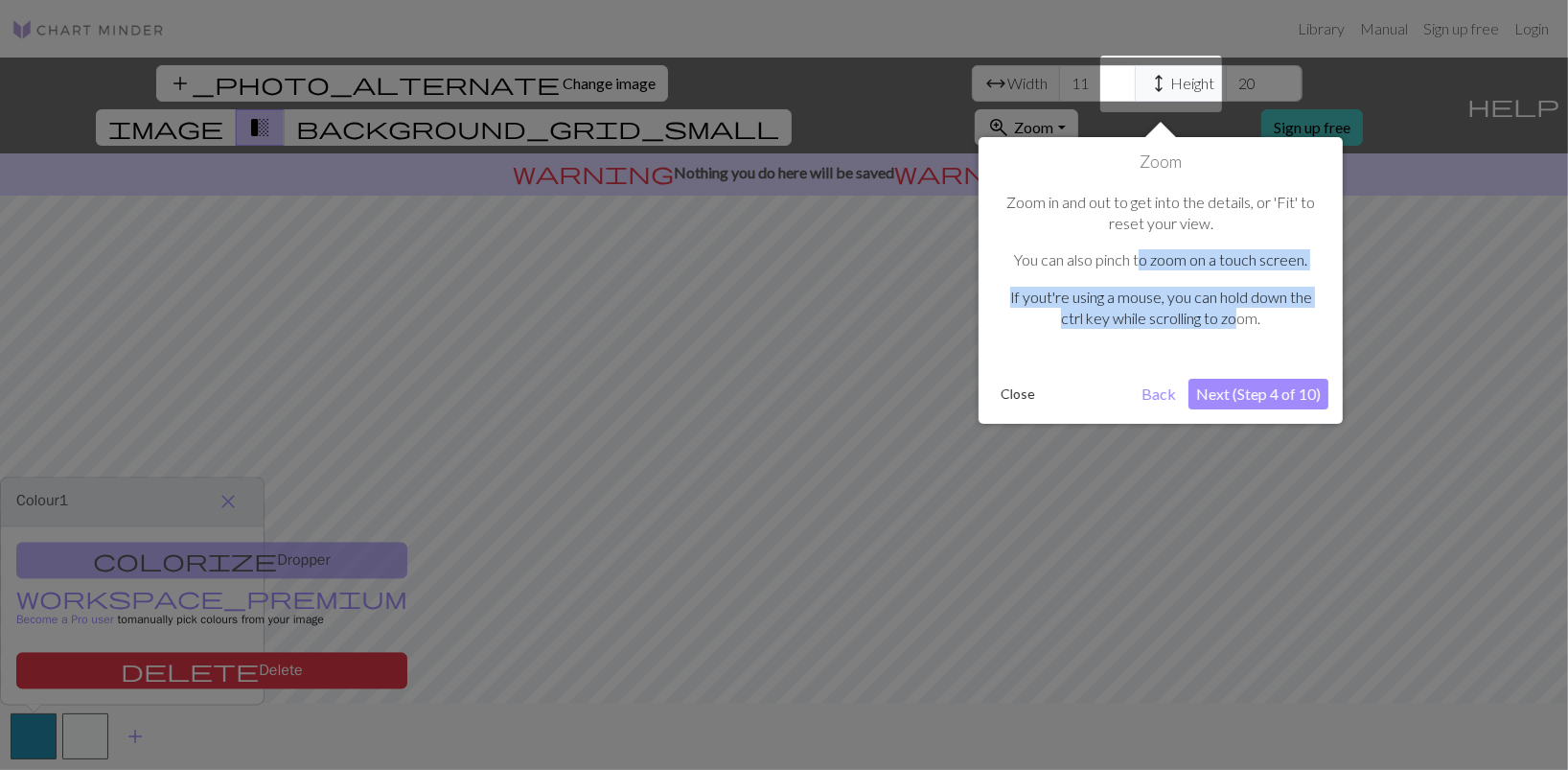 click on "If yout're using a mouse, you can hold down the ctrl key while scrolling to zoom." at bounding box center (1161, 308) 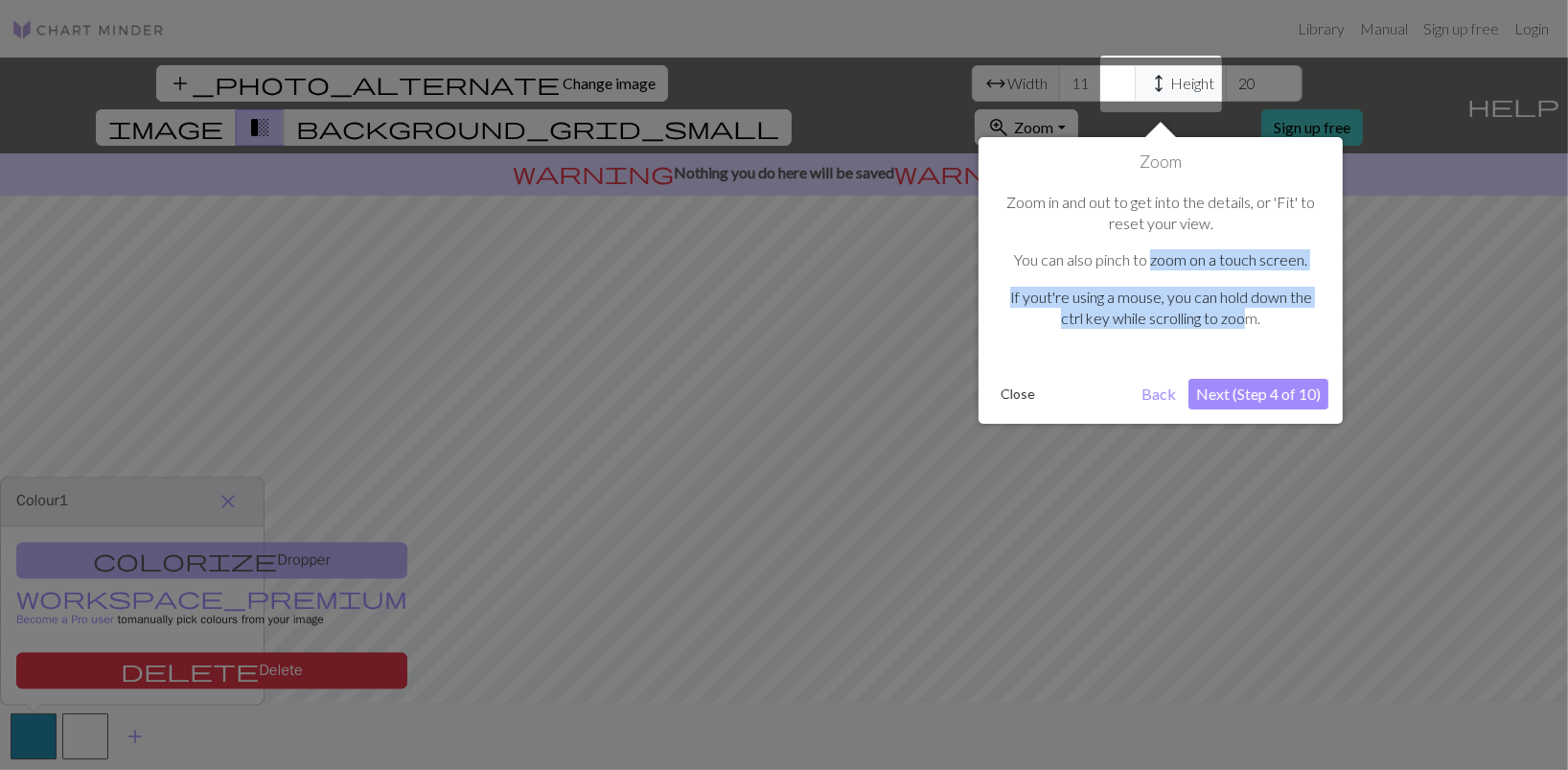 drag, startPoint x: 1168, startPoint y: 268, endPoint x: 1245, endPoint y: 324, distance: 95.21029 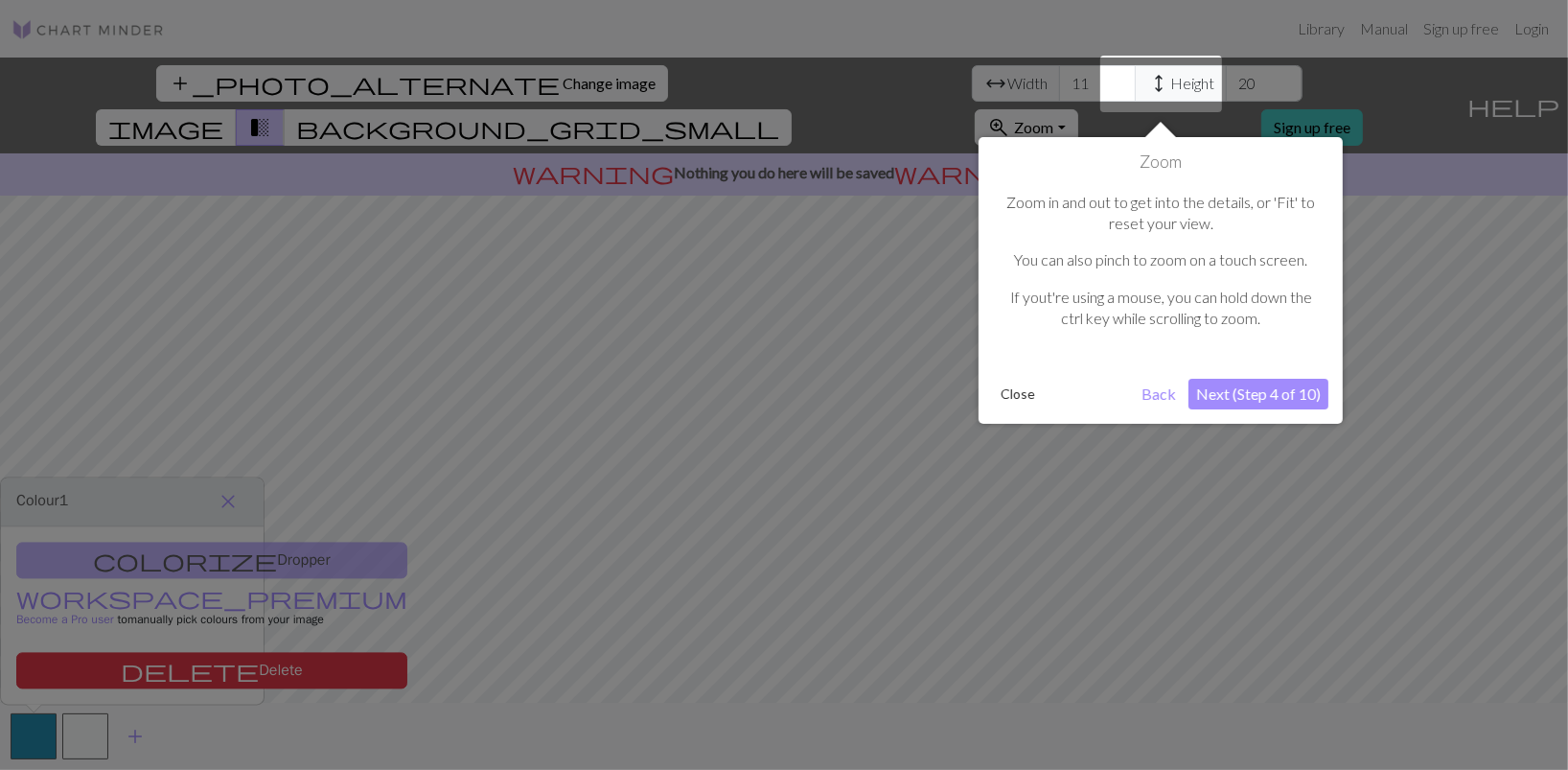 click on "Next (Step 4 of 10)" at bounding box center (1258, 394) 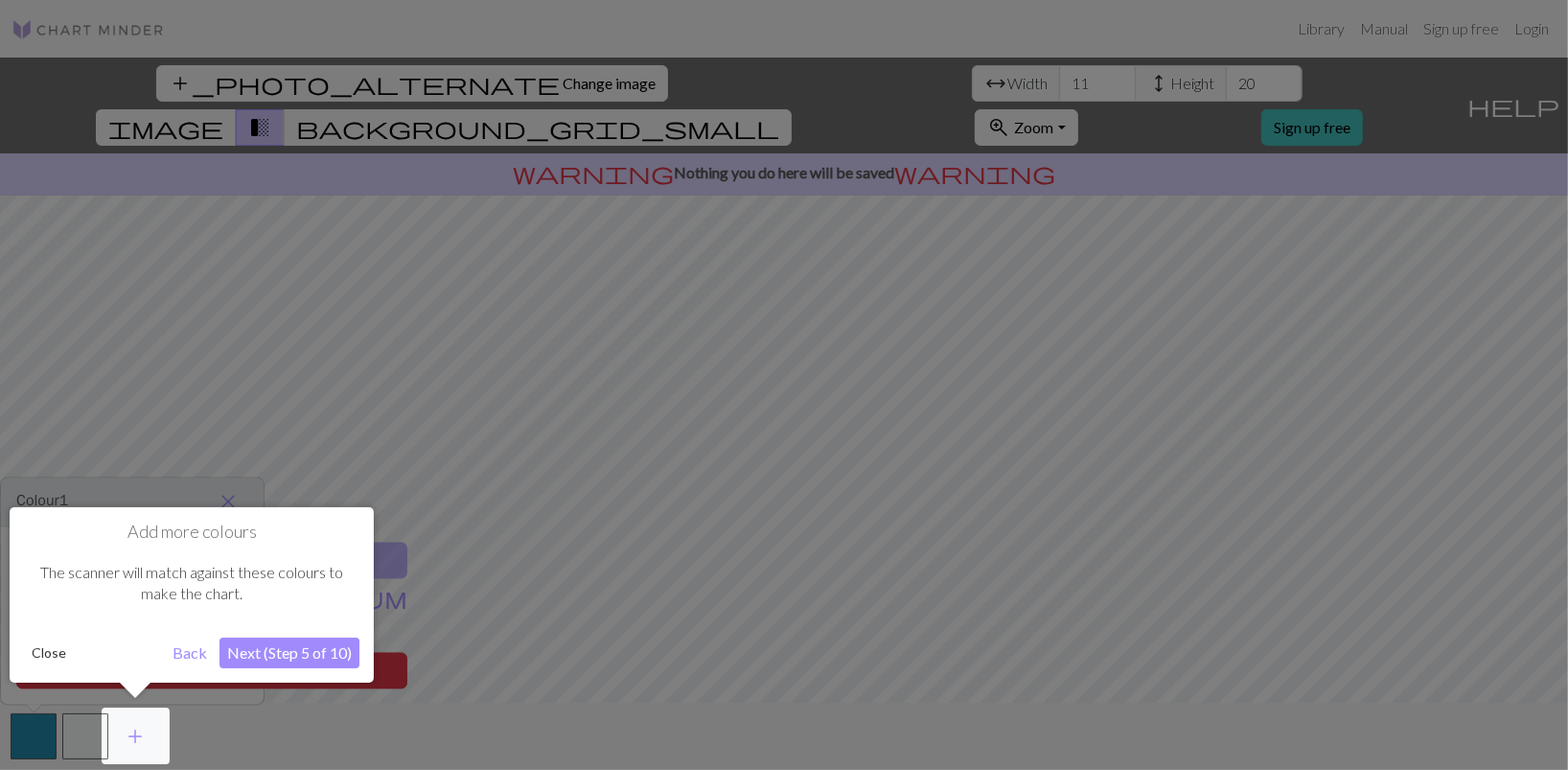 click on "Next (Step 5 of 10)" at bounding box center [289, 653] 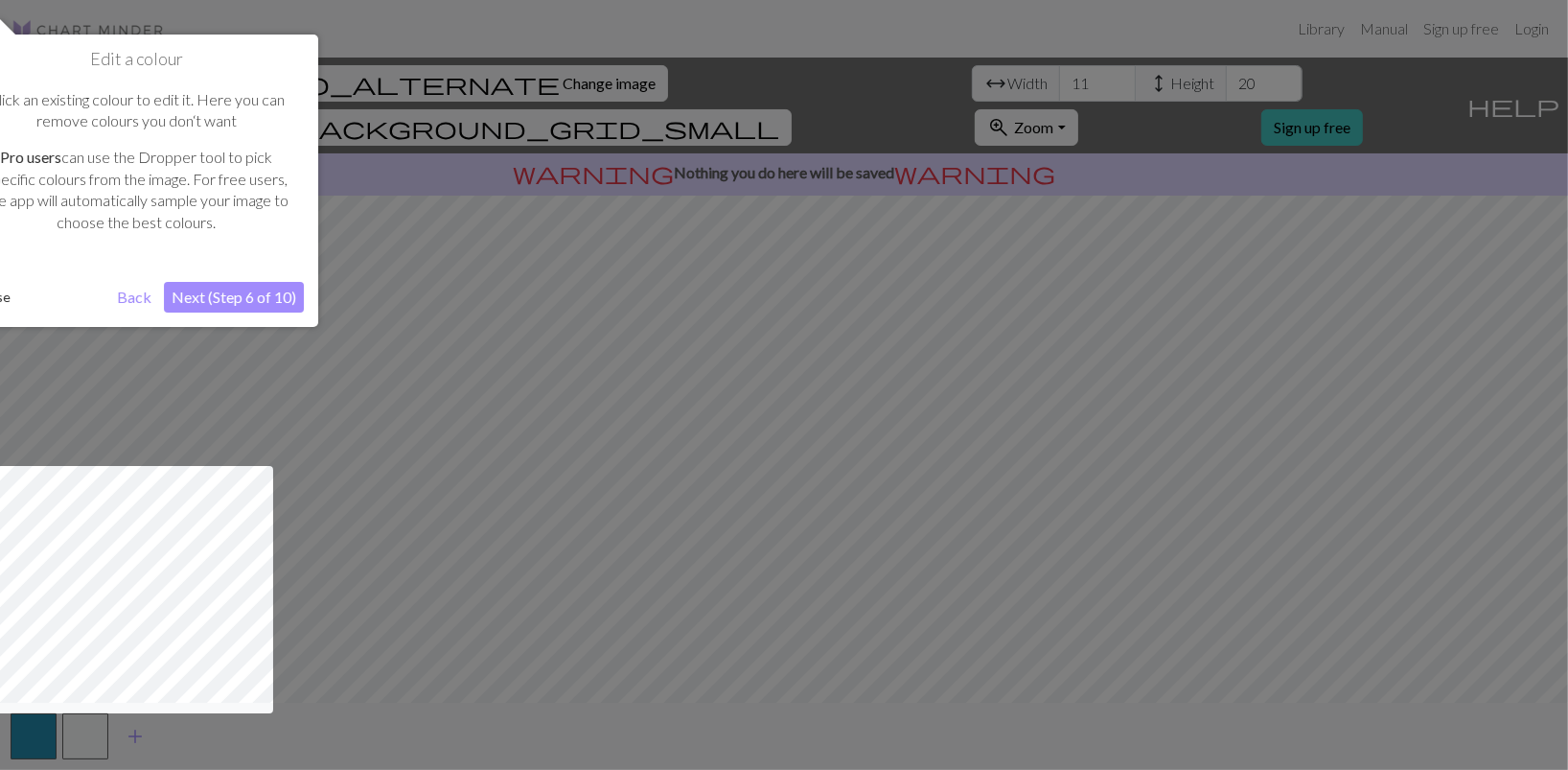 click on "Next (Step 6 of 10)" at bounding box center [234, 297] 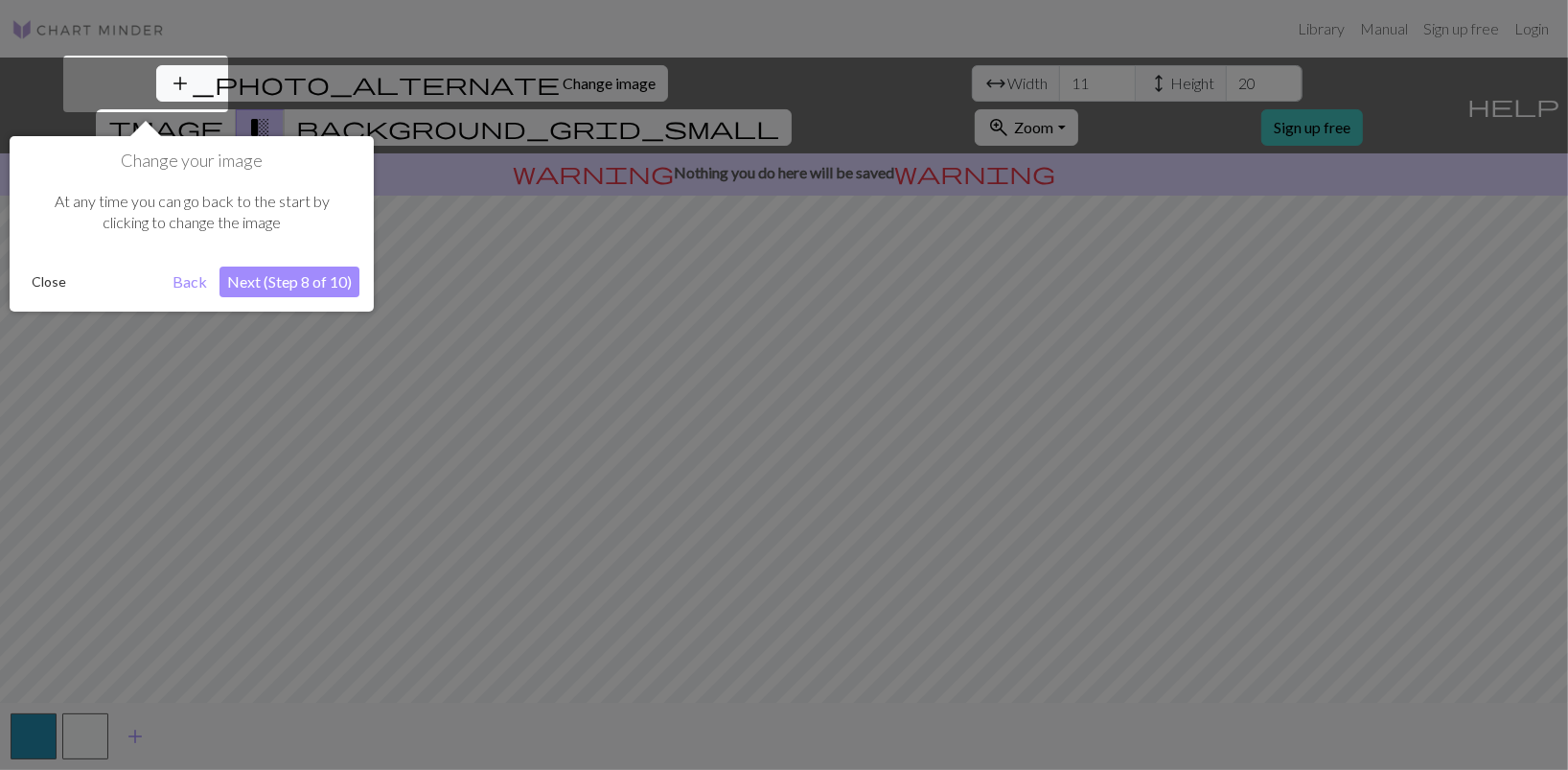 click on "Next (Step 8 of 10)" at bounding box center [289, 282] 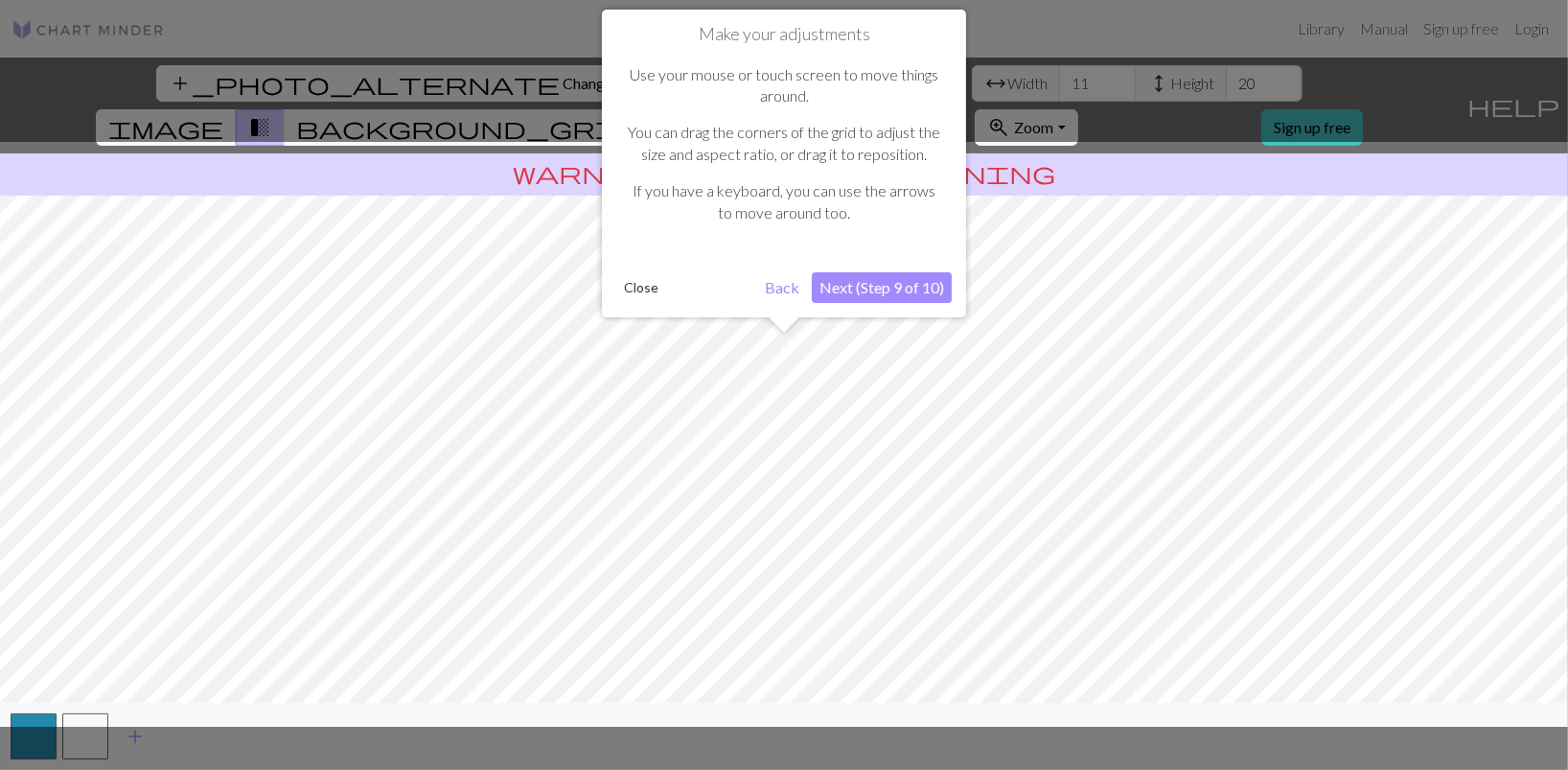 click on "Next (Step 9 of 10)" at bounding box center (882, 288) 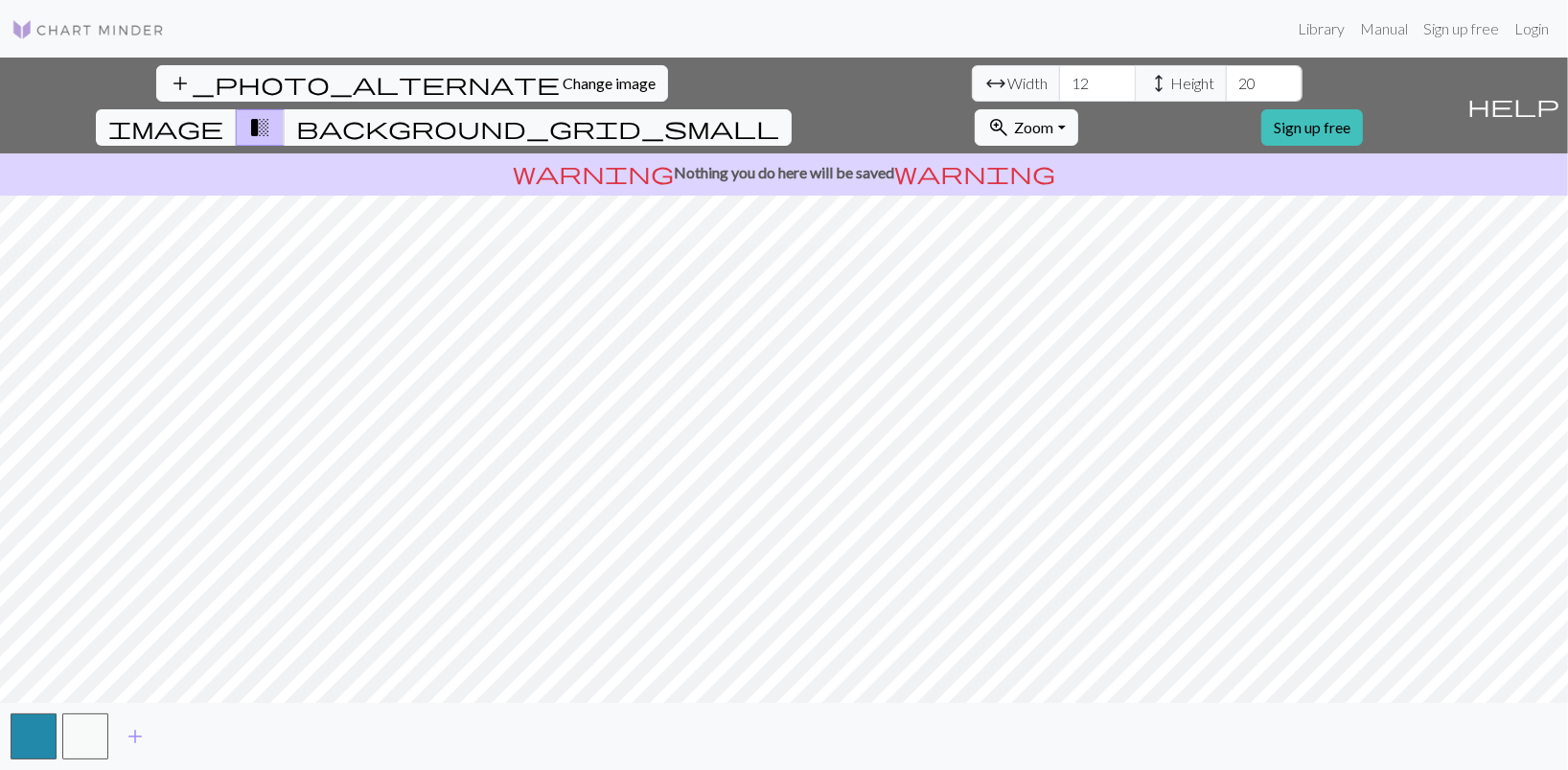 click on "12" at bounding box center [1097, 83] 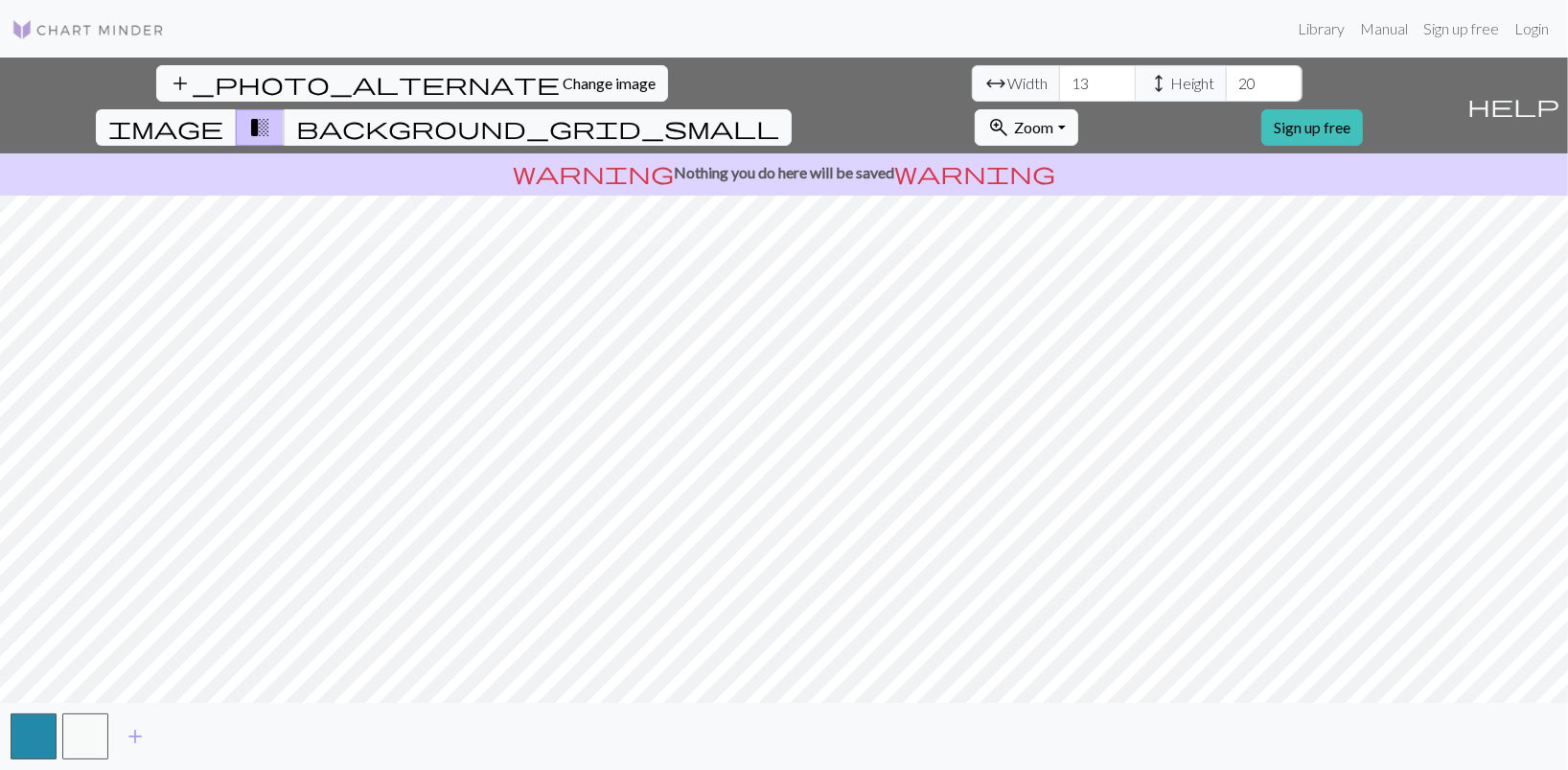 click on "13" at bounding box center (1097, 83) 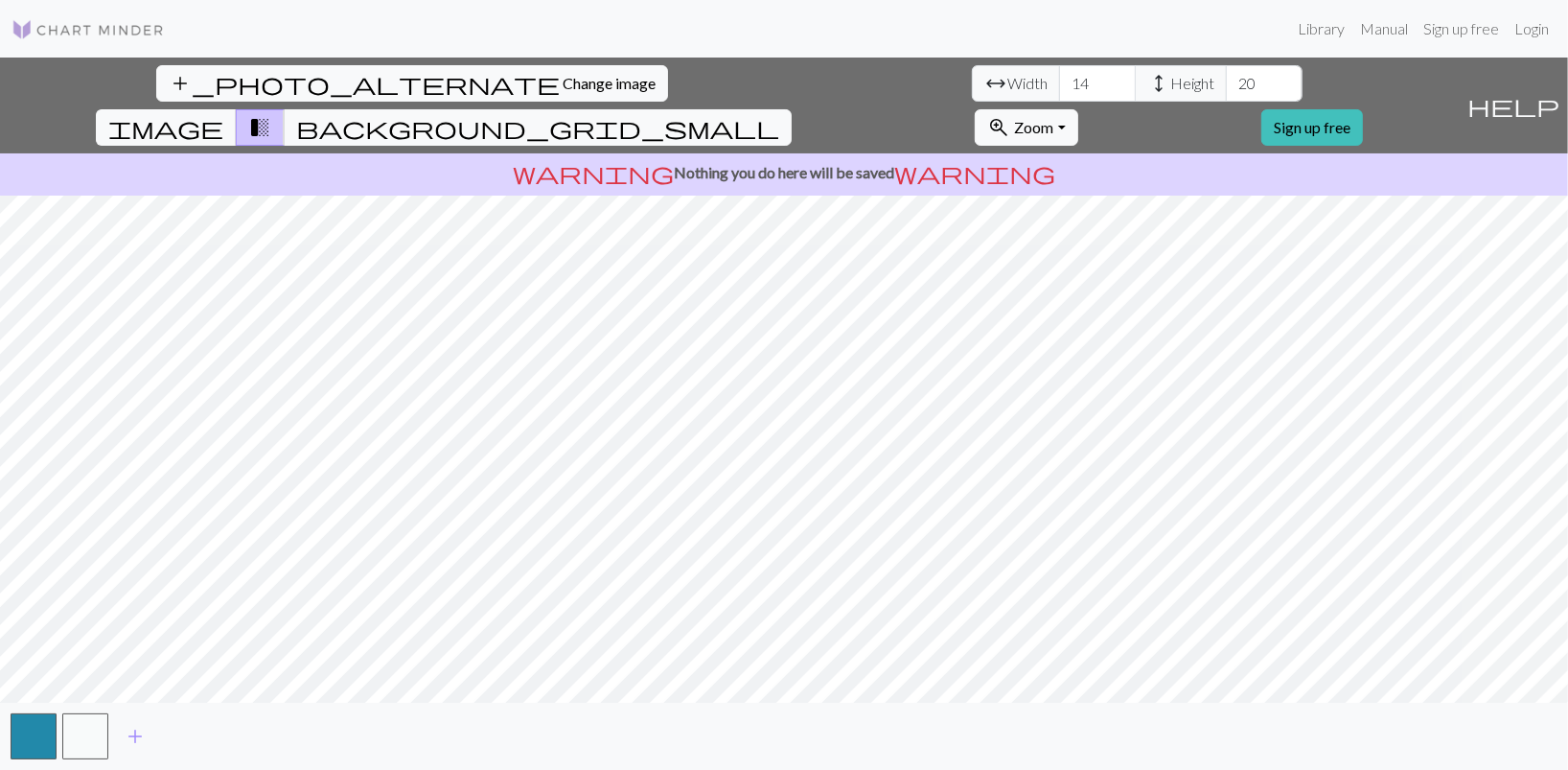 click on "14" at bounding box center [1097, 83] 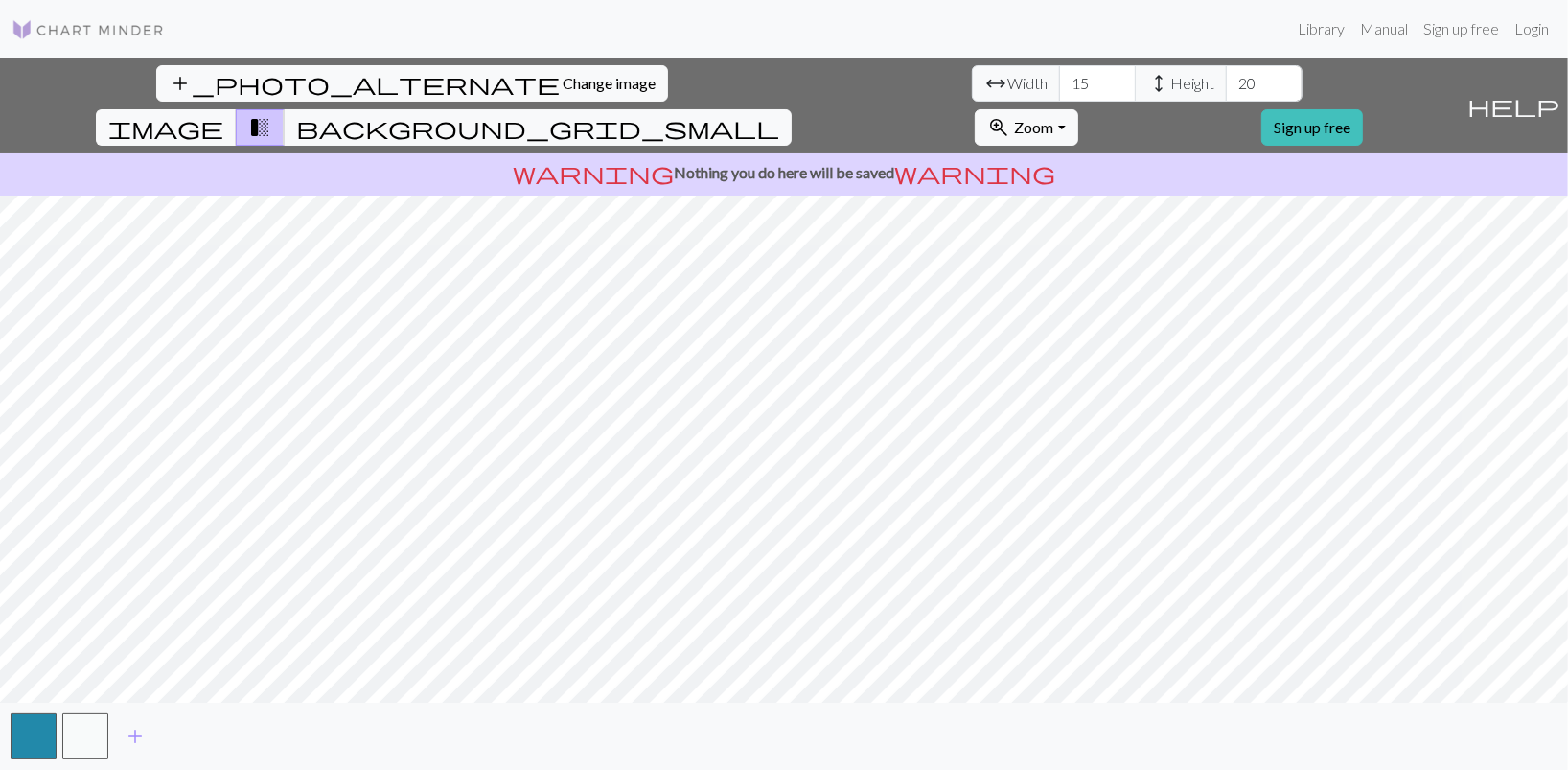 click on "15" at bounding box center [1097, 83] 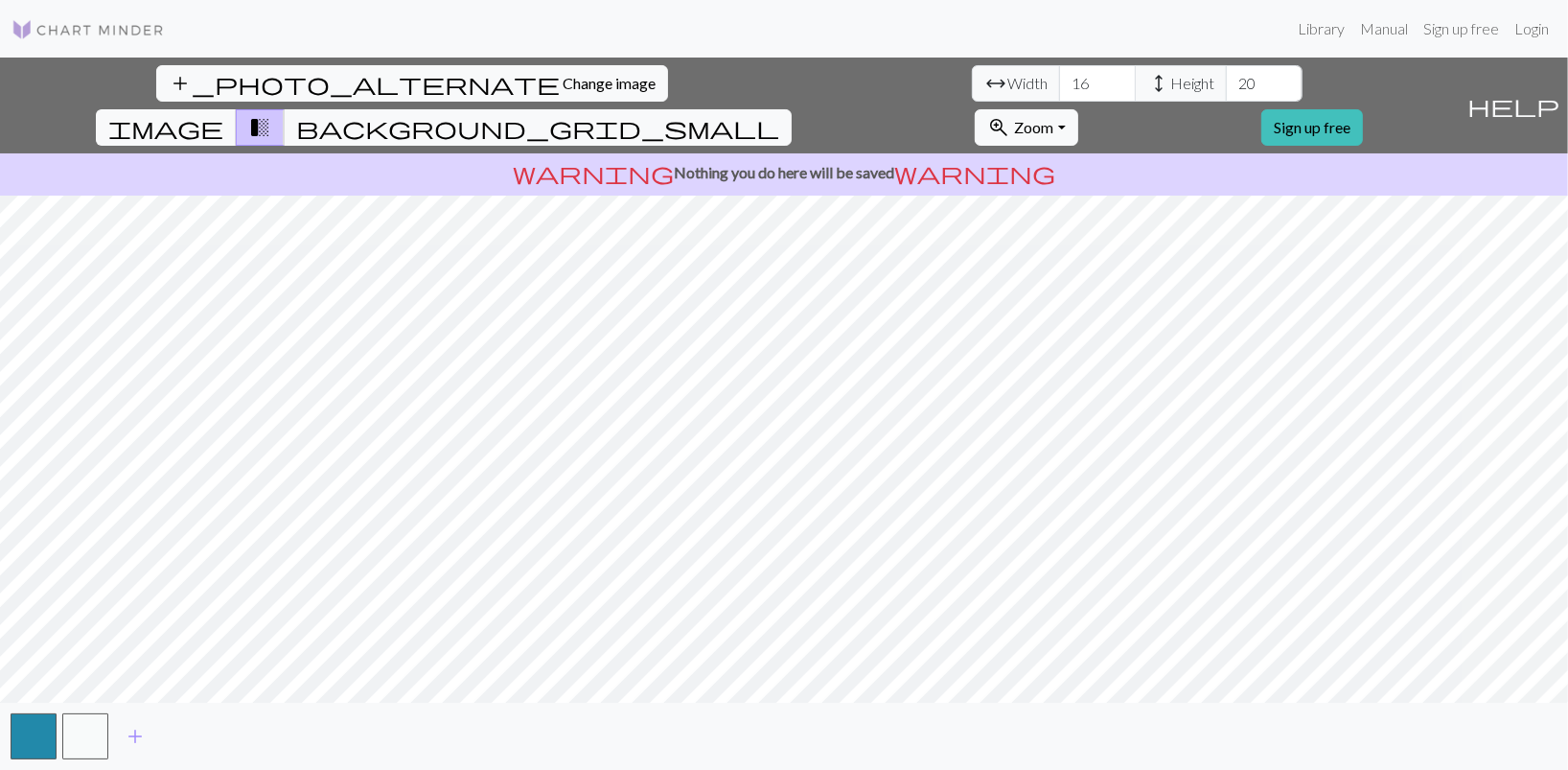 click on "16" at bounding box center [1097, 83] 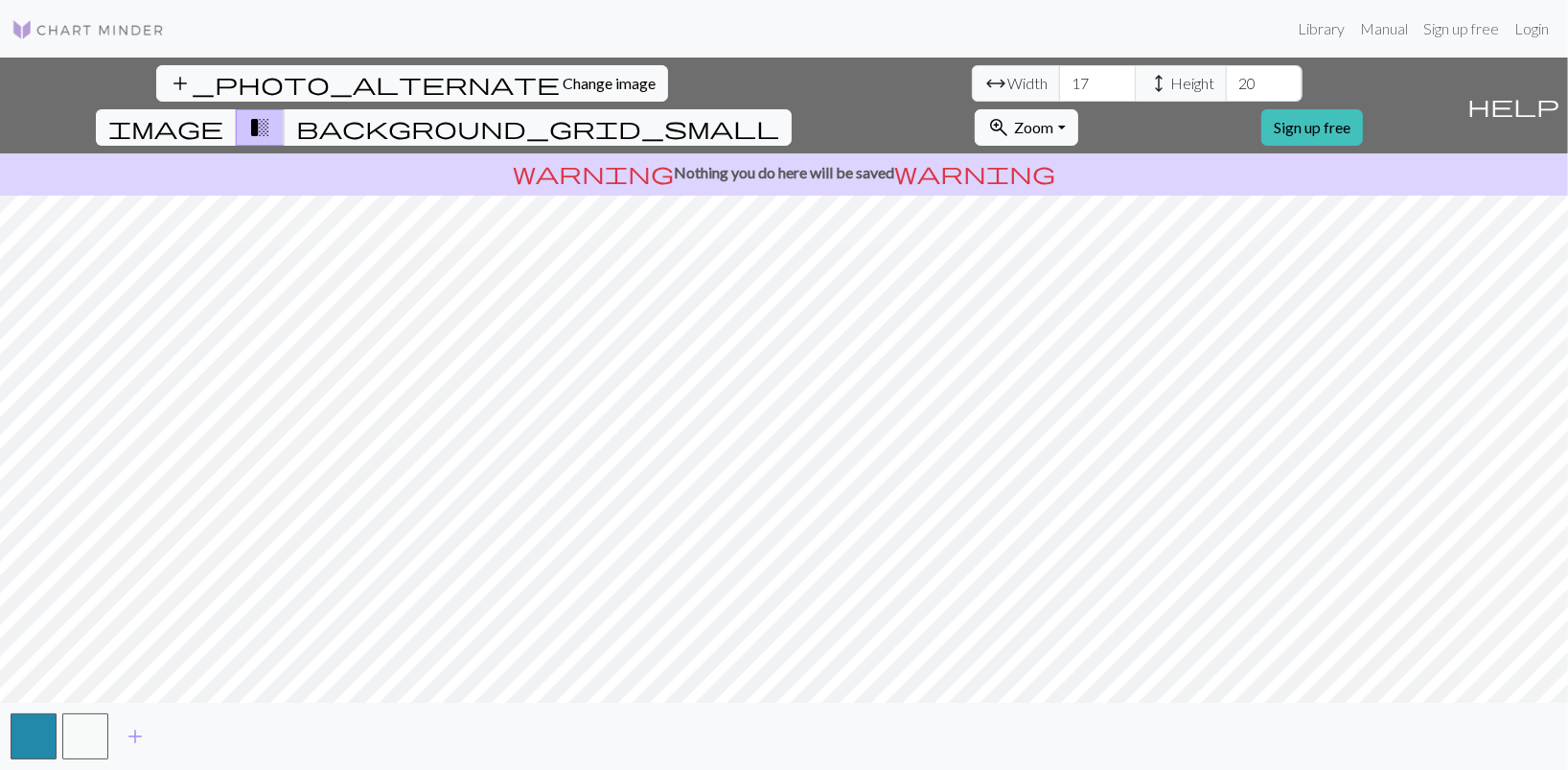 click on "17" at bounding box center [1097, 83] 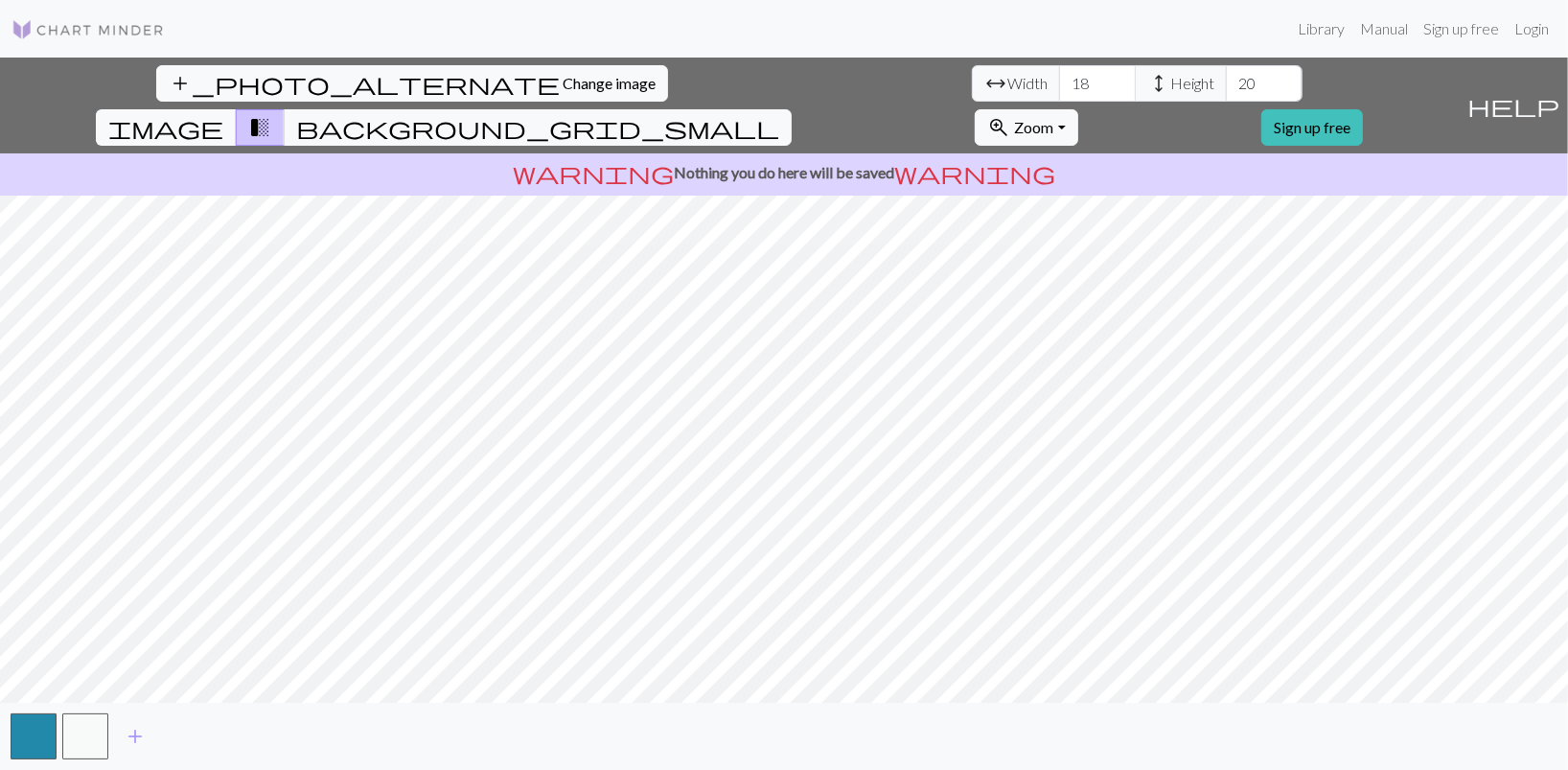 click on "18" at bounding box center [1097, 83] 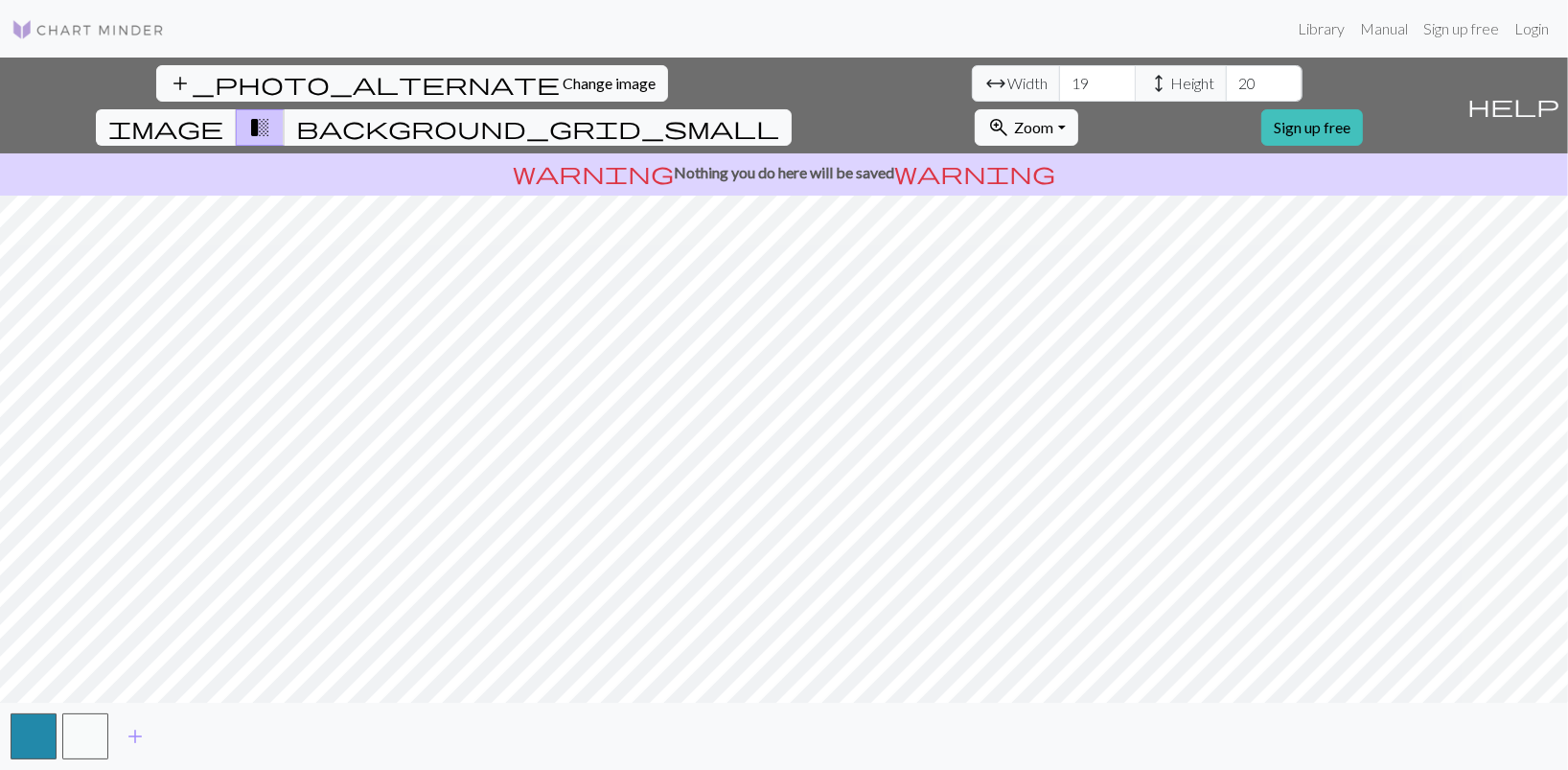 click on "19" at bounding box center [1097, 83] 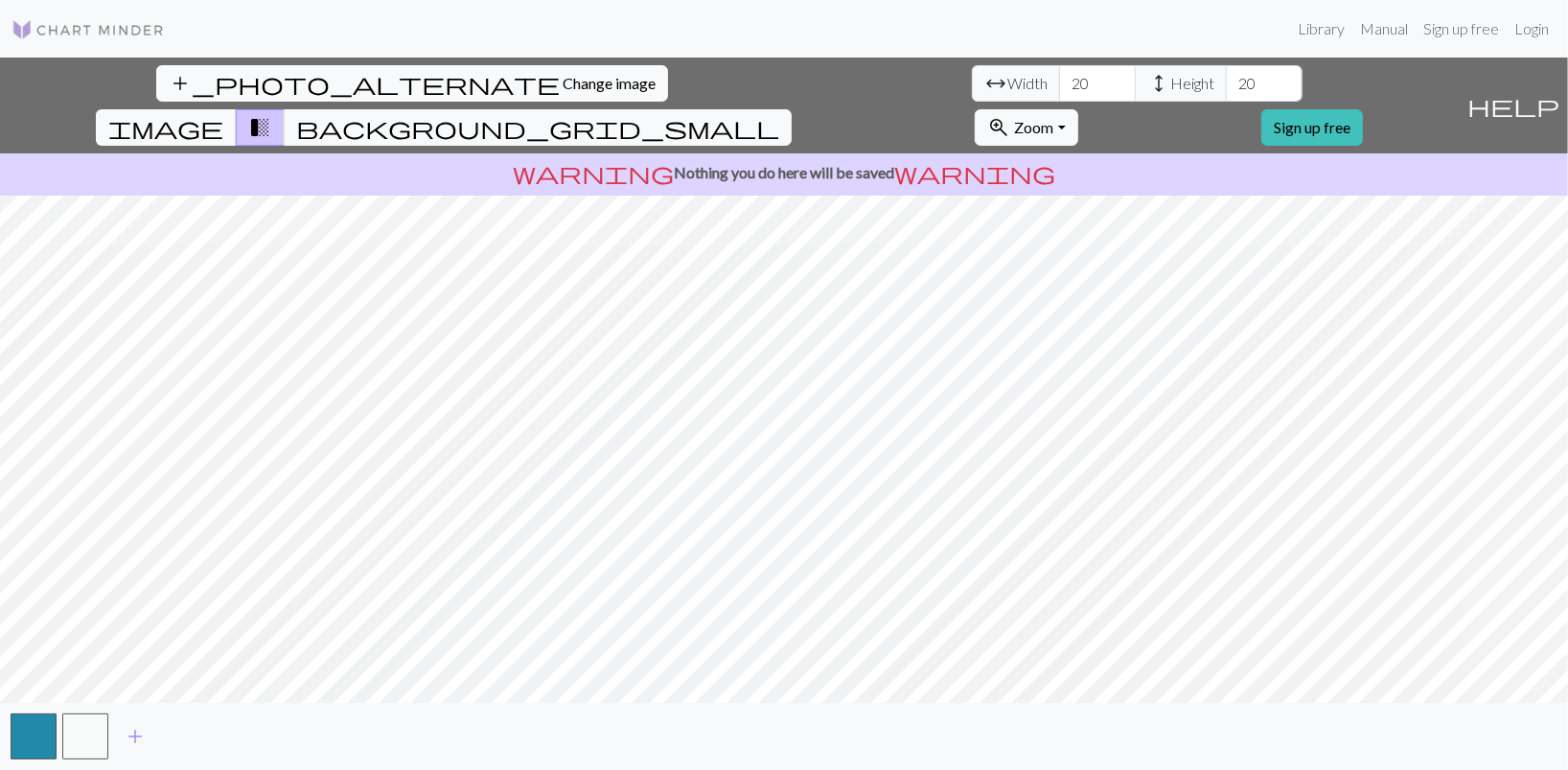 click on "20" at bounding box center [1097, 83] 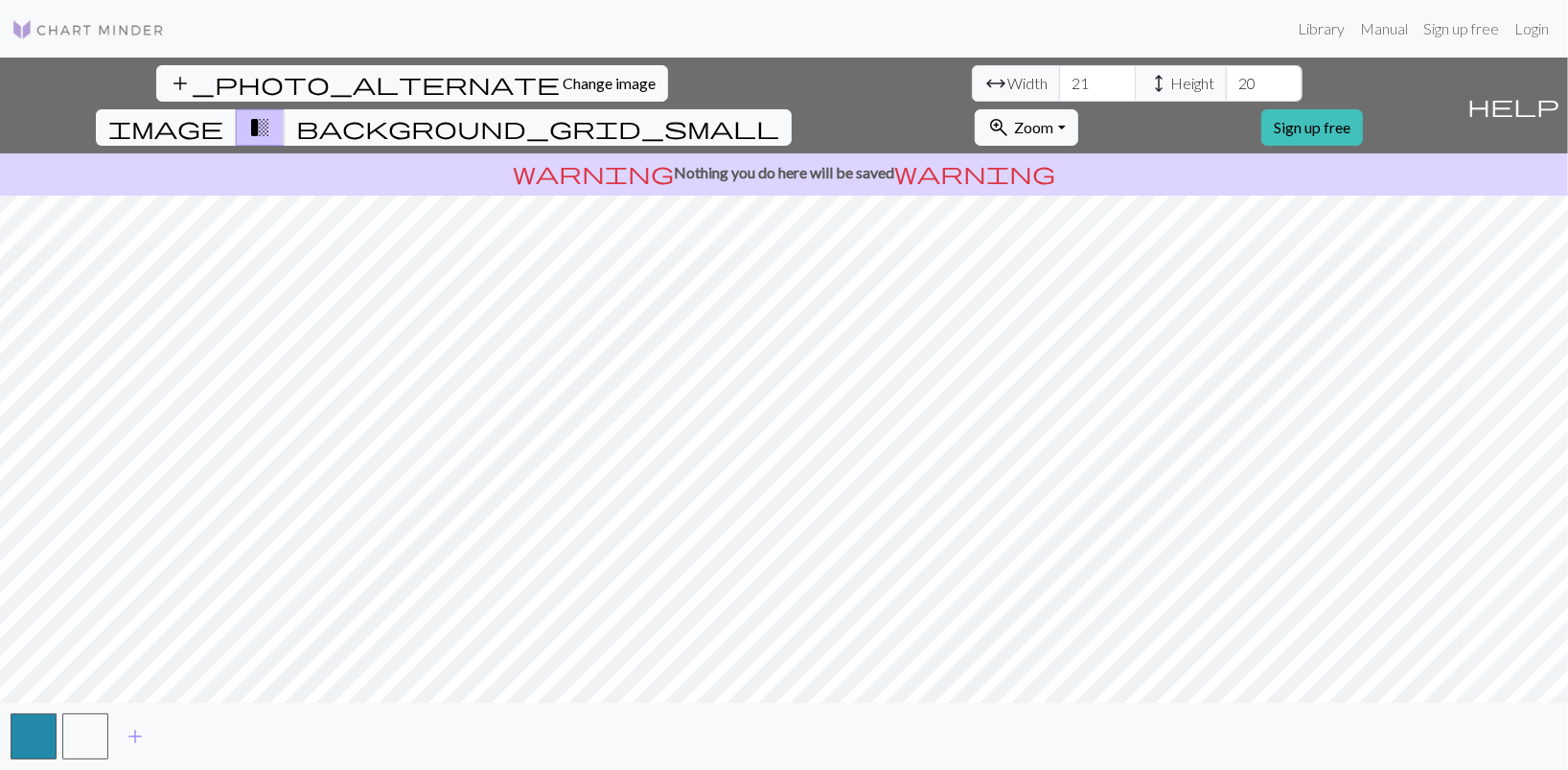 click on "21" at bounding box center [1097, 83] 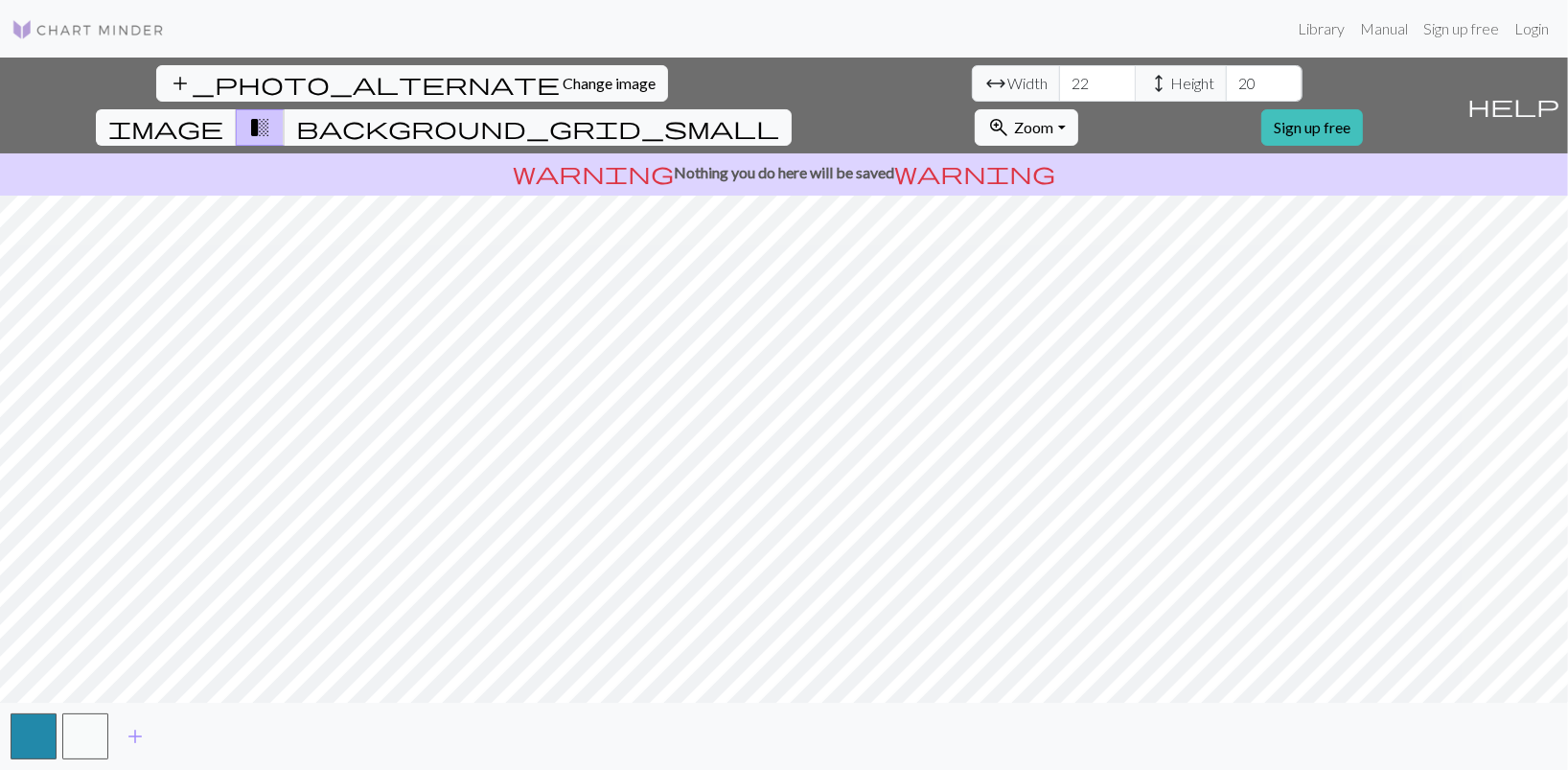 click on "22" at bounding box center [1097, 83] 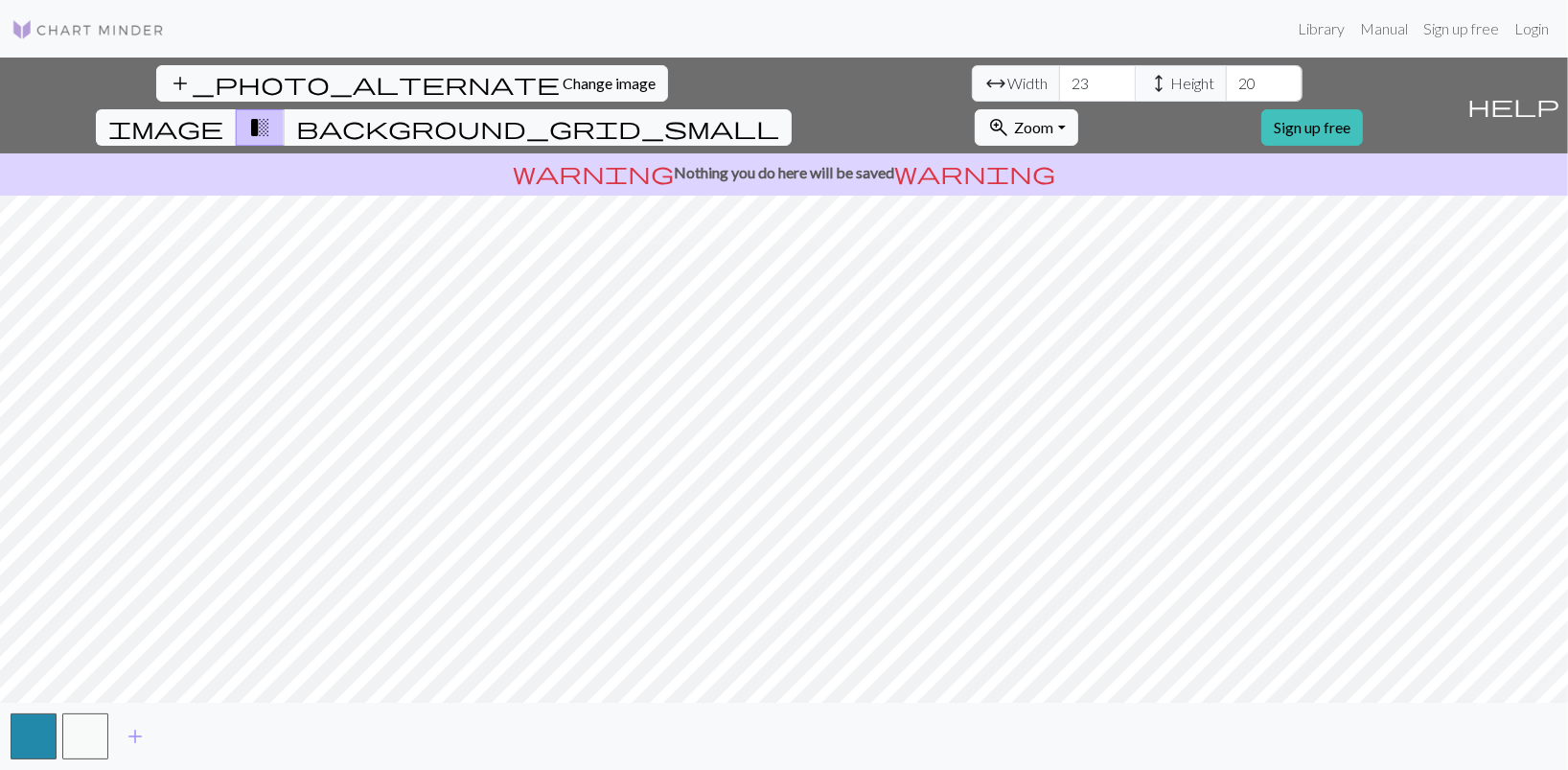 click on "23" at bounding box center [1097, 83] 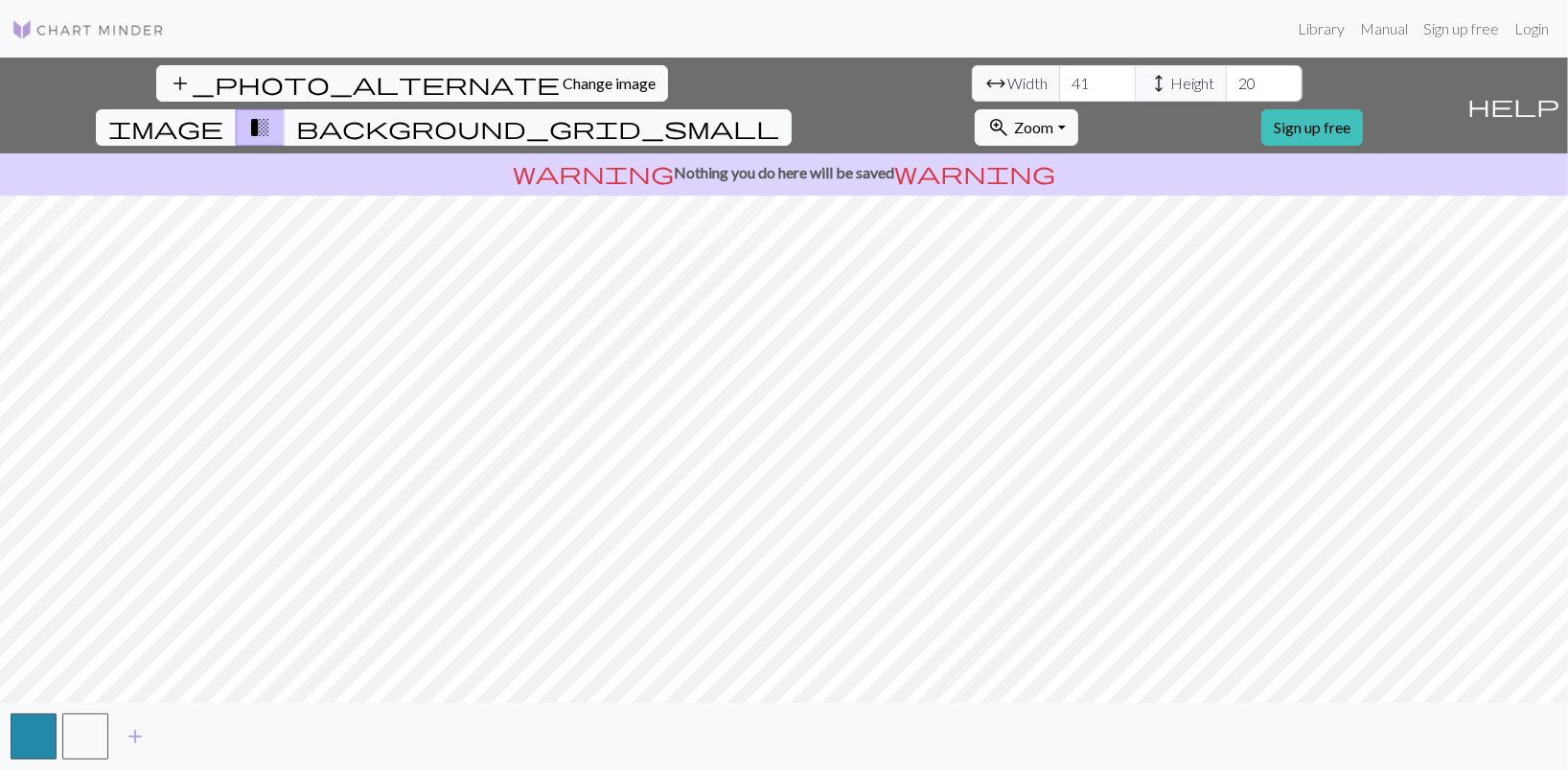 type on "41" 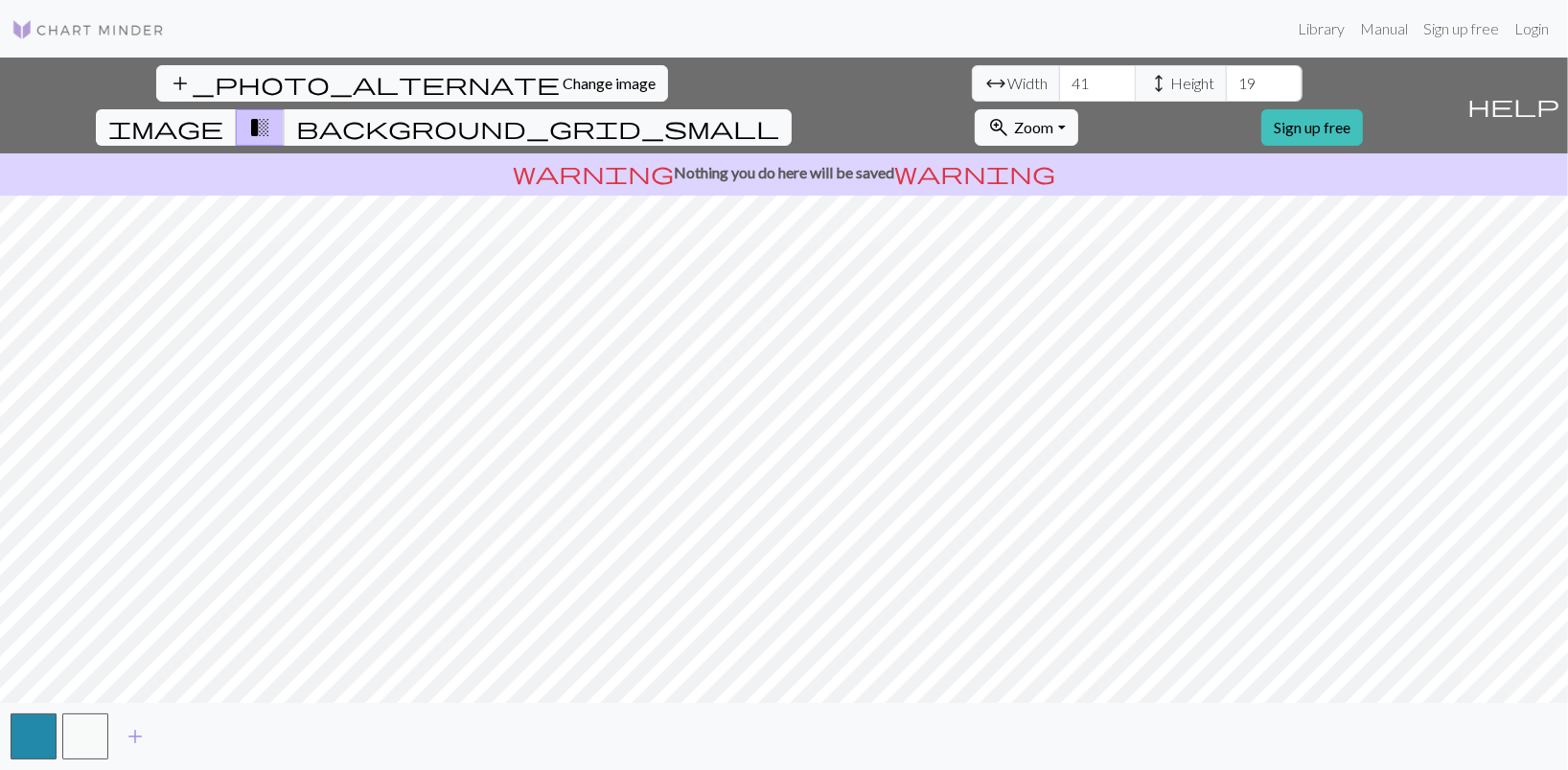 click on "19" at bounding box center (1264, 83) 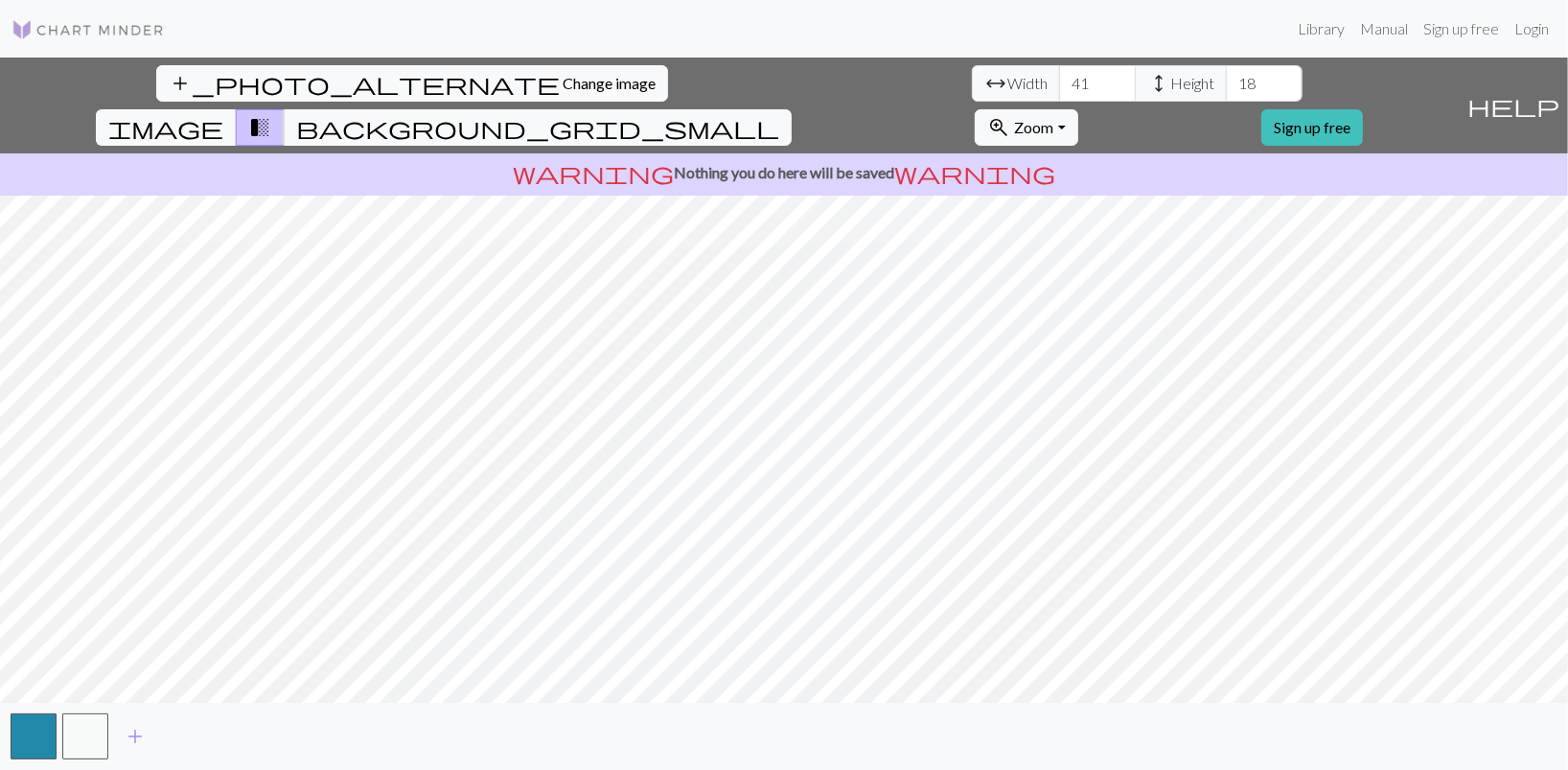 click on "18" at bounding box center (1264, 83) 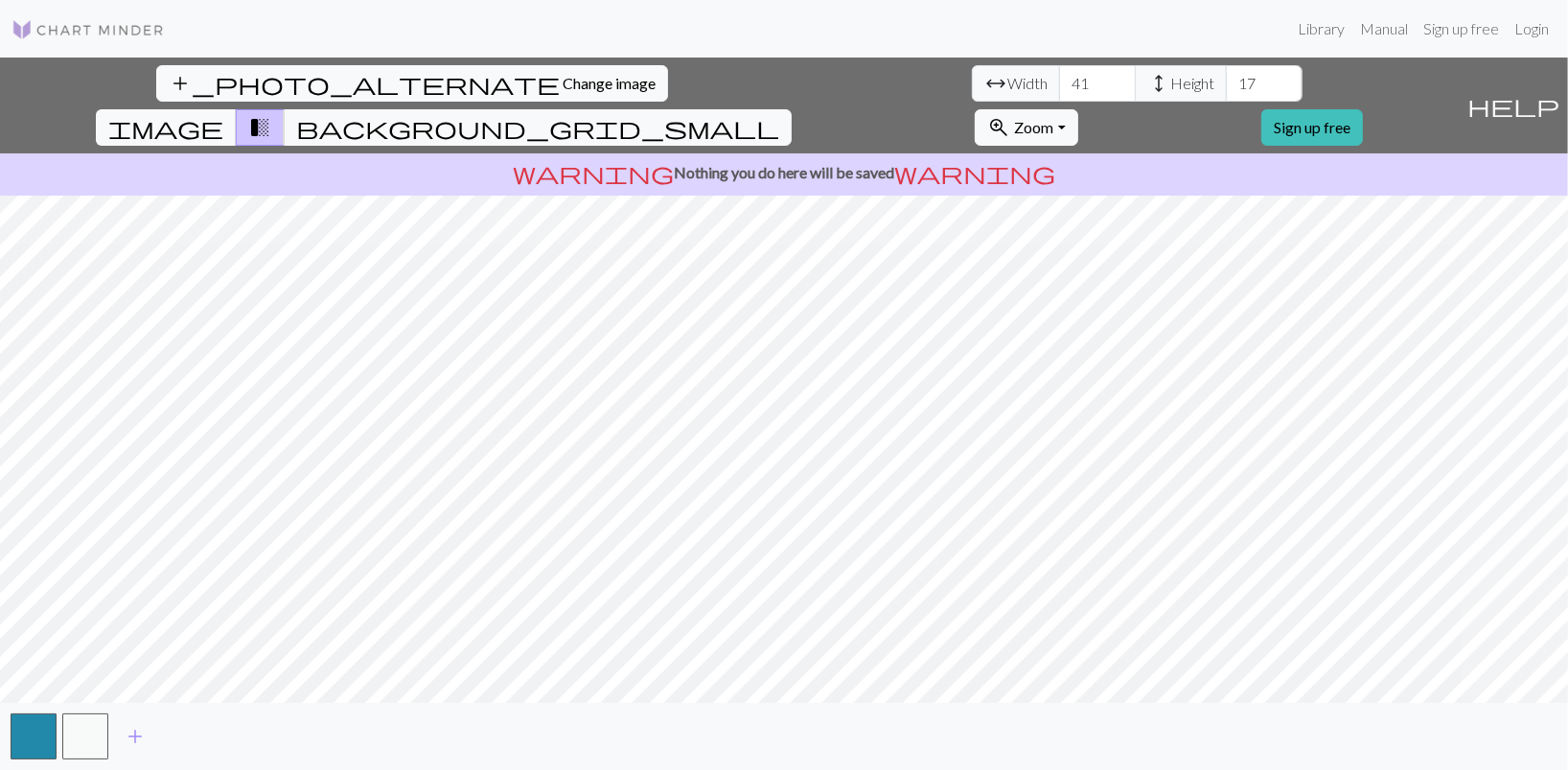 click on "17" at bounding box center (1264, 83) 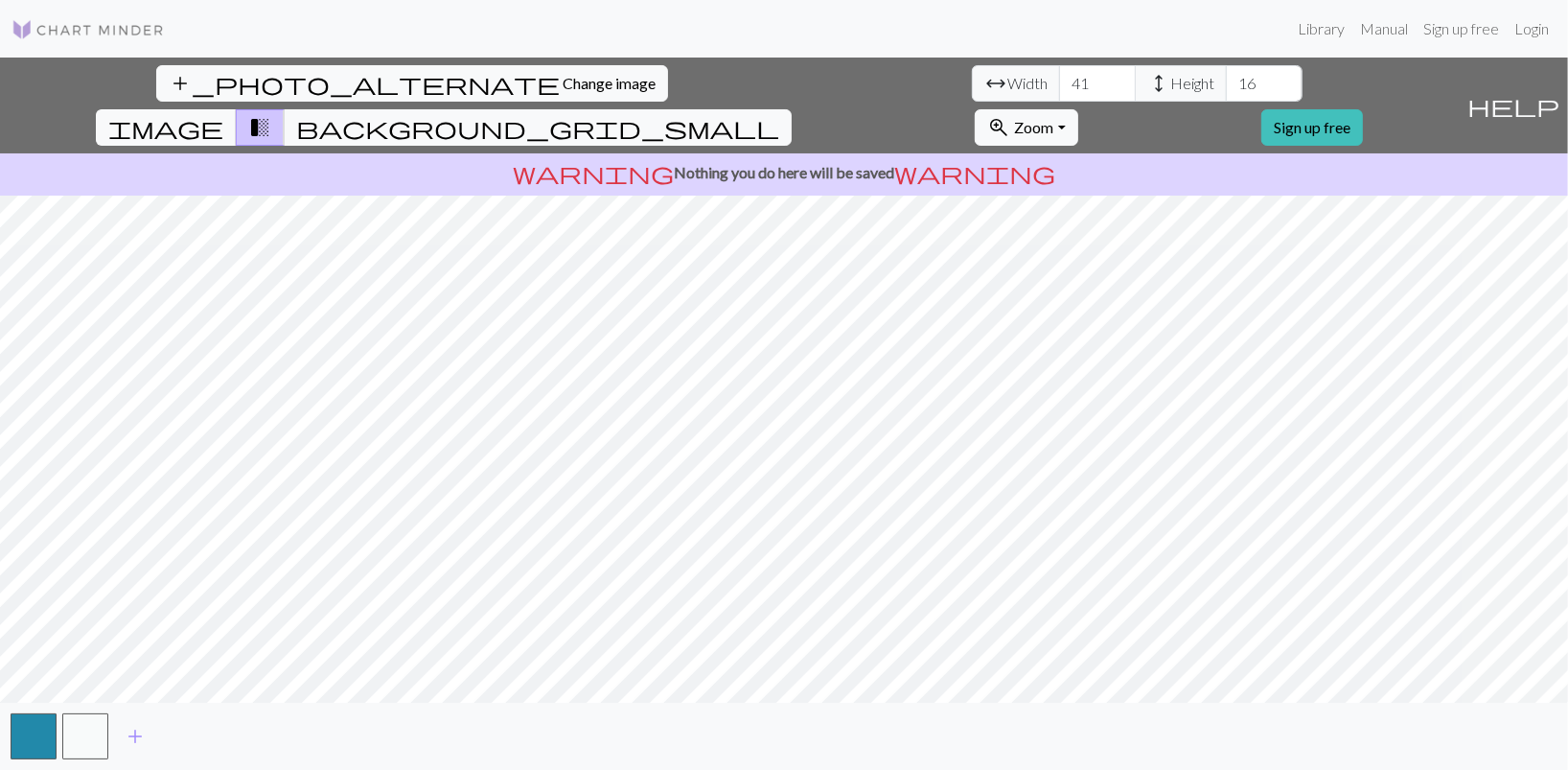 click on "16" at bounding box center (1264, 83) 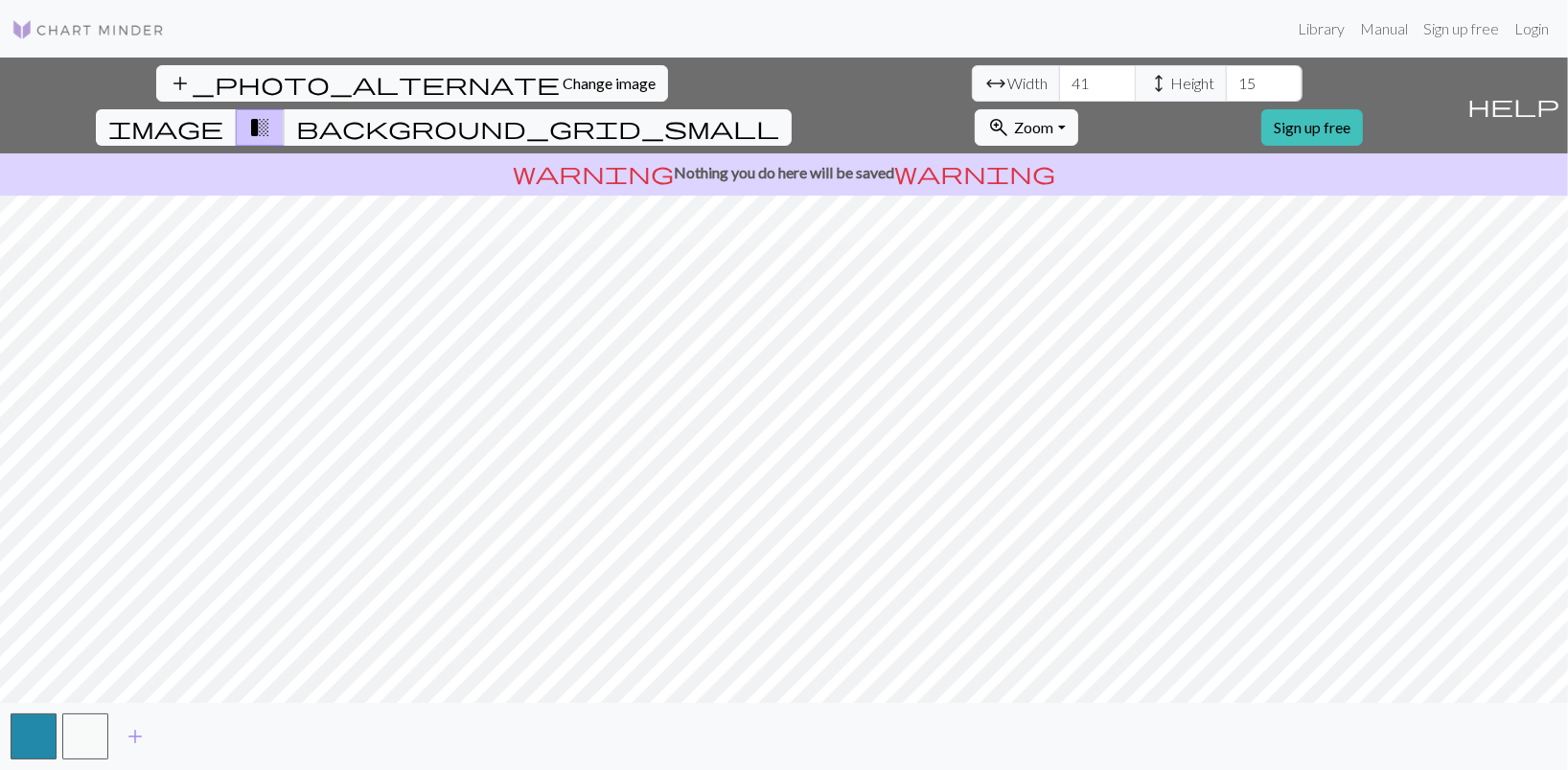 click on "15" at bounding box center [1264, 83] 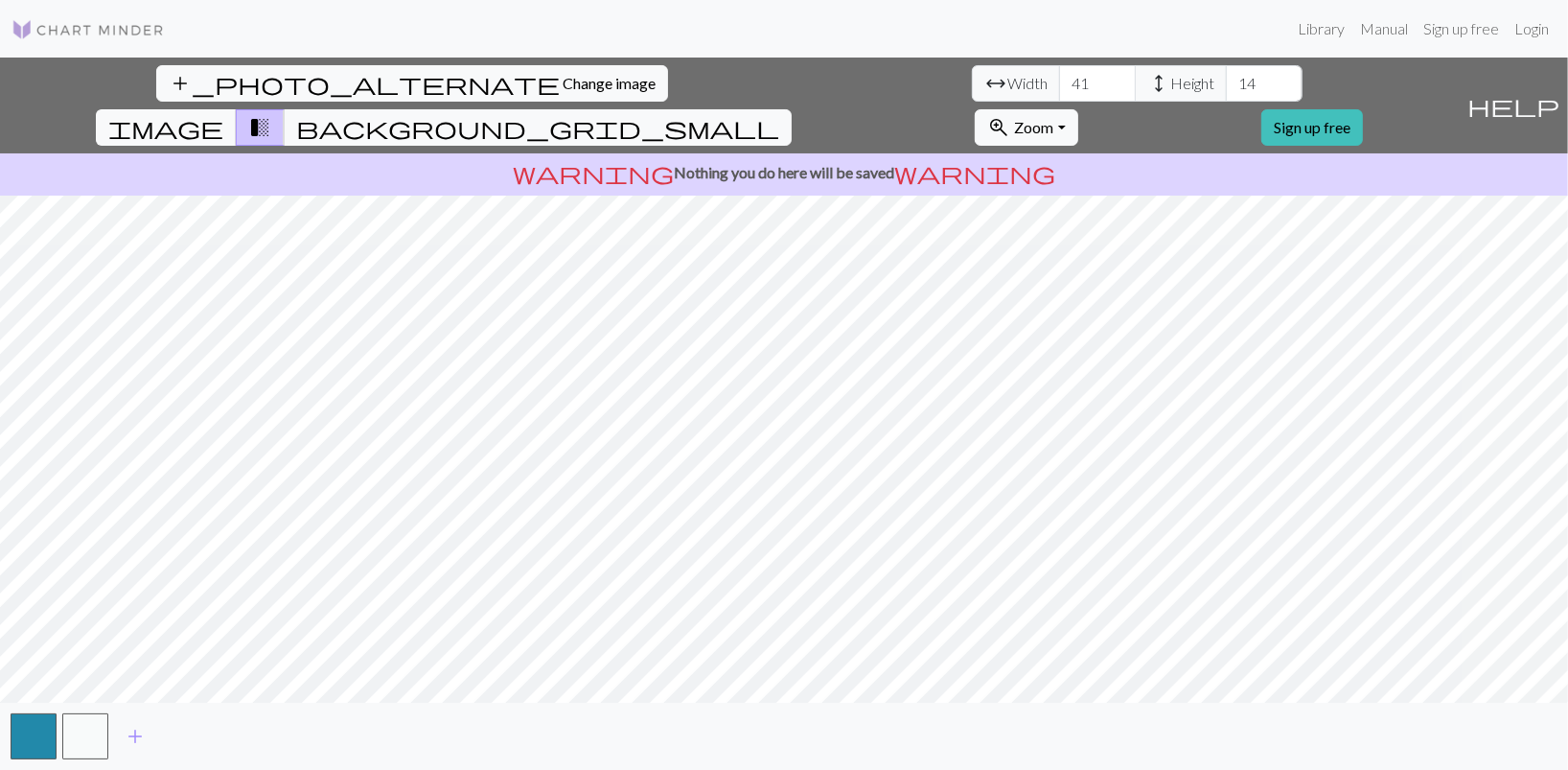 click on "14" at bounding box center [1264, 83] 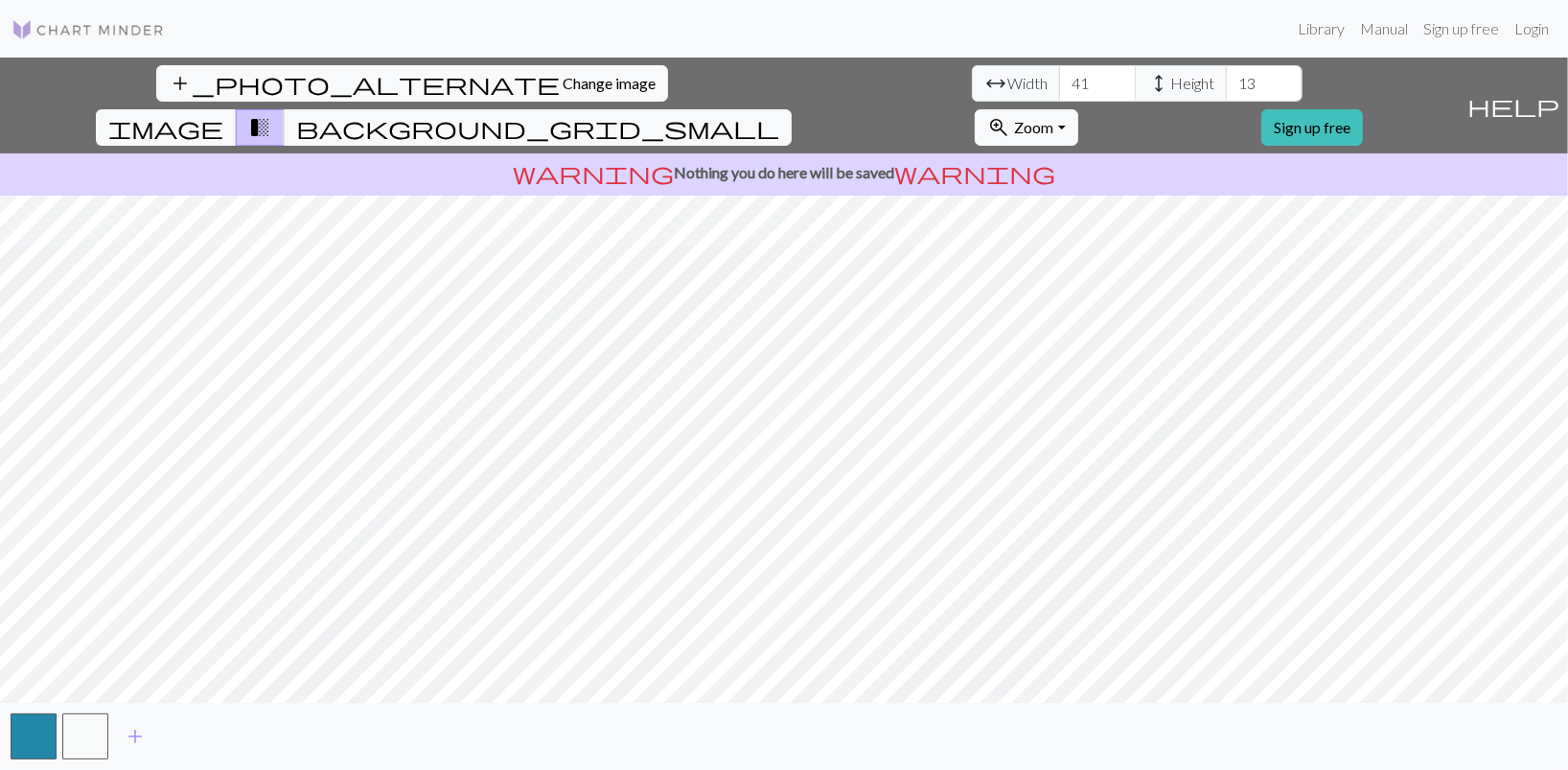 click on "13" at bounding box center [1264, 83] 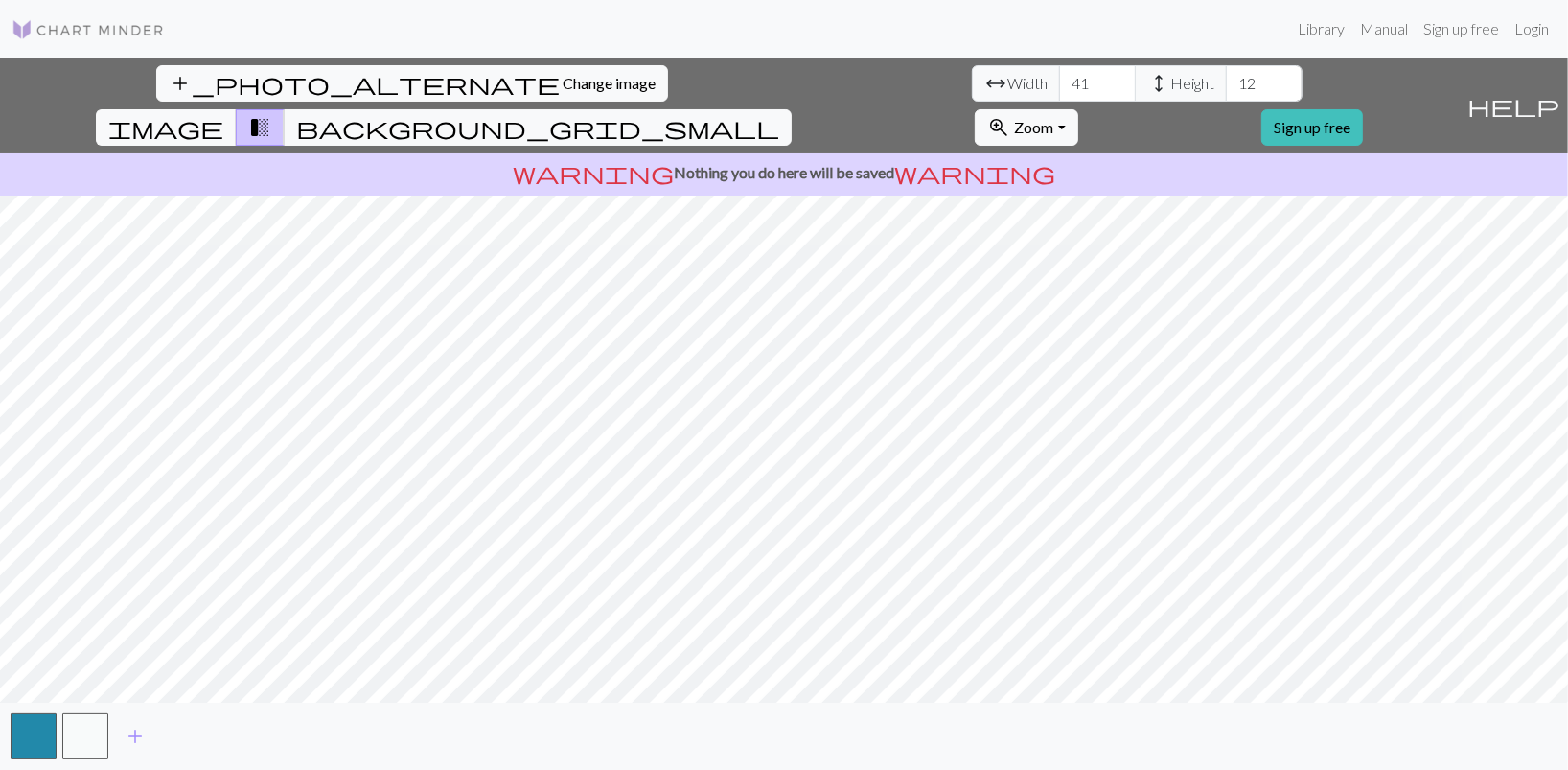 click on "12" at bounding box center (1264, 83) 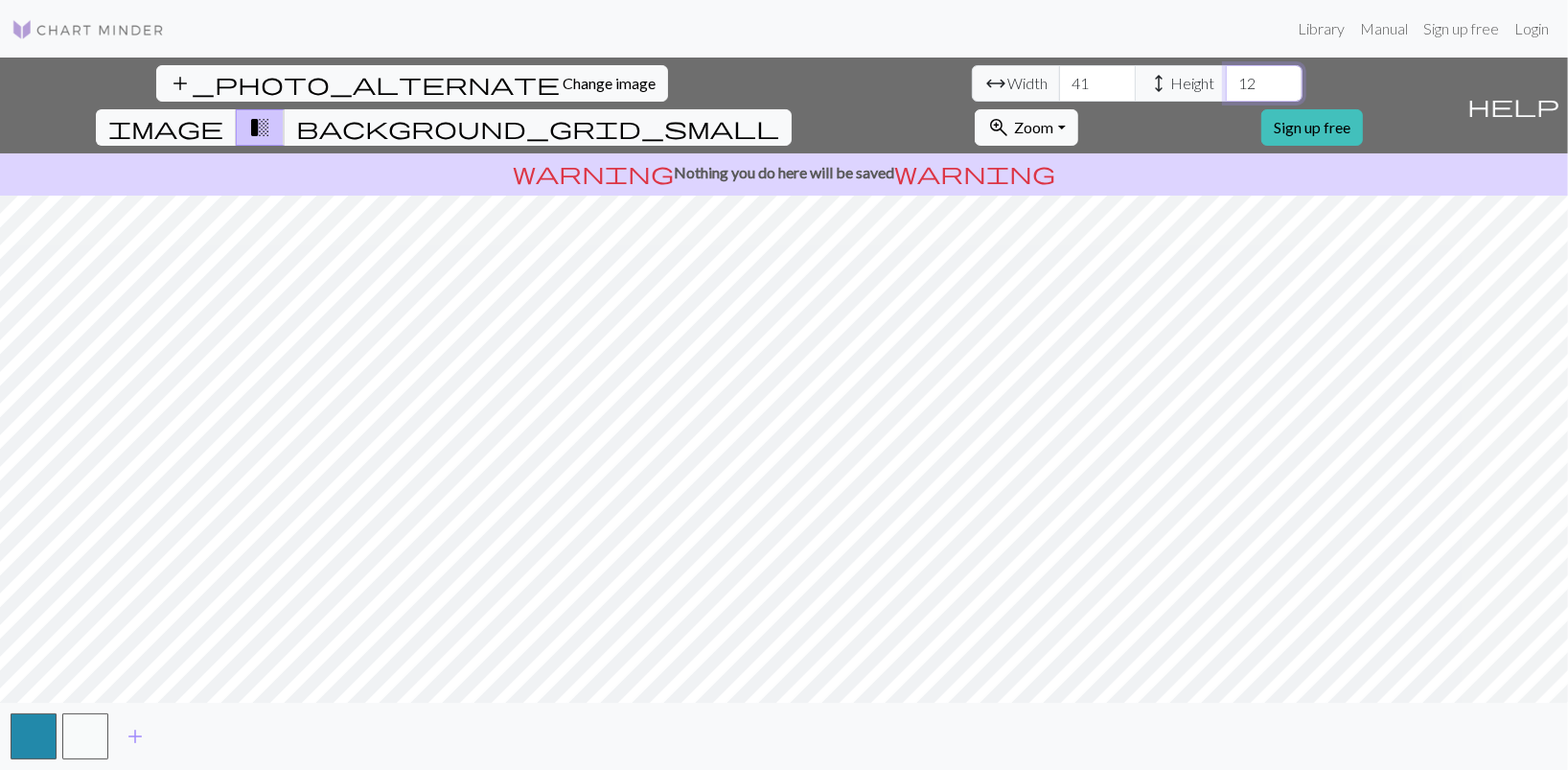 click on "12" at bounding box center (1264, 83) 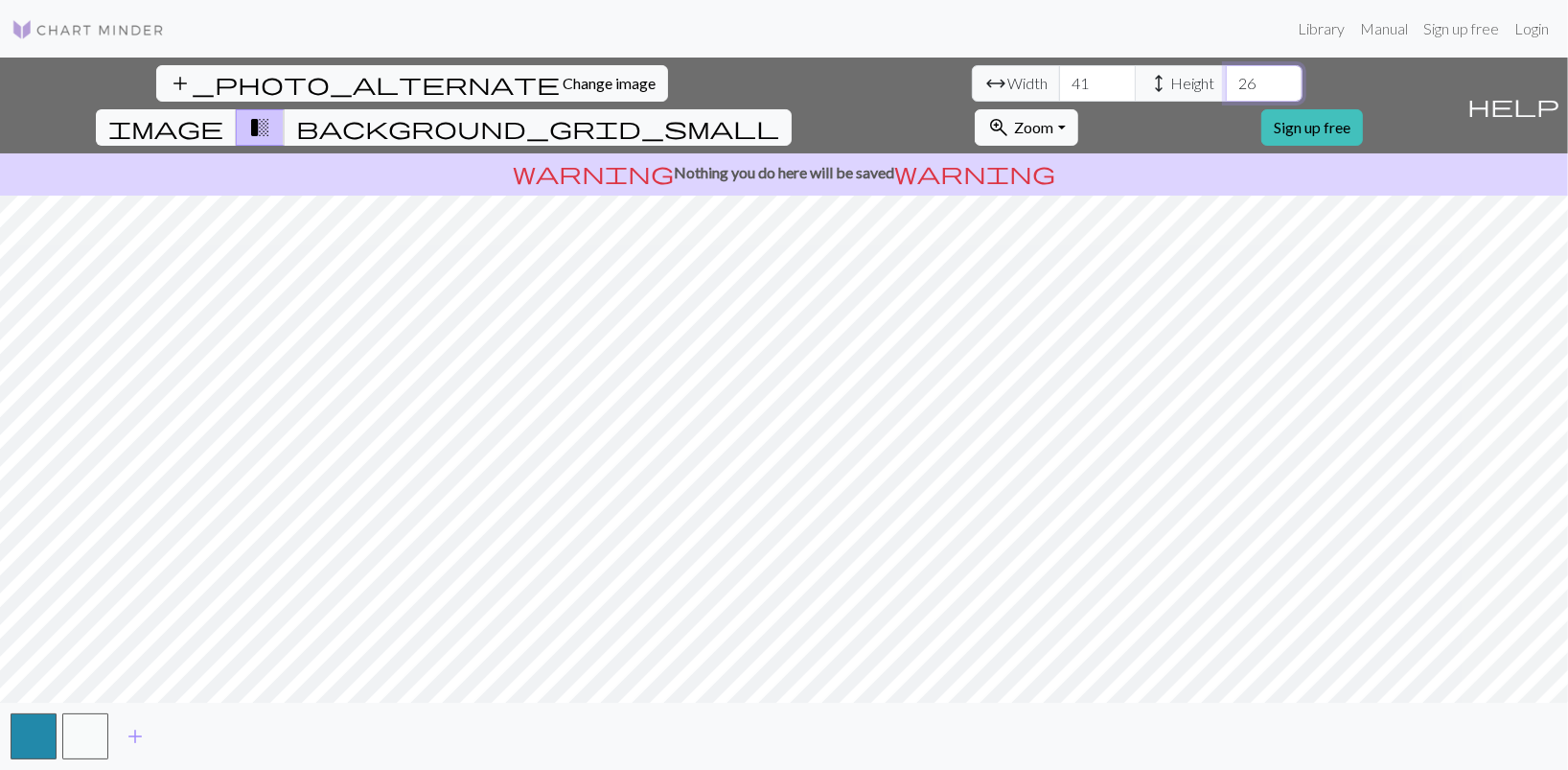 click on "26" at bounding box center (1264, 83) 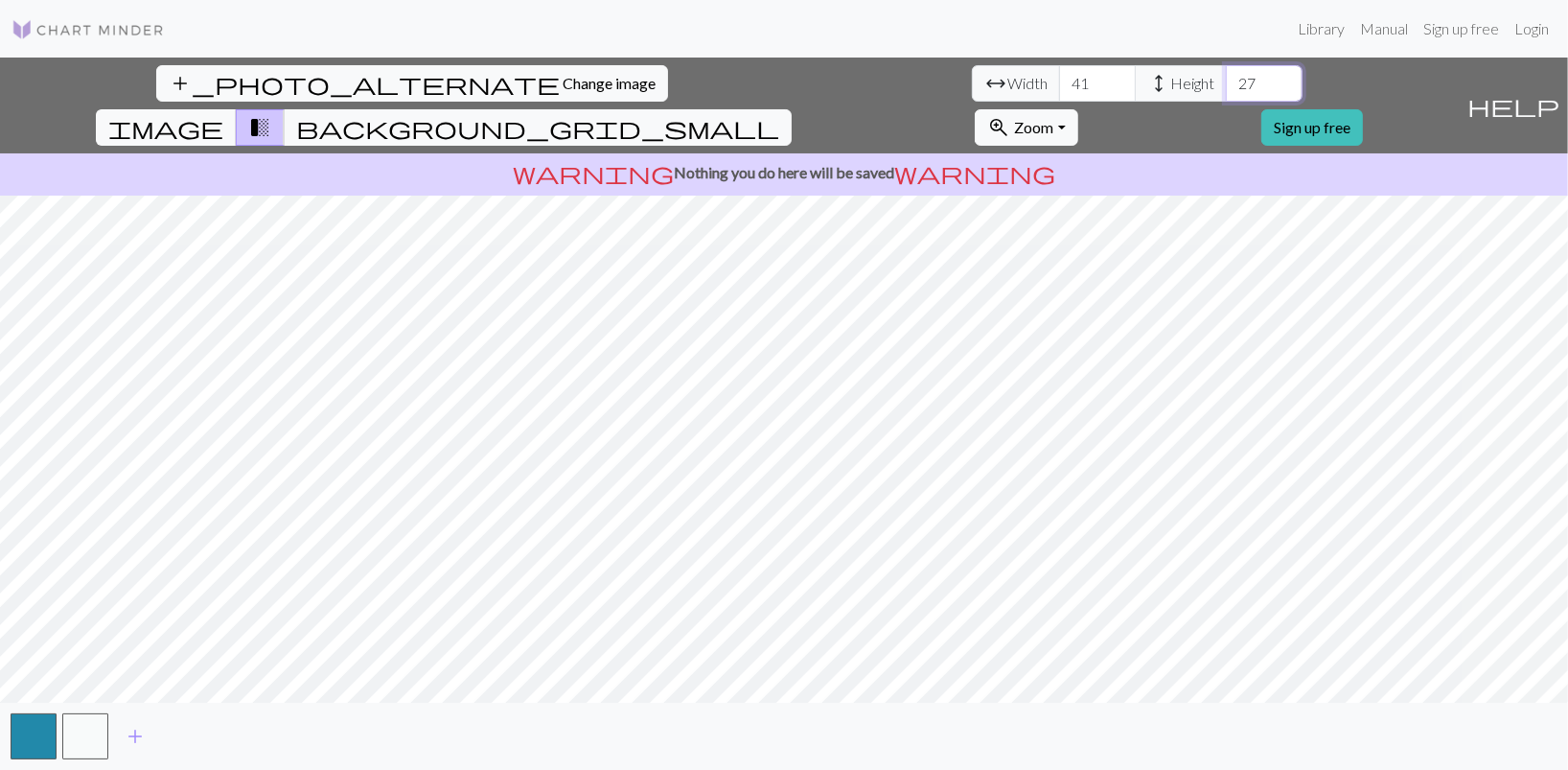 click on "27" at bounding box center (1264, 83) 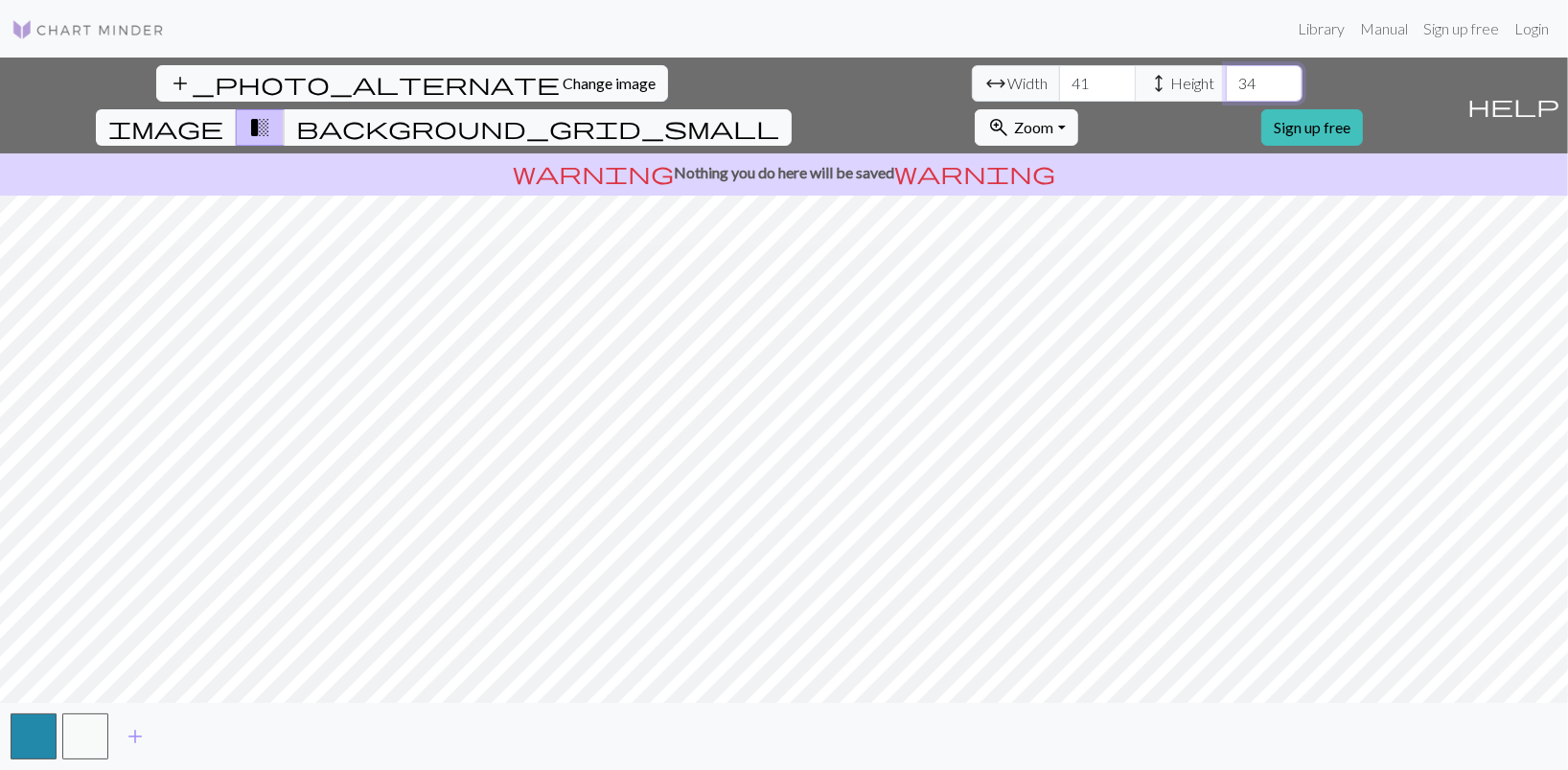 click on "34" at bounding box center [1264, 83] 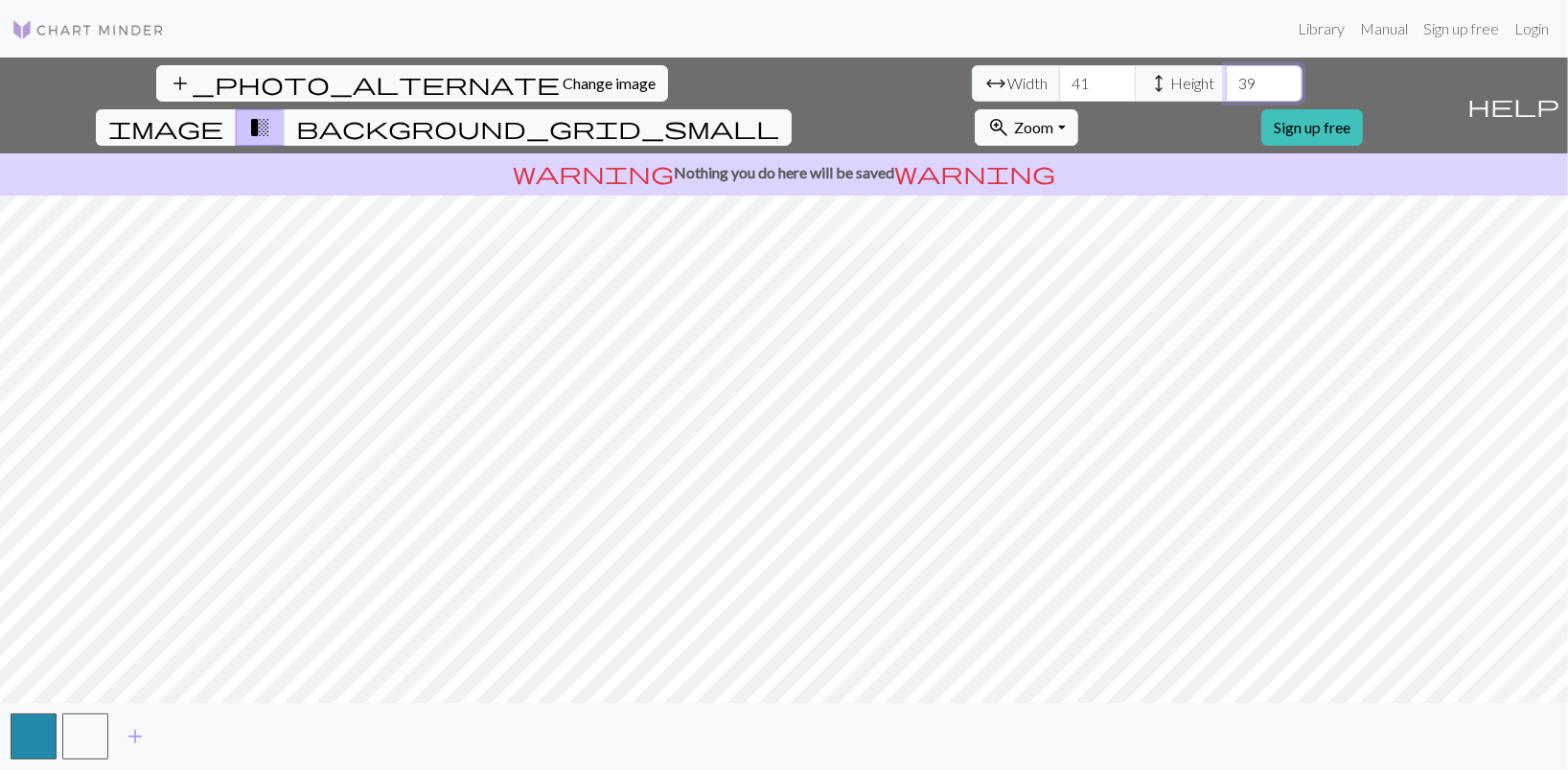click on "40" at bounding box center (1264, 83) 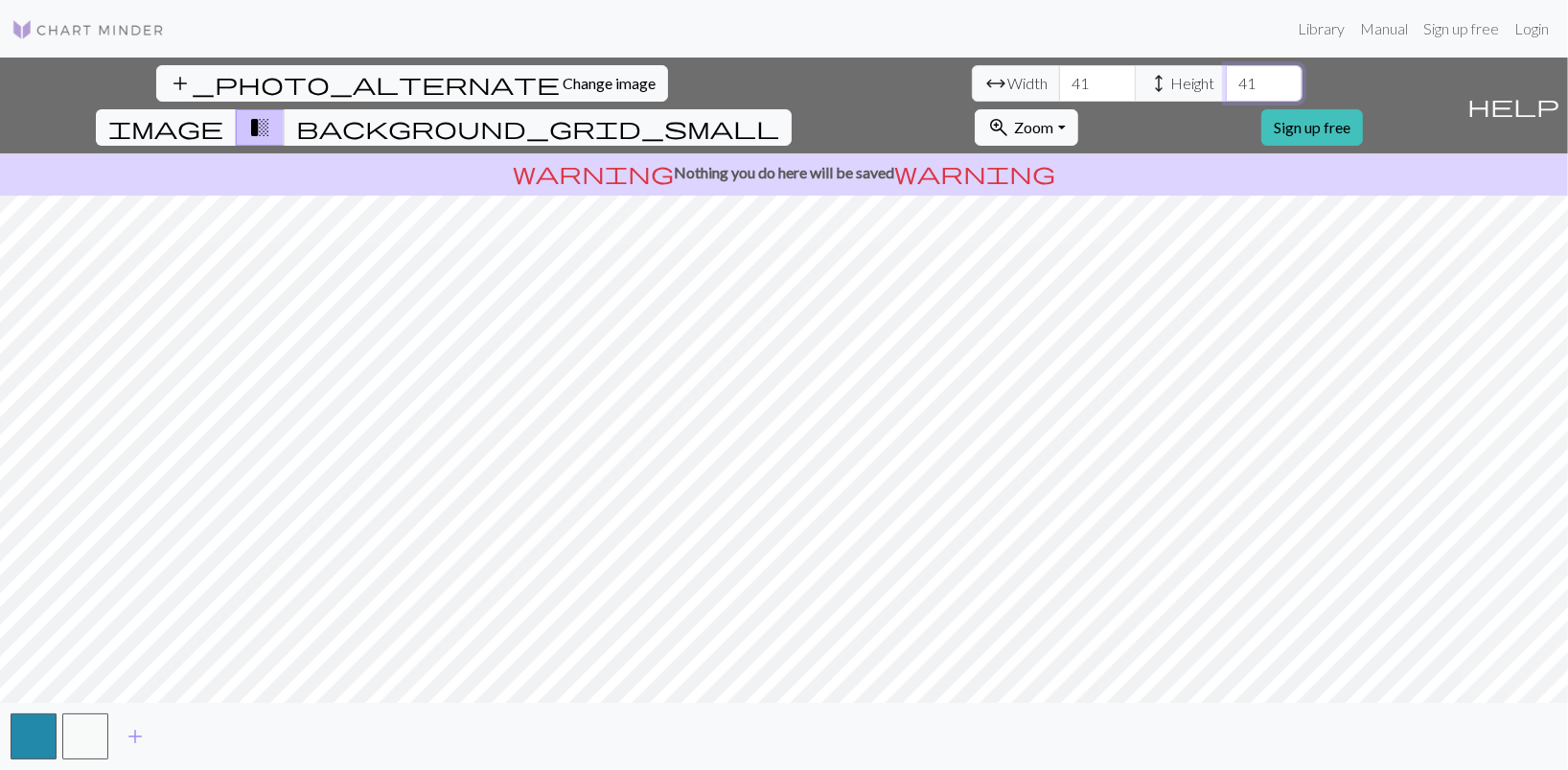 click on "41" at bounding box center (1264, 83) 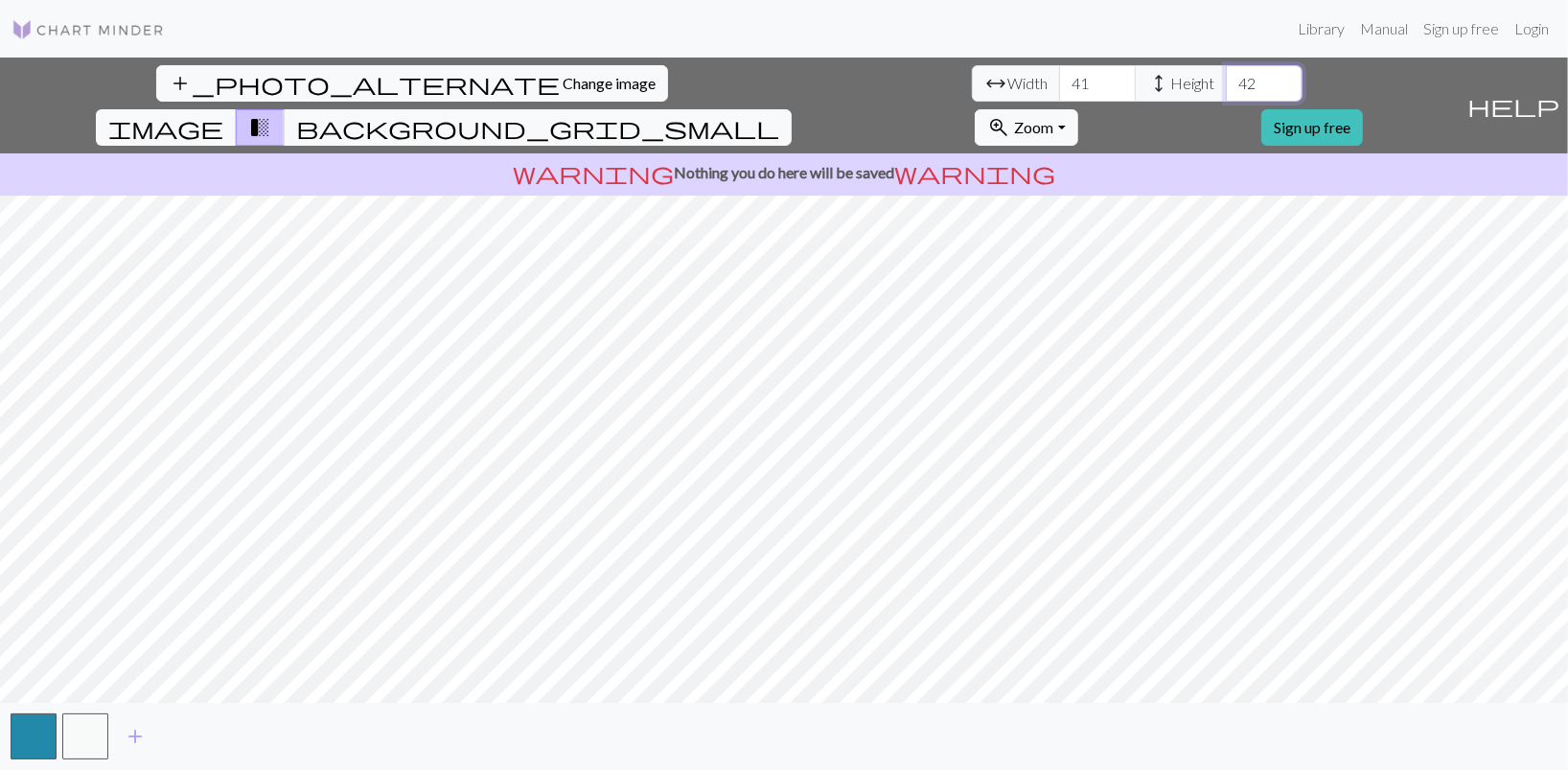 click on "42" at bounding box center [1264, 83] 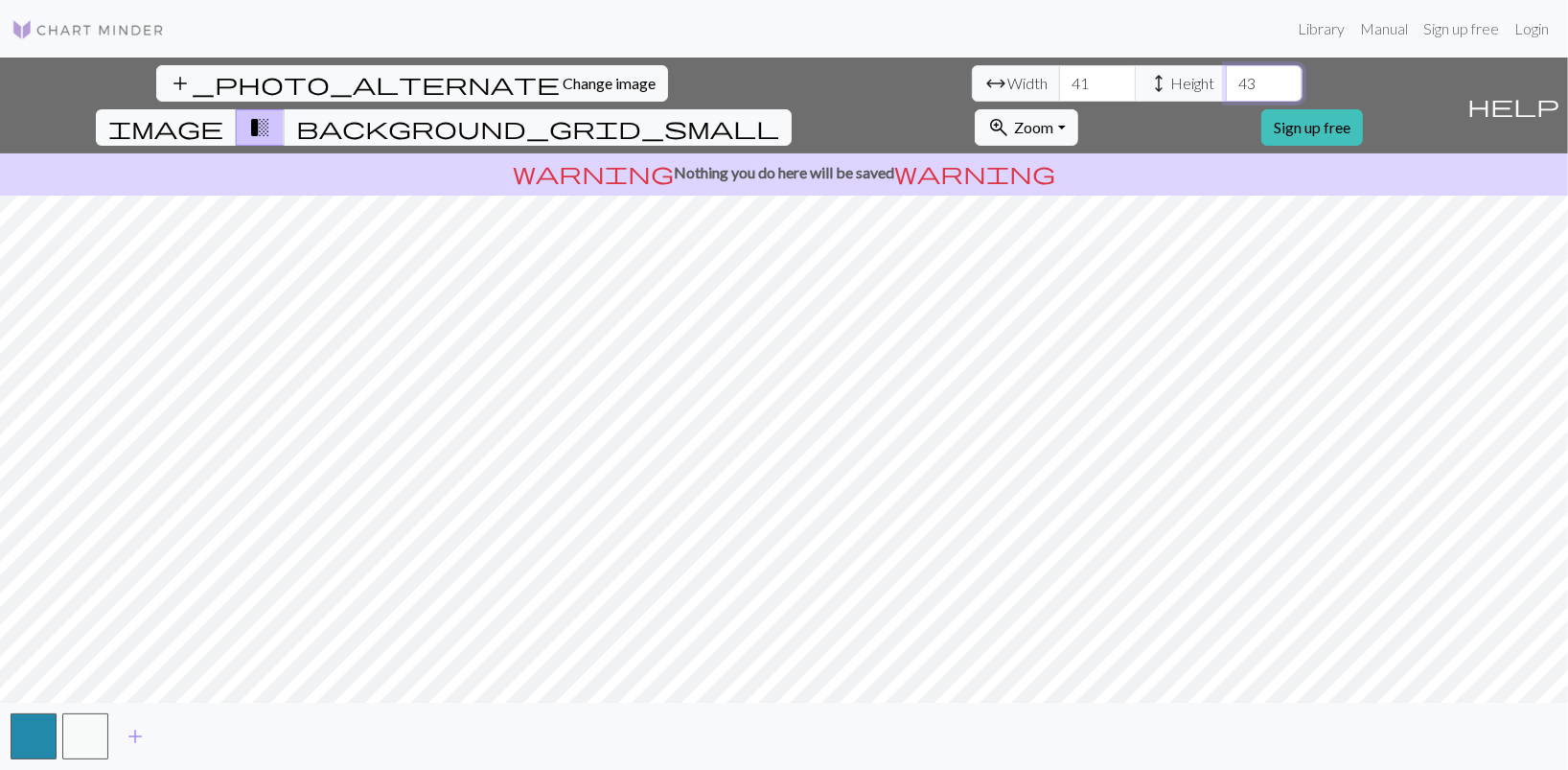 click on "43" at bounding box center [1264, 83] 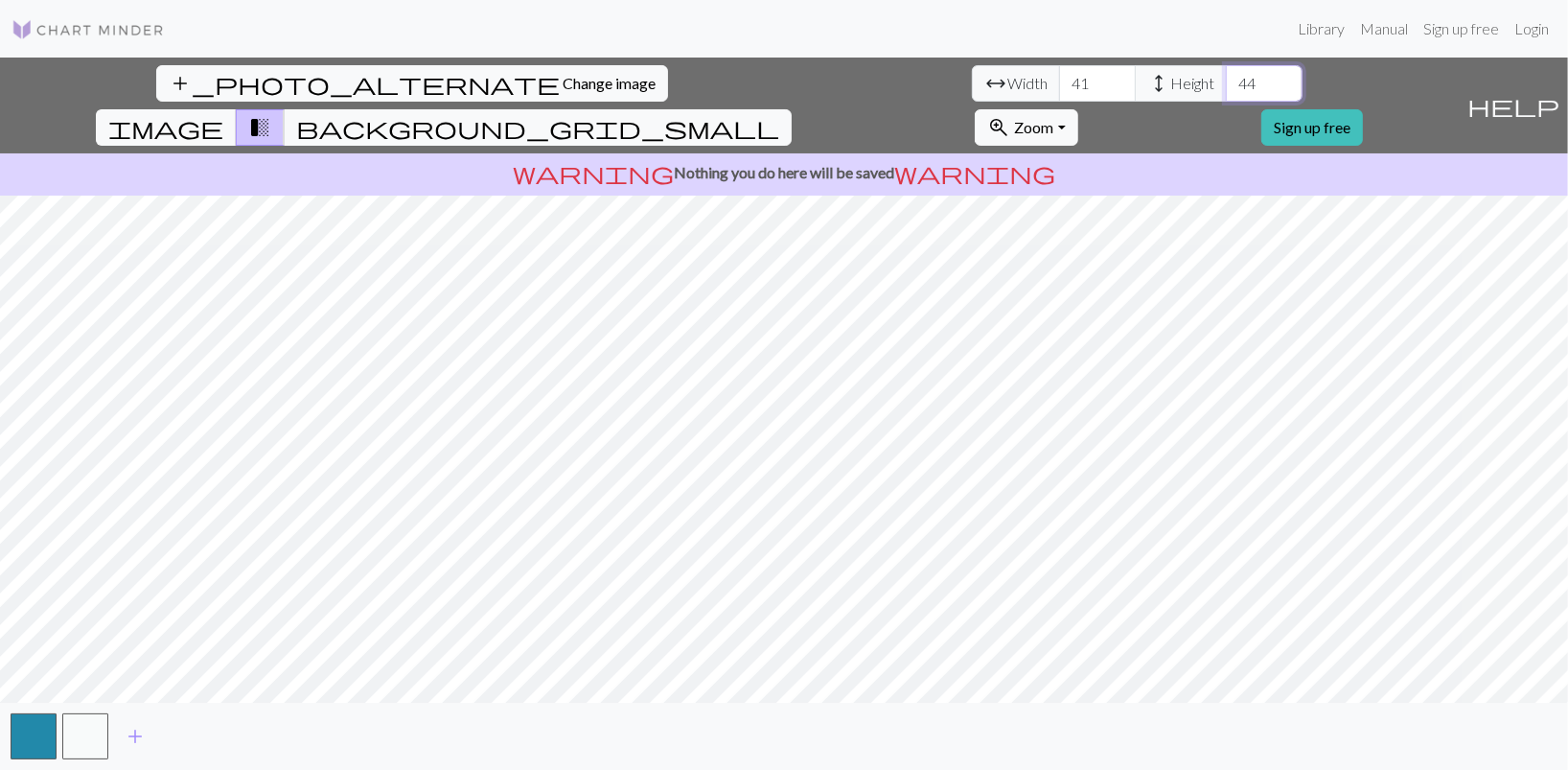 click on "44" at bounding box center [1264, 83] 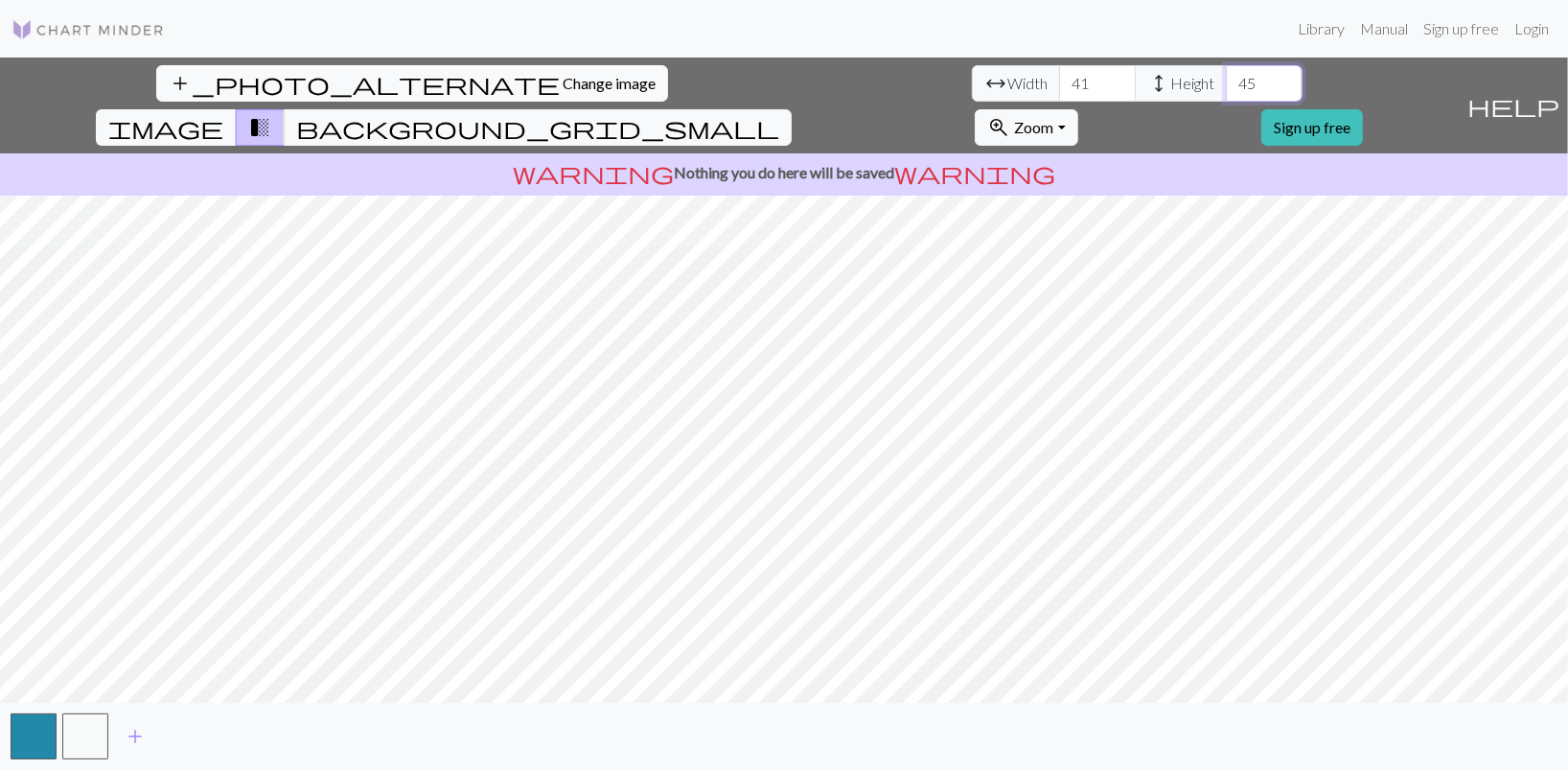 click on "45" at bounding box center [1264, 83] 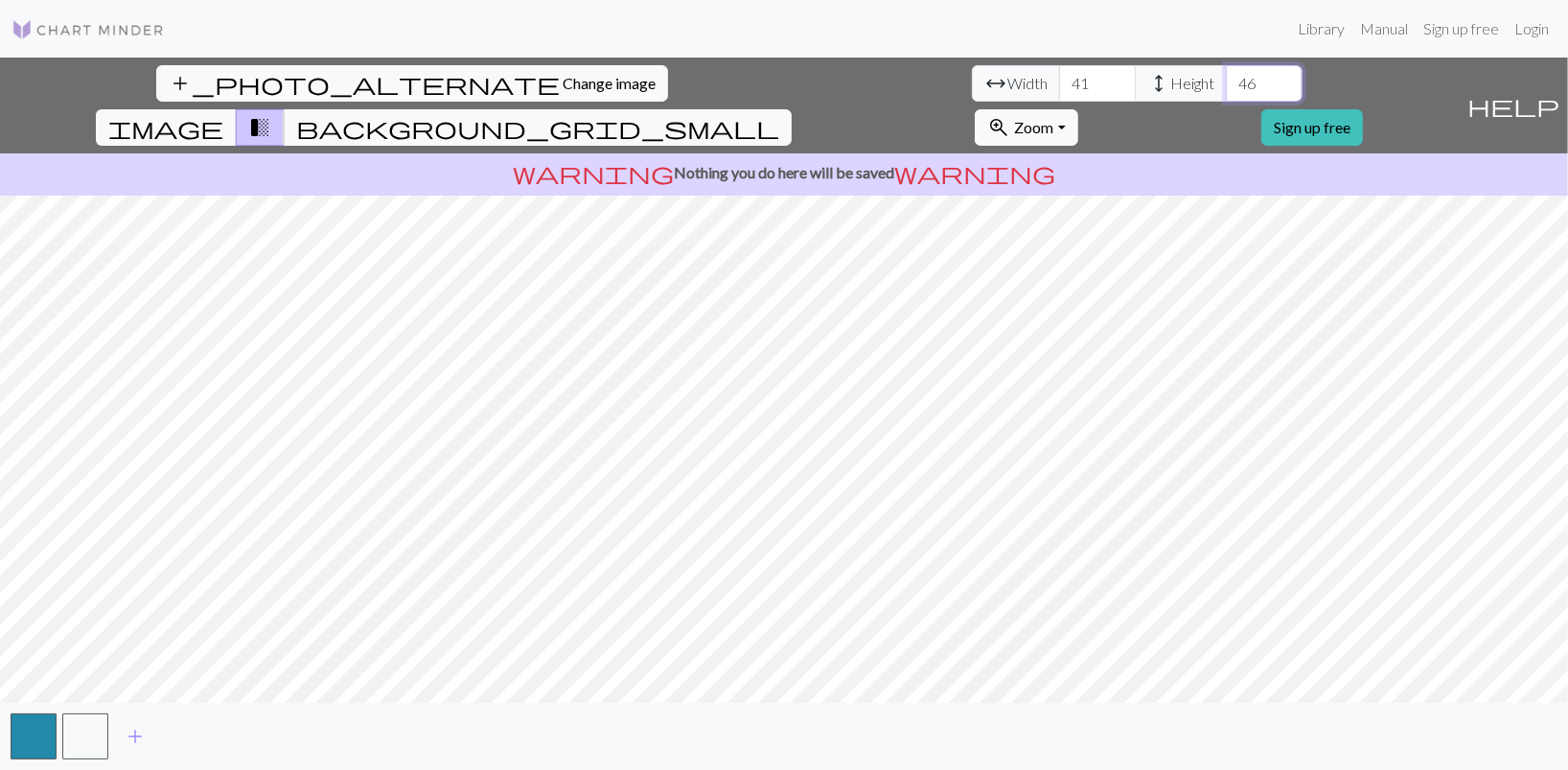 click on "46" at bounding box center (1264, 83) 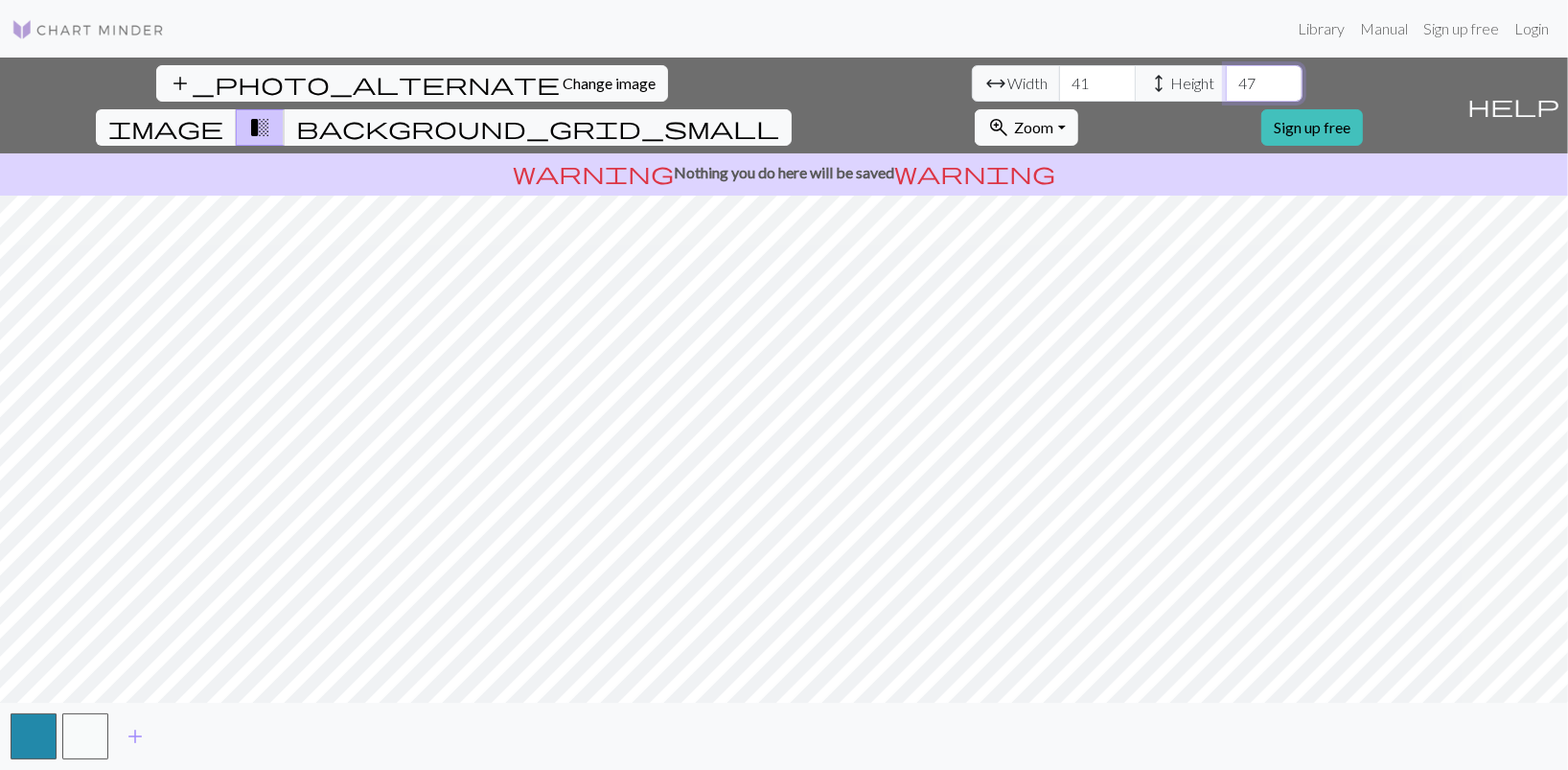 click on "47" at bounding box center (1264, 83) 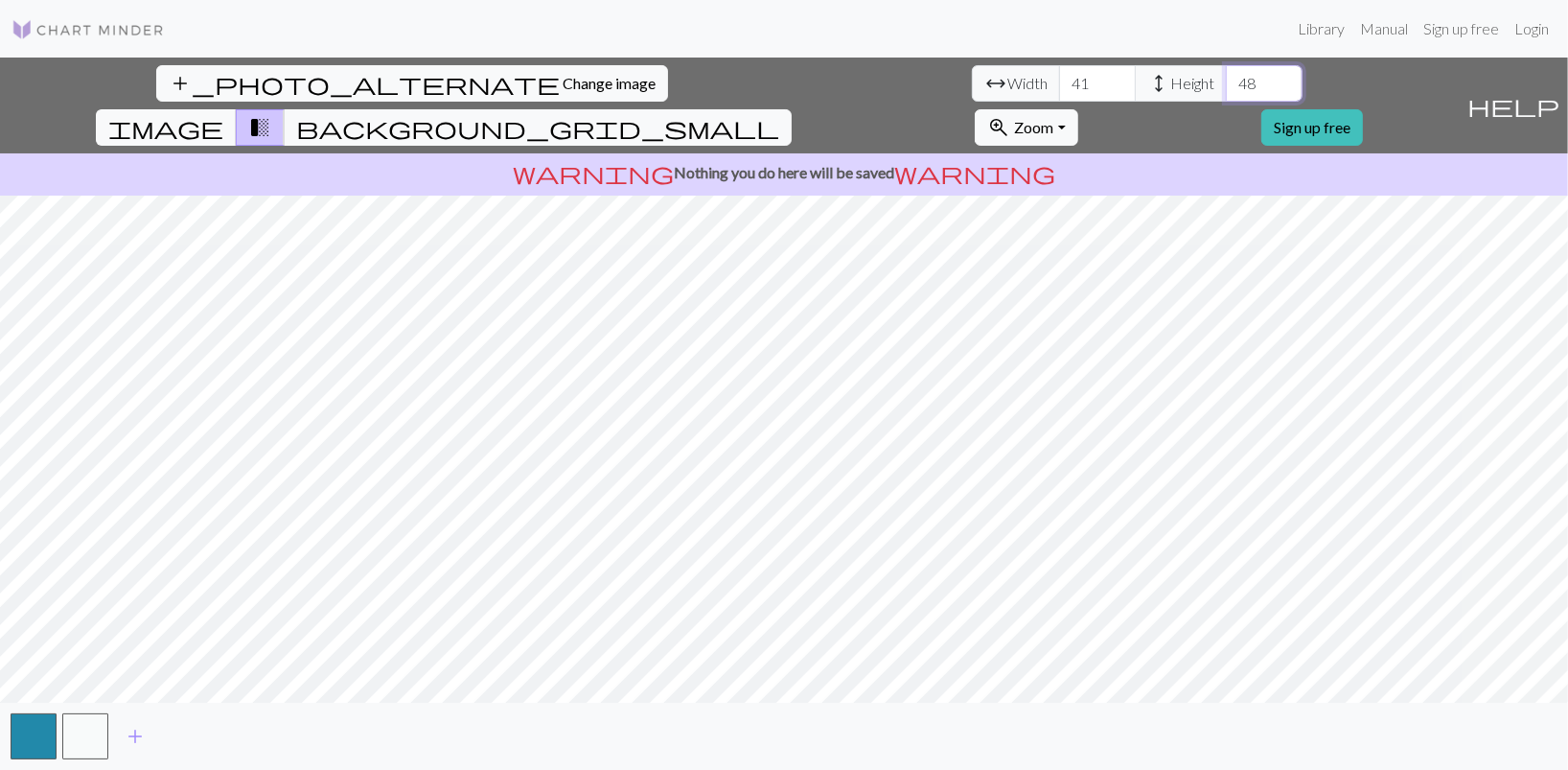 click on "48" at bounding box center (1264, 83) 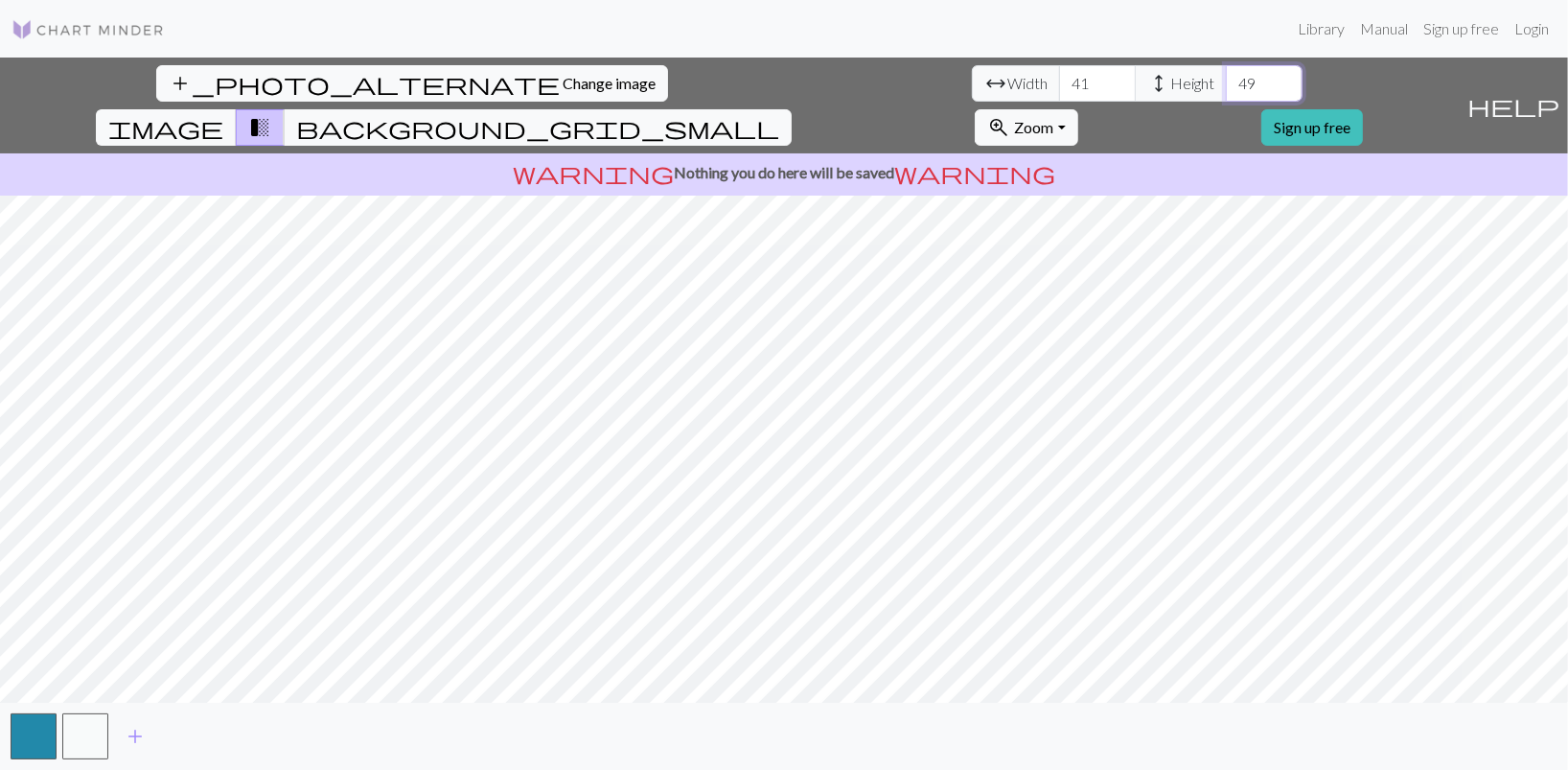 click on "49" at bounding box center (1264, 83) 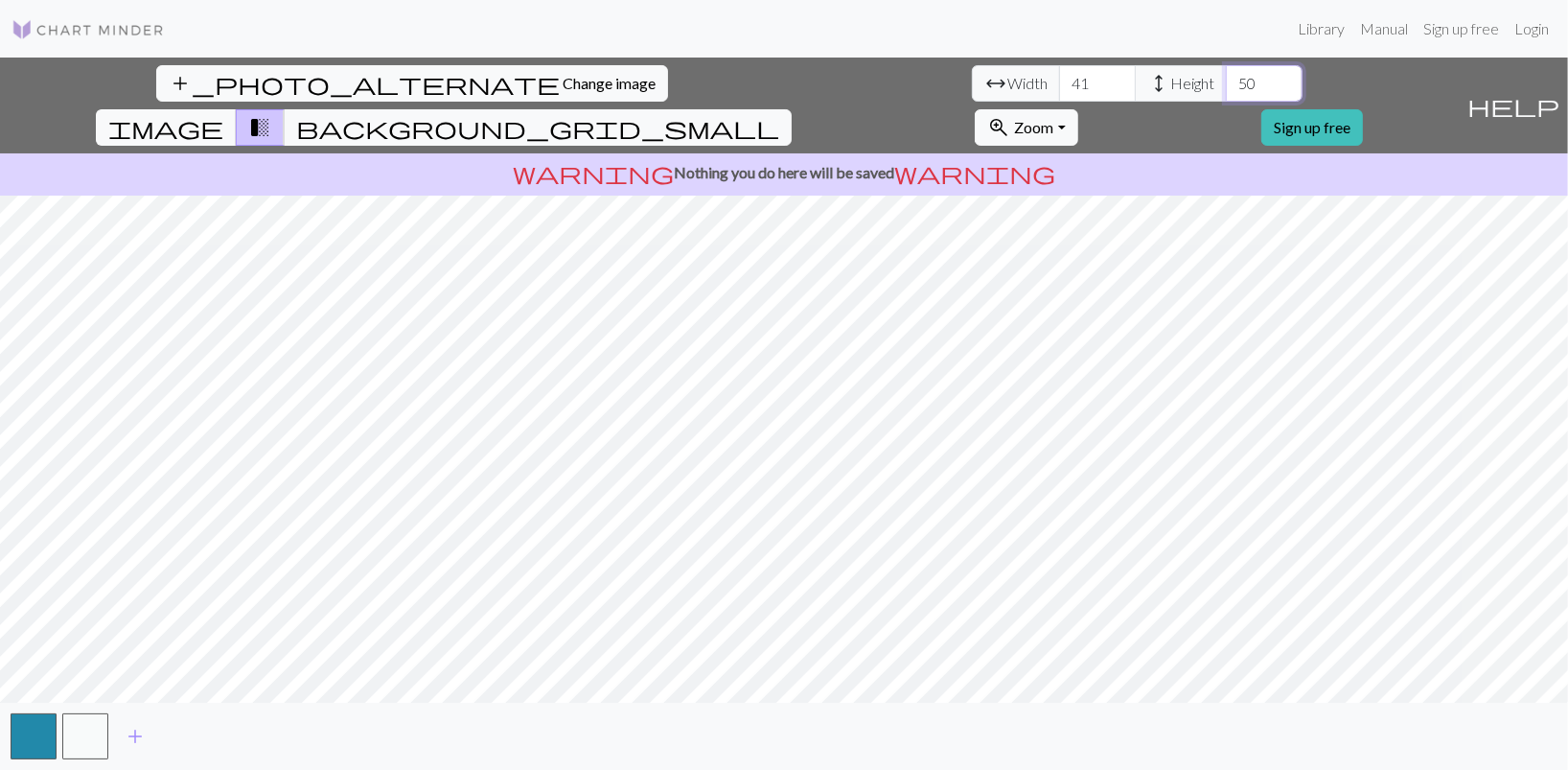click on "50" at bounding box center (1264, 83) 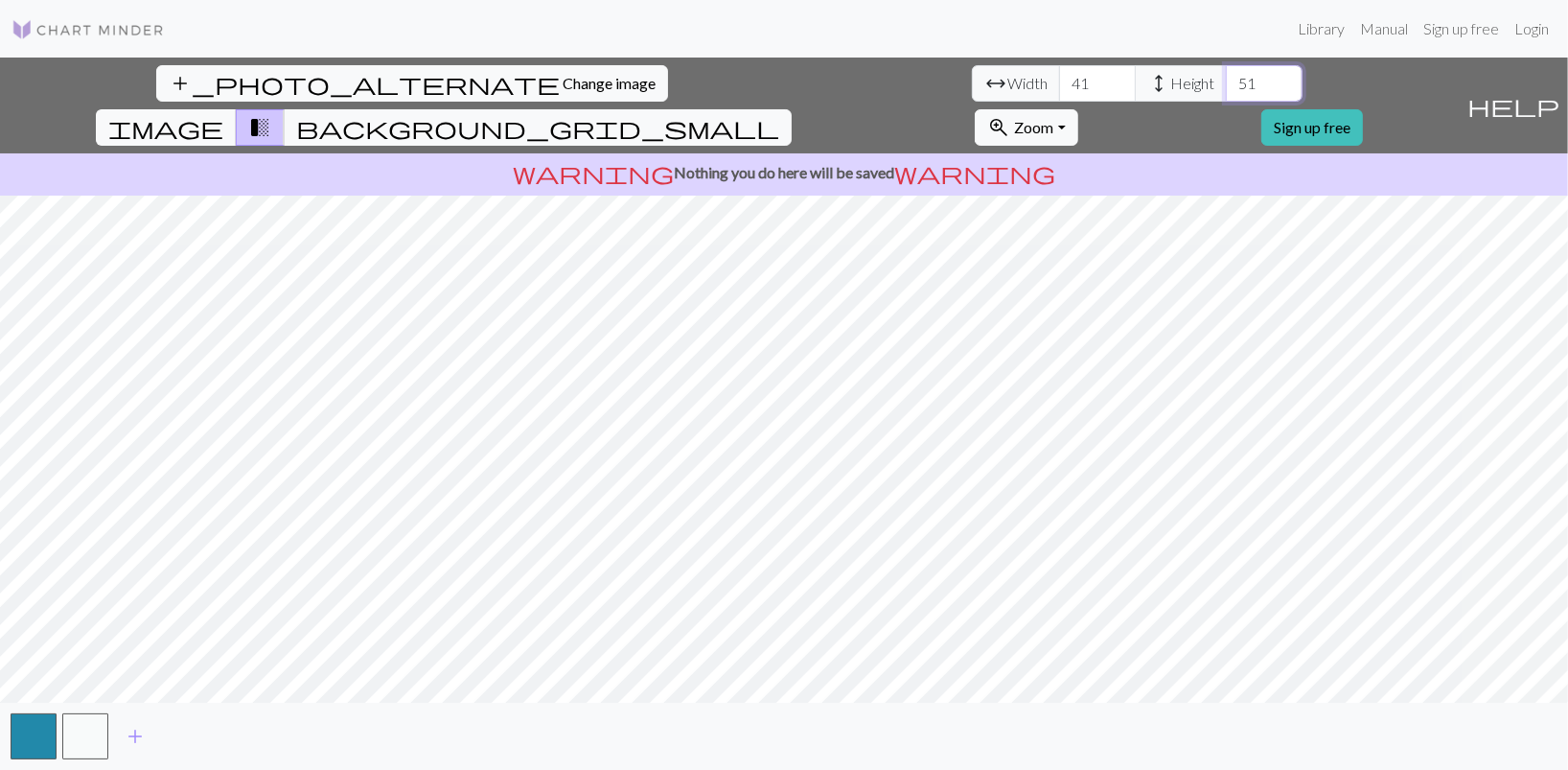 click on "51" at bounding box center (1264, 83) 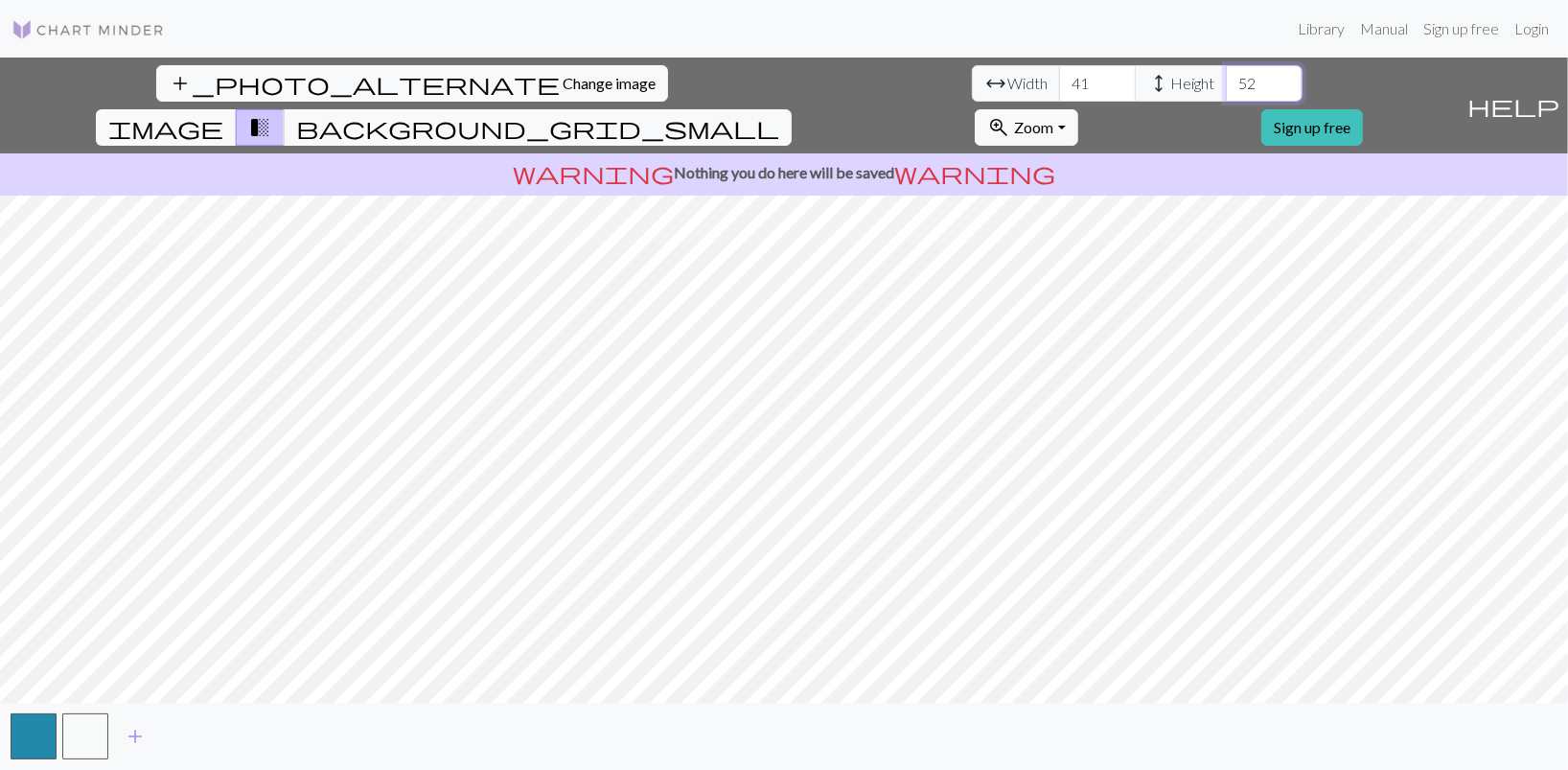 click on "52" at bounding box center [1264, 83] 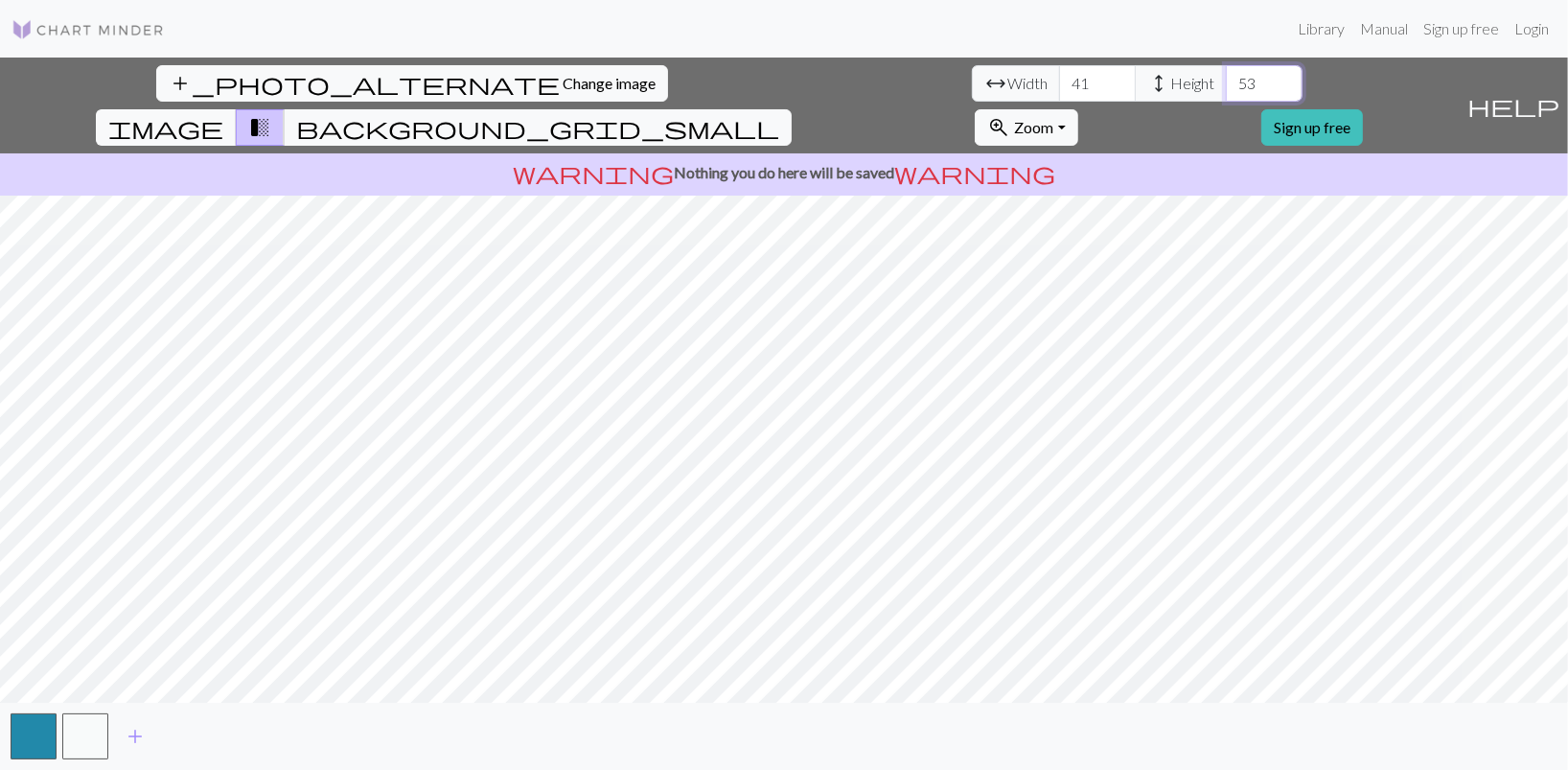 click on "53" at bounding box center (1264, 83) 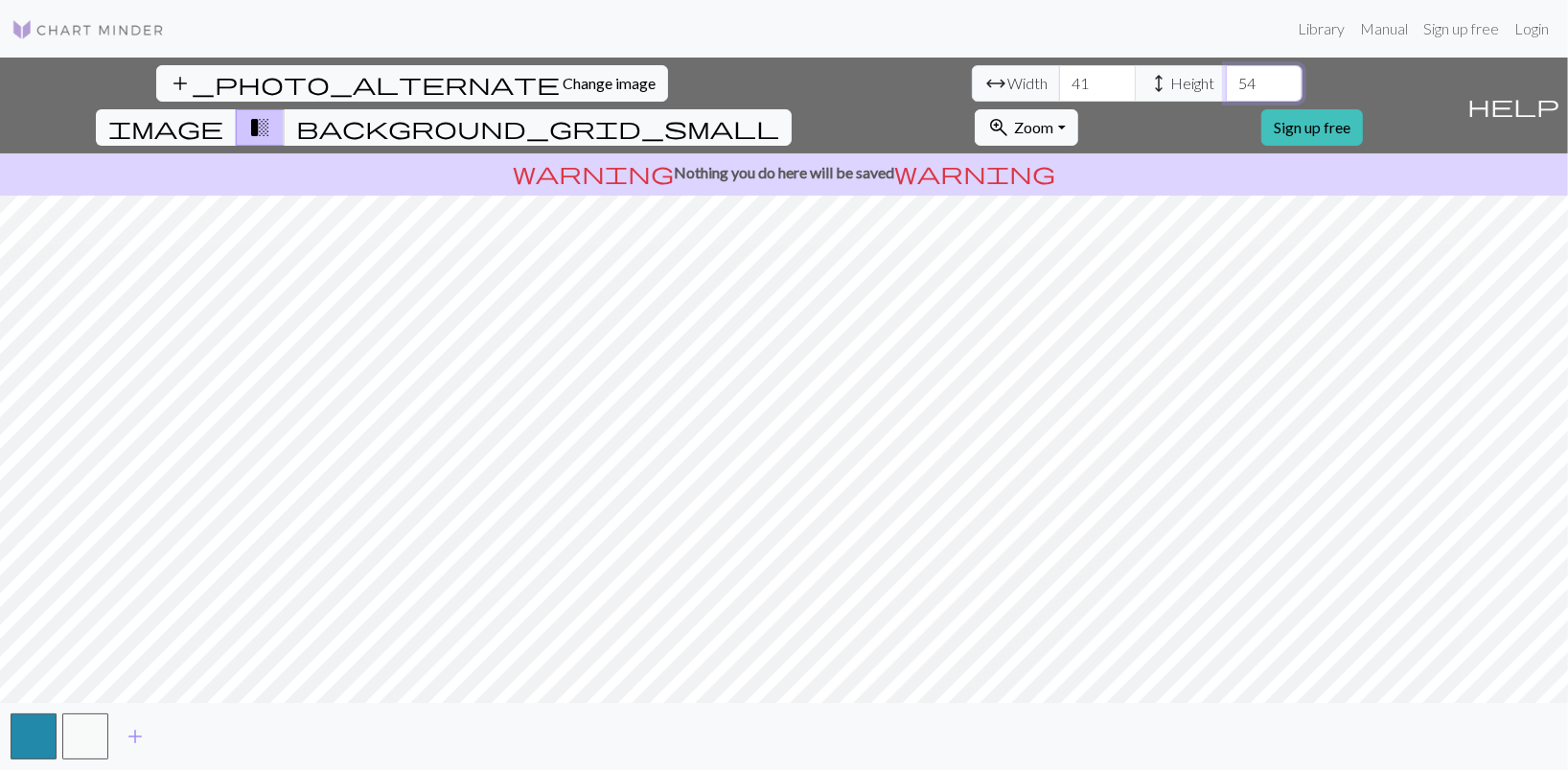 click on "54" at bounding box center [1264, 83] 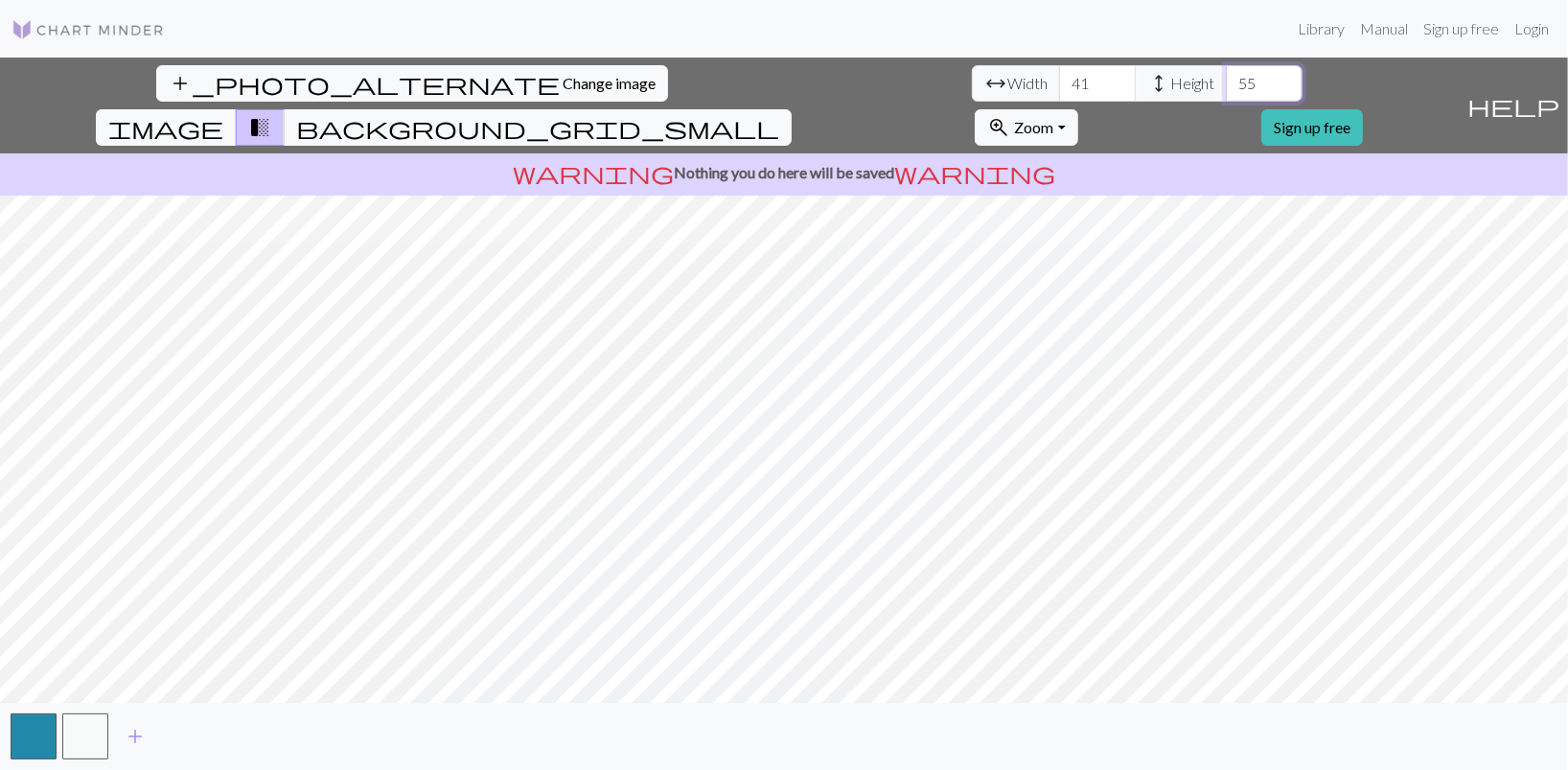 type on "55" 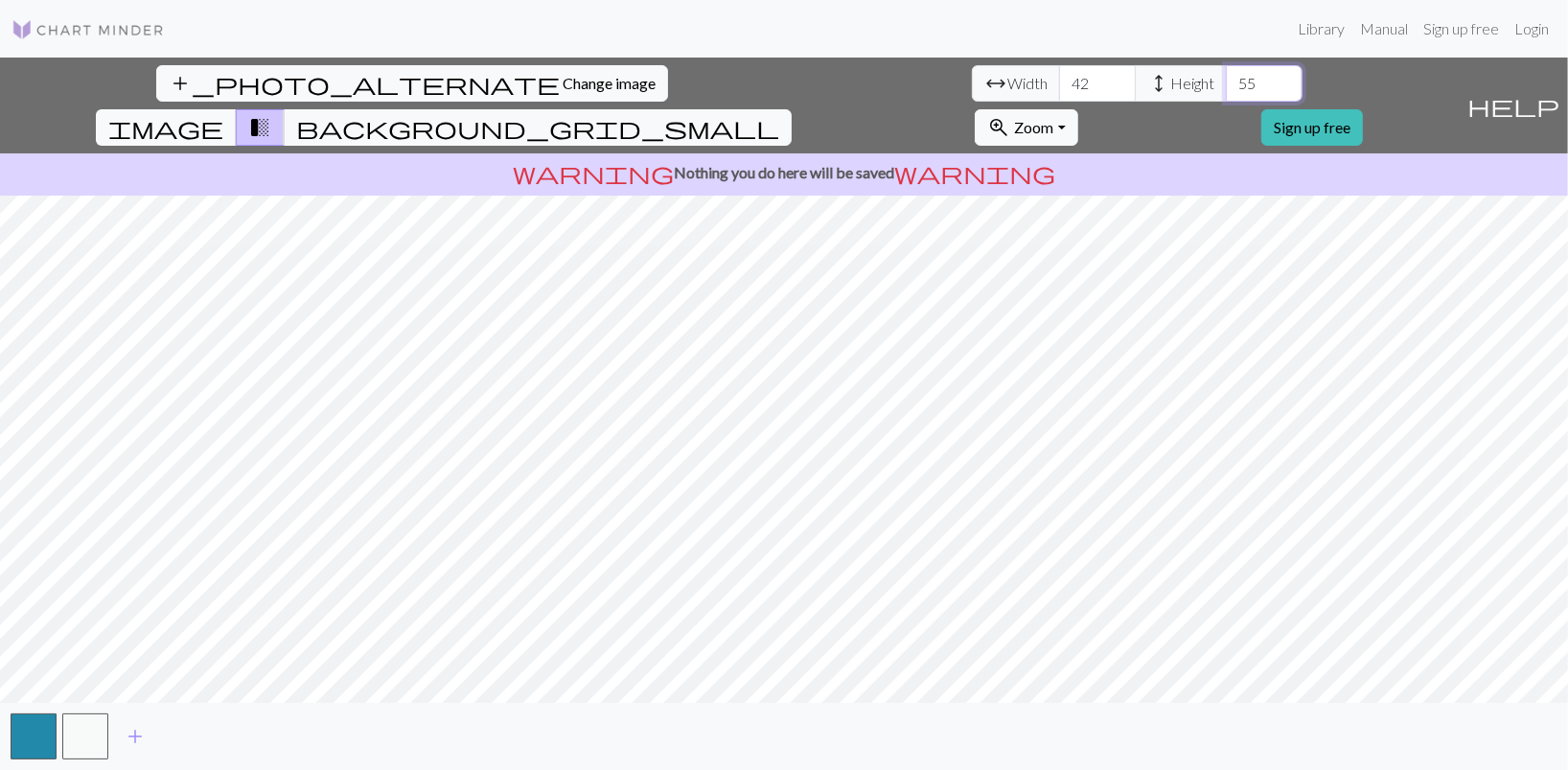 click on "42" at bounding box center [1097, 83] 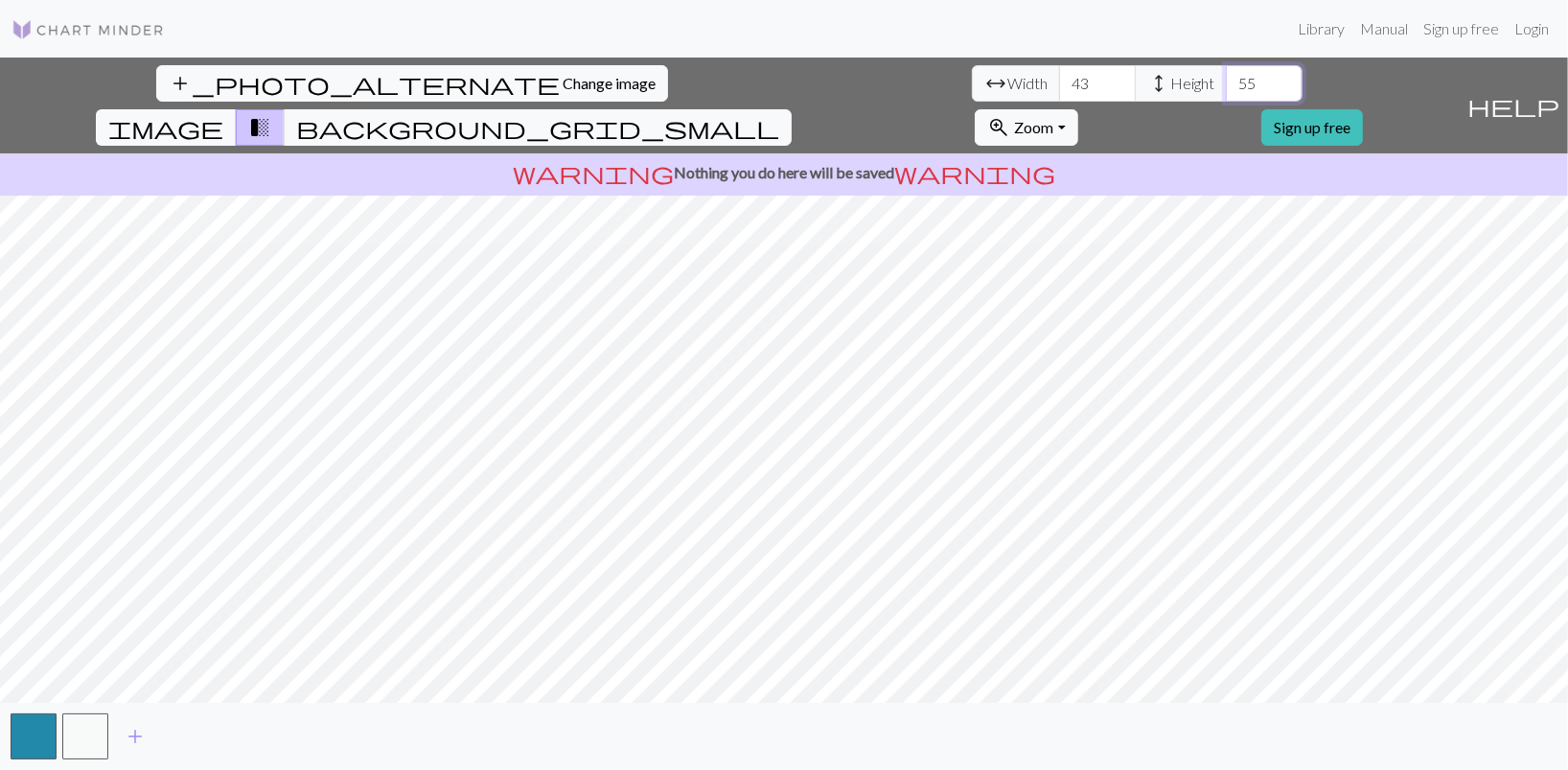 click on "43" at bounding box center (1097, 83) 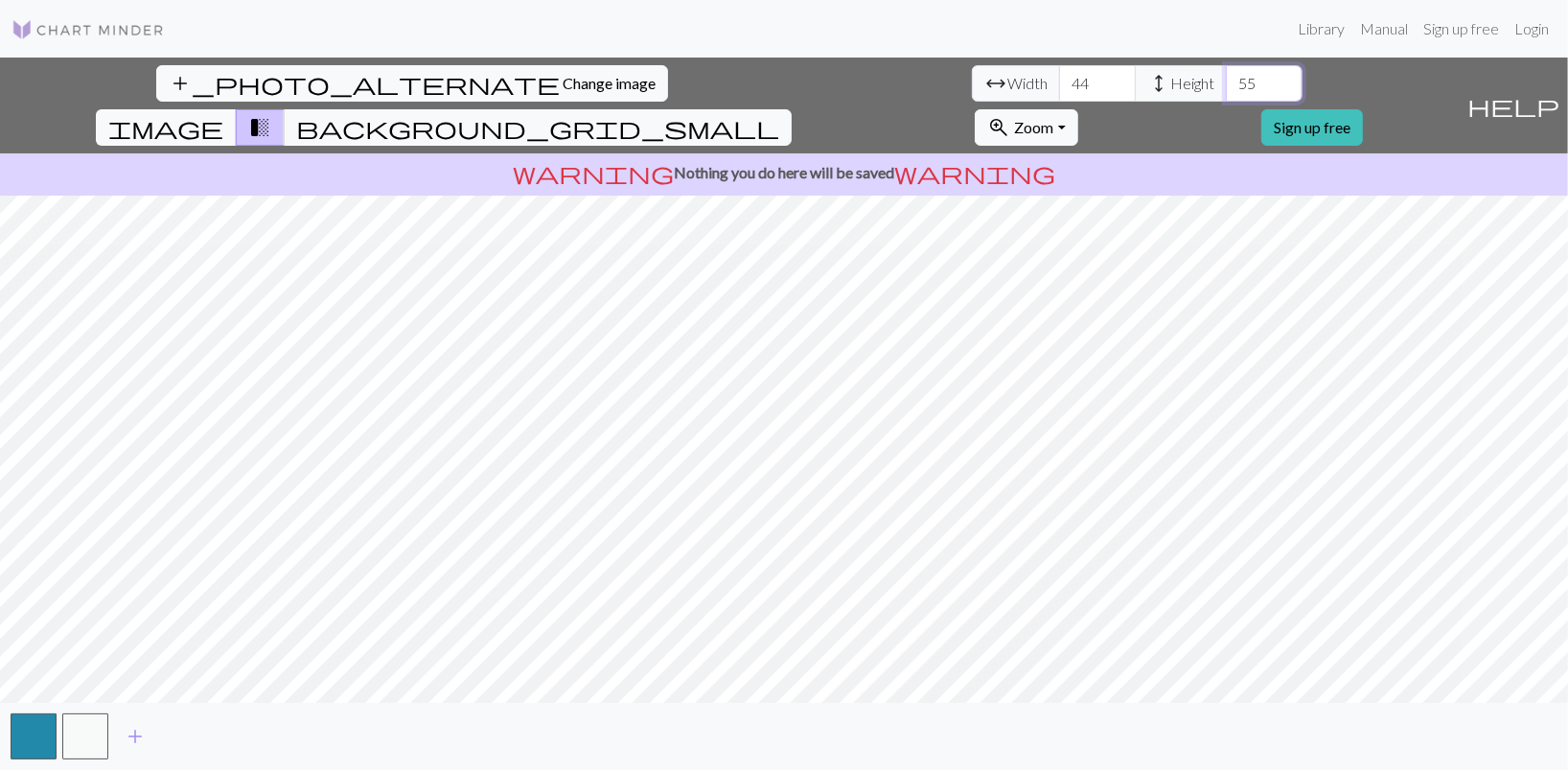click on "44" at bounding box center (1097, 83) 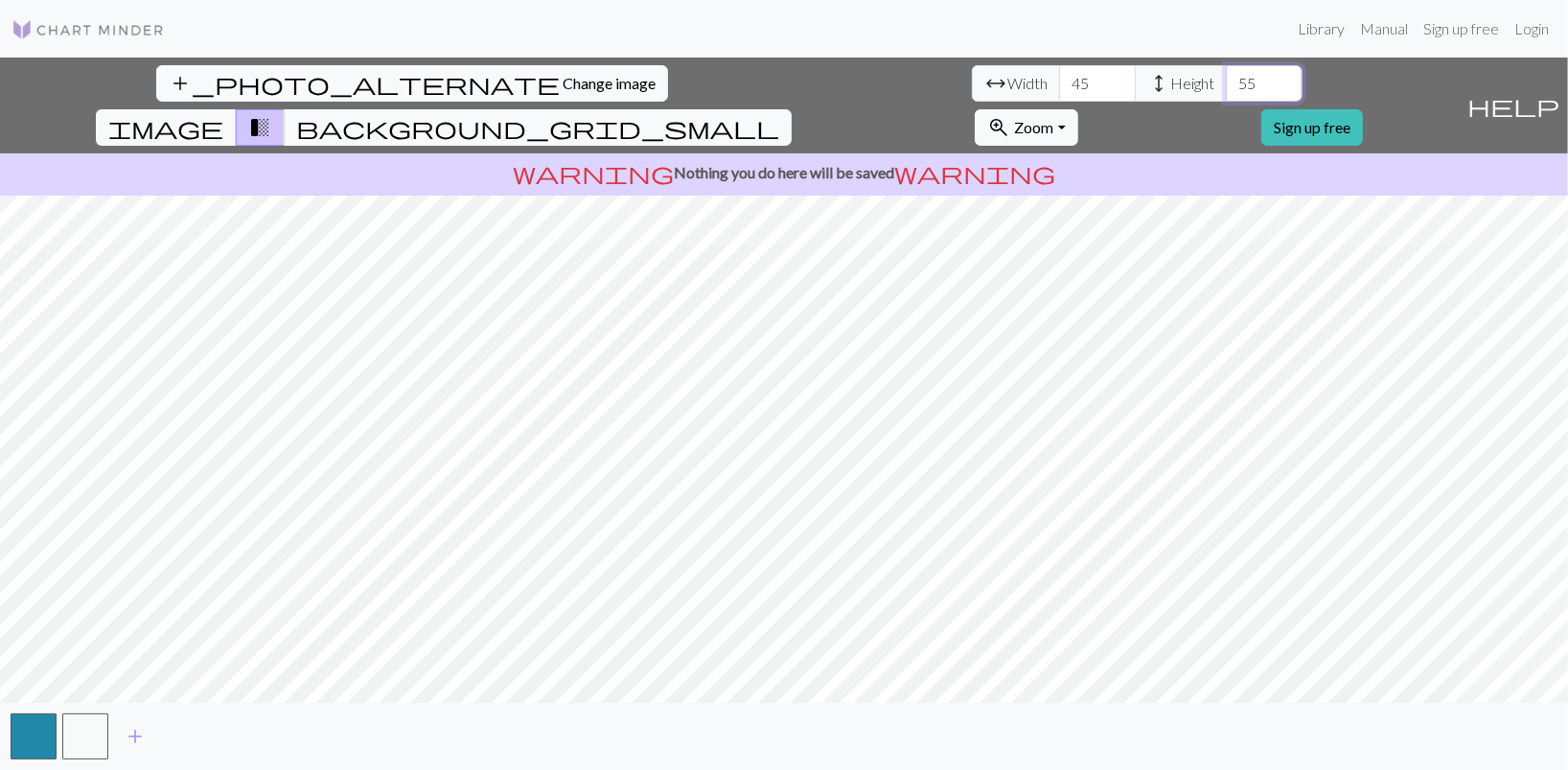 click on "45" at bounding box center (1097, 83) 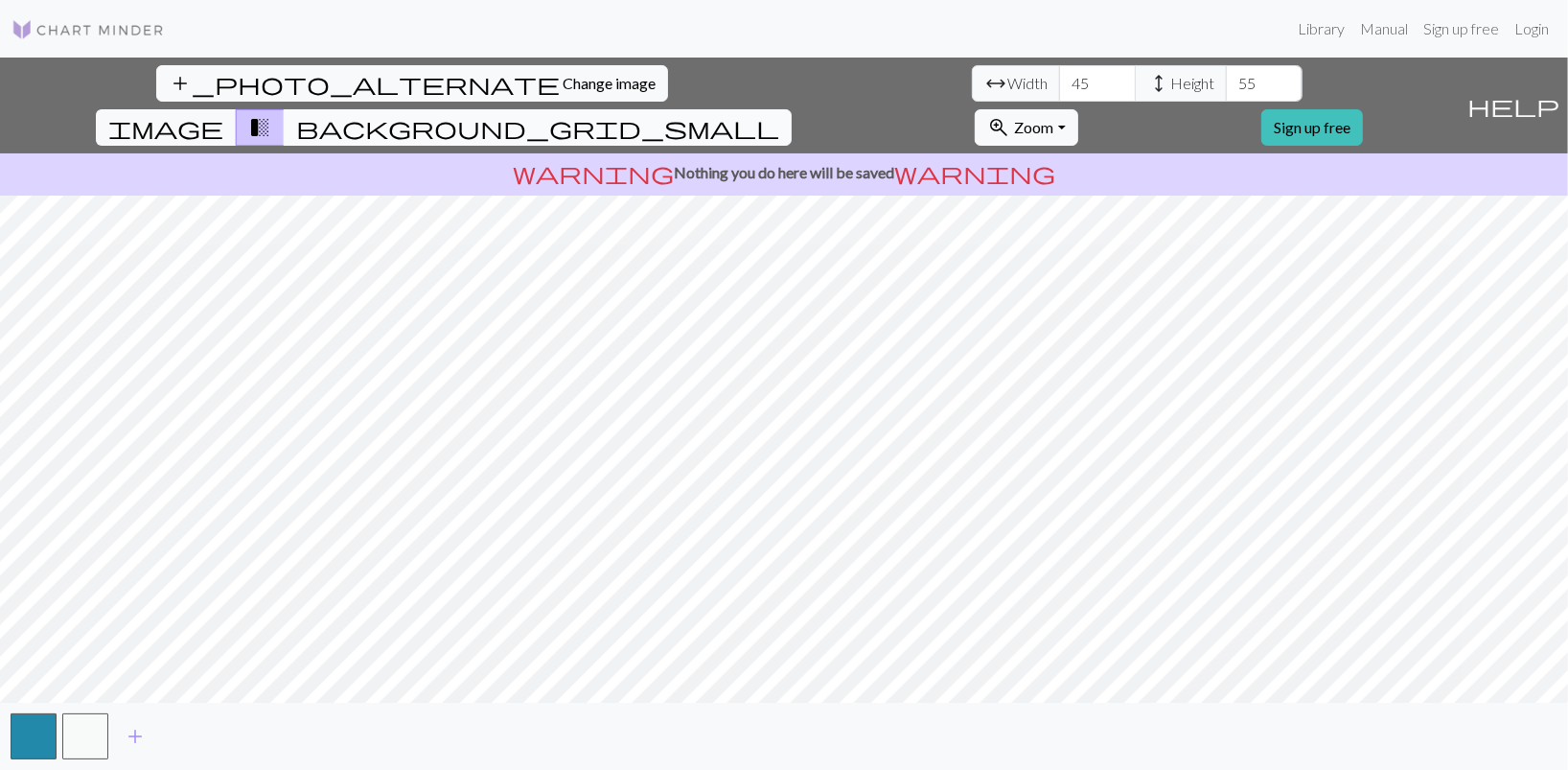 click on "background_grid_small" at bounding box center [538, 128] 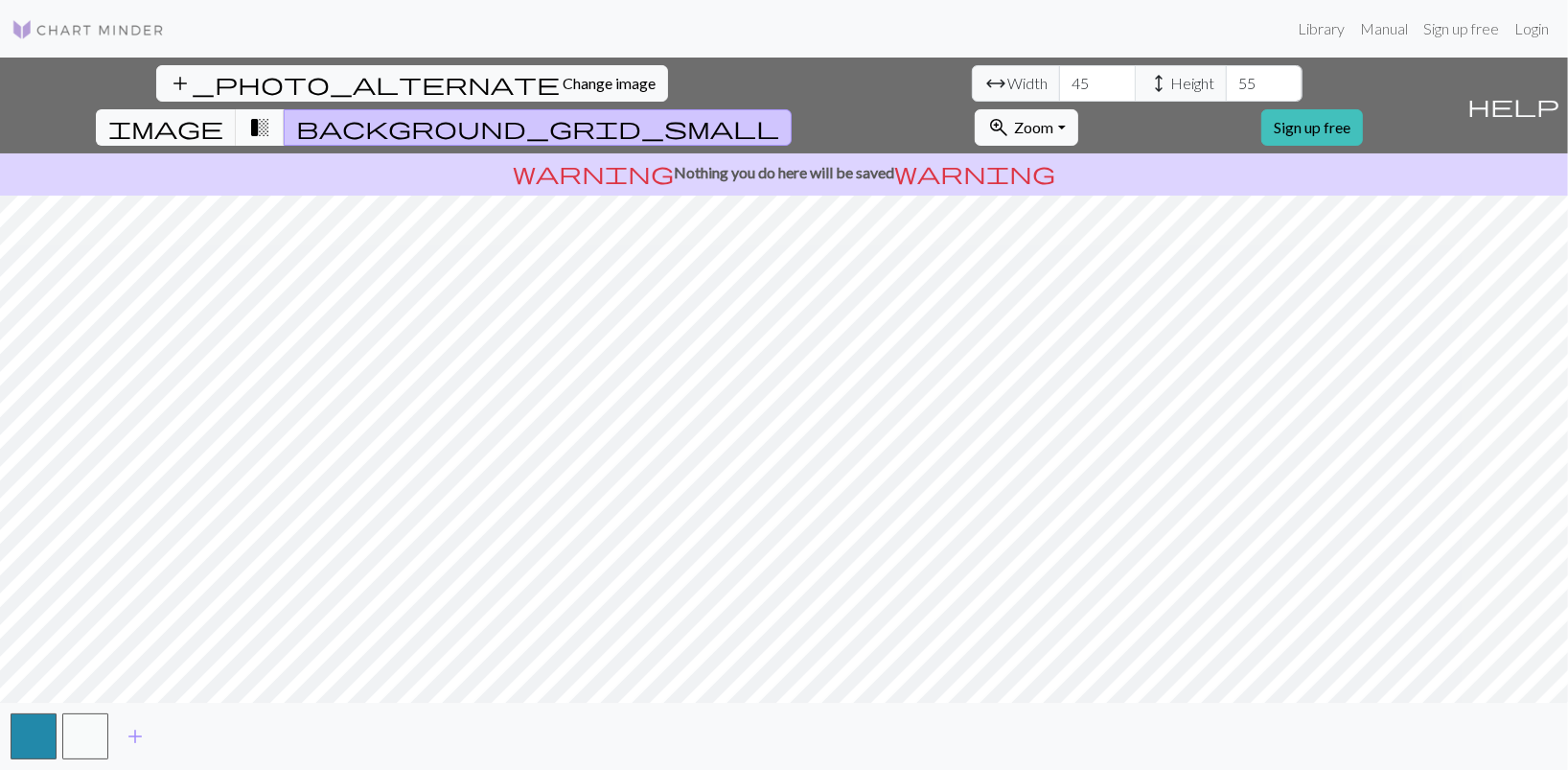 click on "transition_fade" at bounding box center [260, 128] 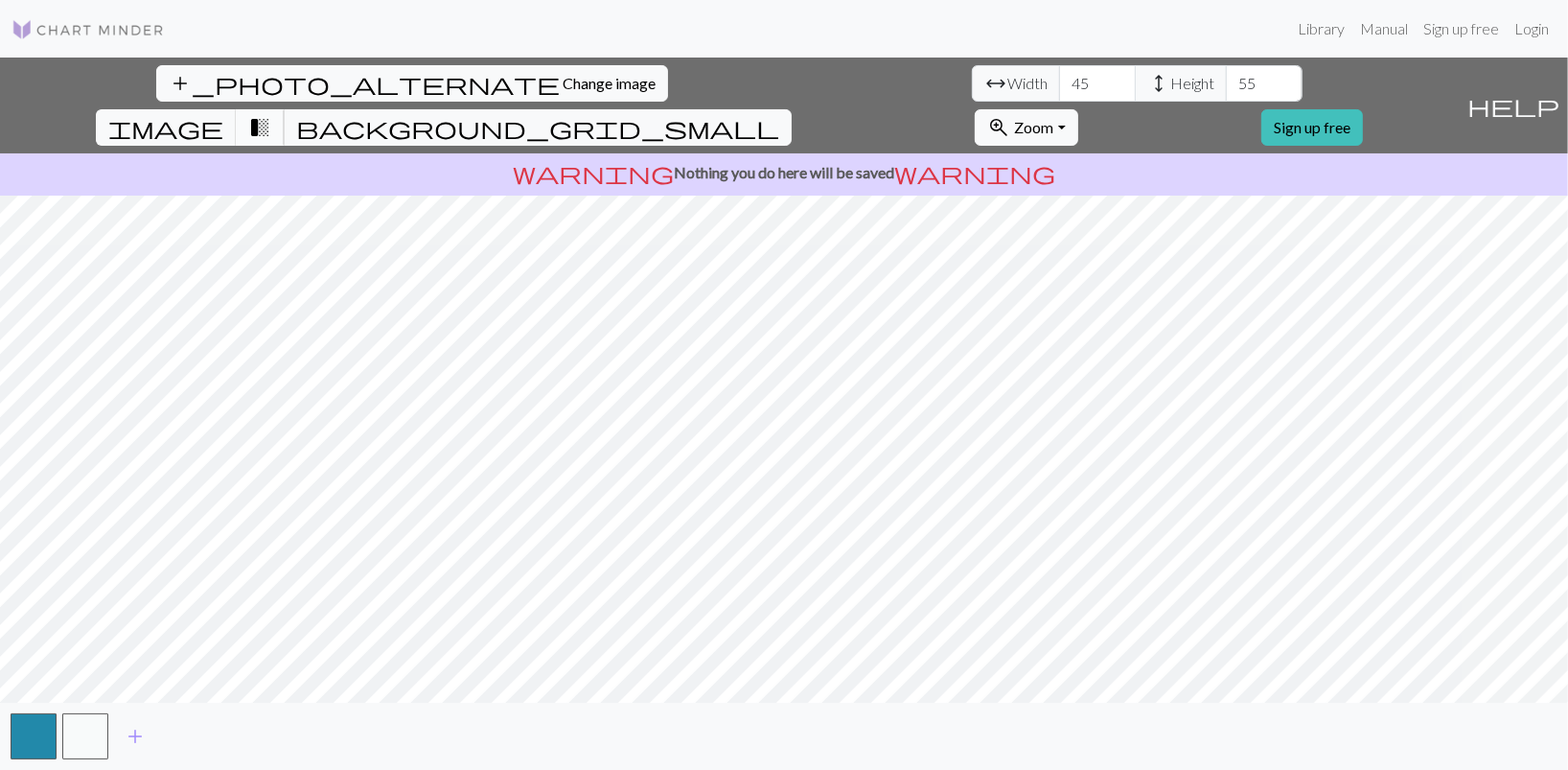 click on "transition_fade" at bounding box center (260, 128) 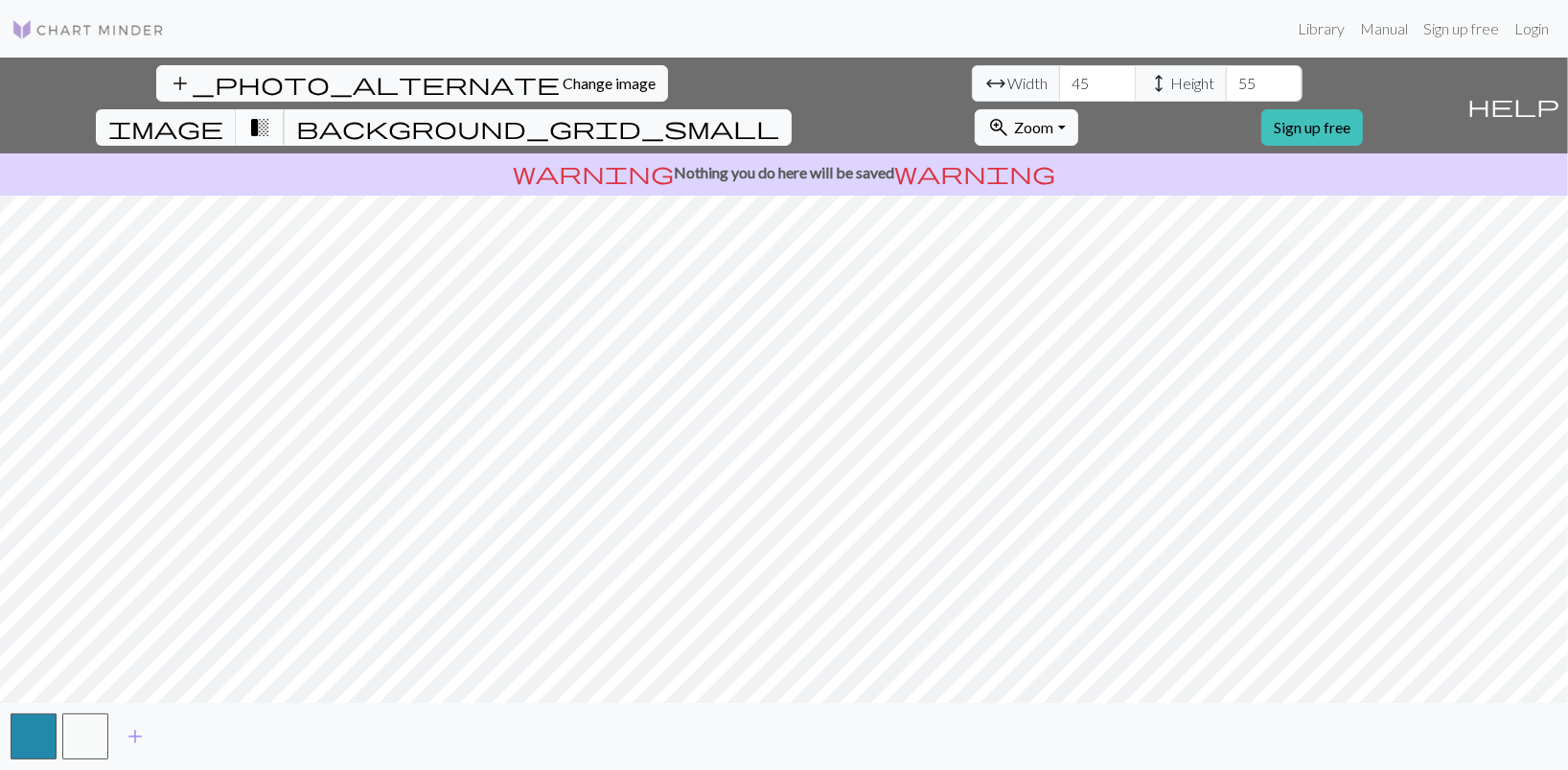 click on "transition_fade" at bounding box center [260, 128] 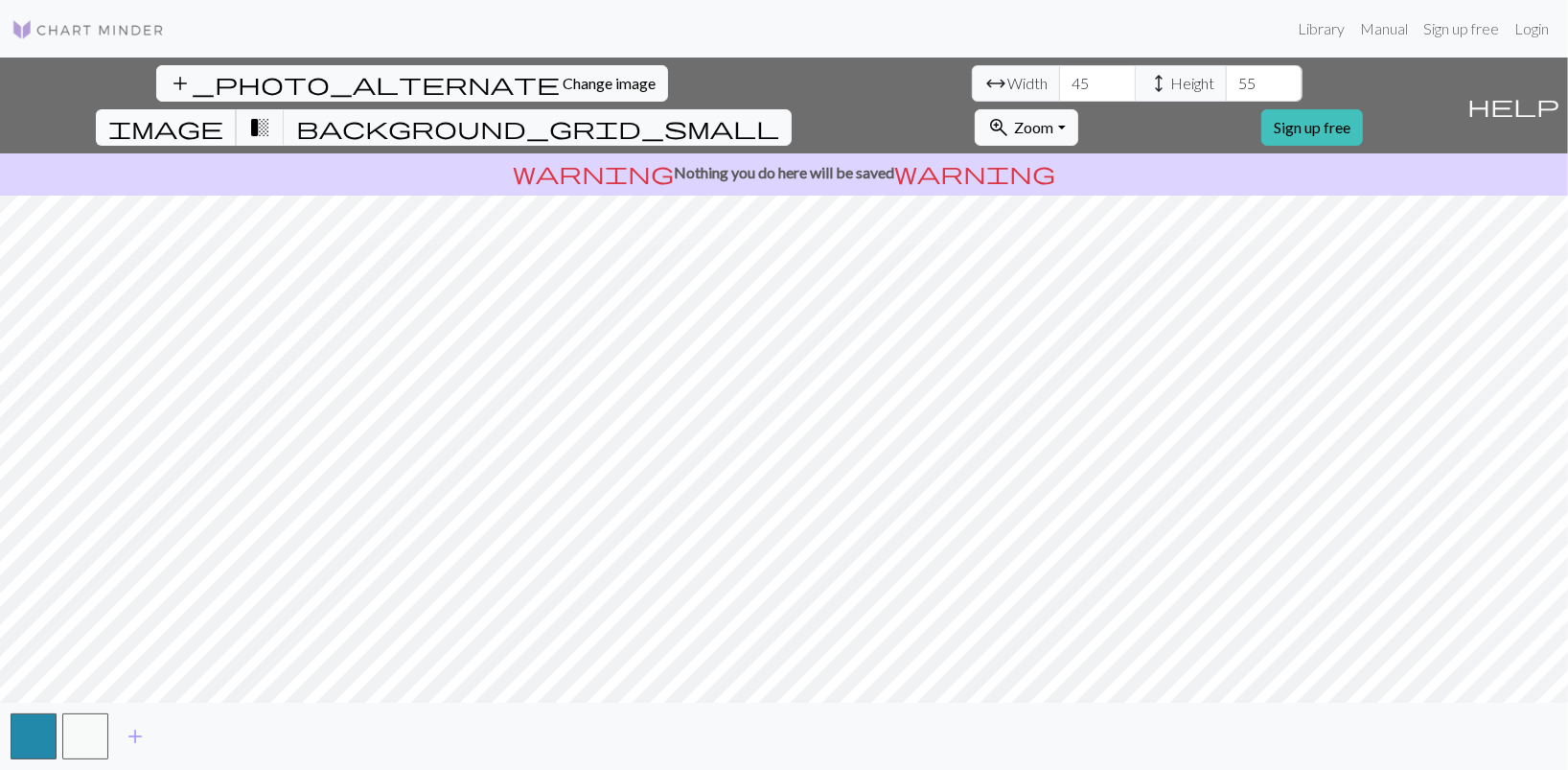 click on "image" at bounding box center [166, 128] 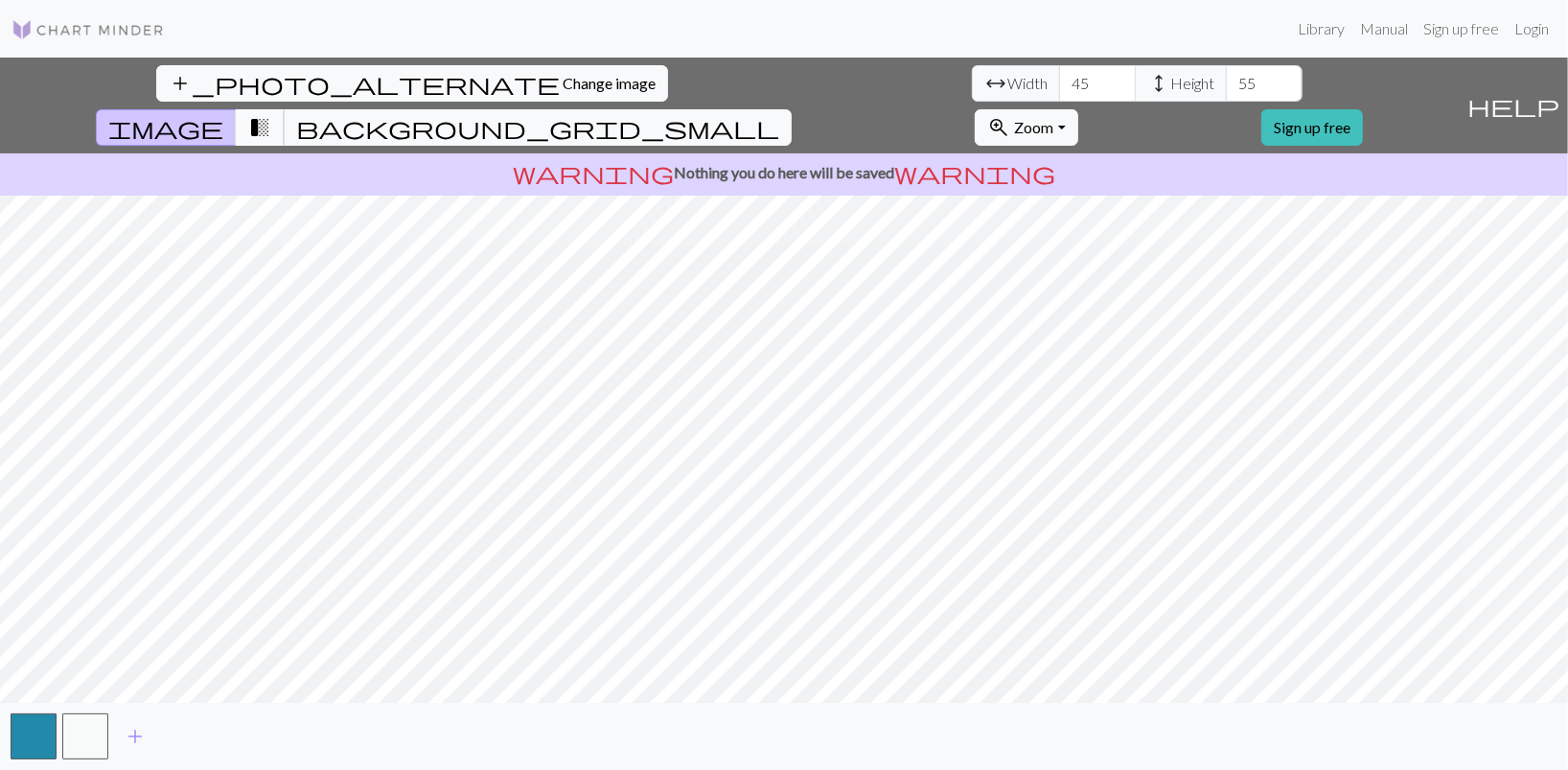 click on "transition_fade" at bounding box center (260, 128) 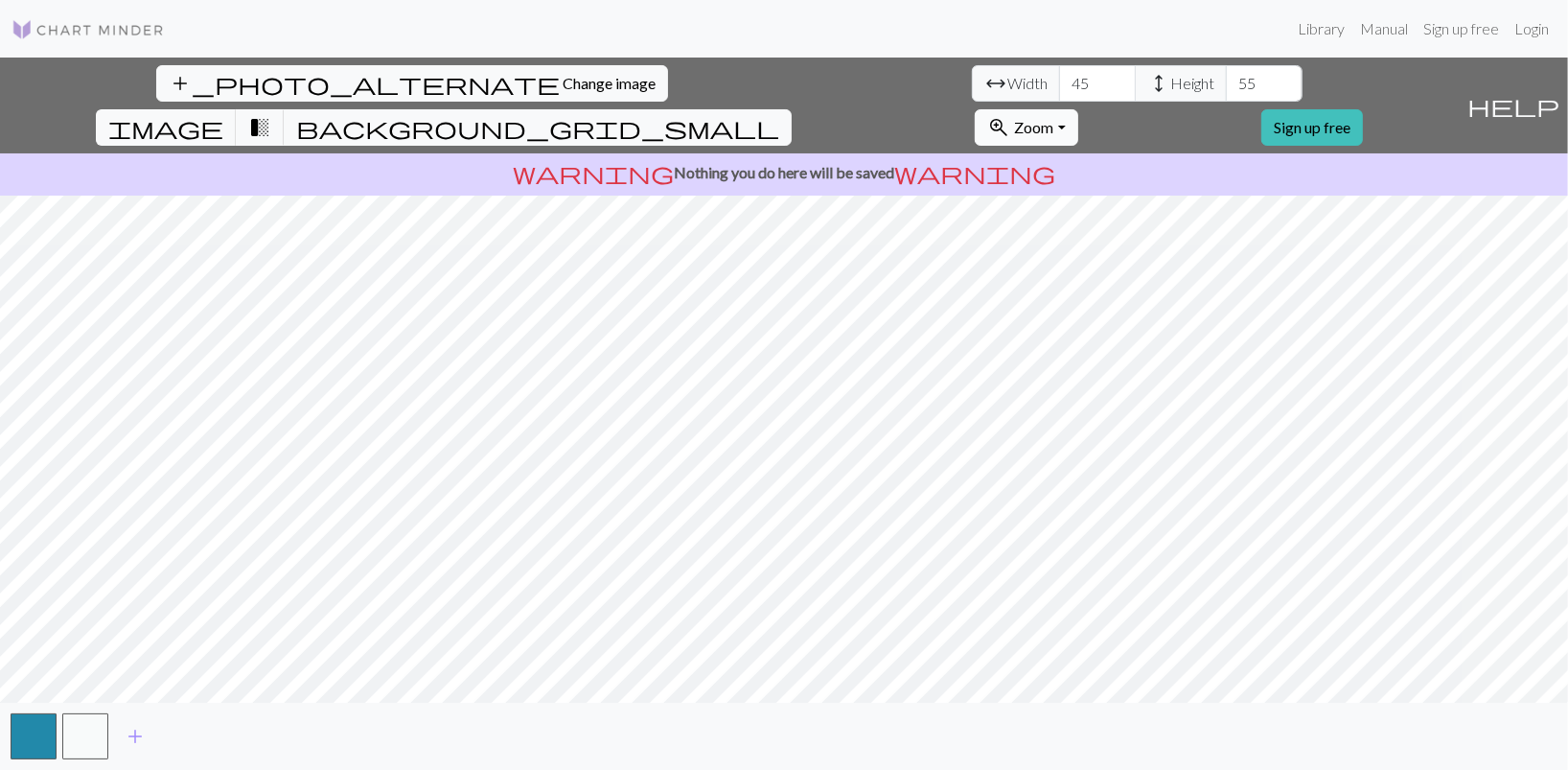 click on "Zoom" at bounding box center (1033, 127) 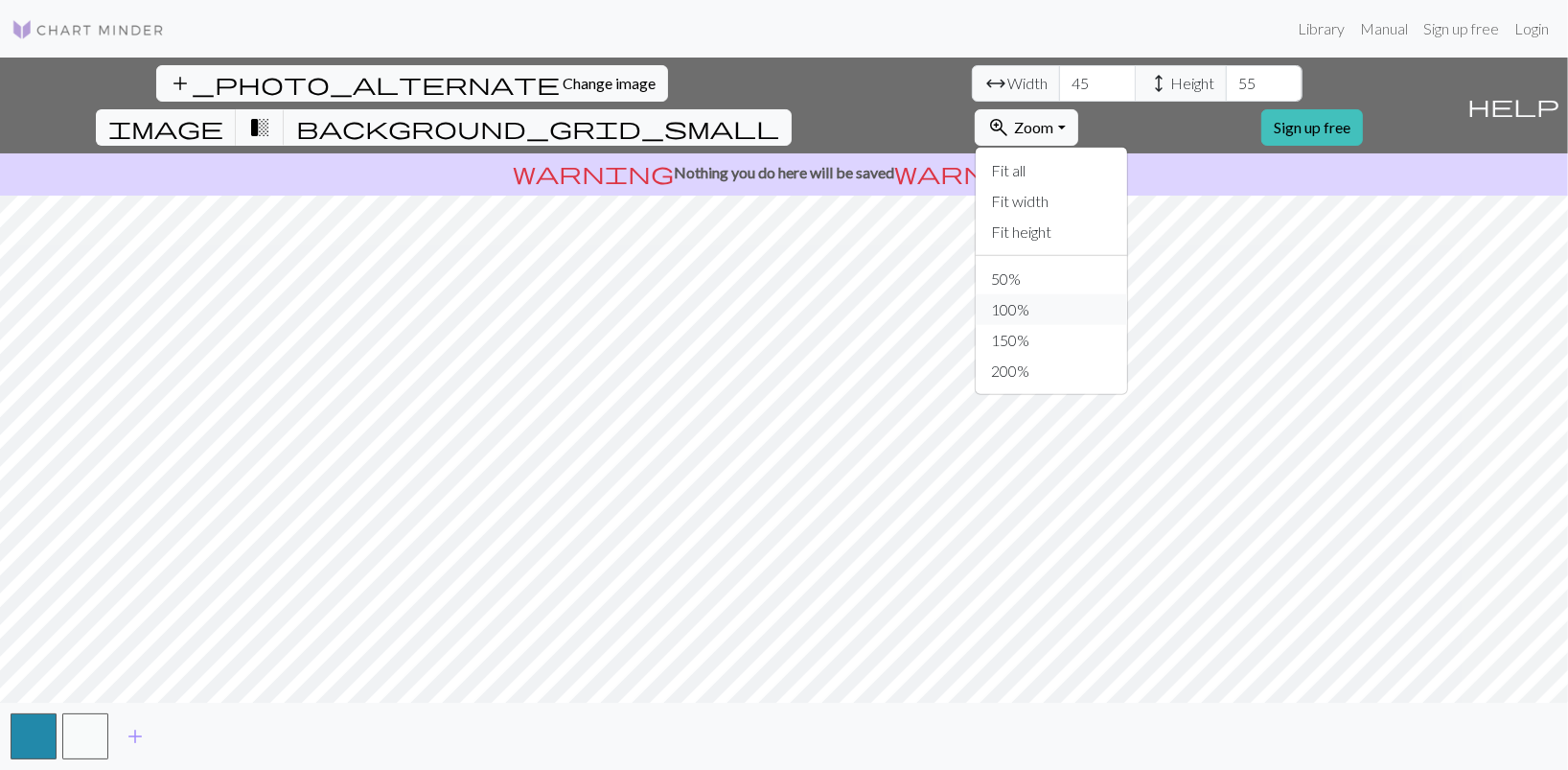 click on "100%" at bounding box center (1051, 310) 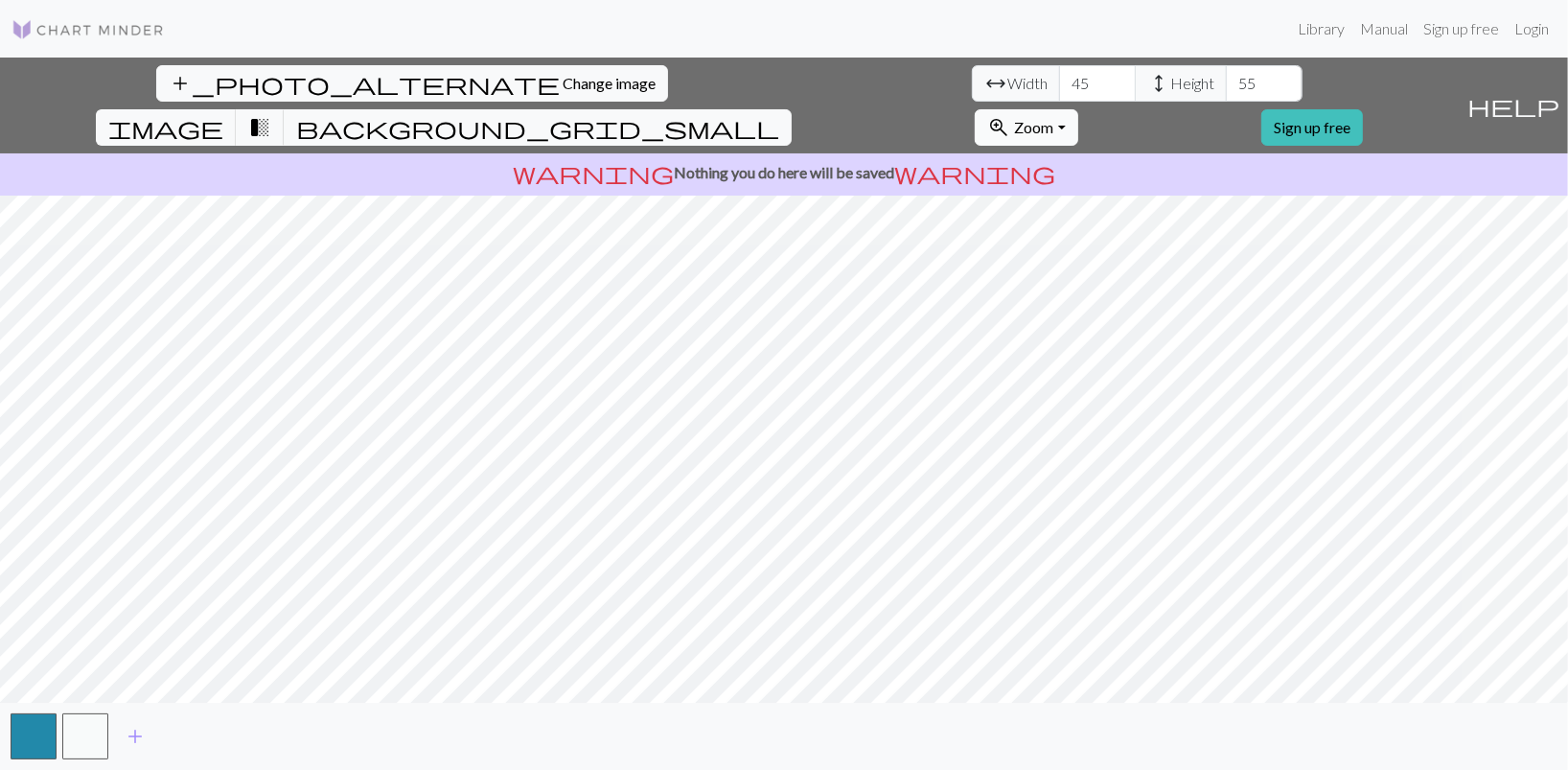 click on "zoom_in Zoom Zoom" at bounding box center [1026, 128] 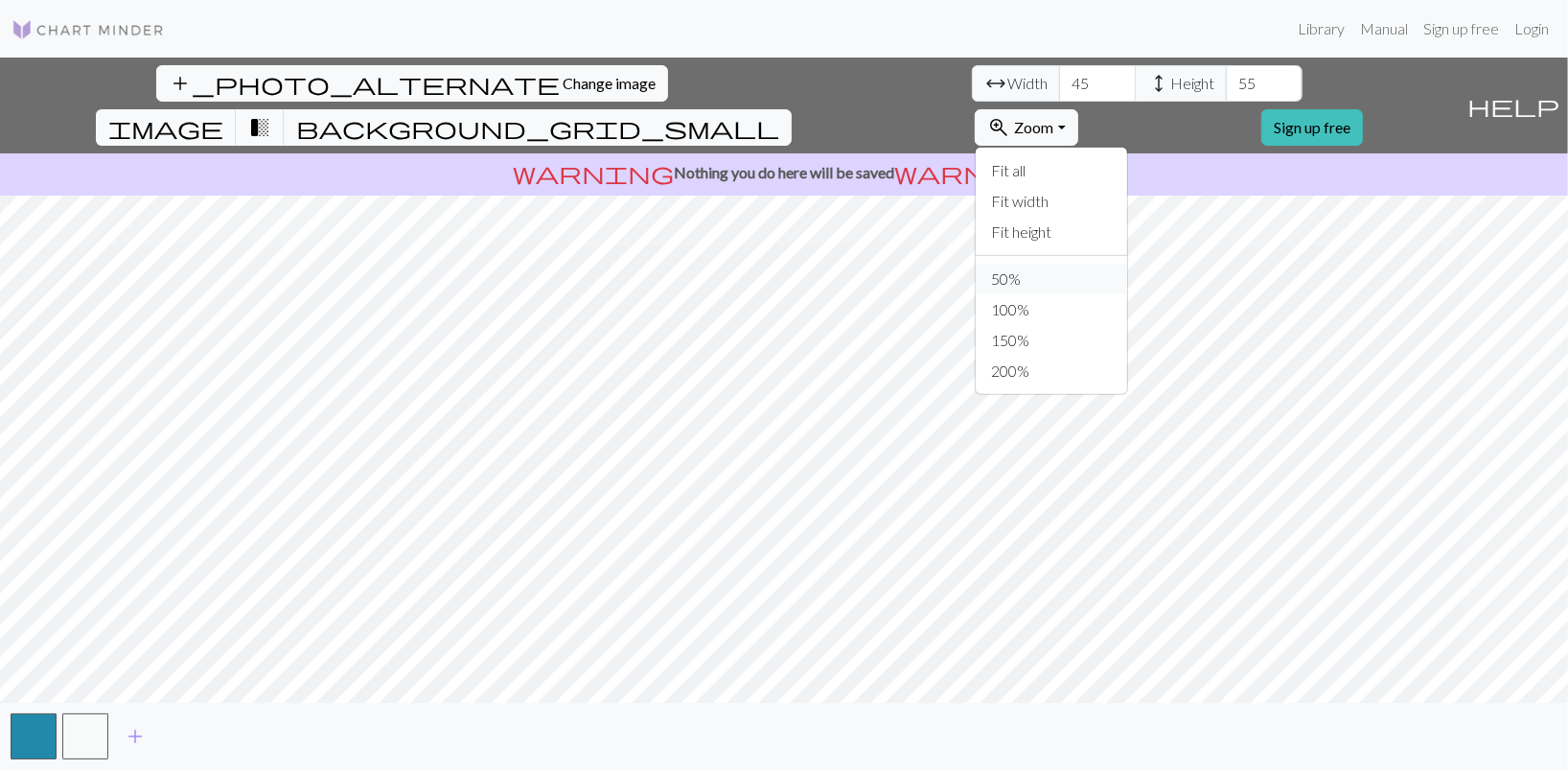 click on "50%" at bounding box center [1051, 279] 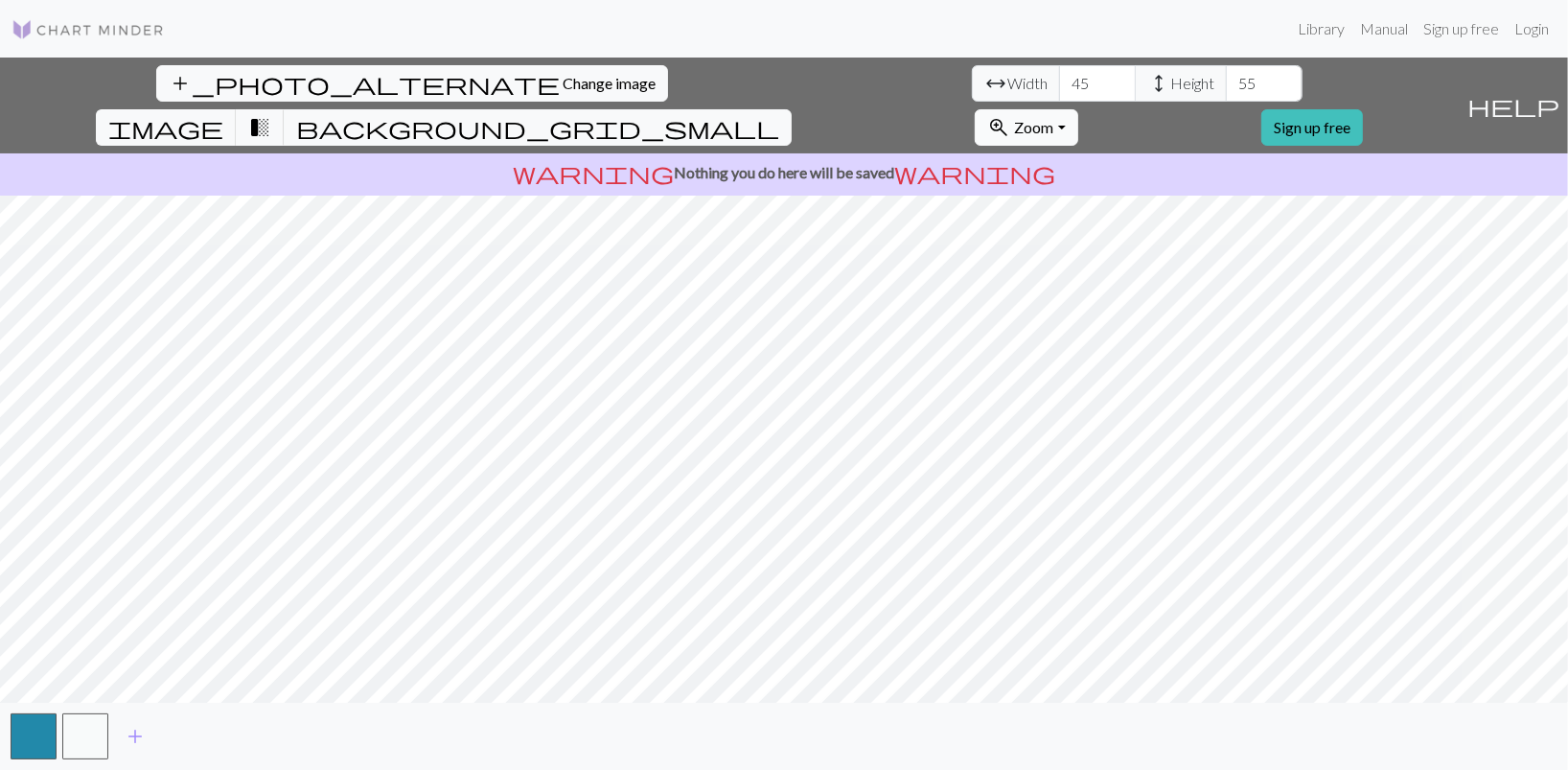 click on "zoom_in Zoom Zoom" at bounding box center [1026, 128] 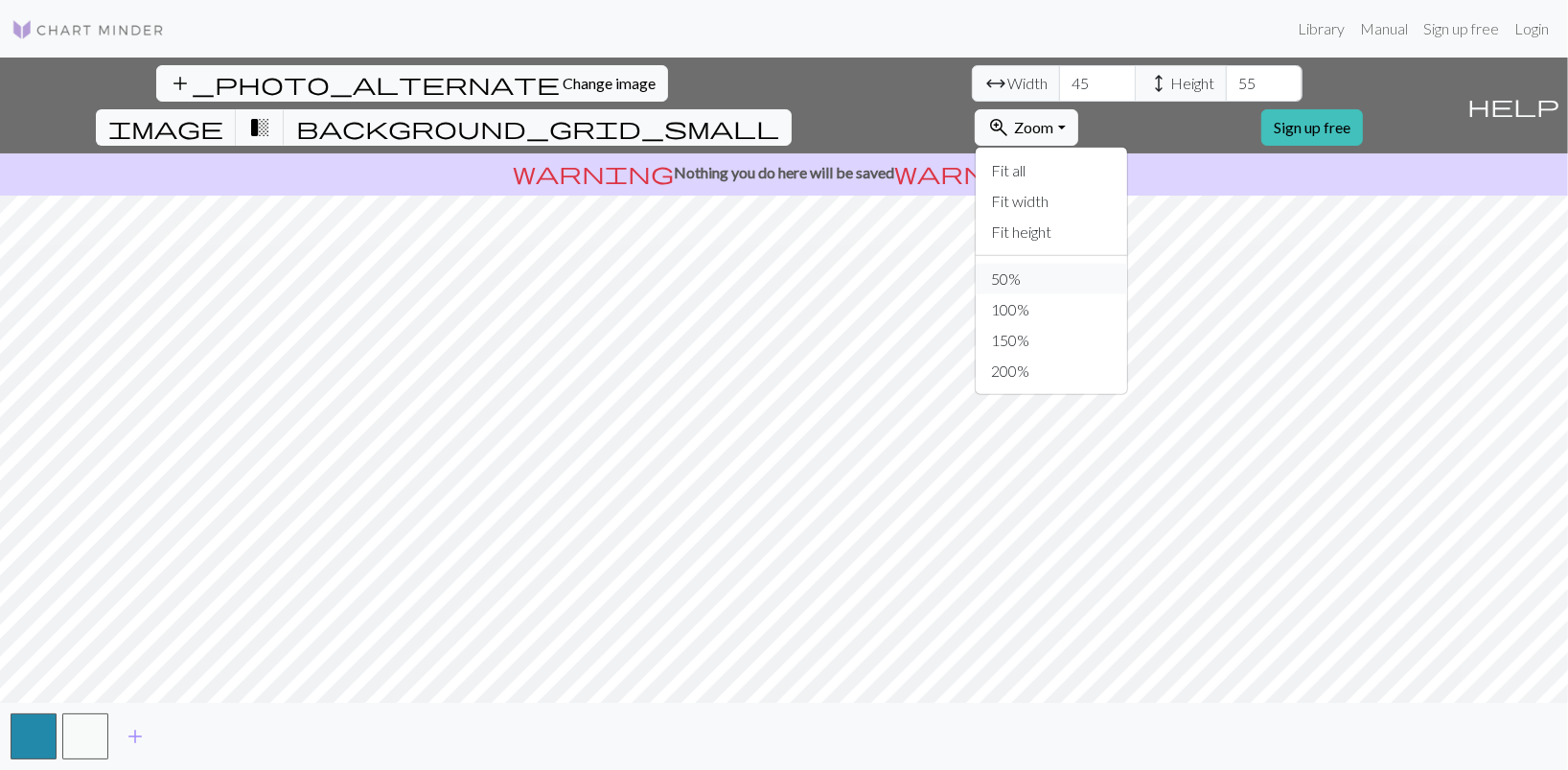 click on "50%" at bounding box center (1051, 279) 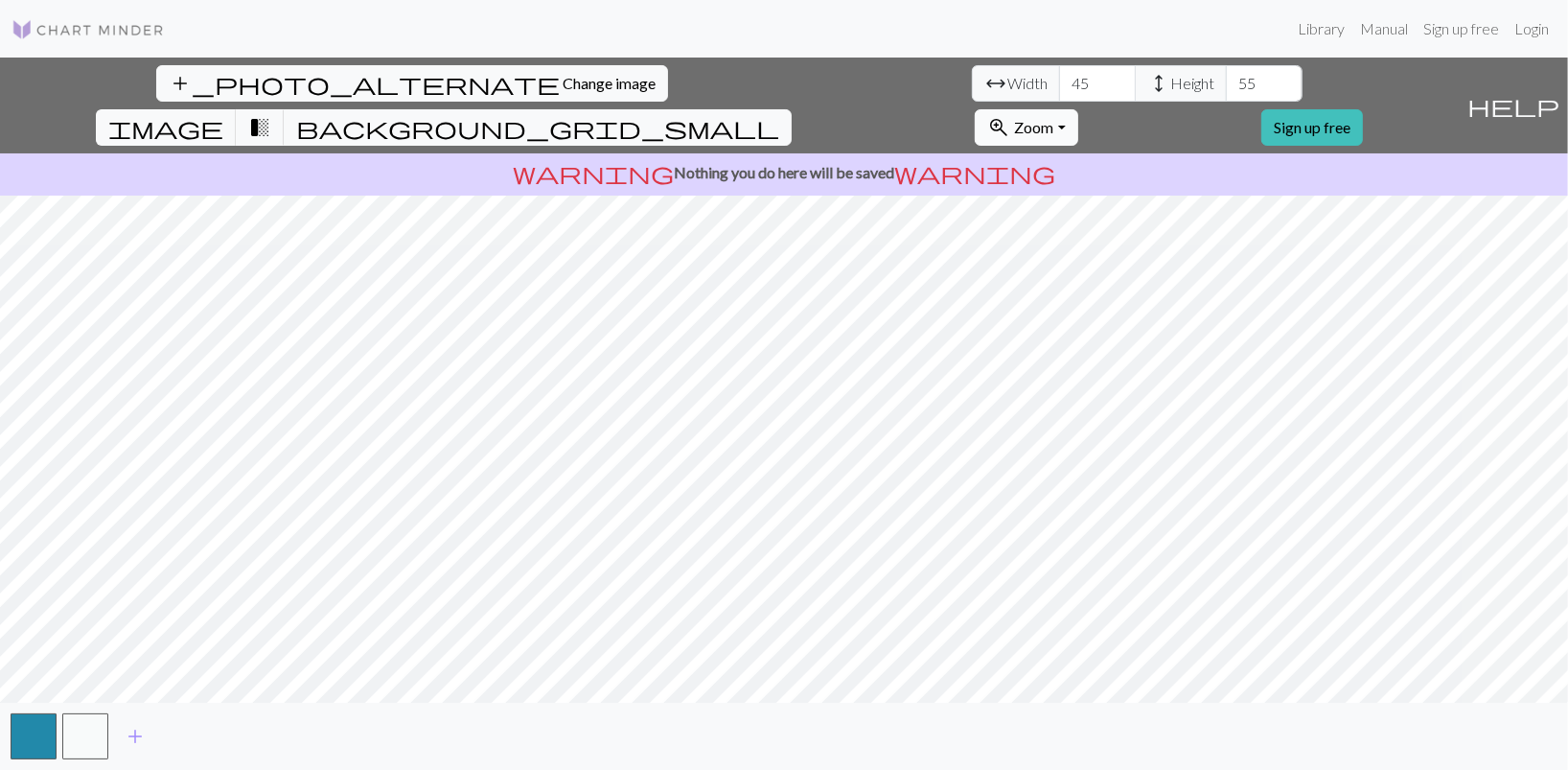 click on "zoom_in Zoom Zoom" at bounding box center [1026, 128] 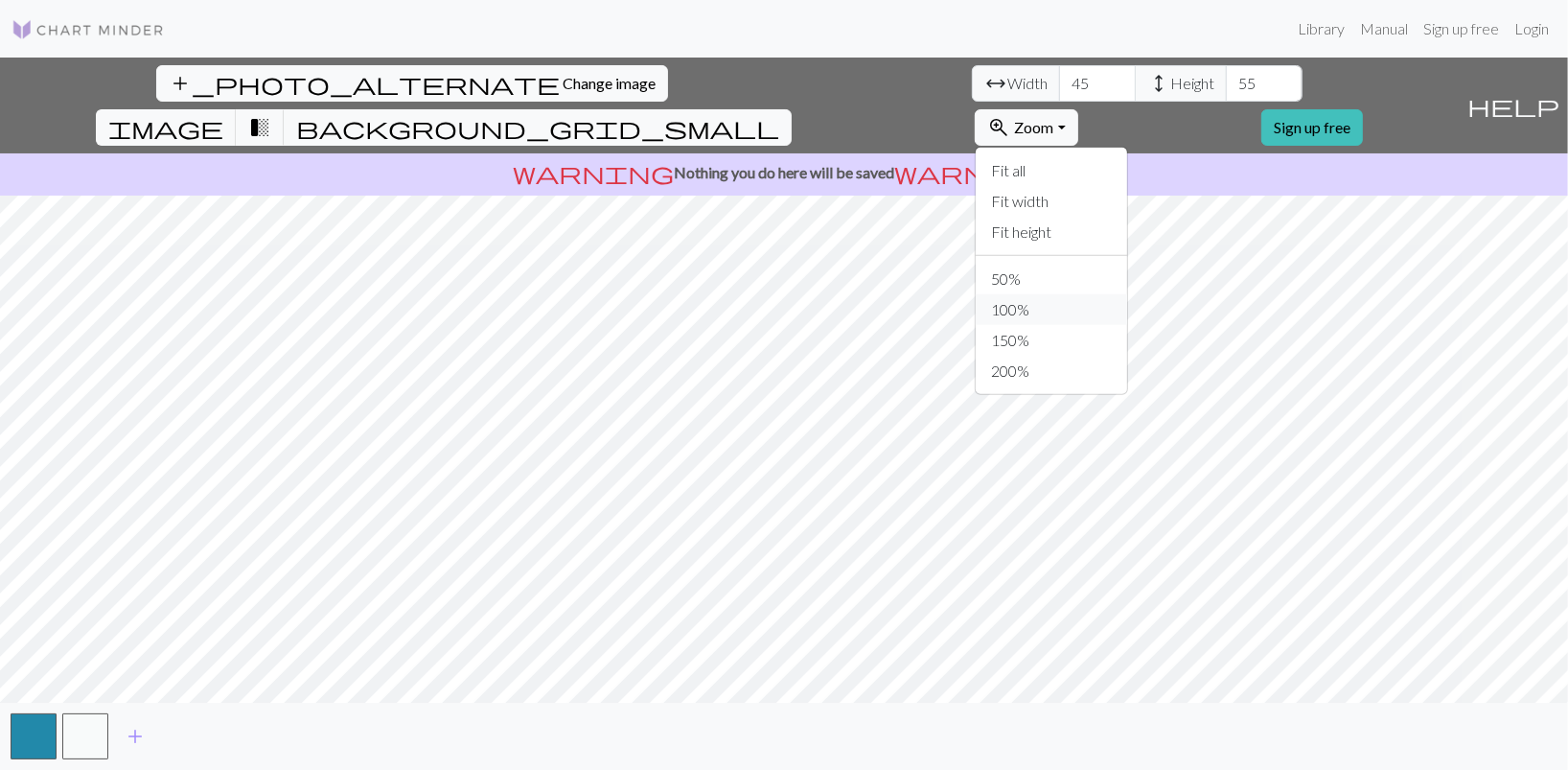 click on "100%" at bounding box center (1051, 310) 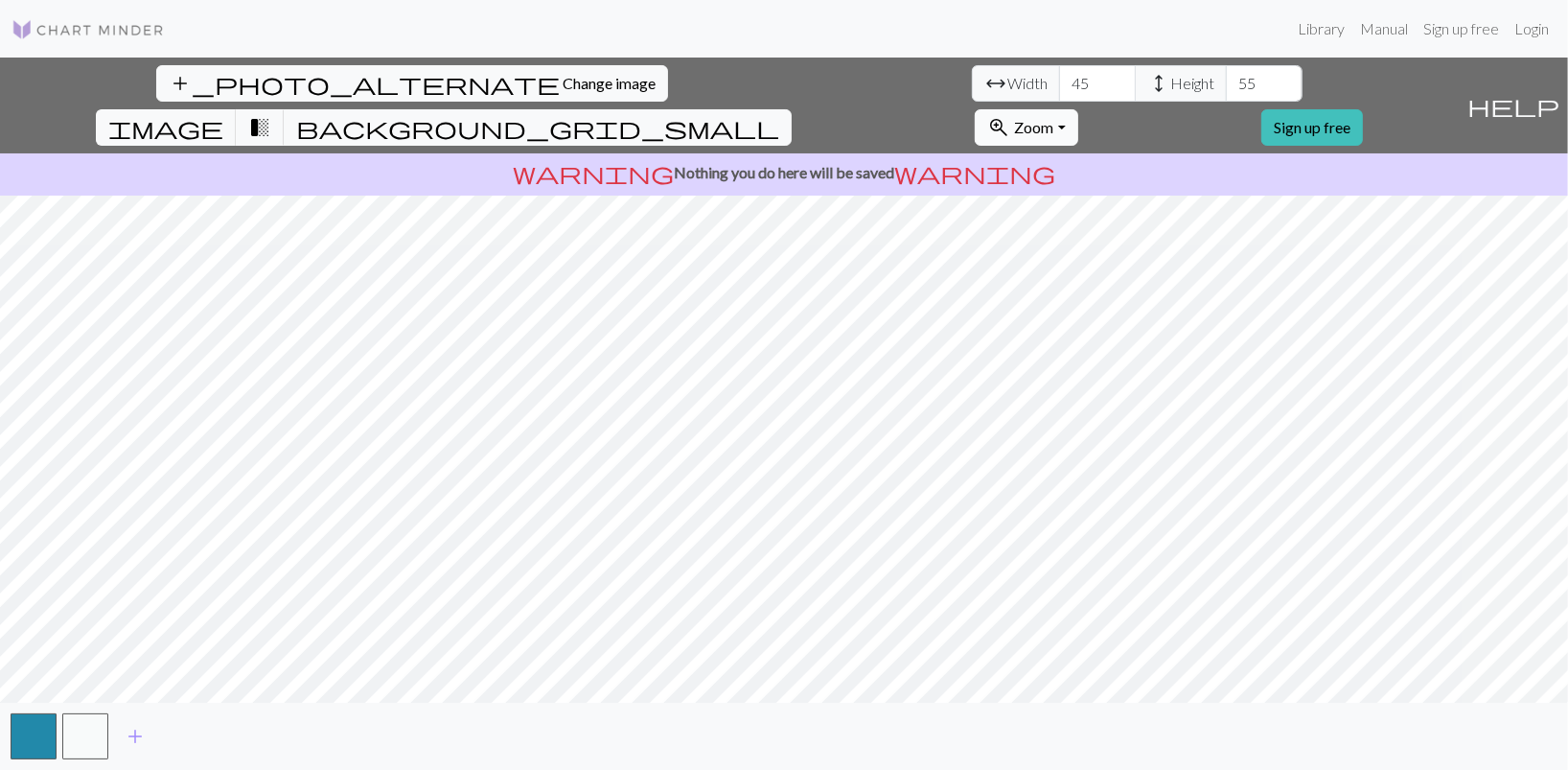 drag, startPoint x: 1188, startPoint y: 82, endPoint x: 1189, endPoint y: 92, distance: 10.049876 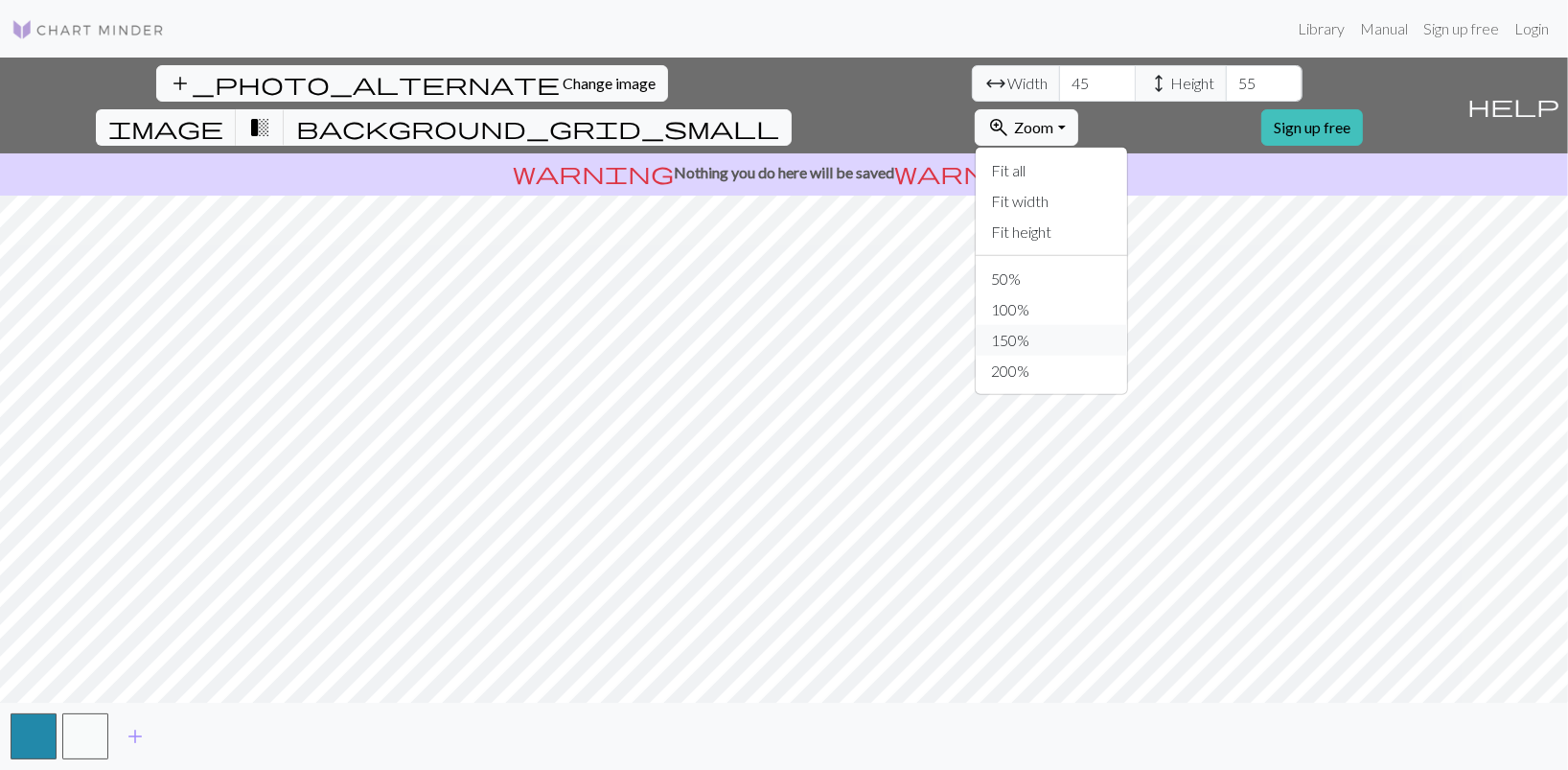 click on "150%" at bounding box center [1051, 340] 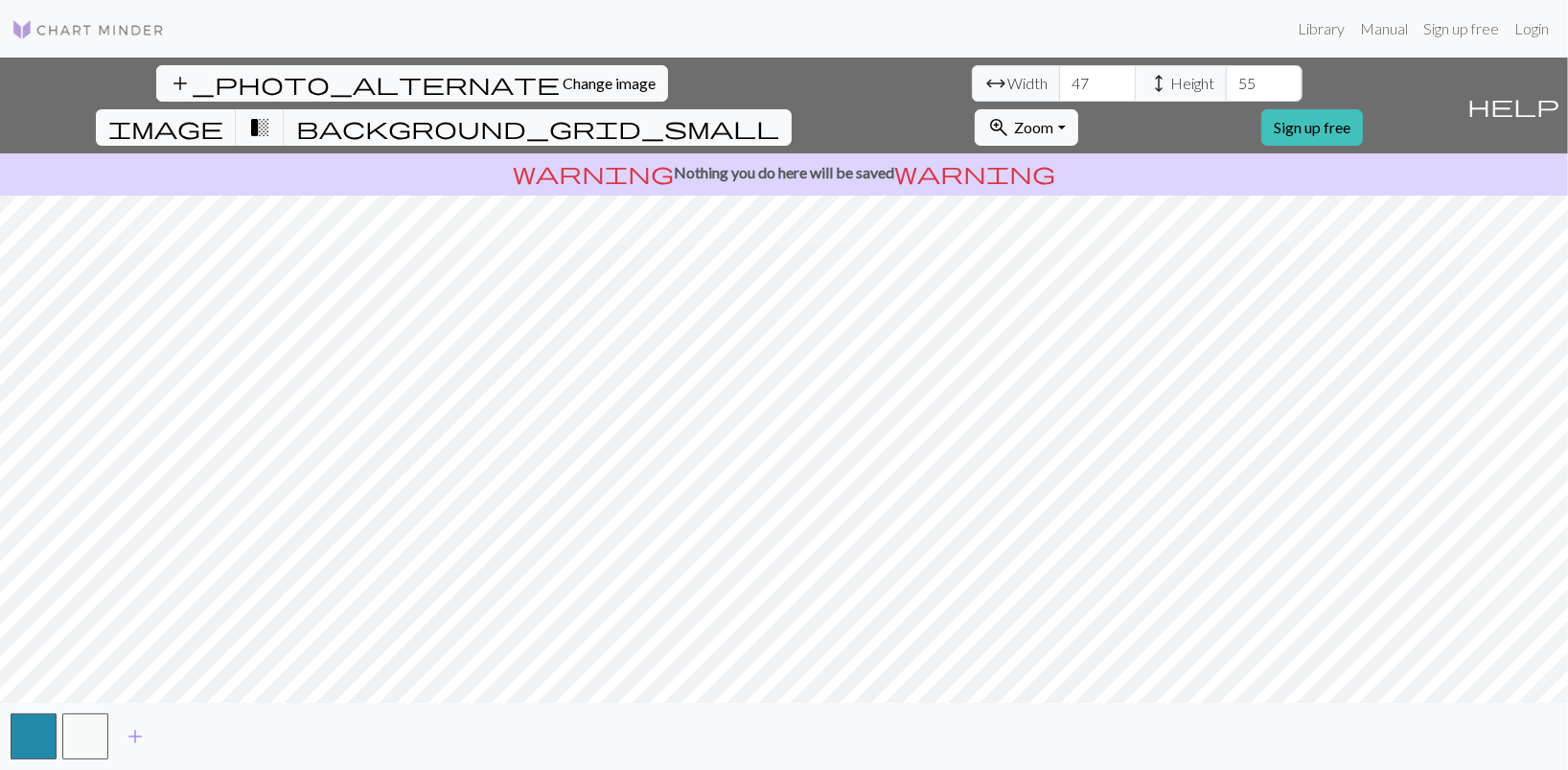 click on "47" at bounding box center (1097, 83) 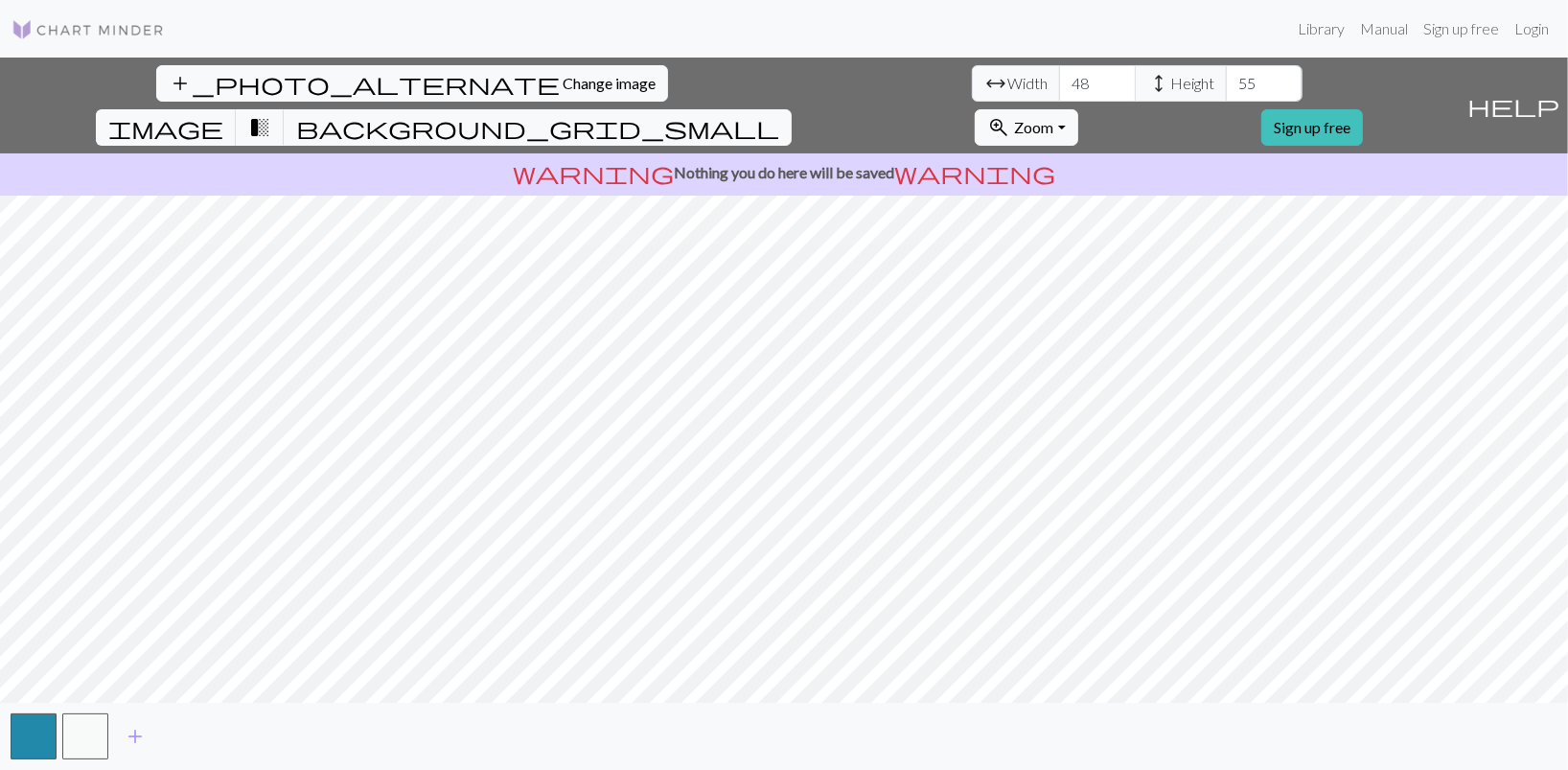 click on "48" at bounding box center [1097, 83] 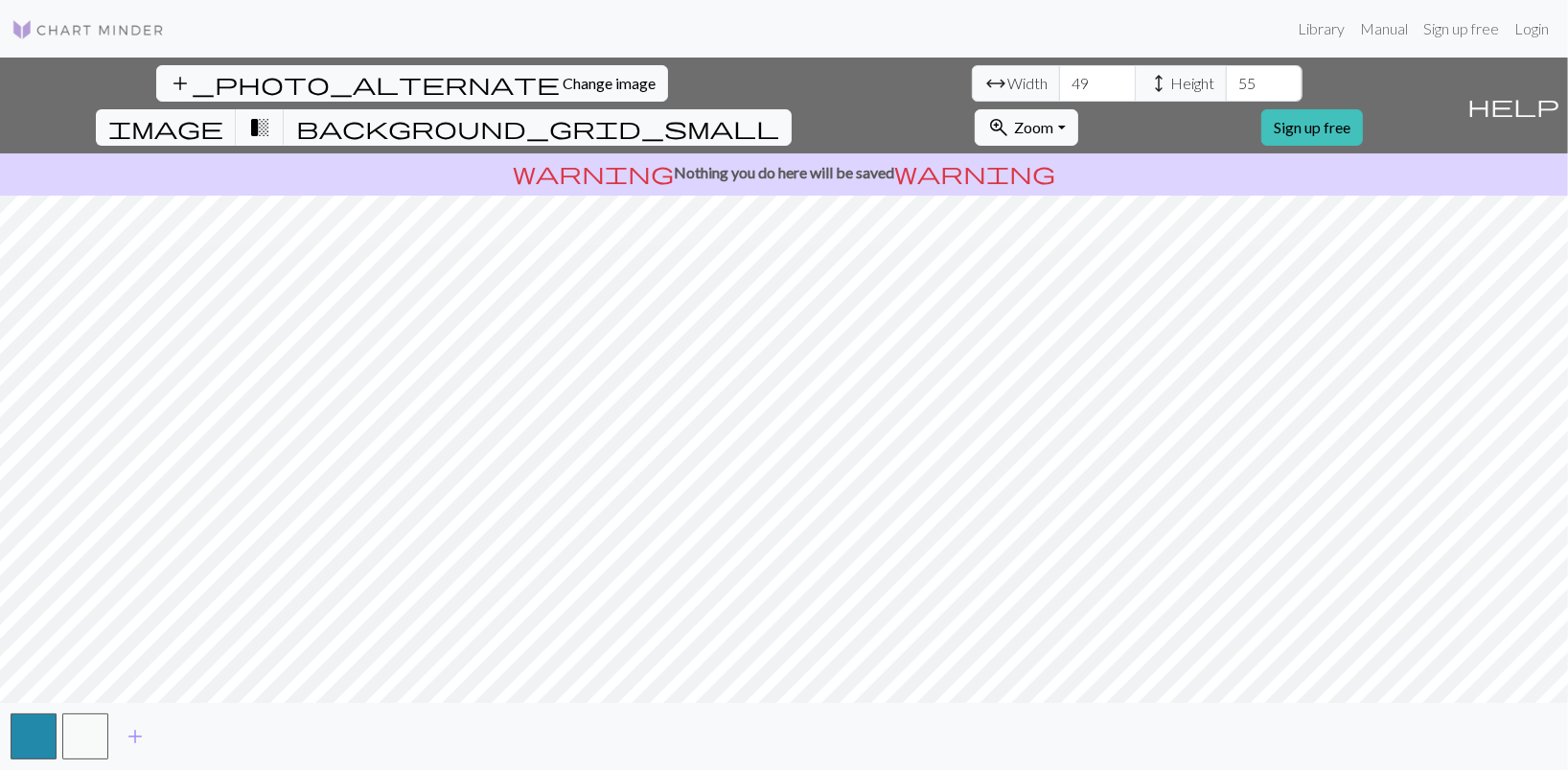click on "49" at bounding box center (1097, 83) 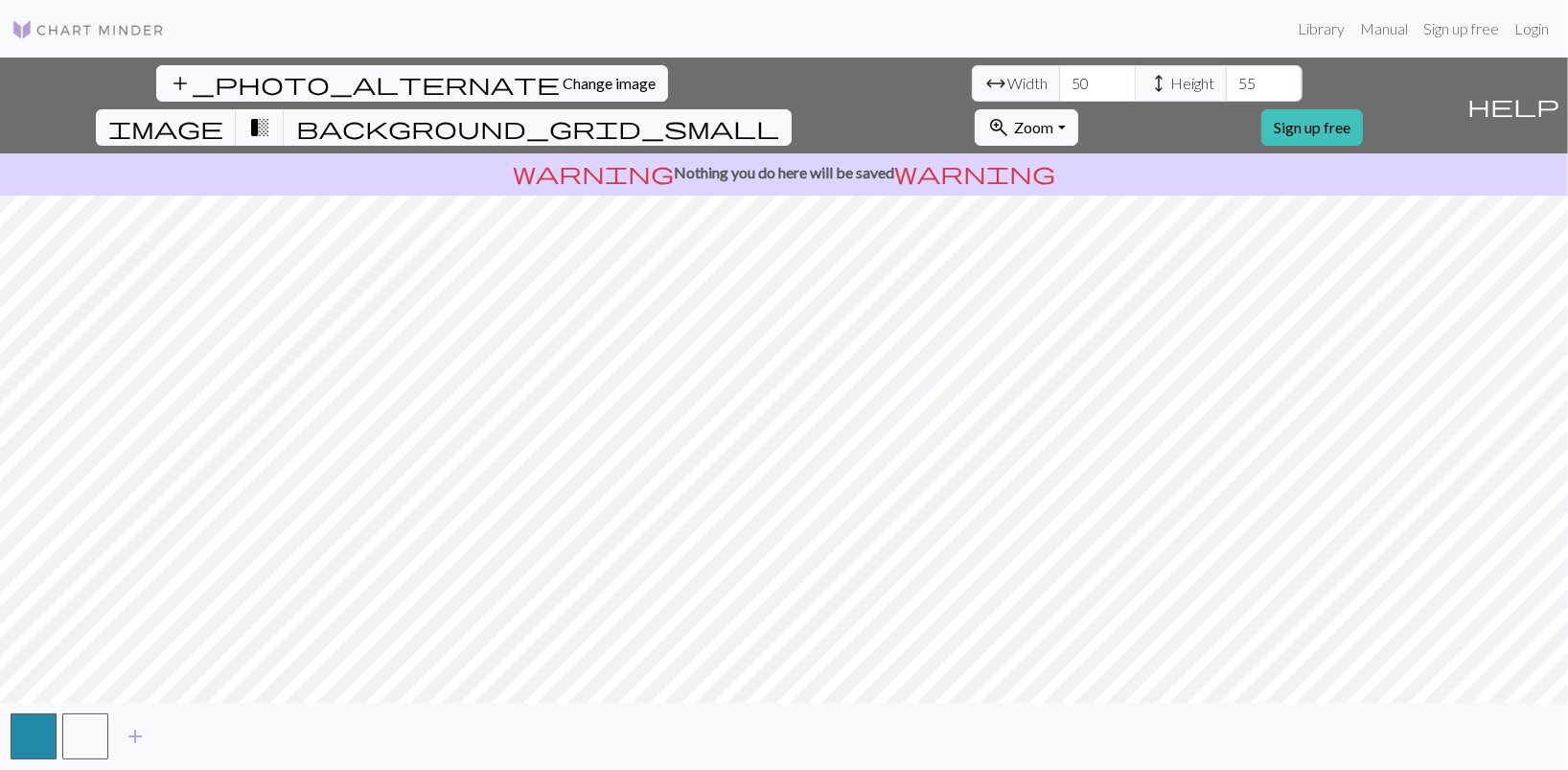 click on "50" at bounding box center (1097, 83) 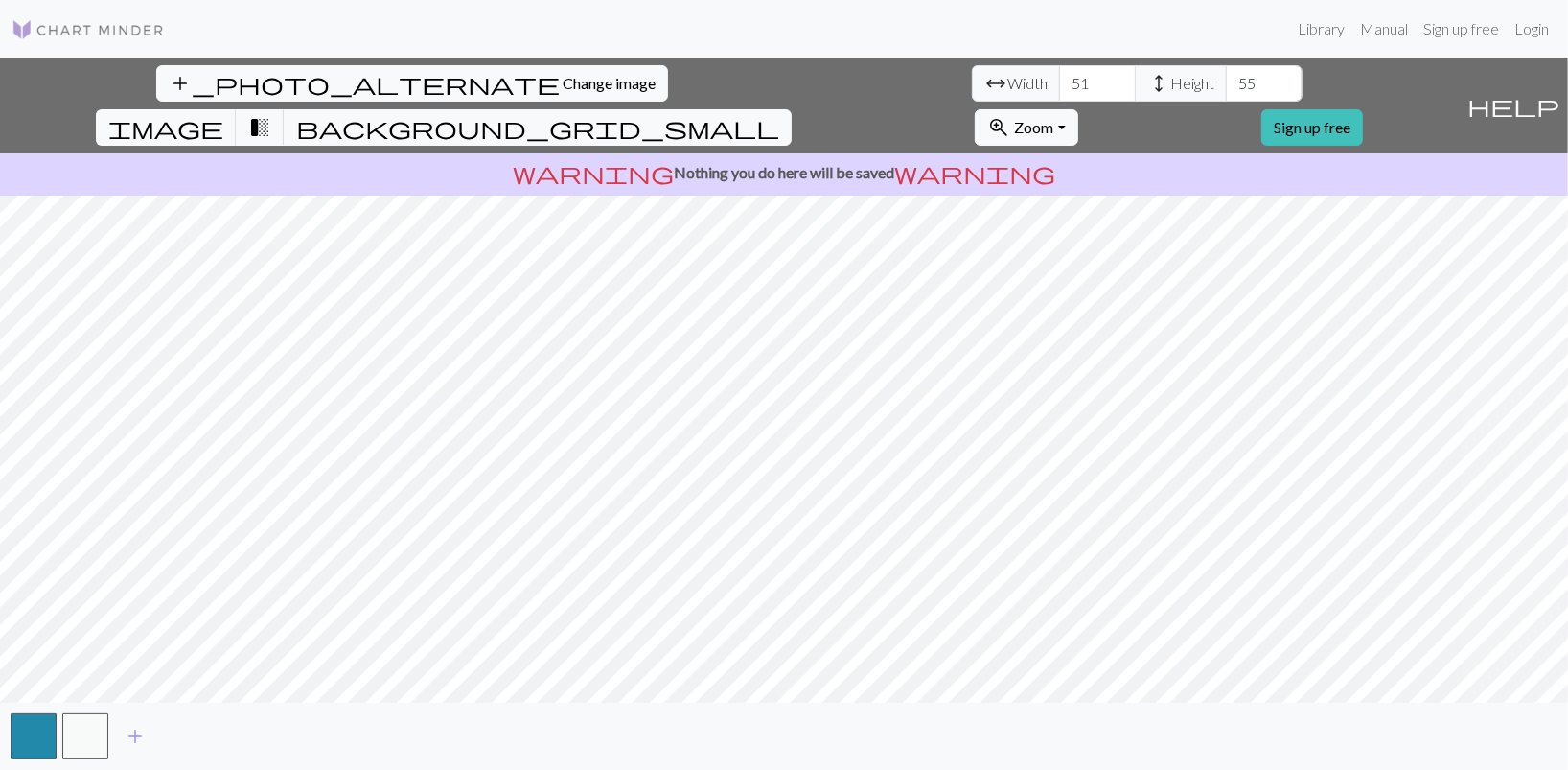 click on "51" at bounding box center [1097, 83] 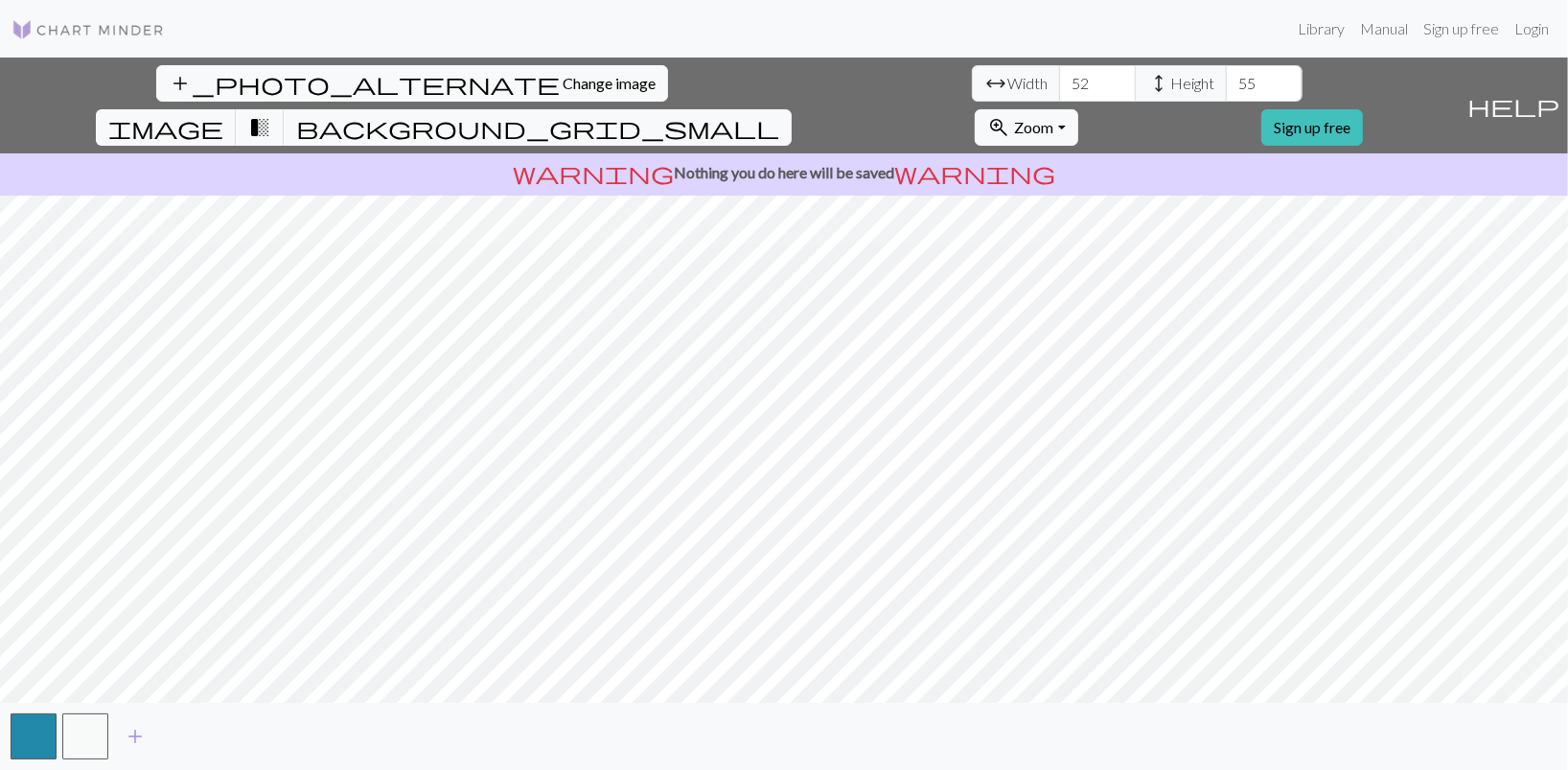 click on "52" at bounding box center (1097, 83) 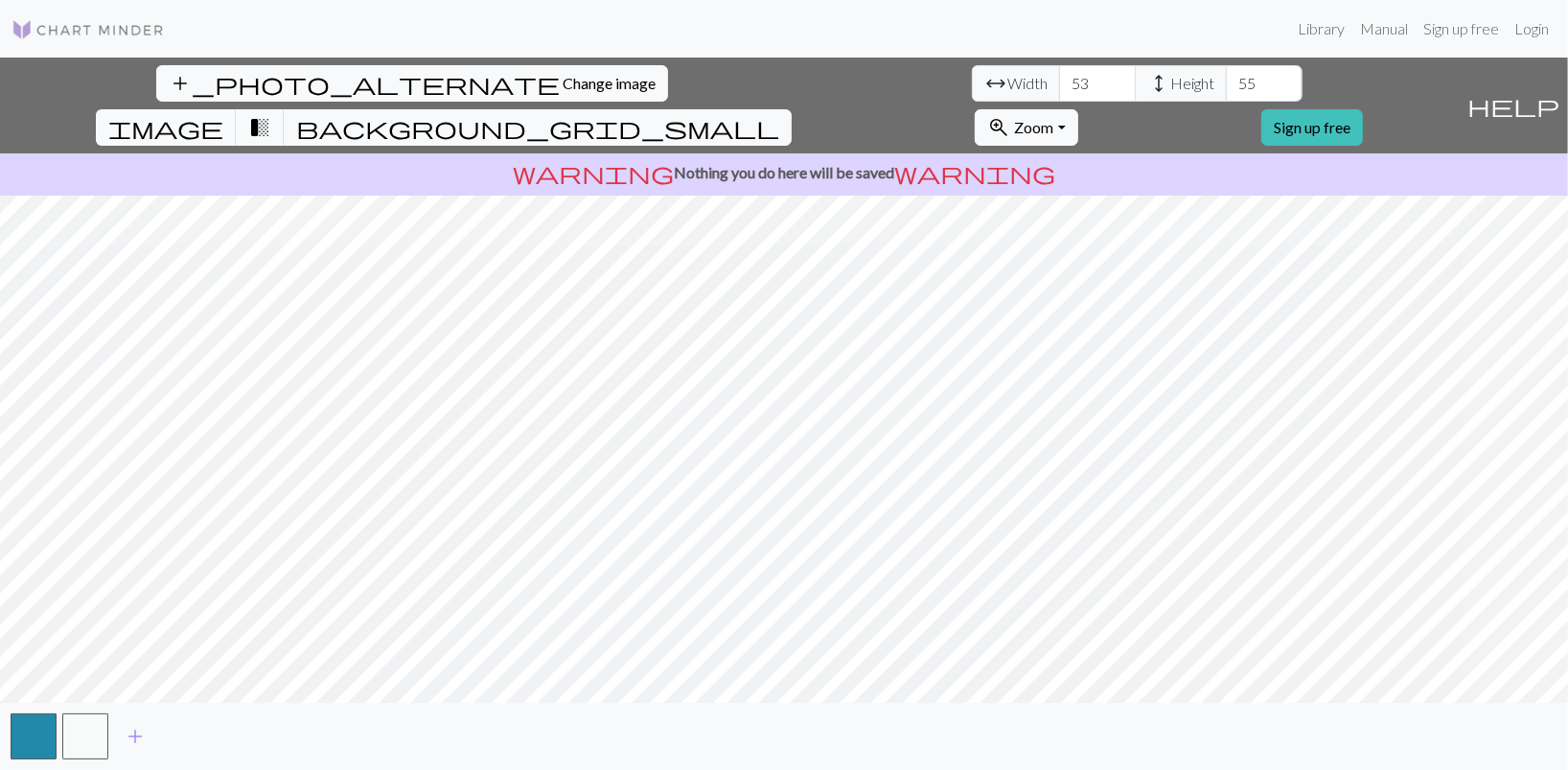 click on "53" at bounding box center (1097, 83) 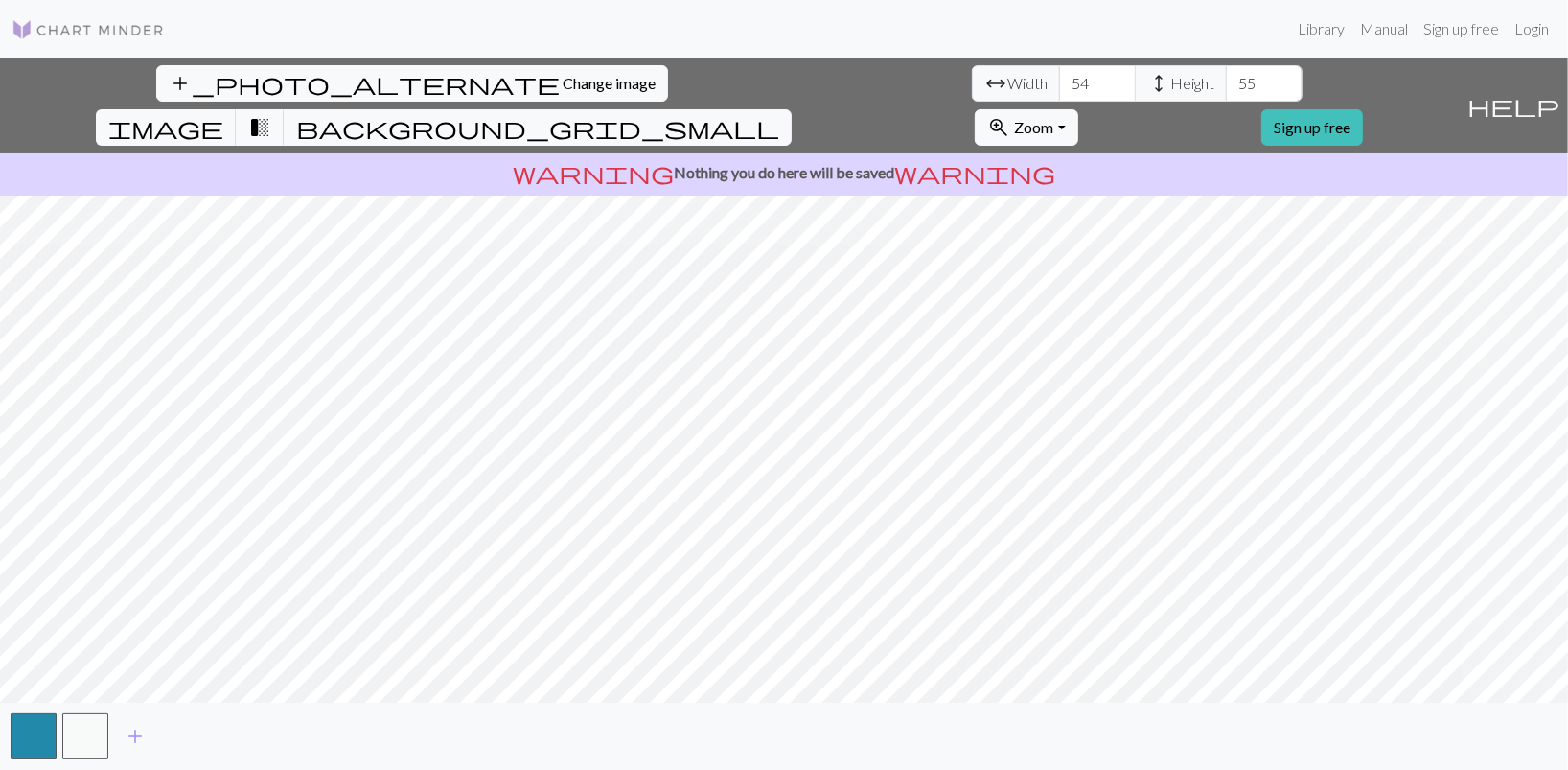 click on "54" at bounding box center (1097, 83) 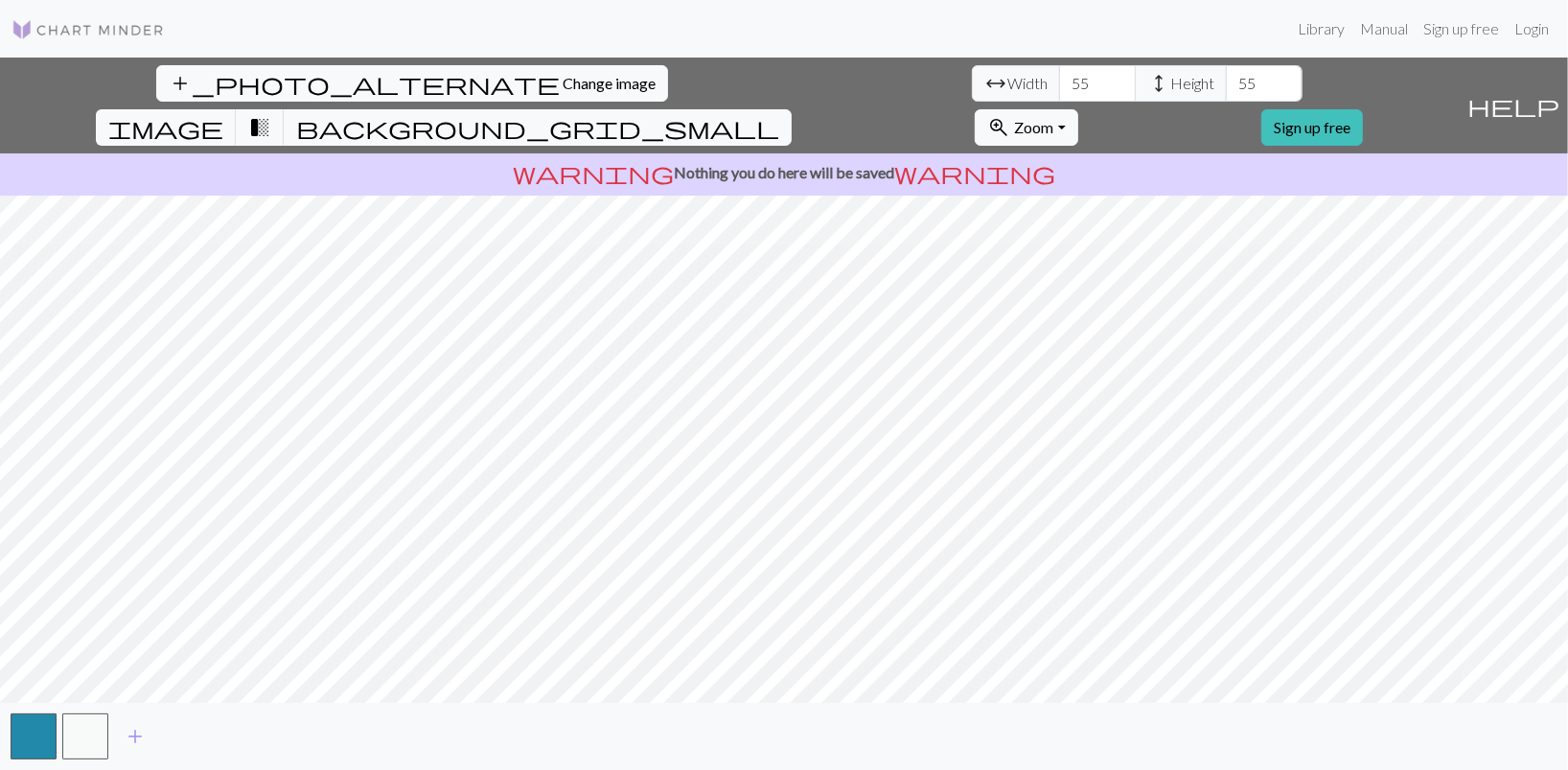 click on "55" at bounding box center [1097, 83] 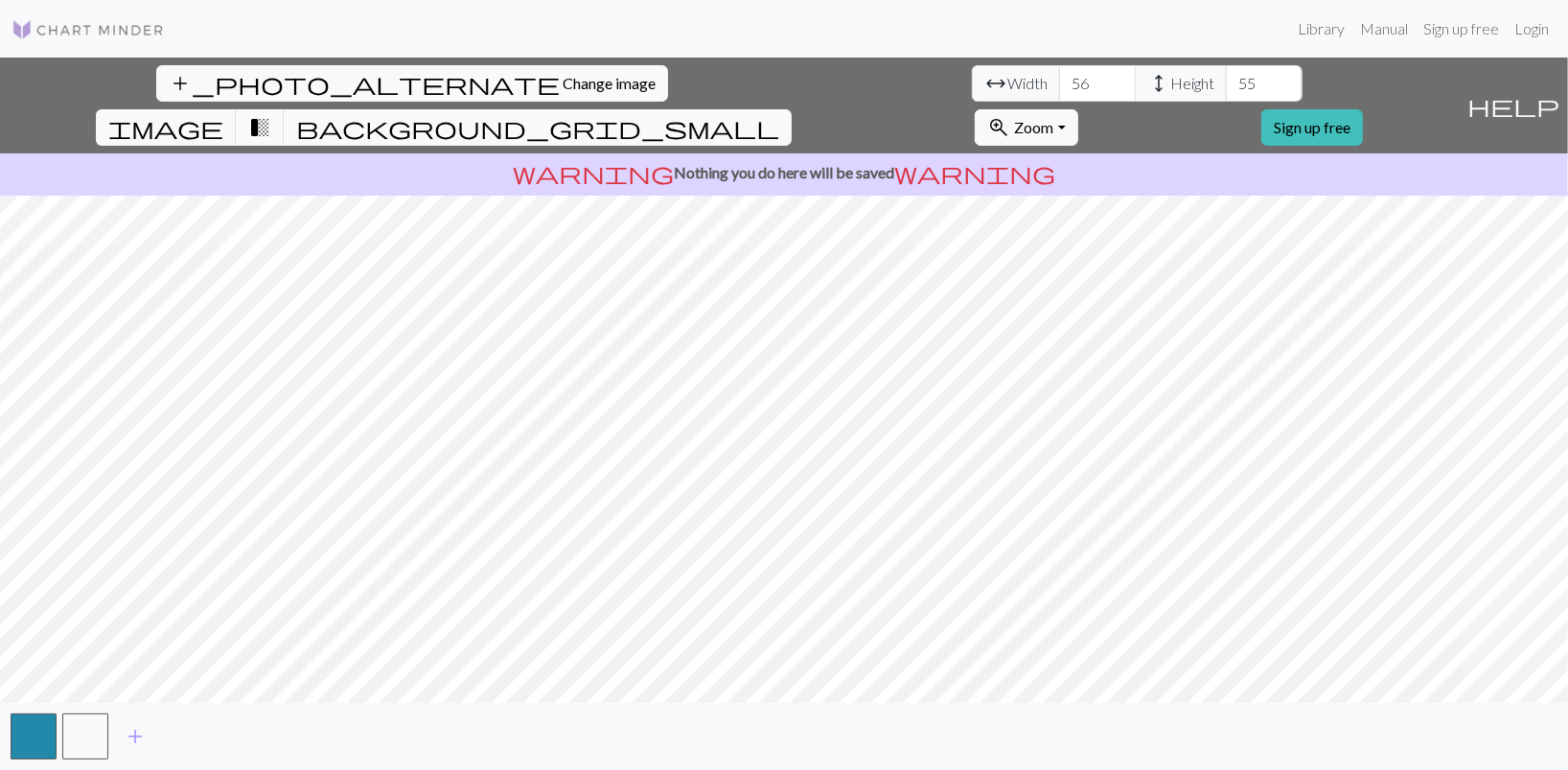click on "56" at bounding box center [1097, 83] 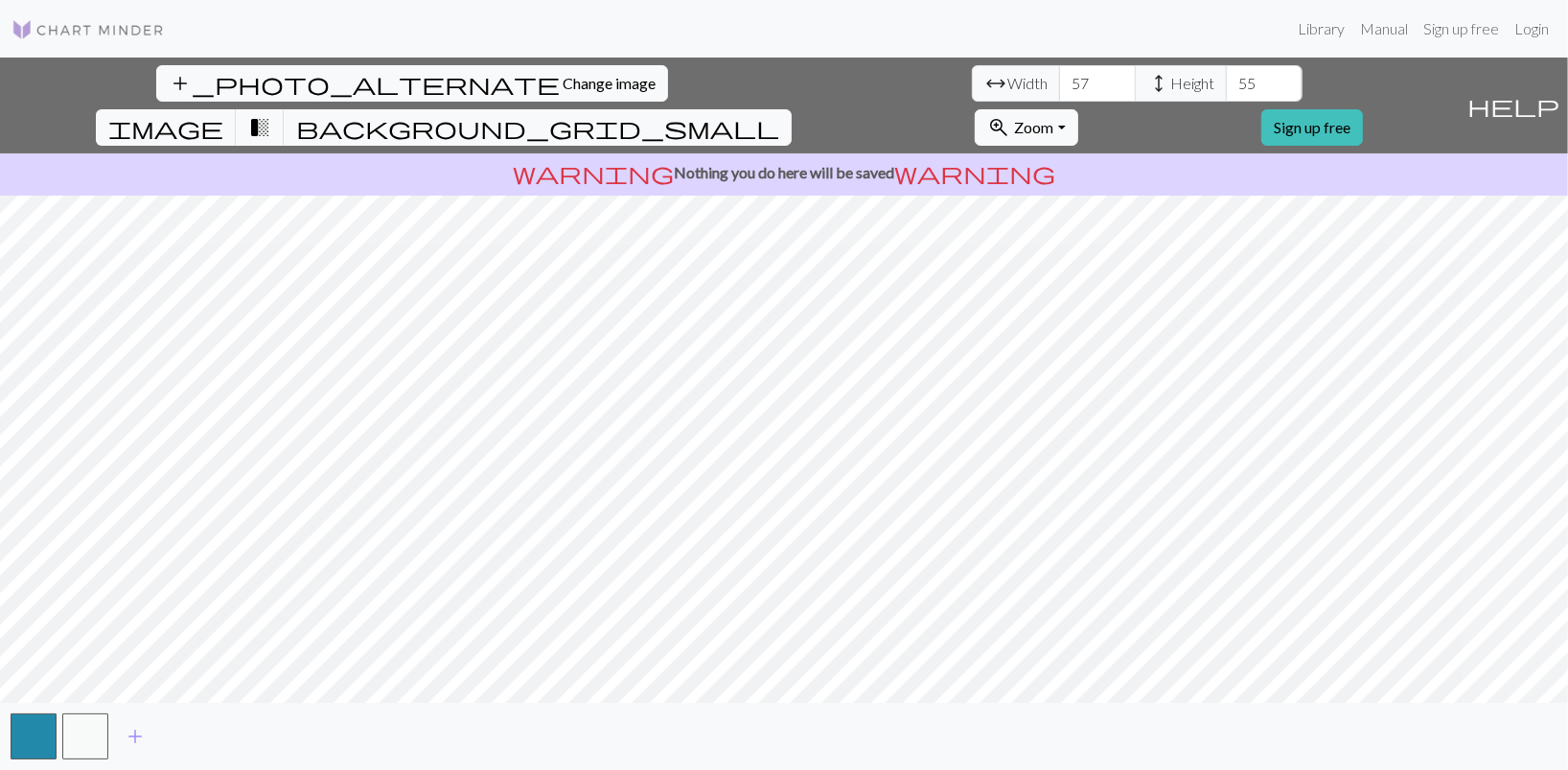 click on "57" at bounding box center [1097, 83] 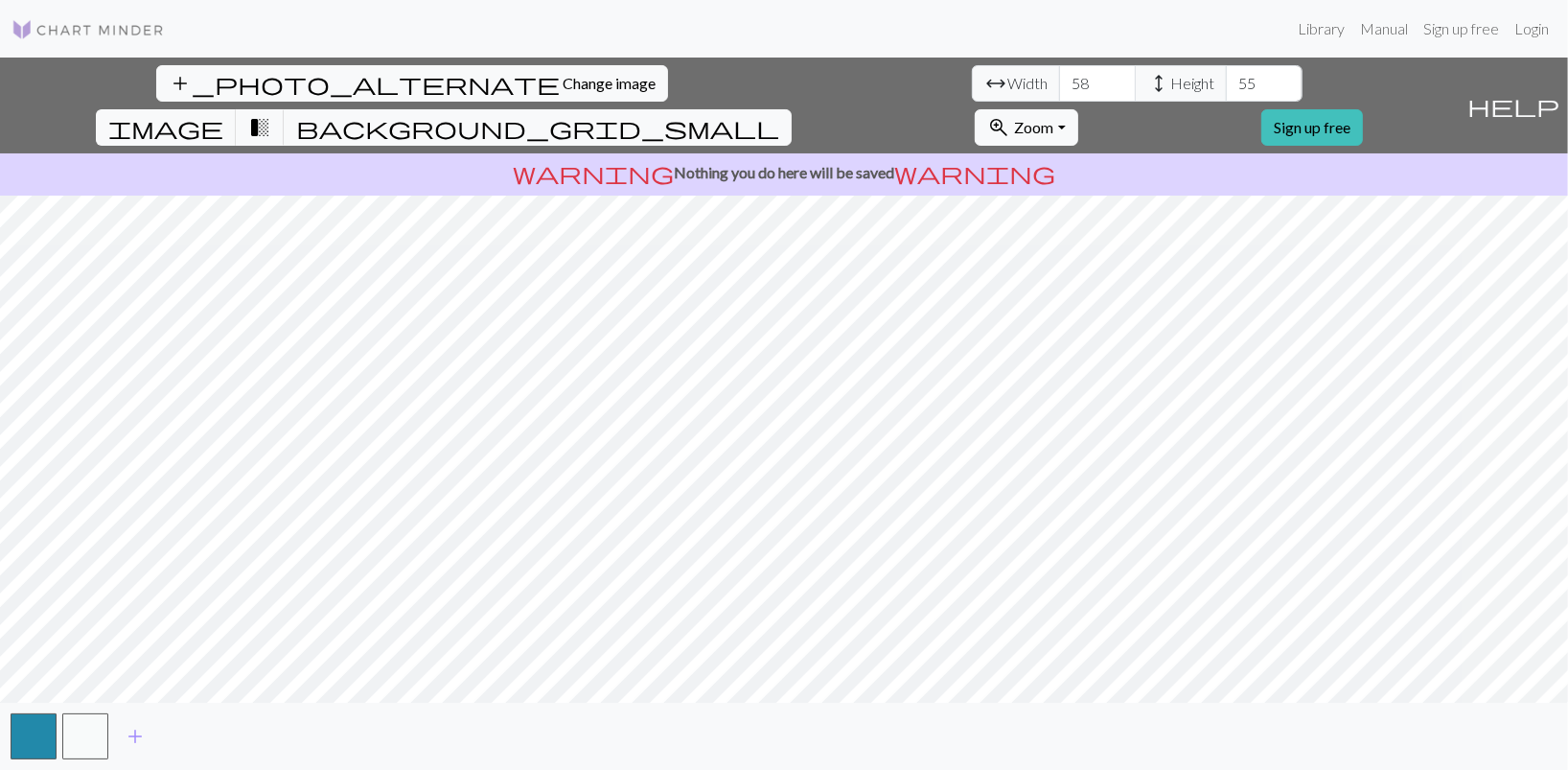 click on "58" at bounding box center (1097, 83) 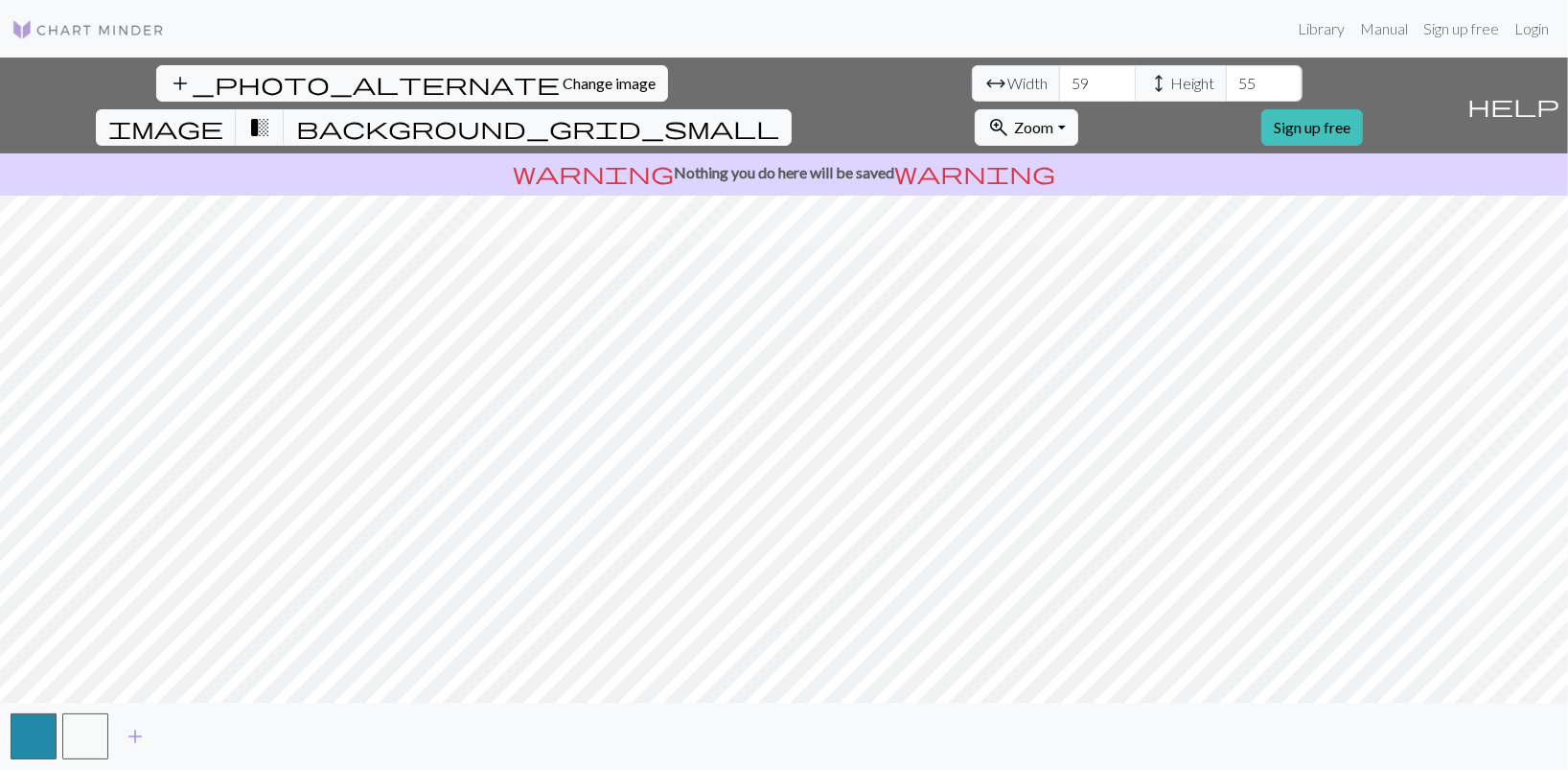 click on "59" at bounding box center [1097, 83] 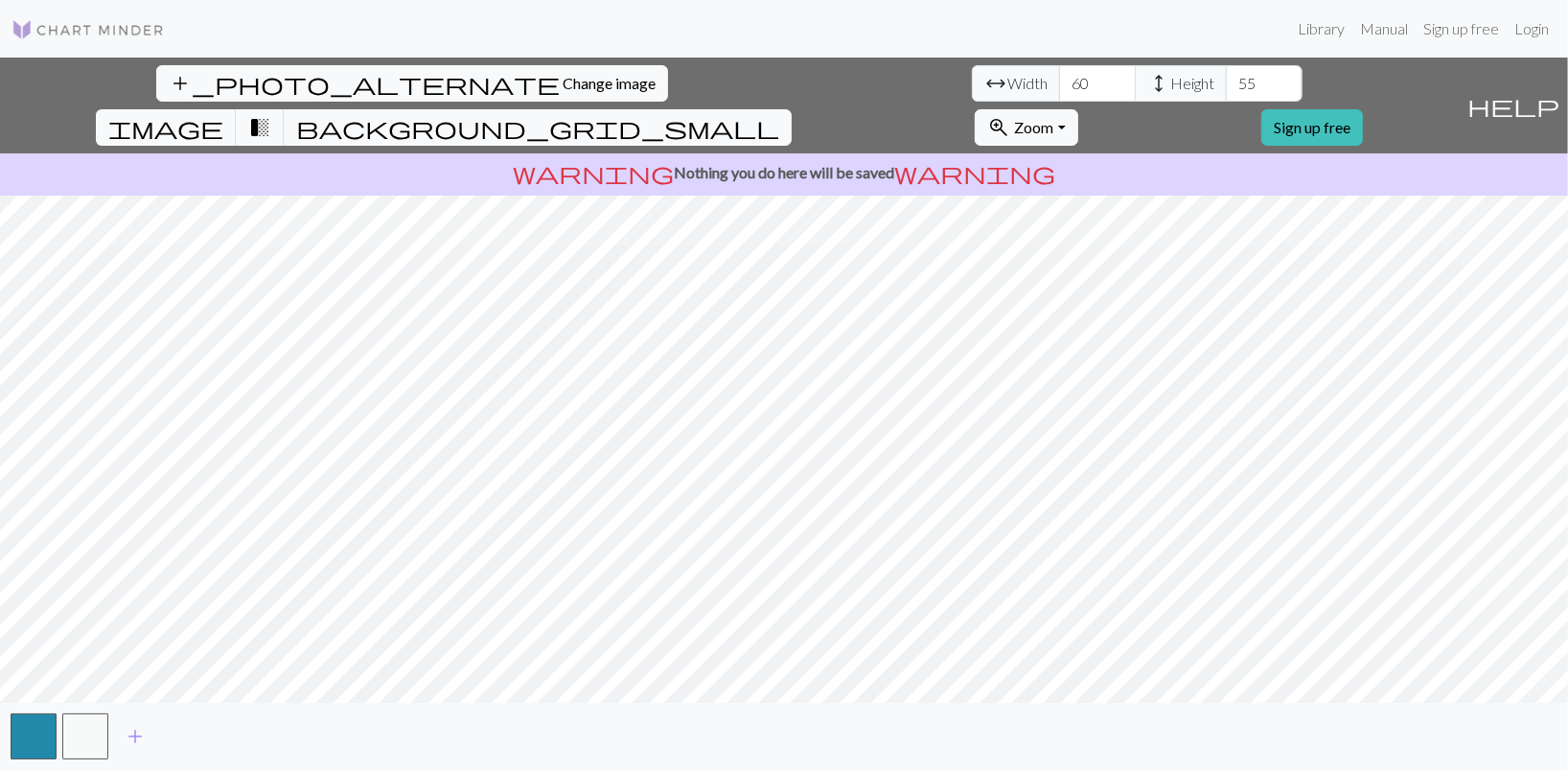 click on "60" at bounding box center (1097, 83) 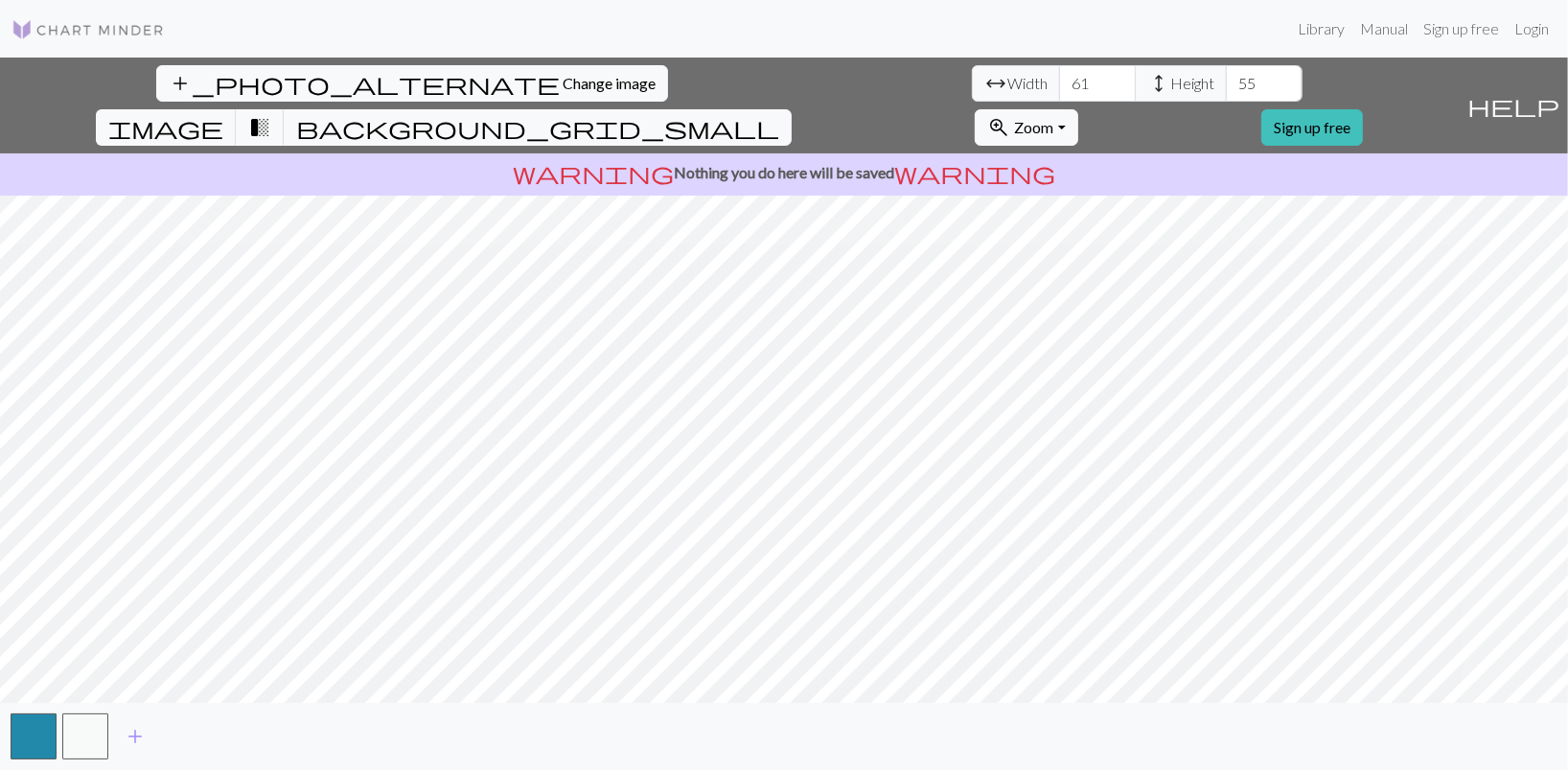 click on "61" at bounding box center [1097, 83] 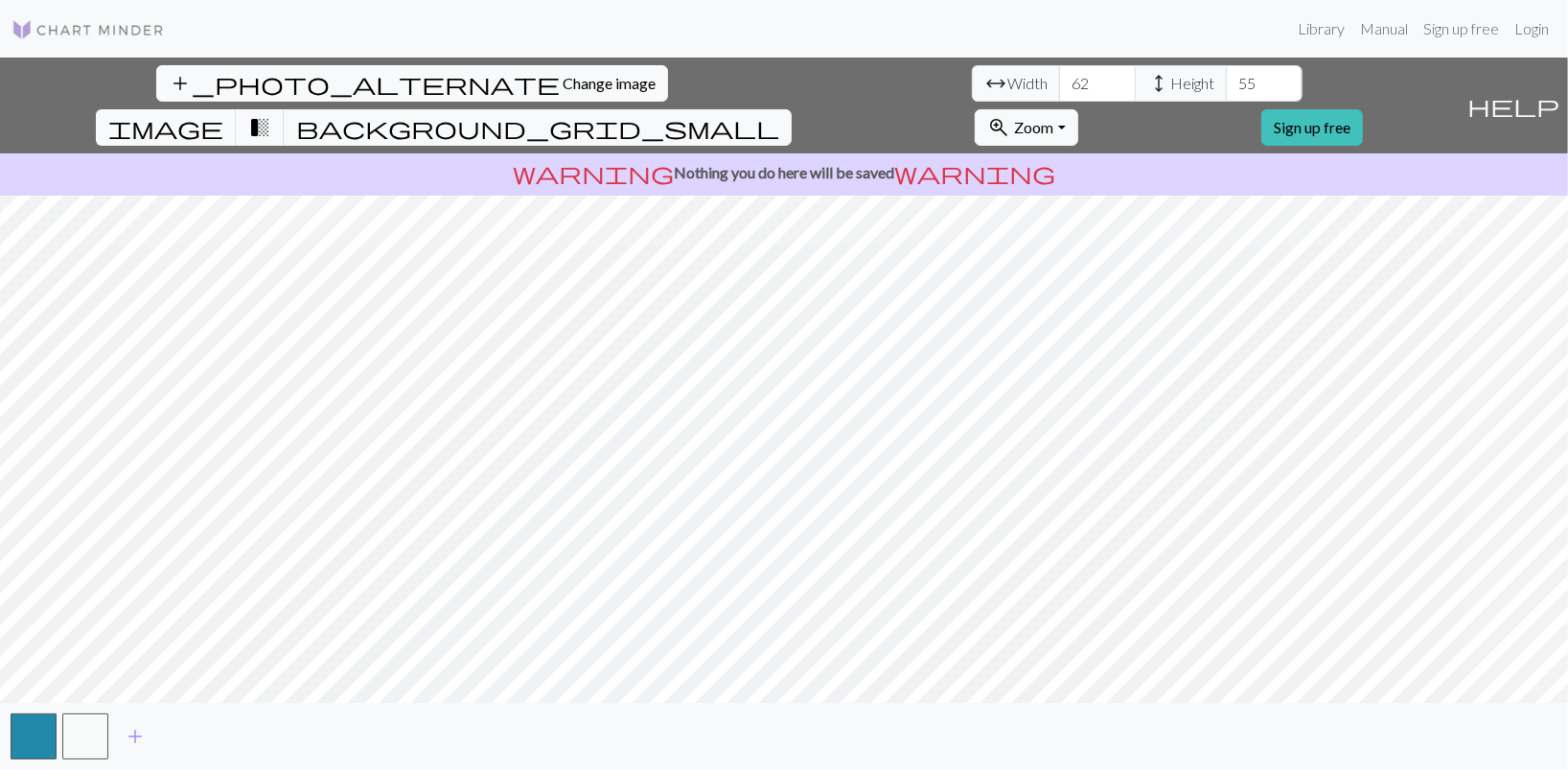 click on "62" at bounding box center [1097, 83] 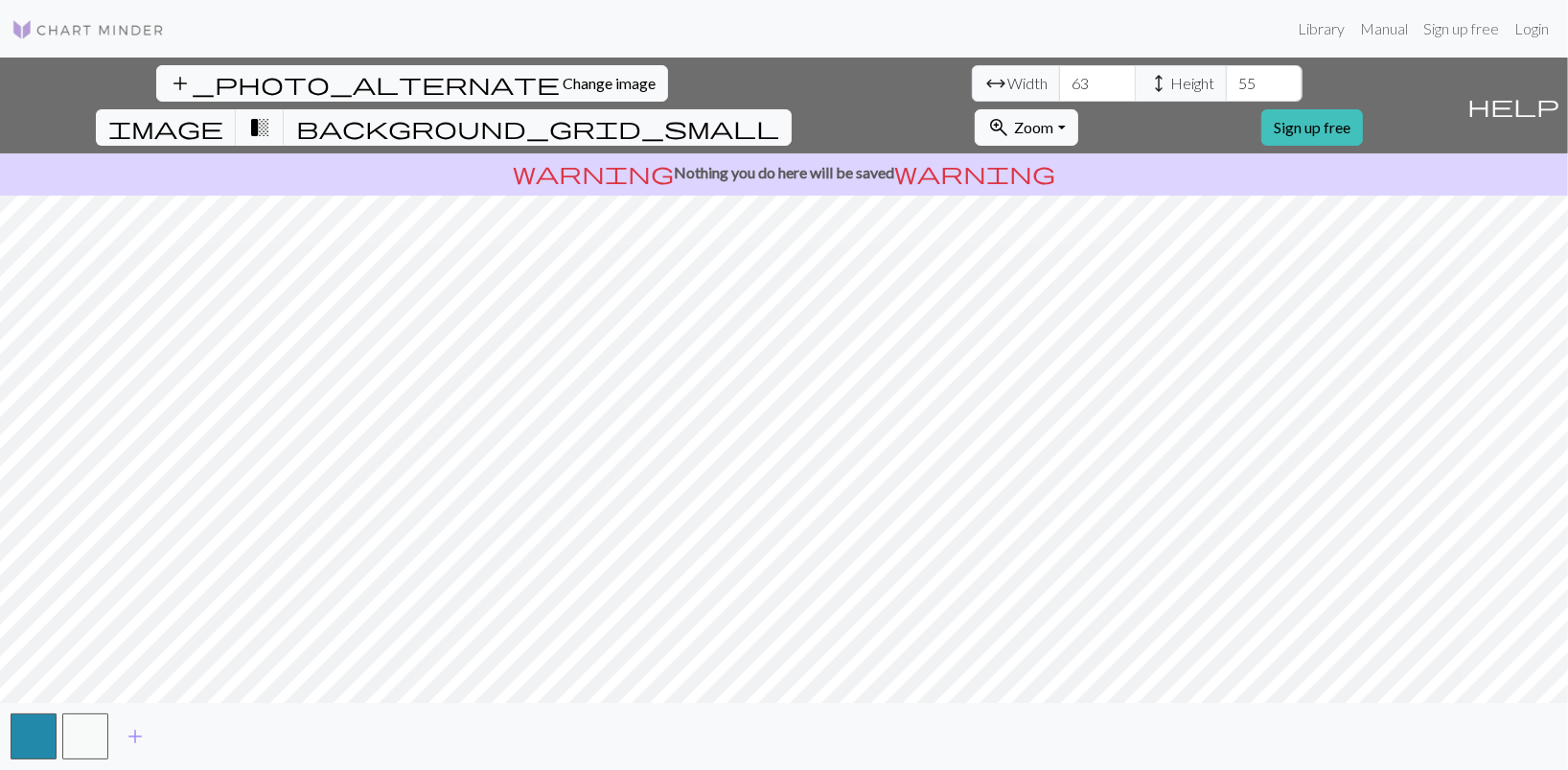 click on "63" at bounding box center (1097, 83) 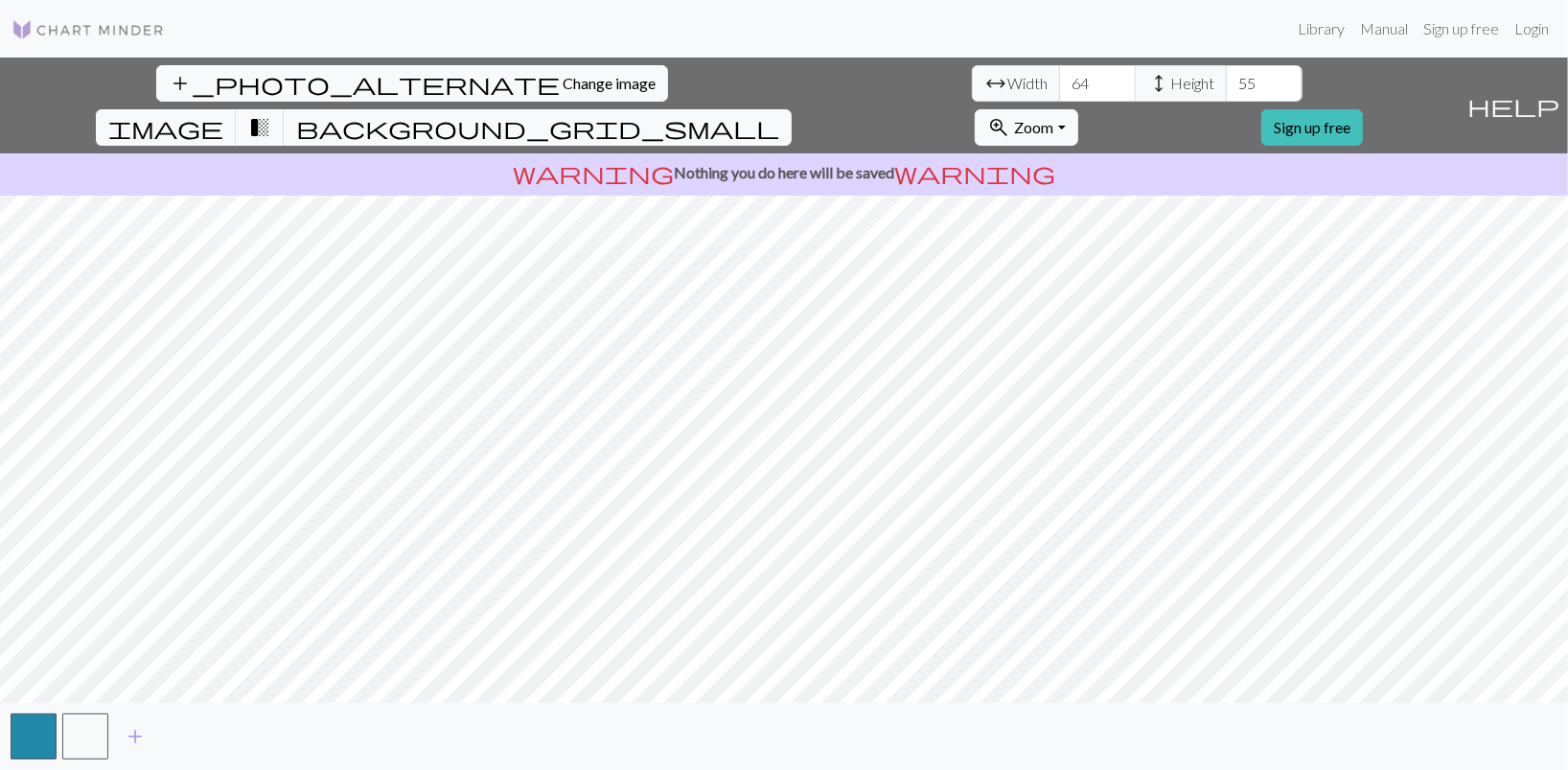 click on "64" at bounding box center [1097, 83] 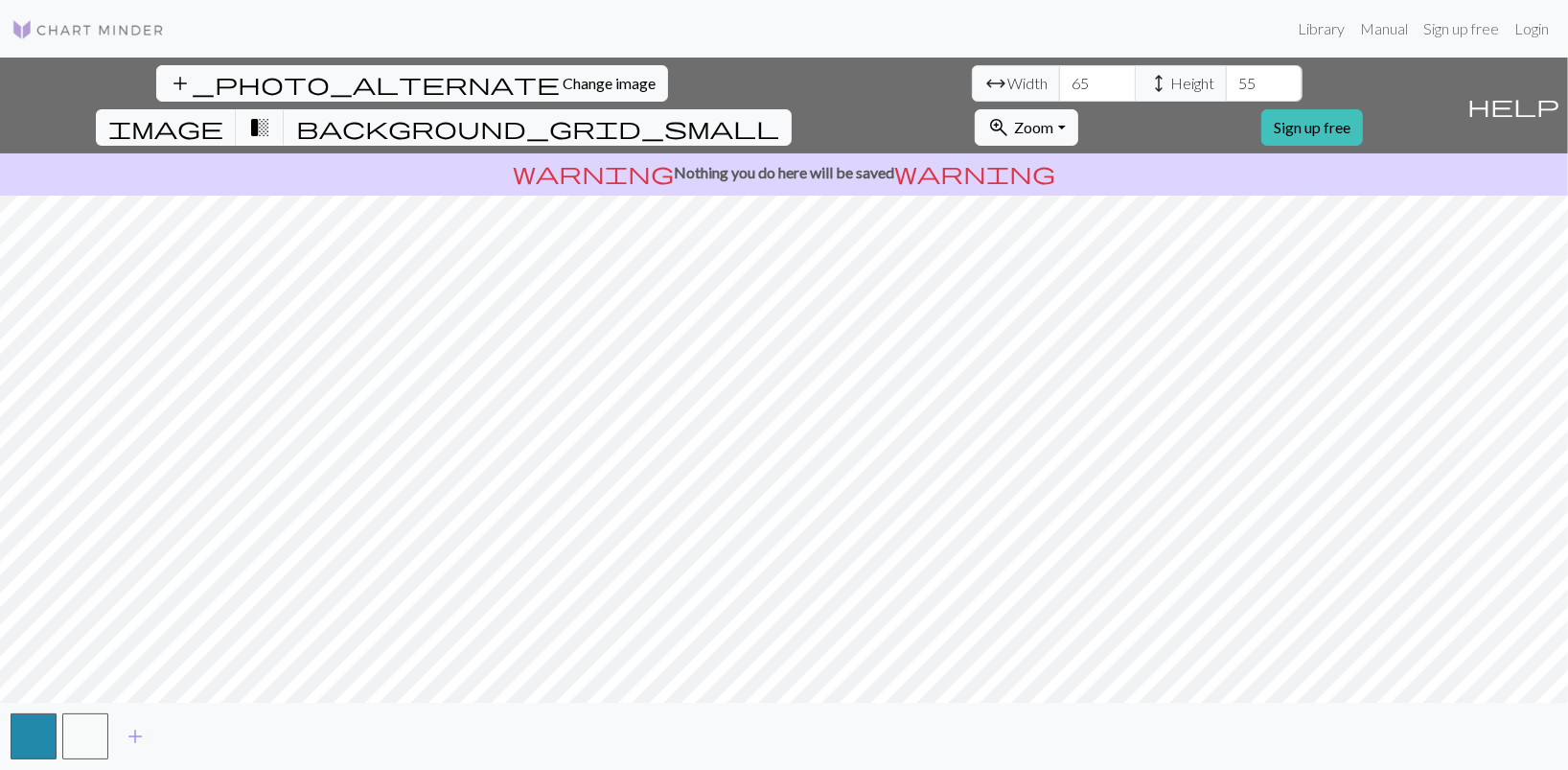type on "65" 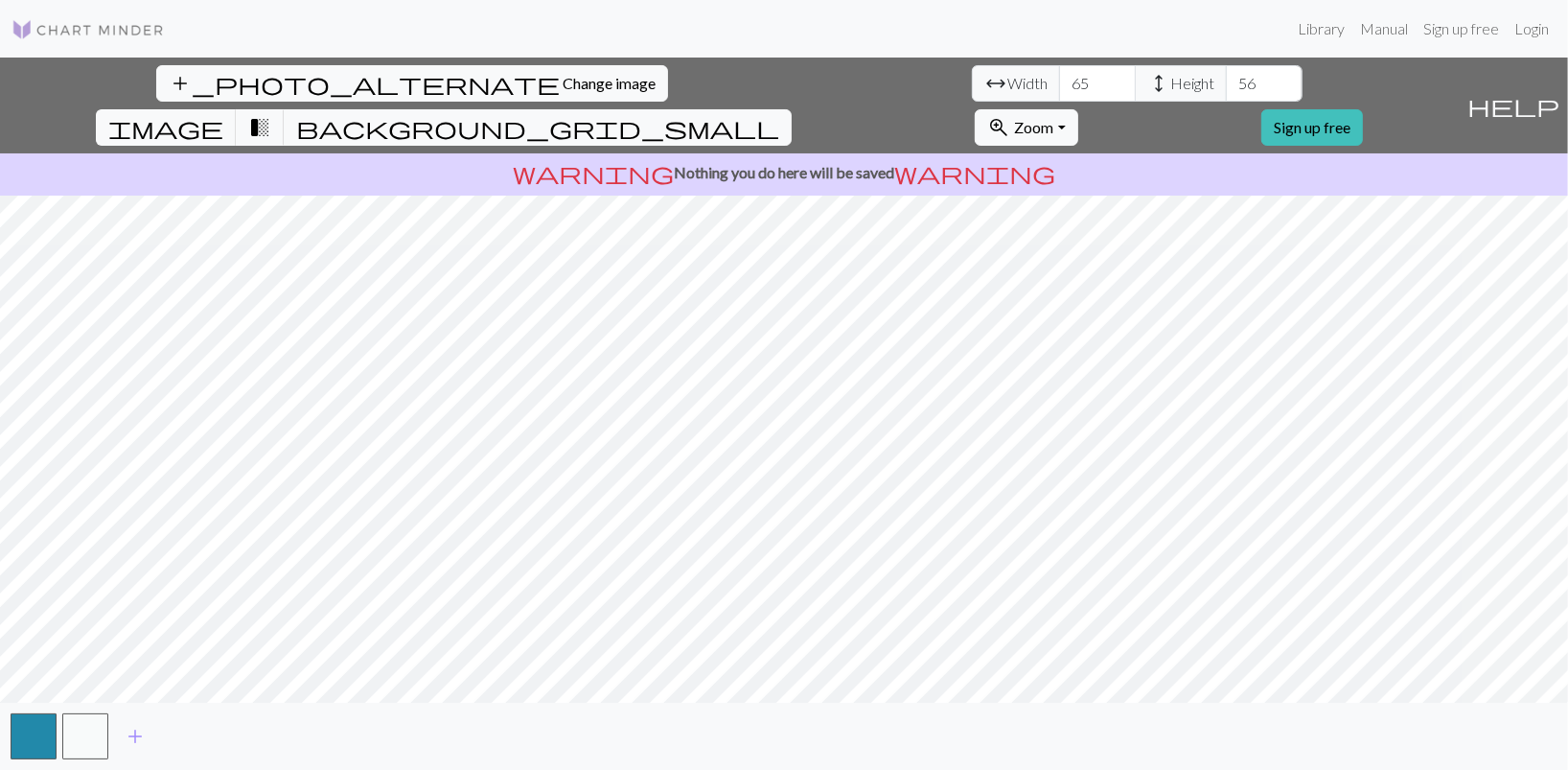 click on "56" at bounding box center (1264, 83) 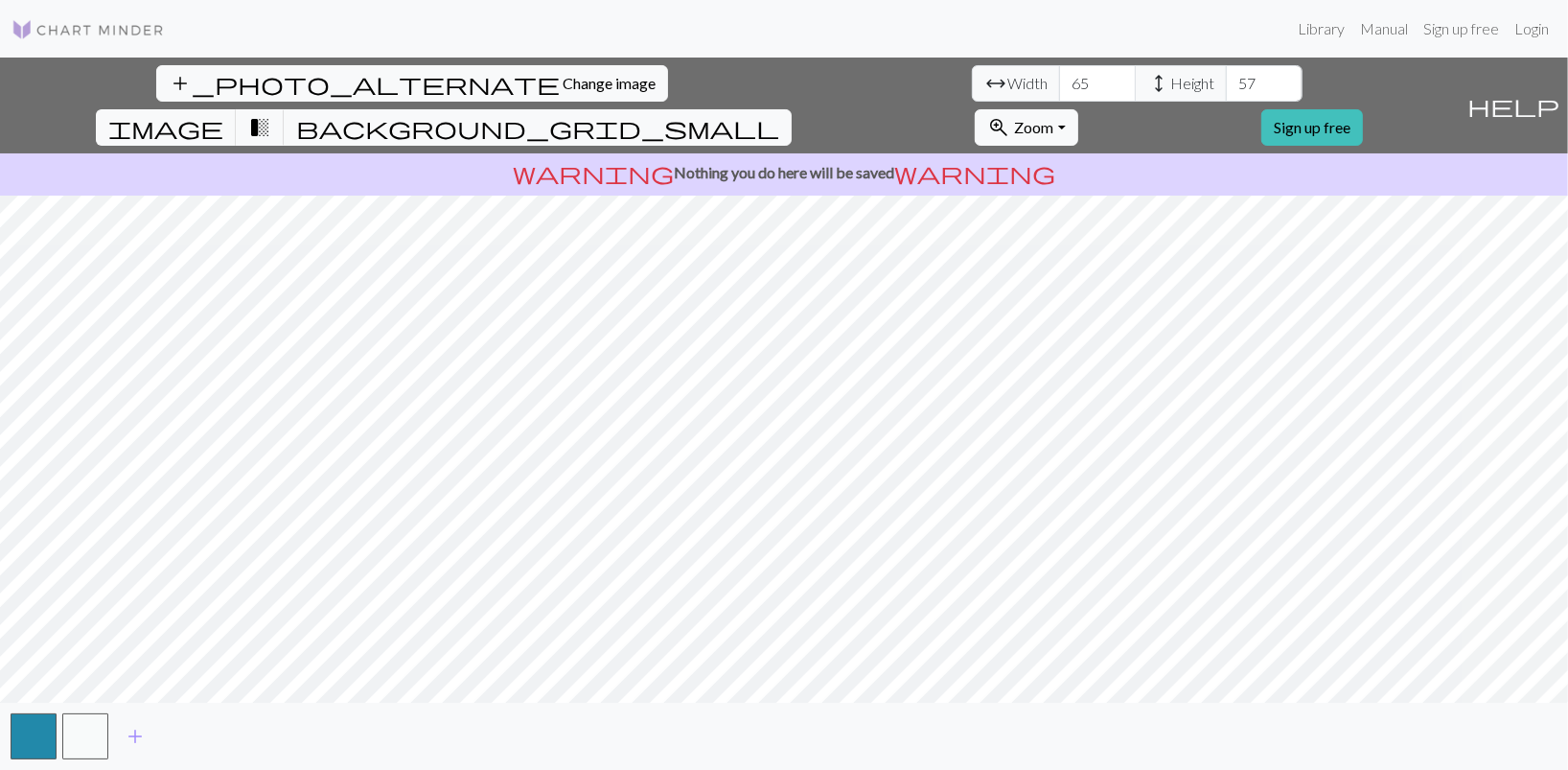 click on "57" at bounding box center [1264, 83] 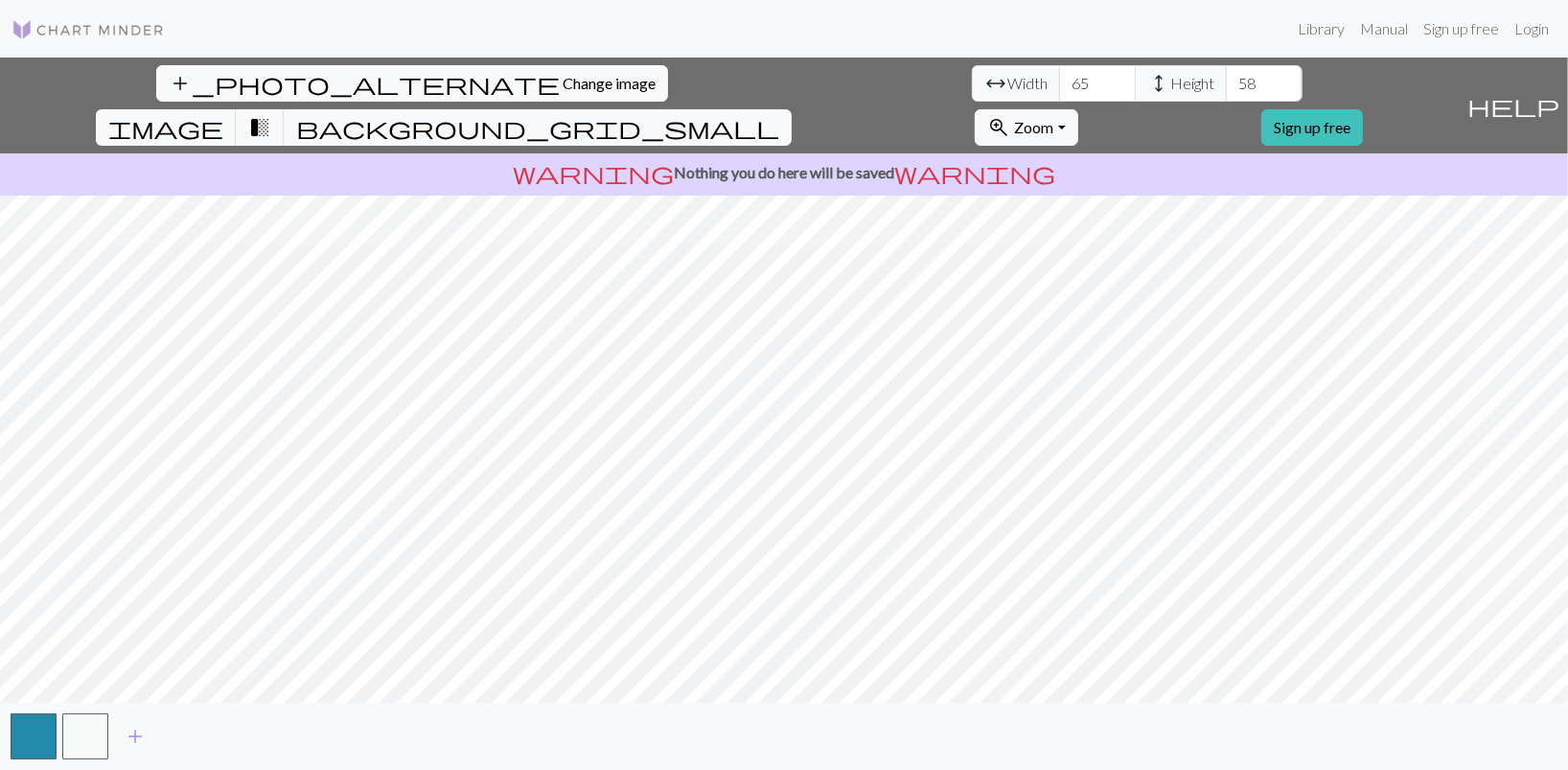 click on "58" at bounding box center [1264, 83] 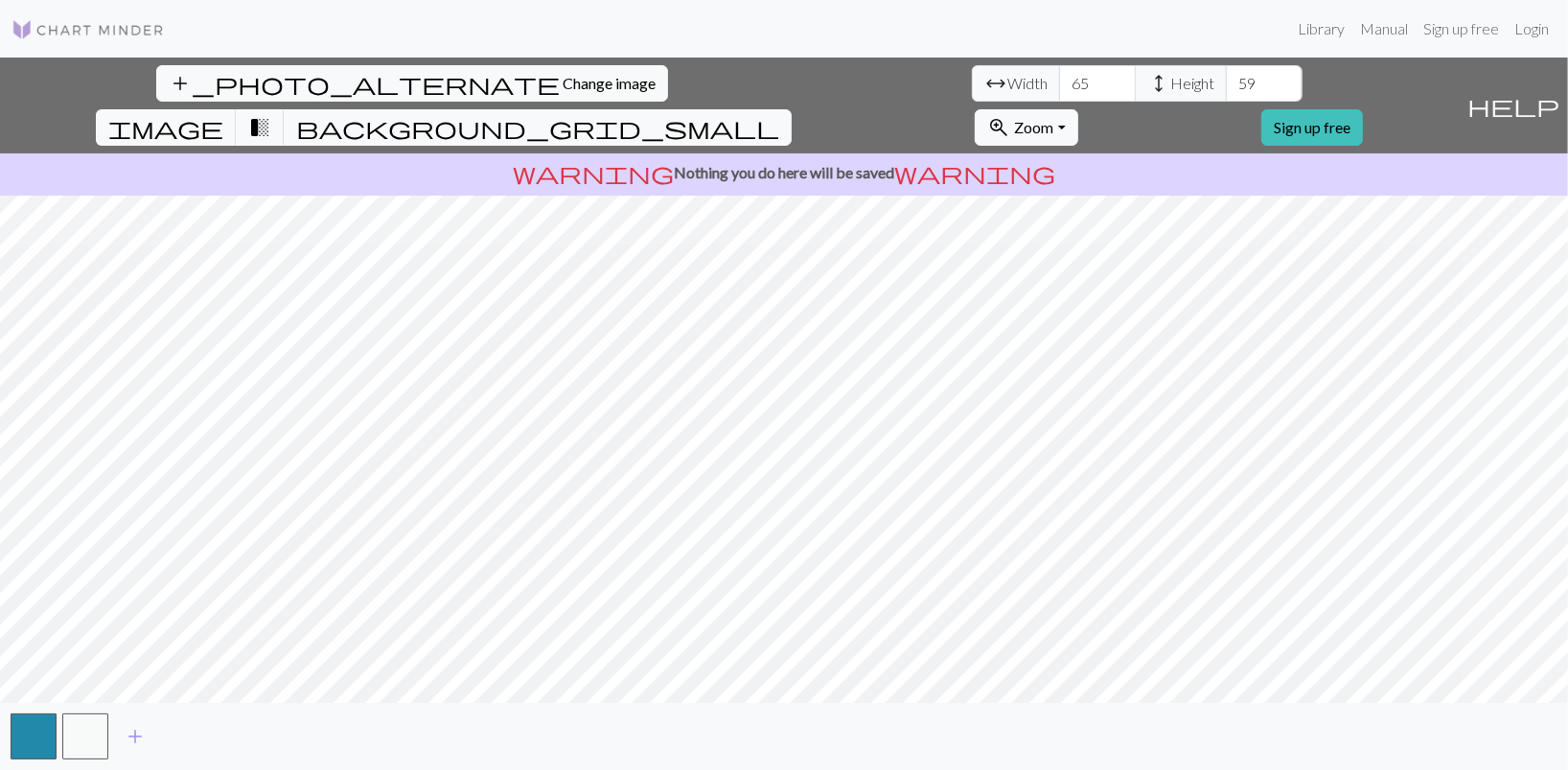 click on "59" at bounding box center [1264, 83] 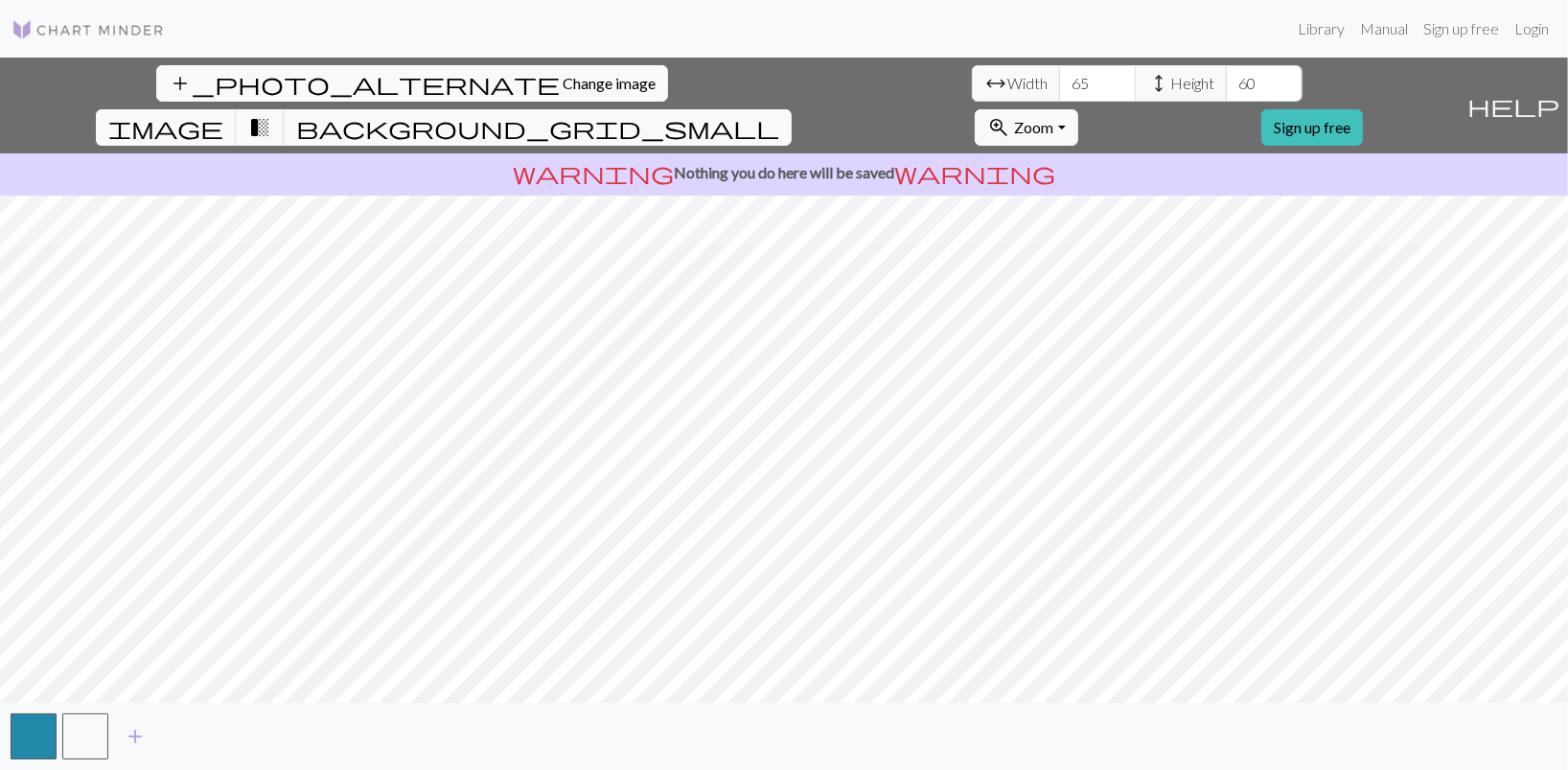 click on "60" at bounding box center (1264, 83) 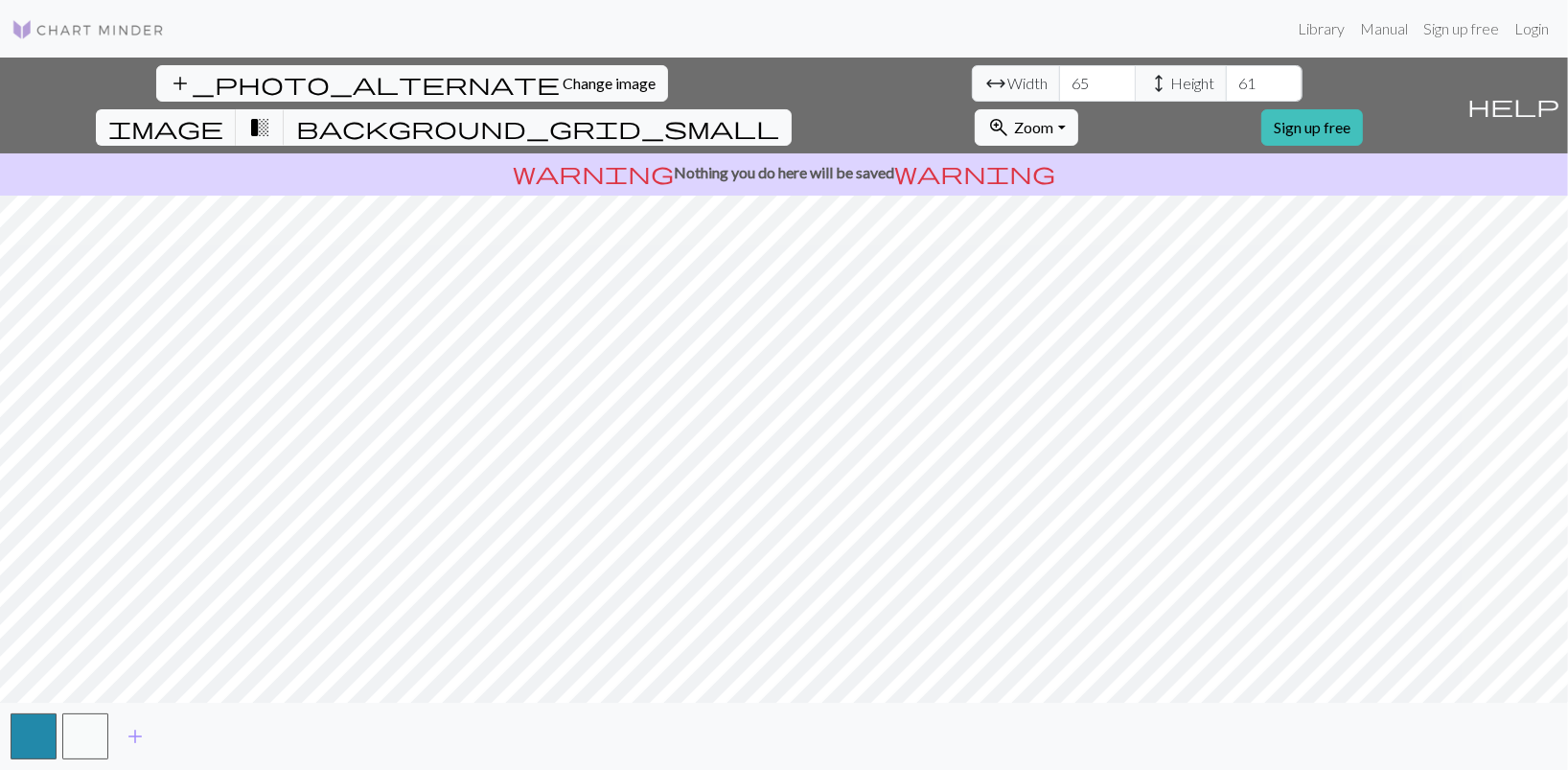 click on "61" at bounding box center (1264, 83) 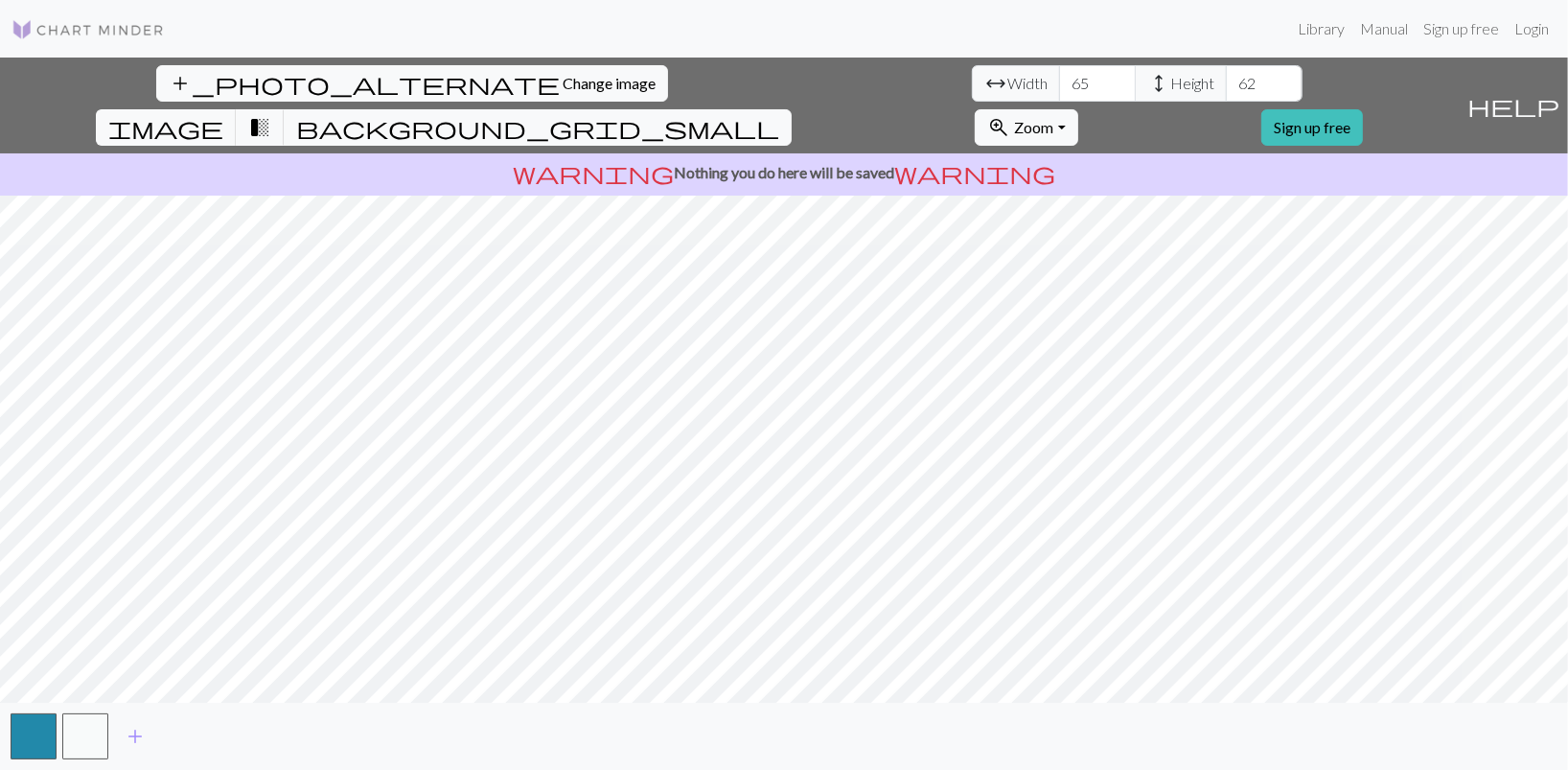 click on "62" at bounding box center [1264, 83] 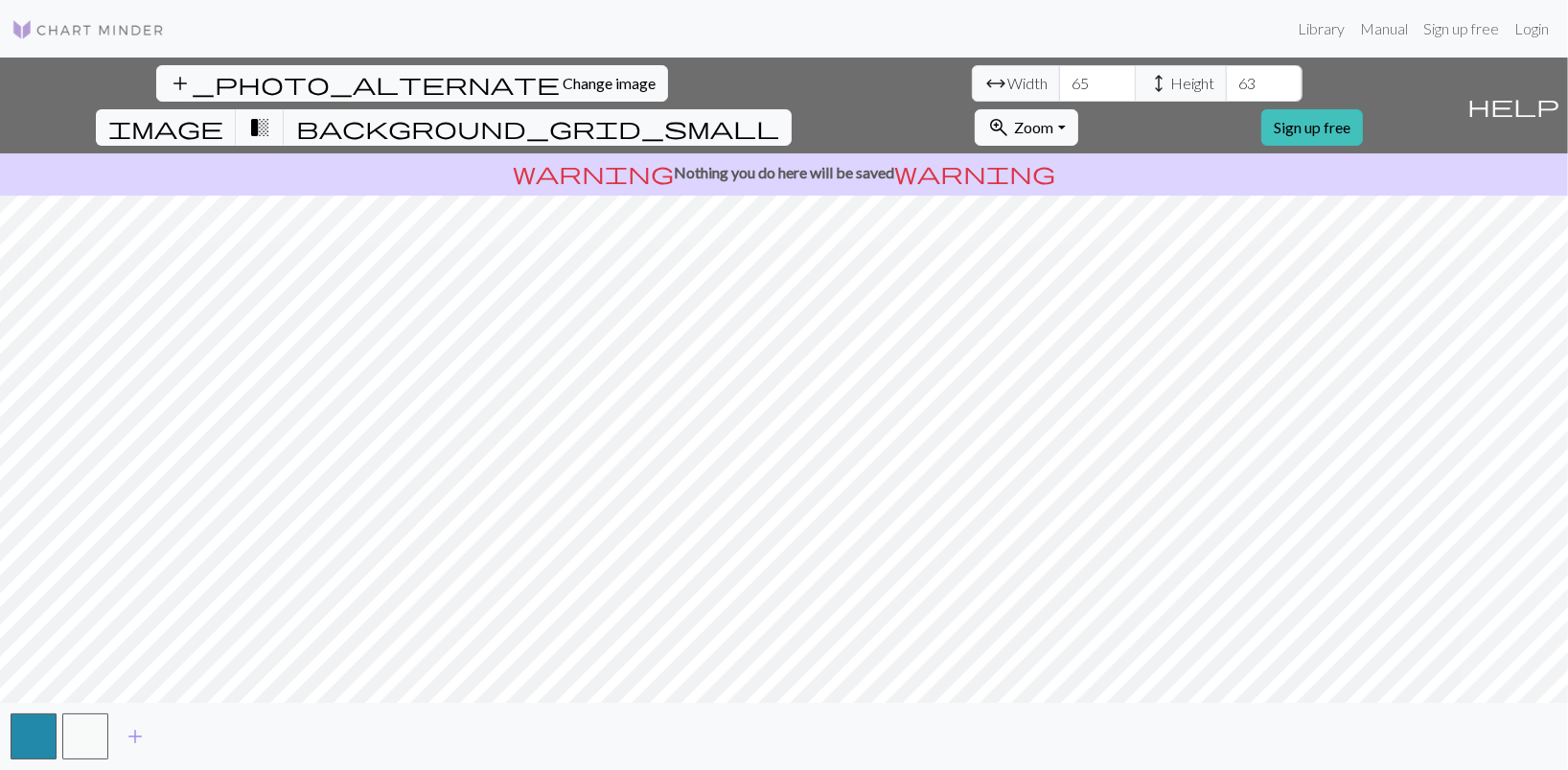 click on "63" at bounding box center (1264, 83) 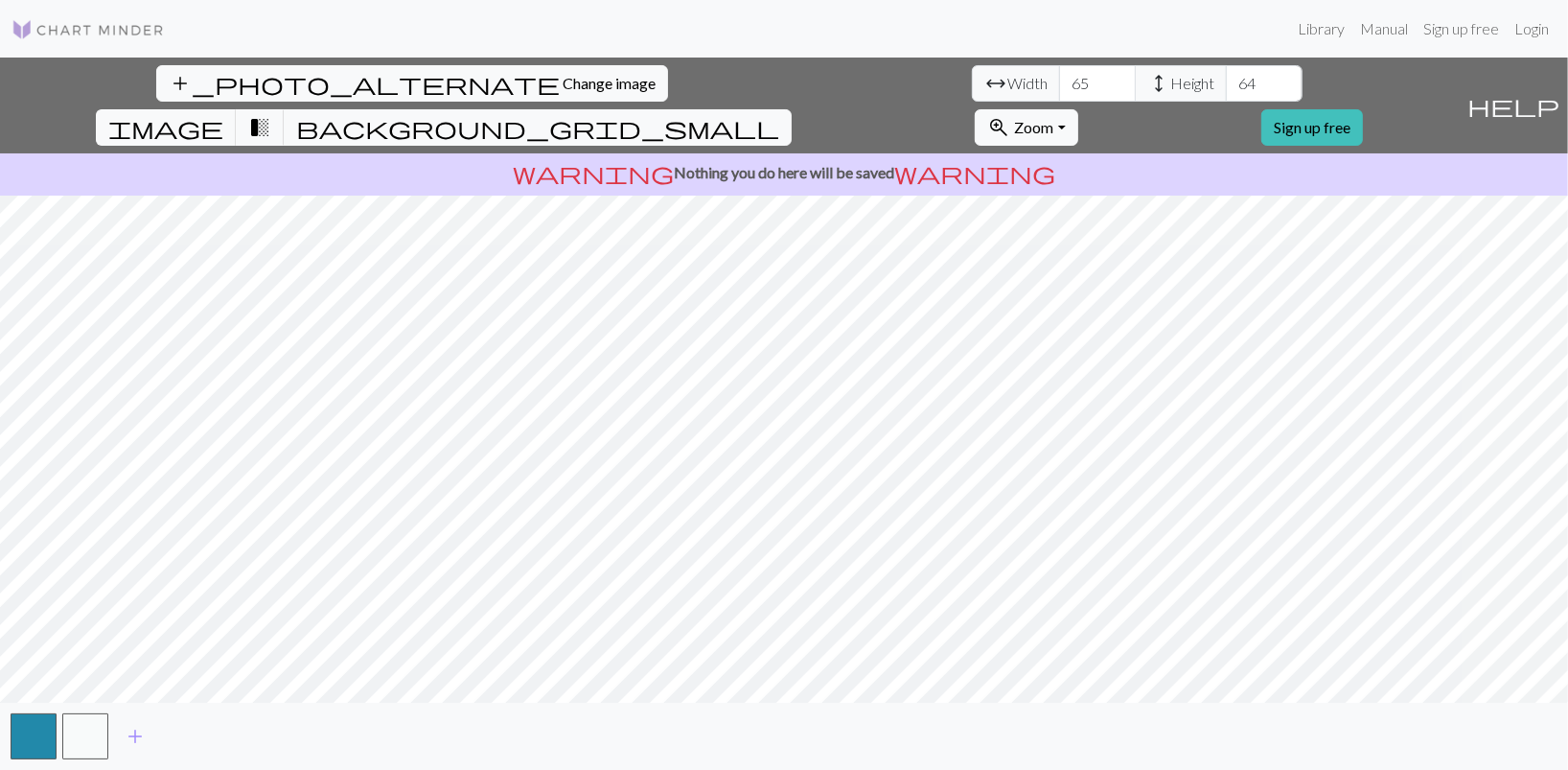 click on "64" at bounding box center (1264, 83) 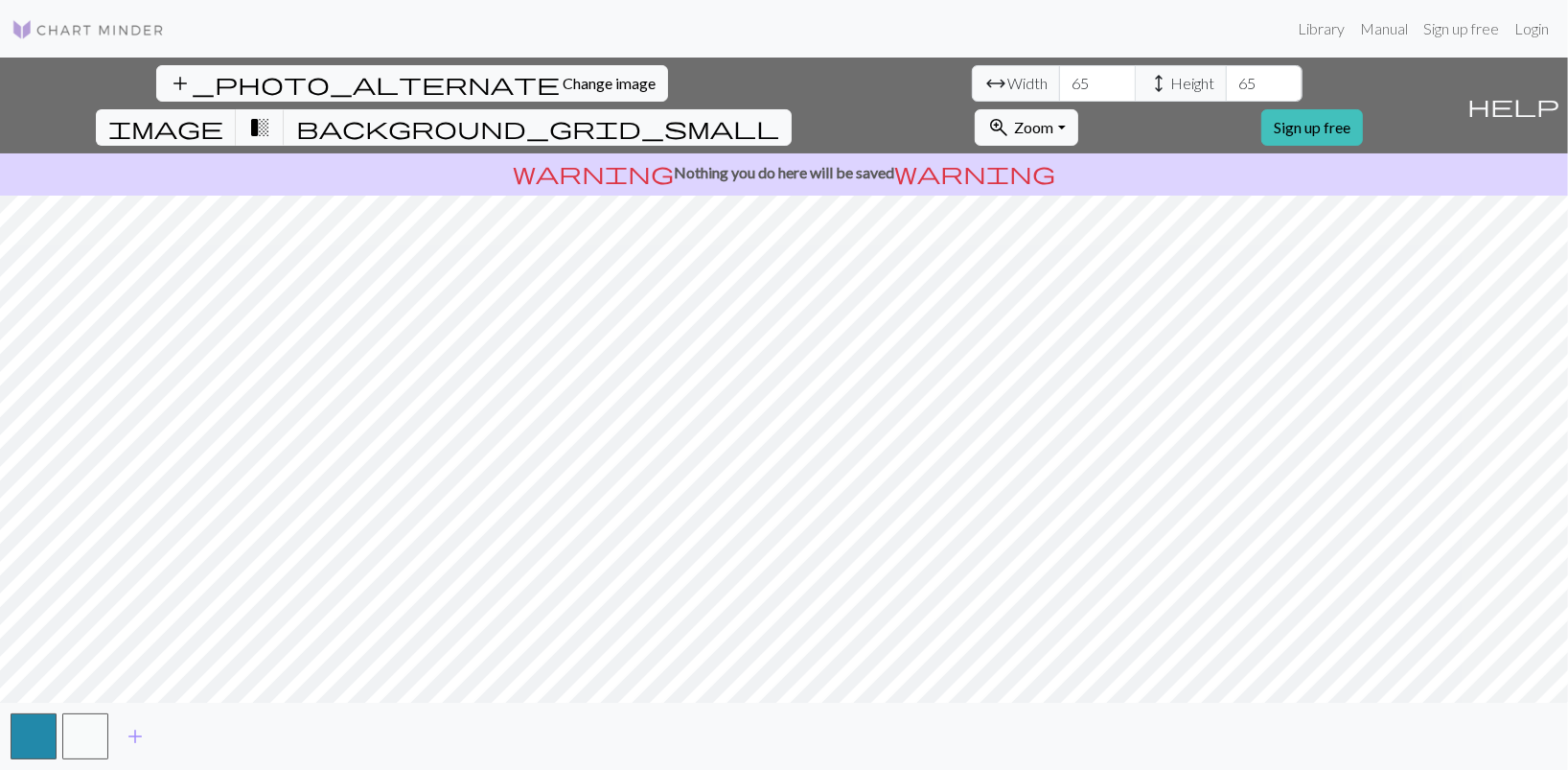 click on "65" at bounding box center [1264, 83] 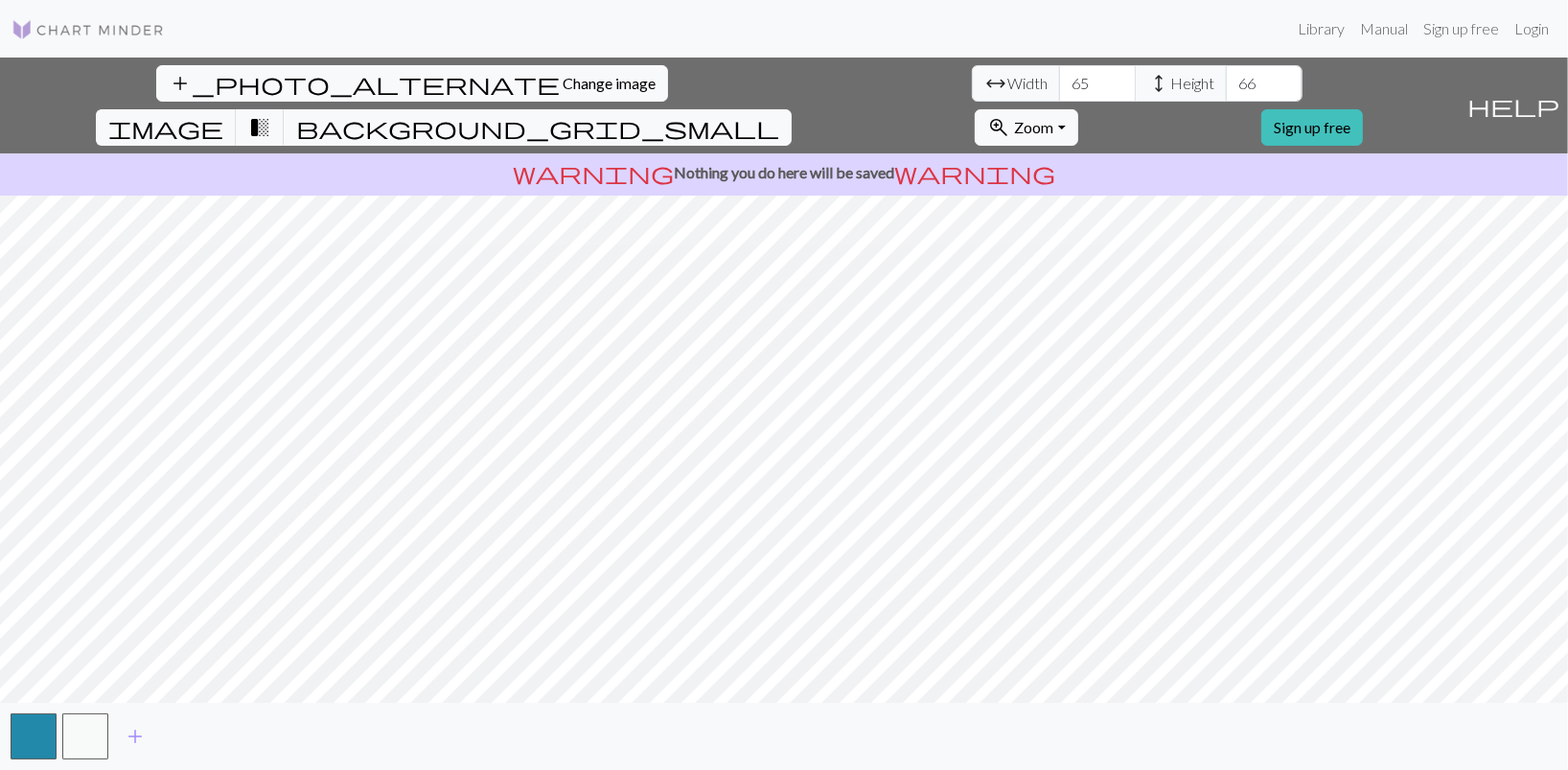 click on "66" at bounding box center (1264, 83) 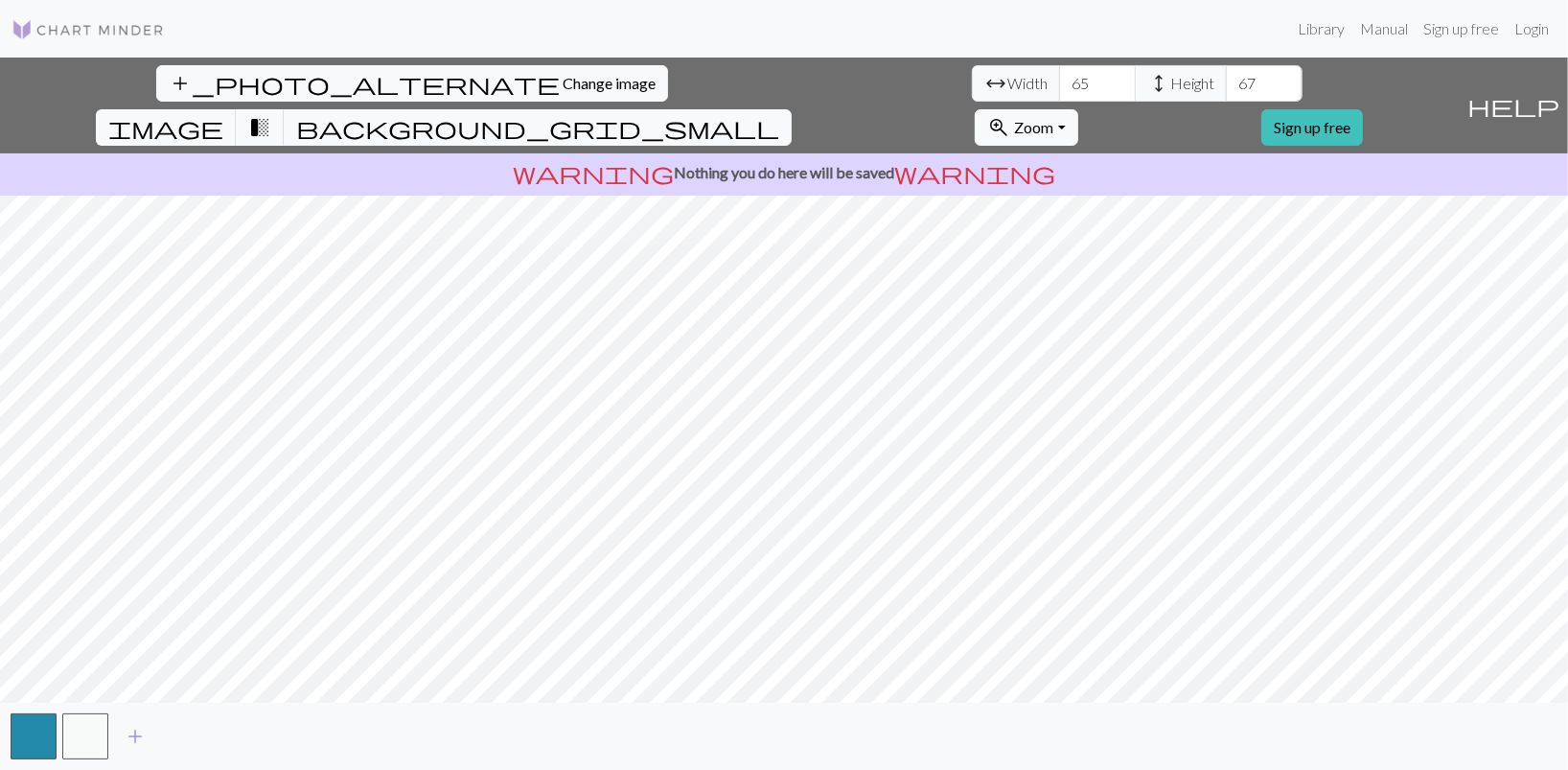 click on "67" at bounding box center [1264, 83] 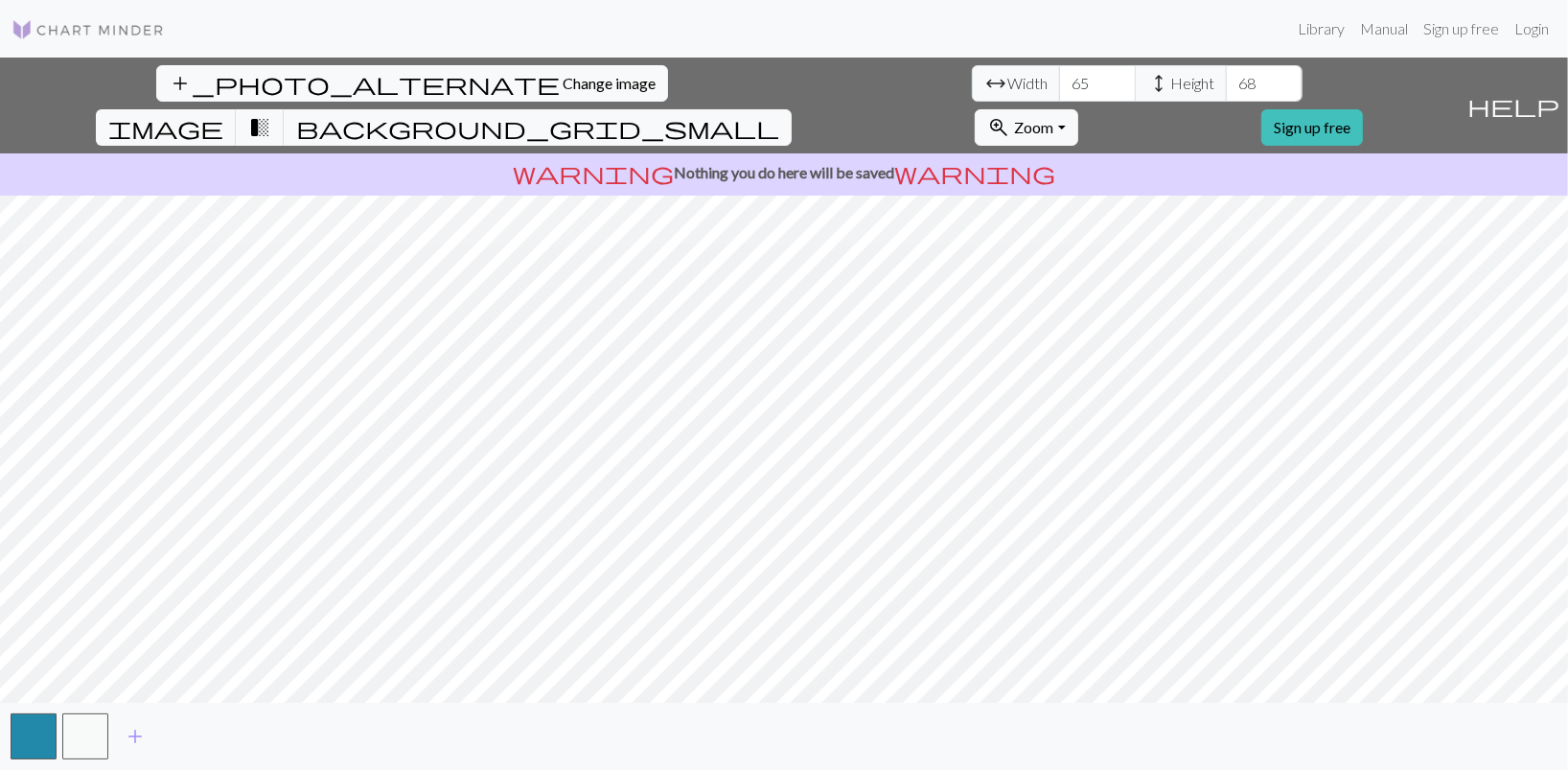 click on "68" at bounding box center [1264, 83] 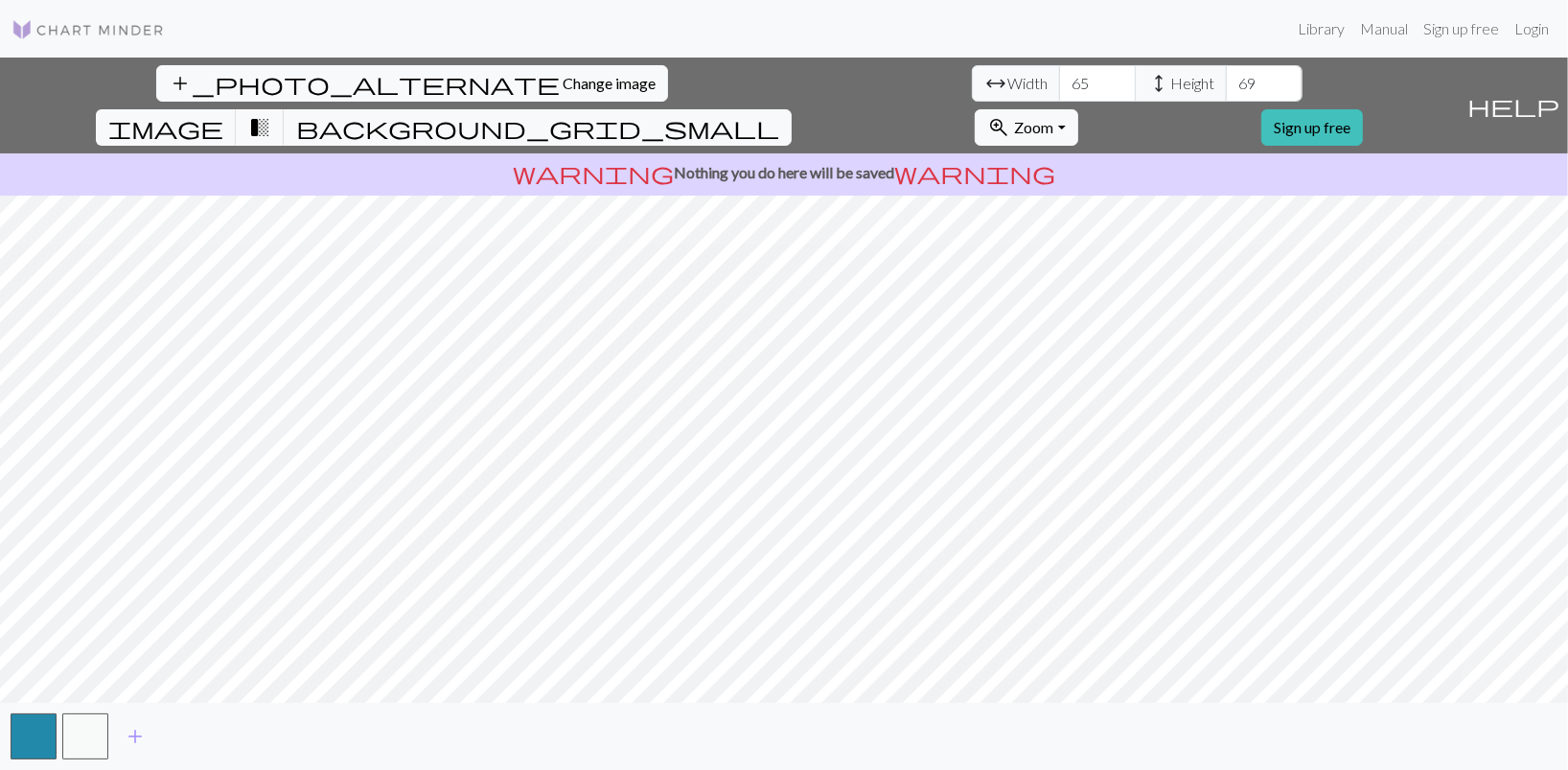 click on "69" at bounding box center (1264, 83) 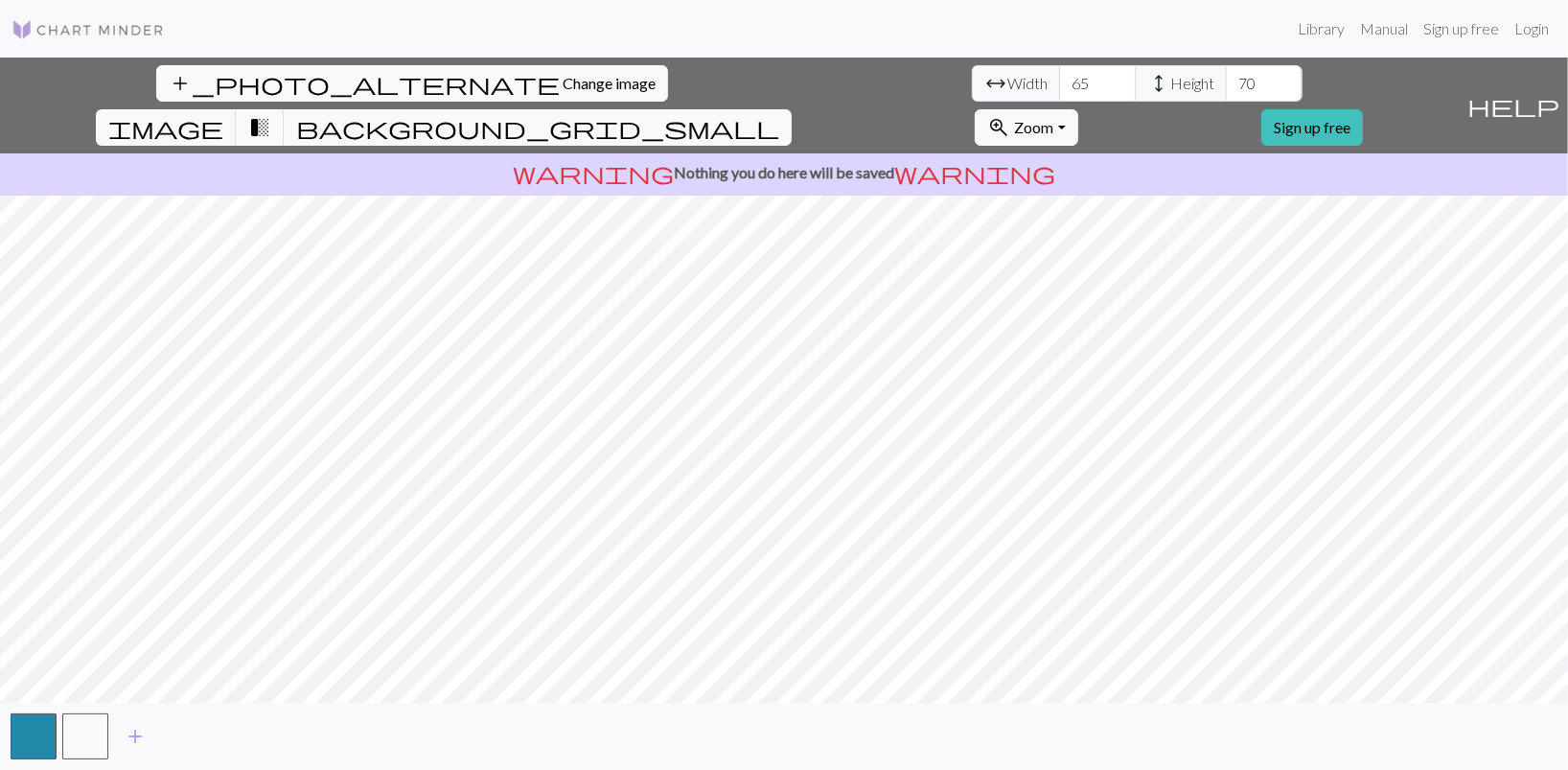 click on "70" at bounding box center [1264, 83] 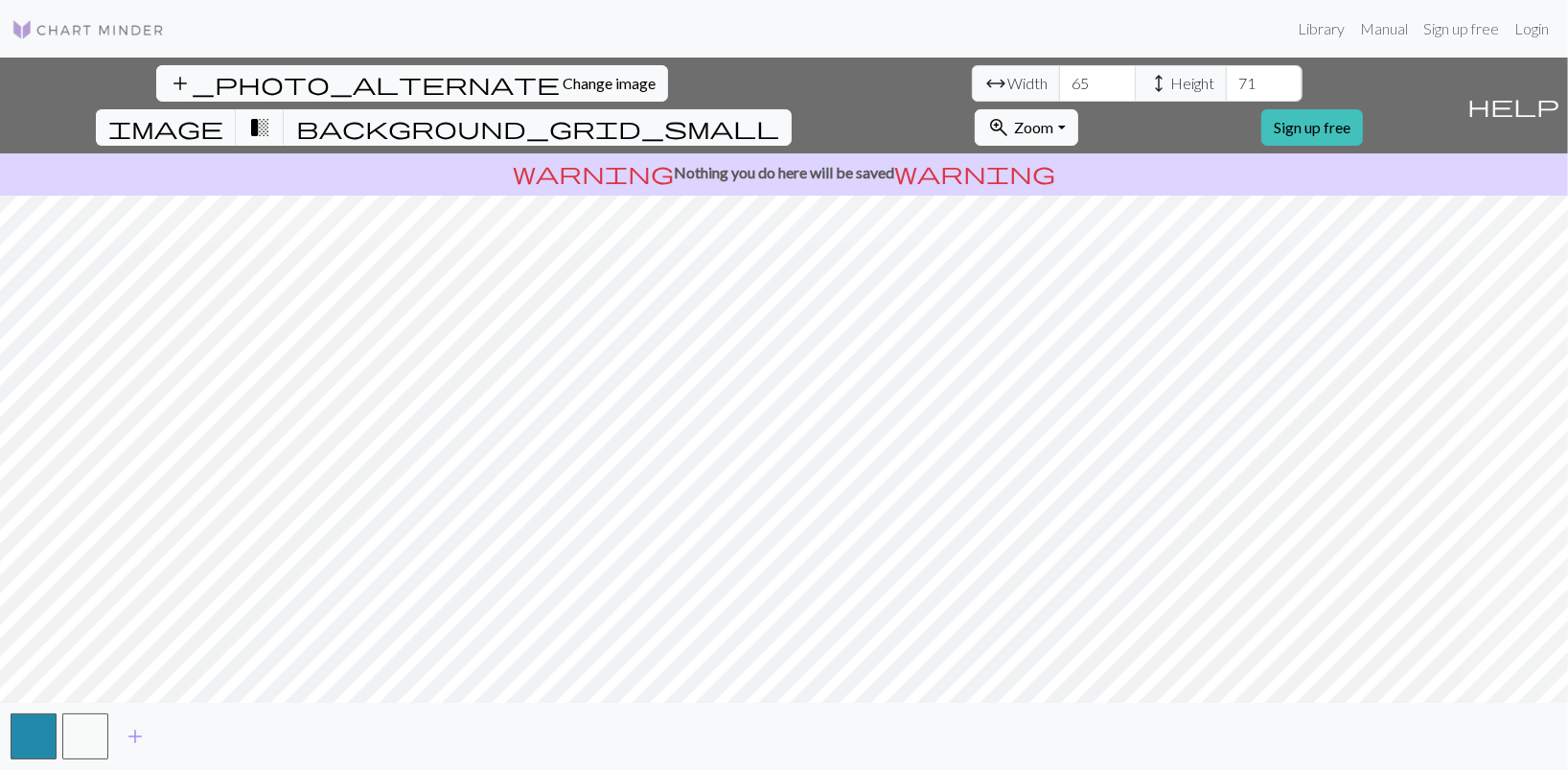 click on "71" at bounding box center [1264, 83] 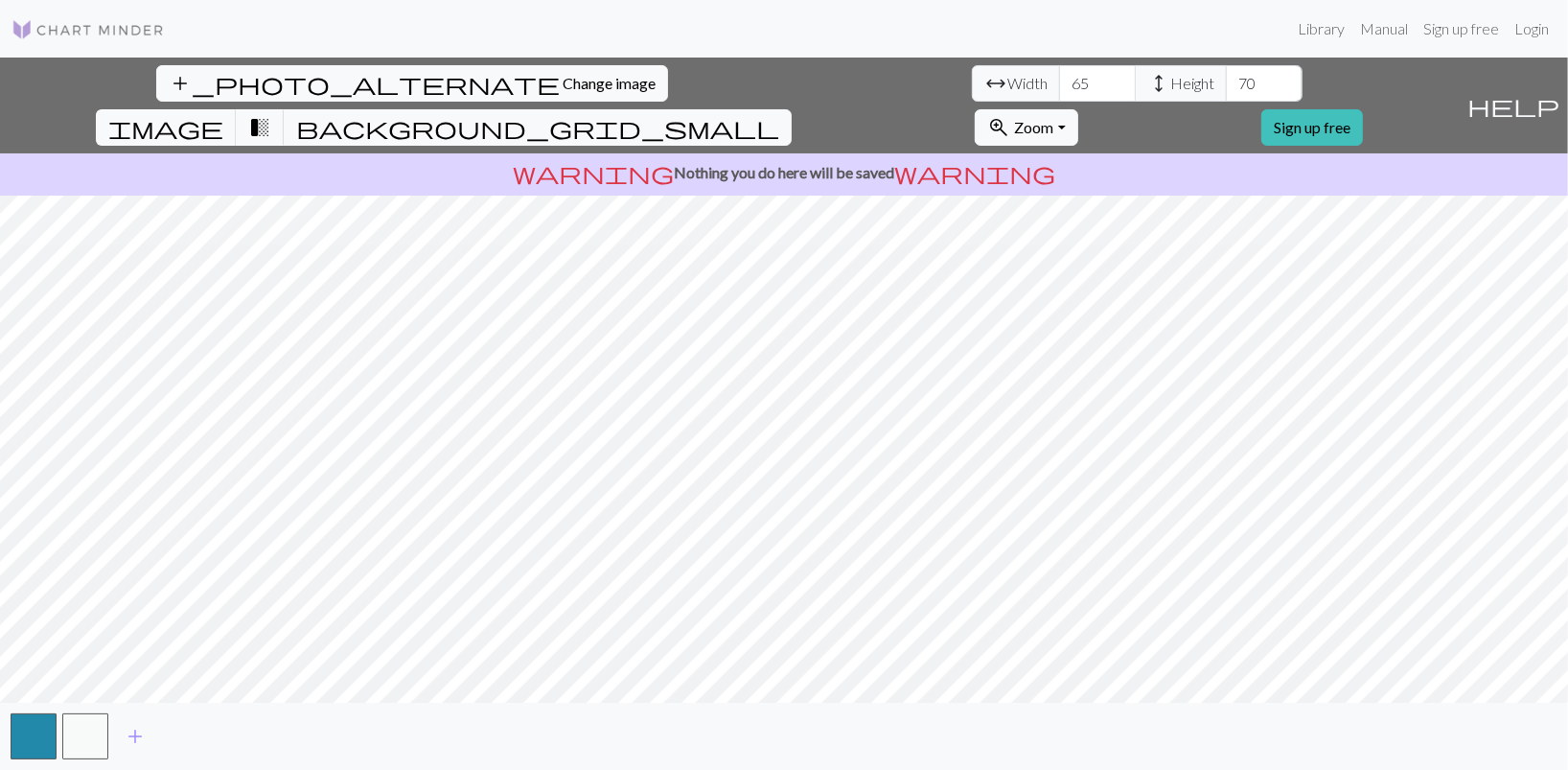 click on "70" at bounding box center (1264, 83) 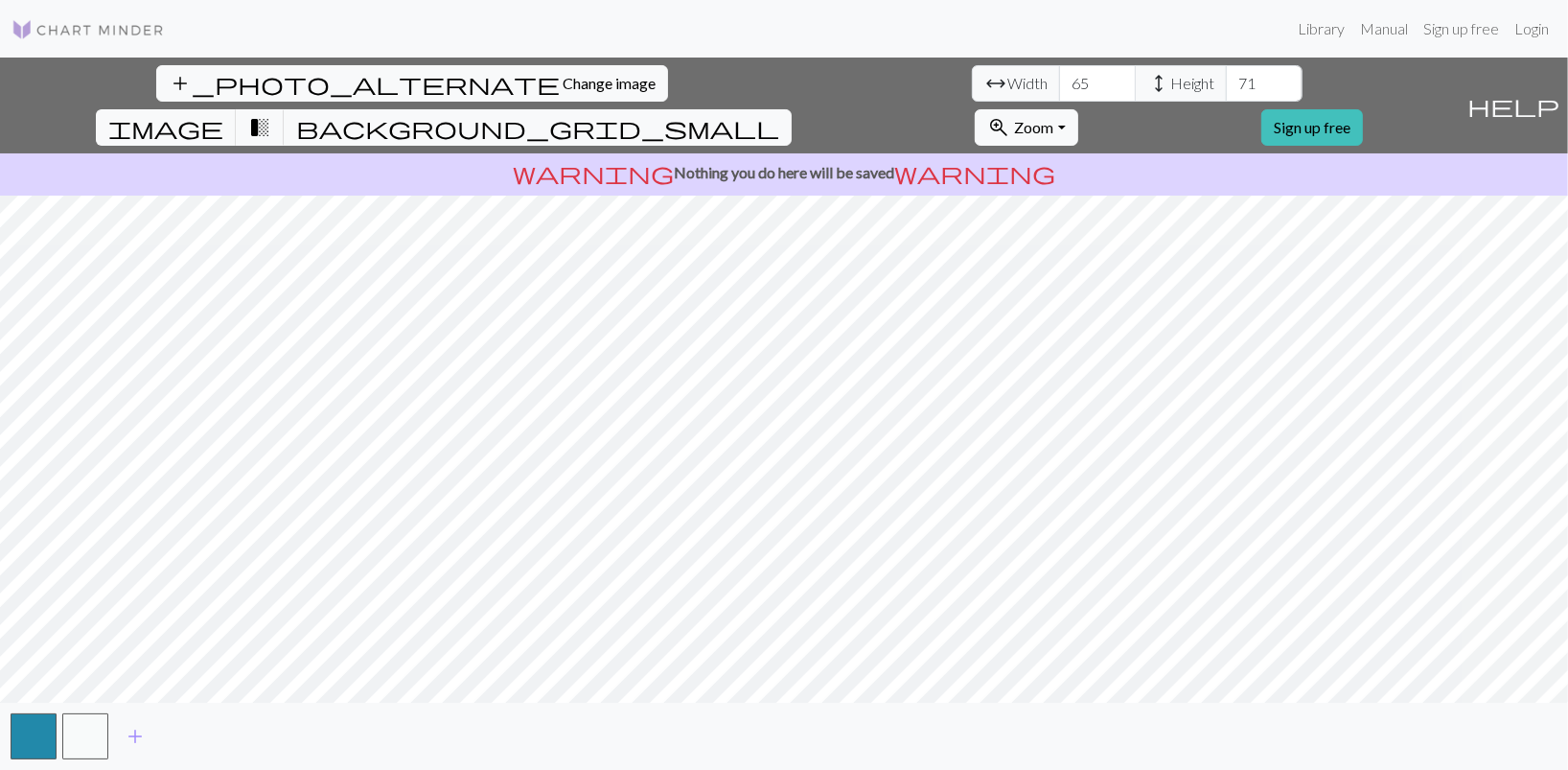 click on "71" at bounding box center [1264, 83] 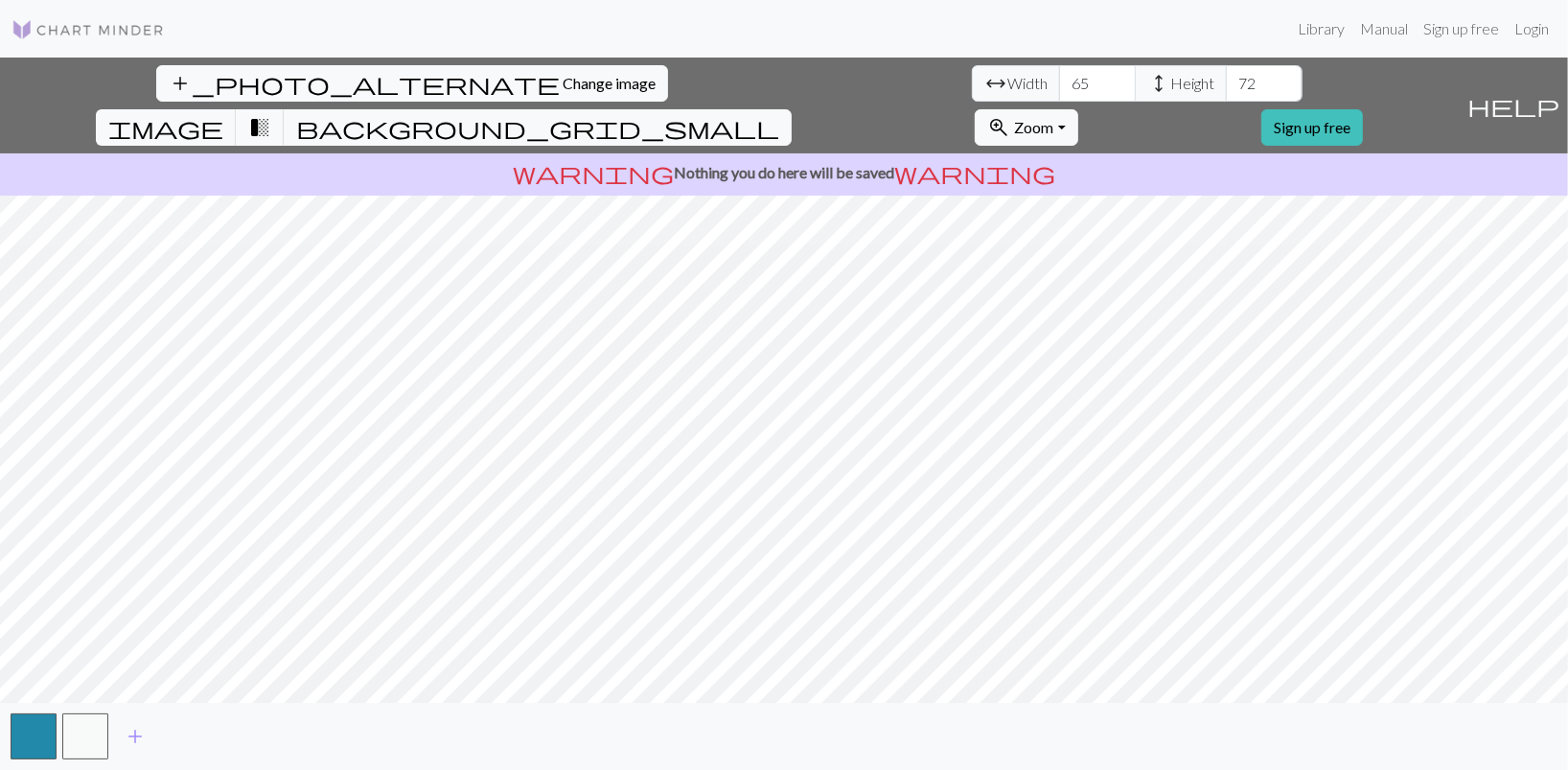 click on "72" at bounding box center (1264, 83) 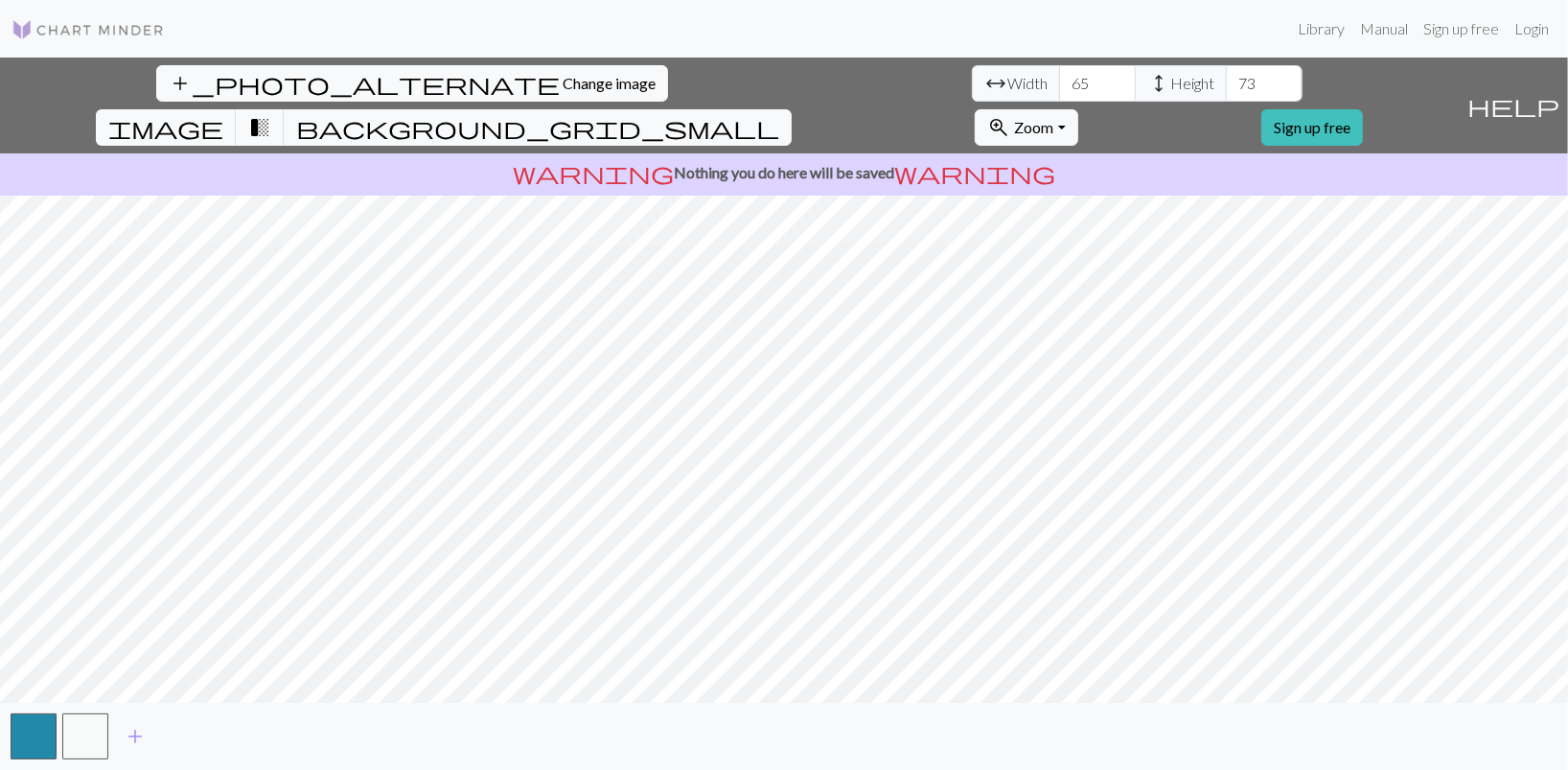 click on "73" at bounding box center [1264, 83] 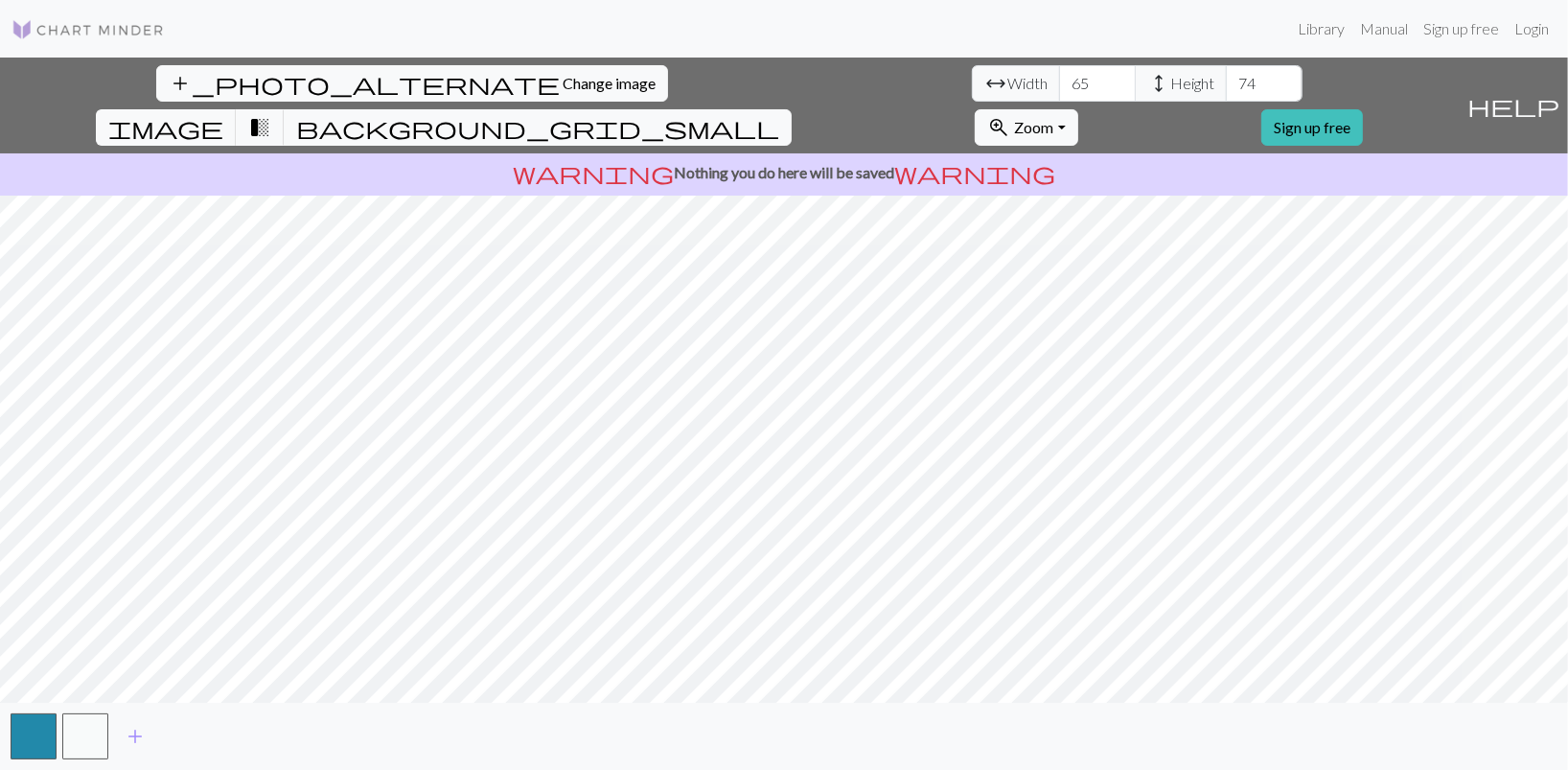 click on "74" at bounding box center (1264, 83) 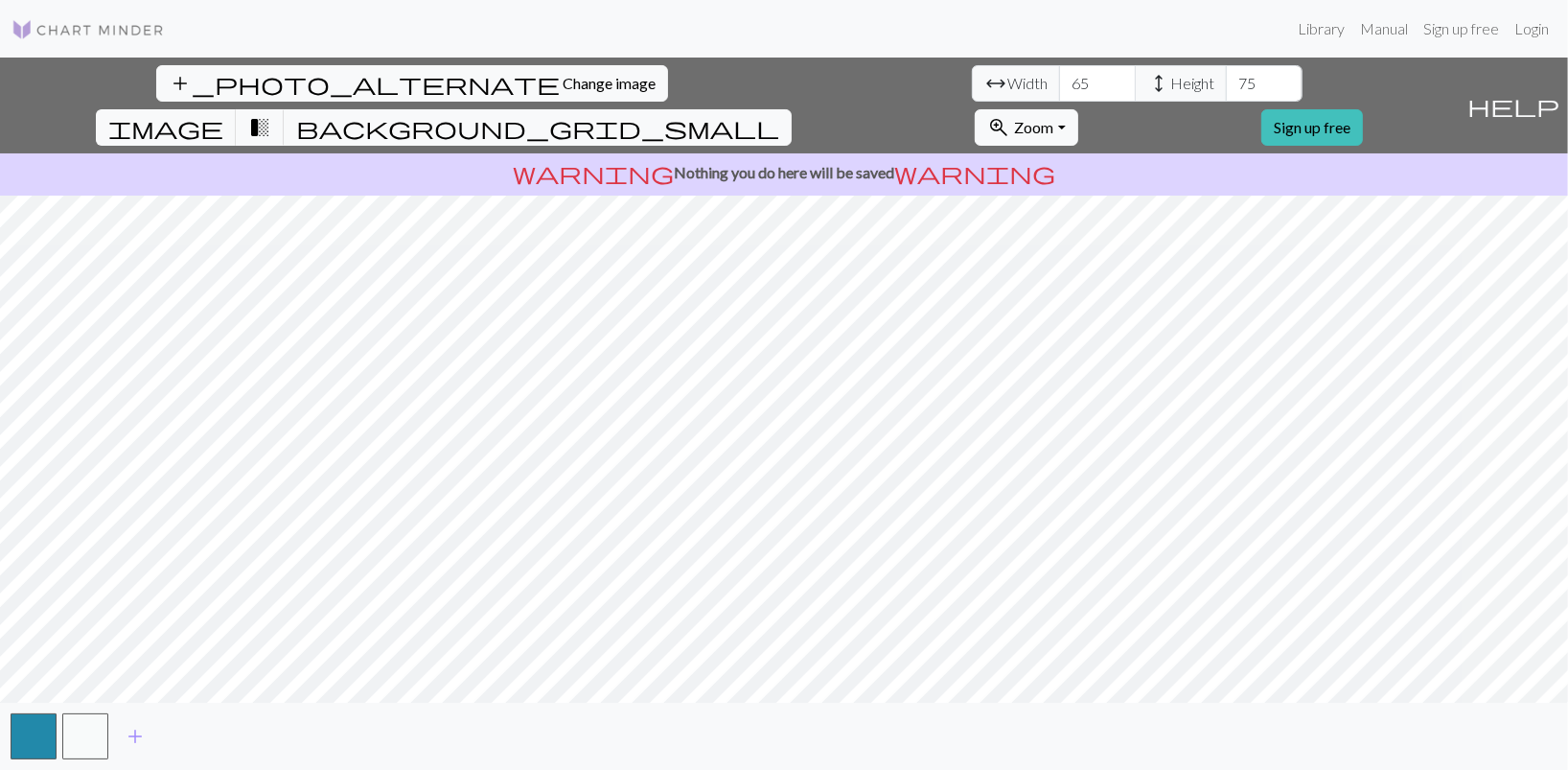 click on "75" at bounding box center (1264, 83) 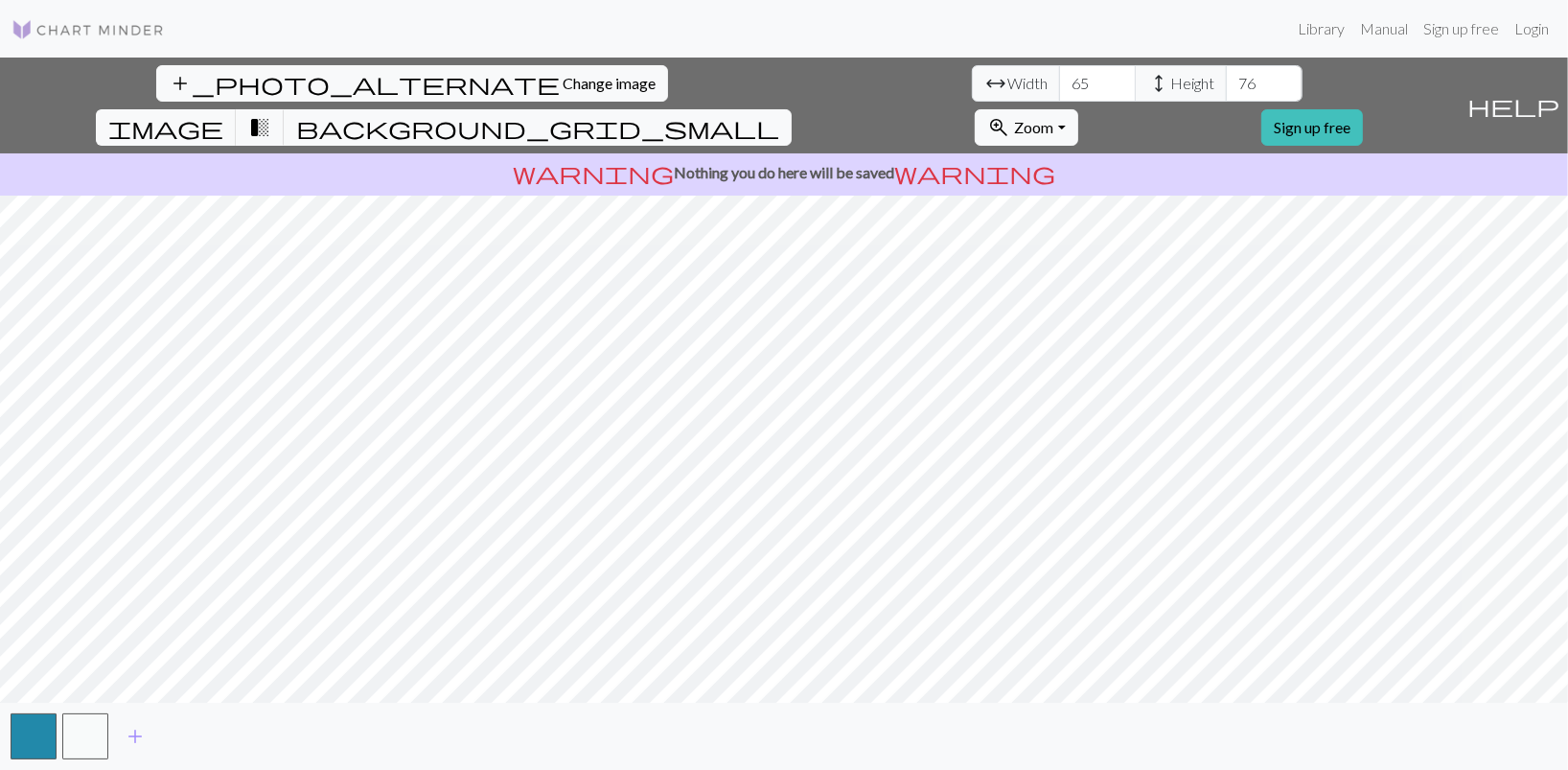 click on "76" at bounding box center [1264, 83] 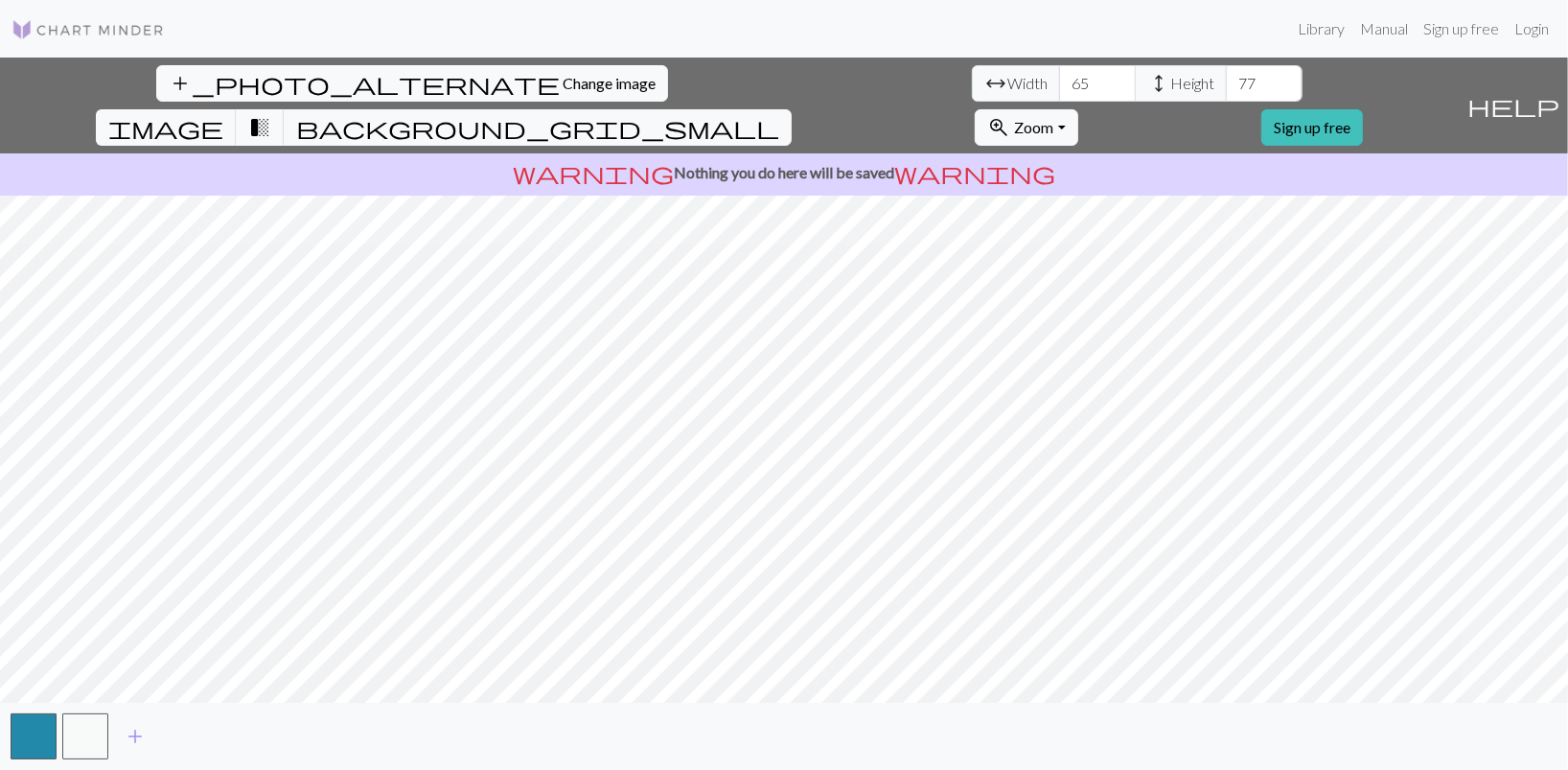 click on "77" at bounding box center [1264, 83] 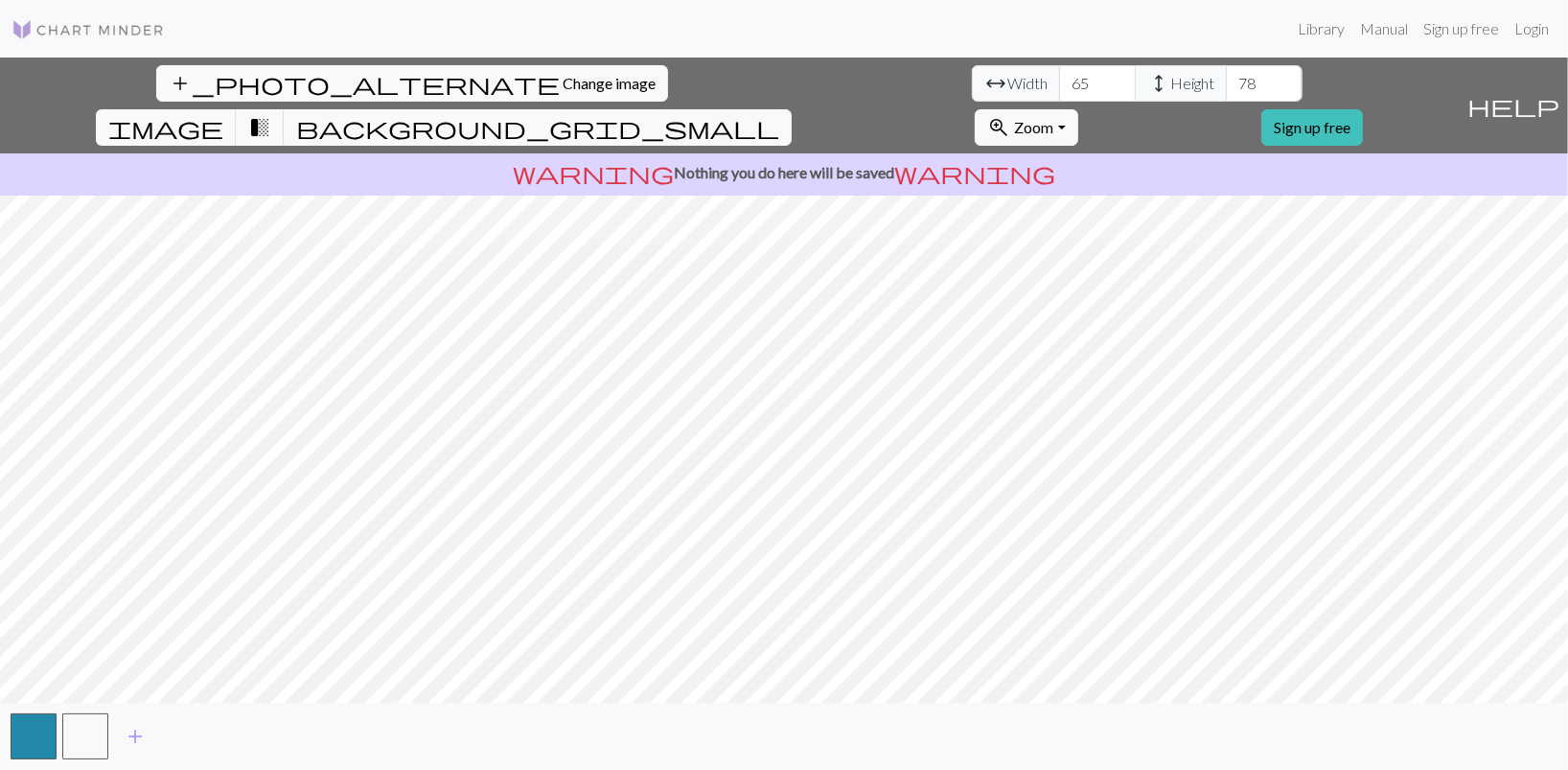 click on "78" at bounding box center [1264, 83] 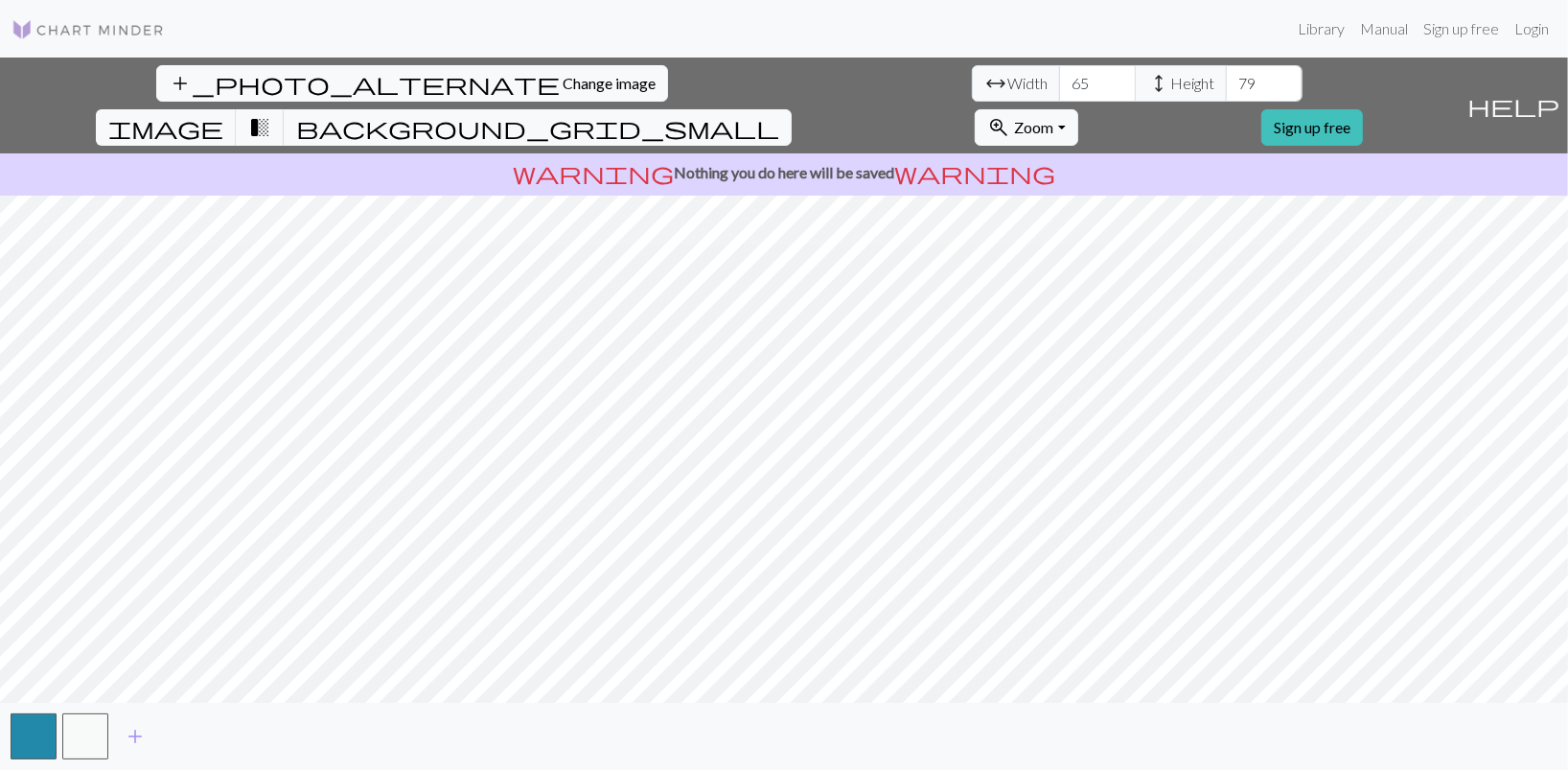 click on "79" at bounding box center (1264, 83) 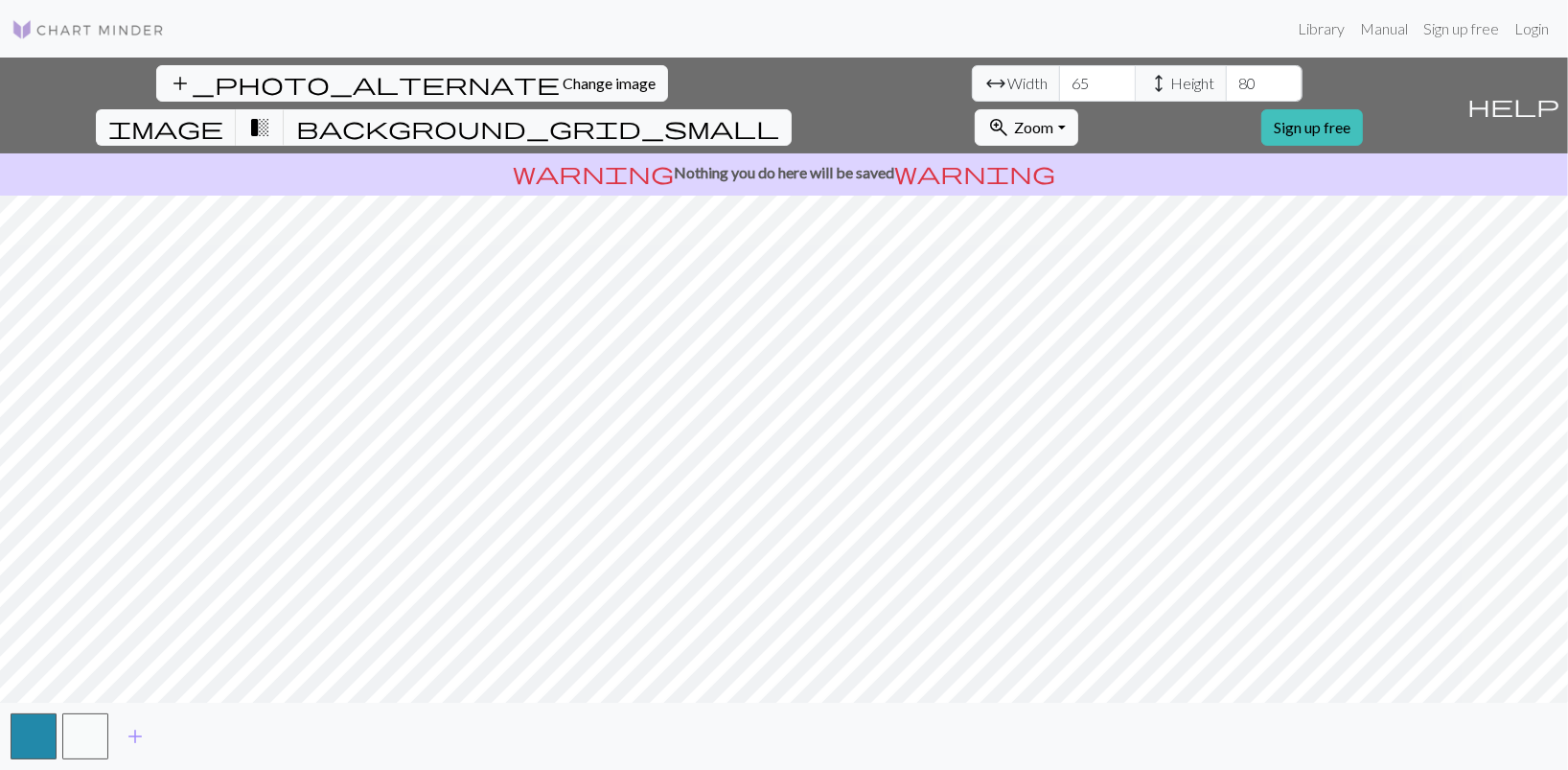 type on "80" 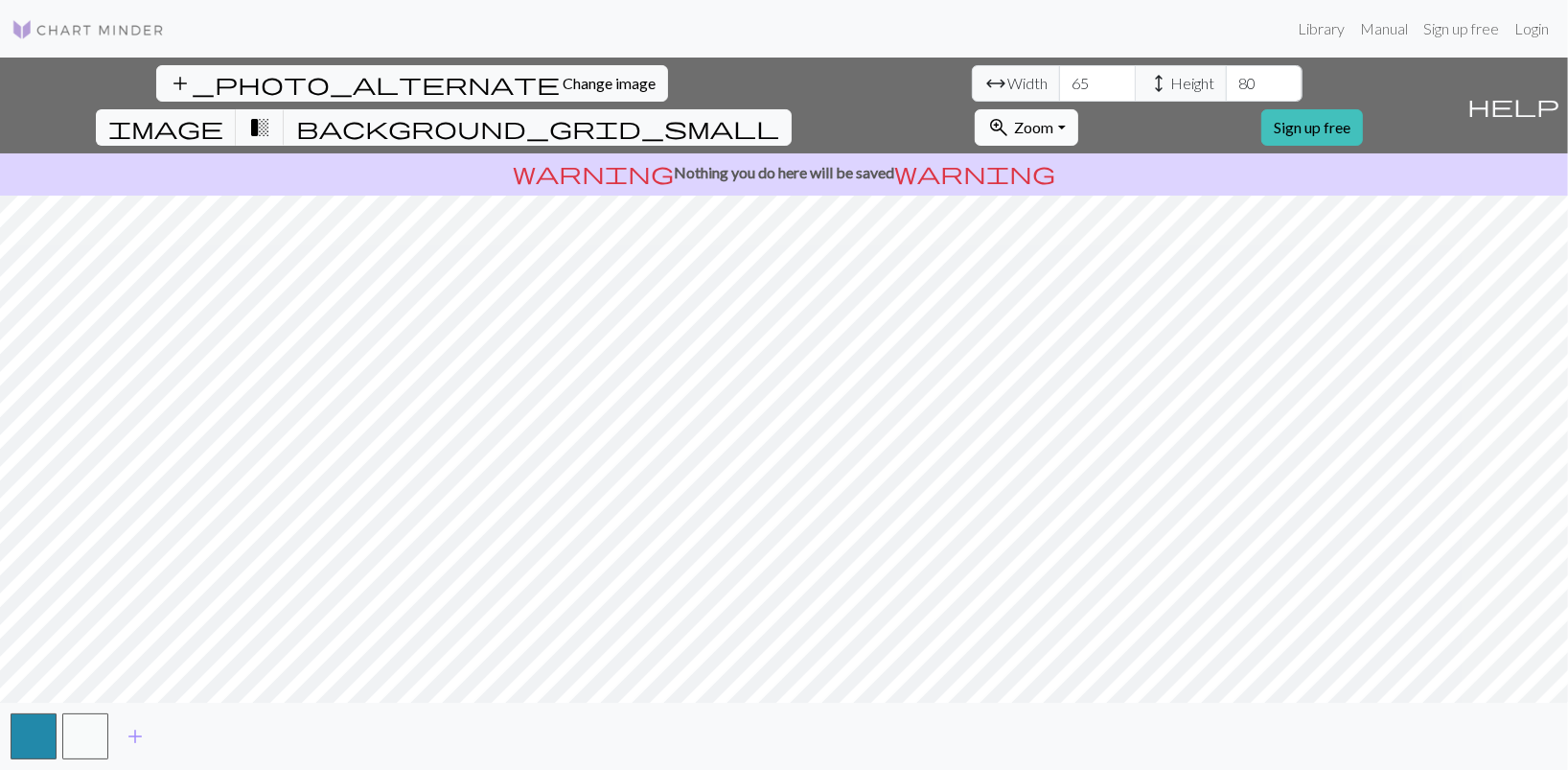 click on "zoom_in Zoom Zoom" at bounding box center (1026, 128) 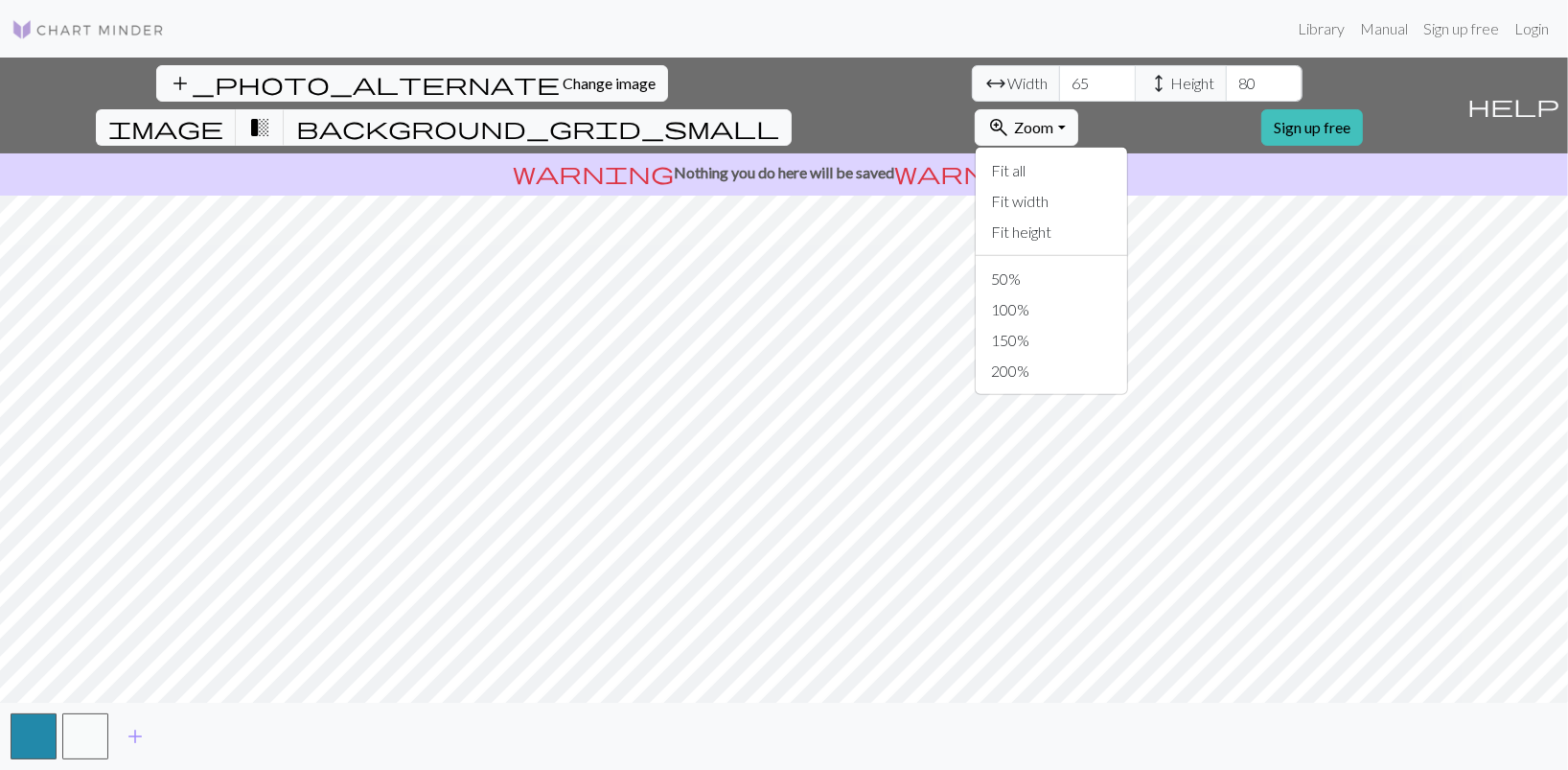 click on "zoom_in Zoom Zoom" at bounding box center [1026, 128] 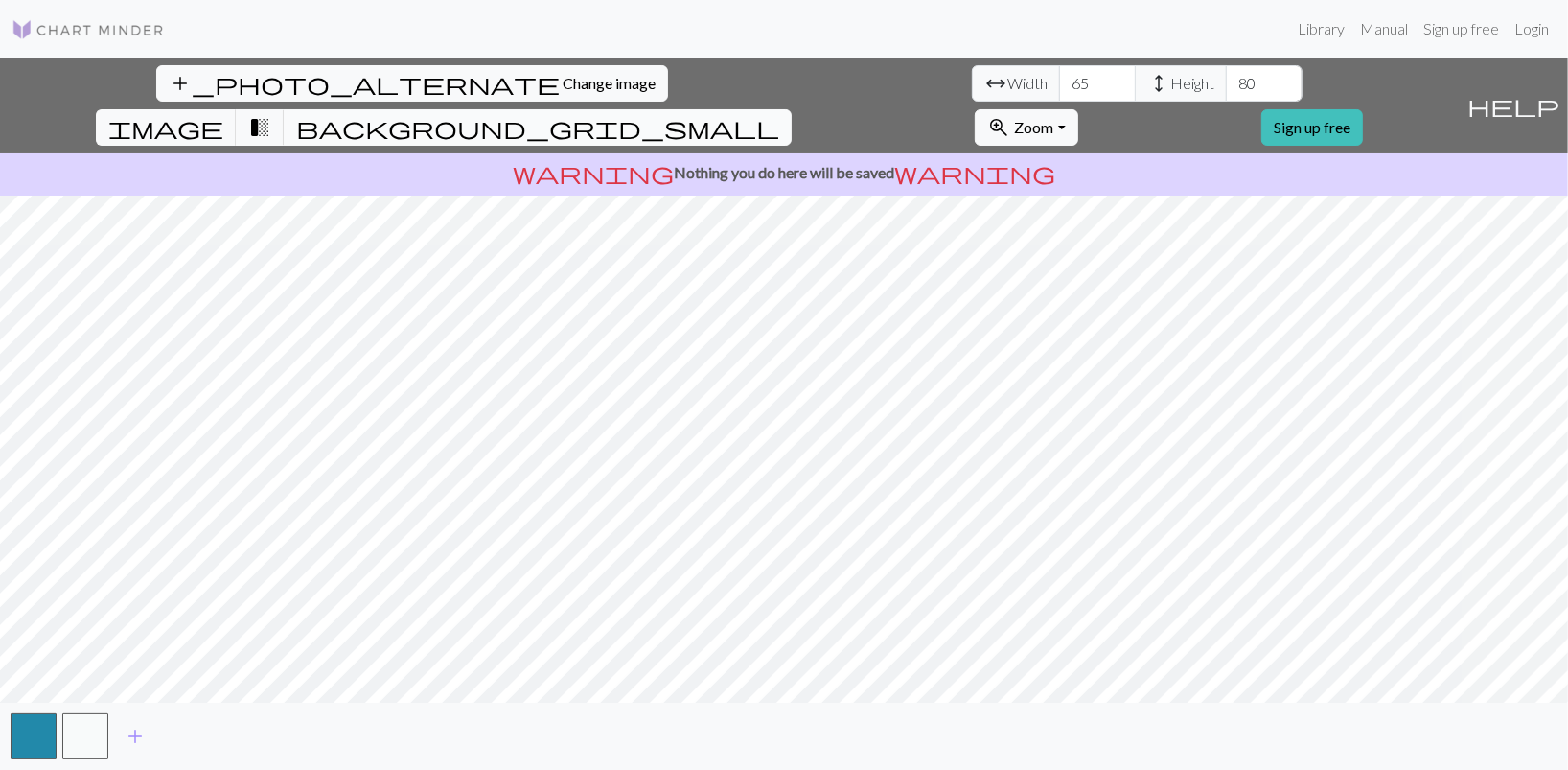 click on "background_grid_small" at bounding box center [538, 128] 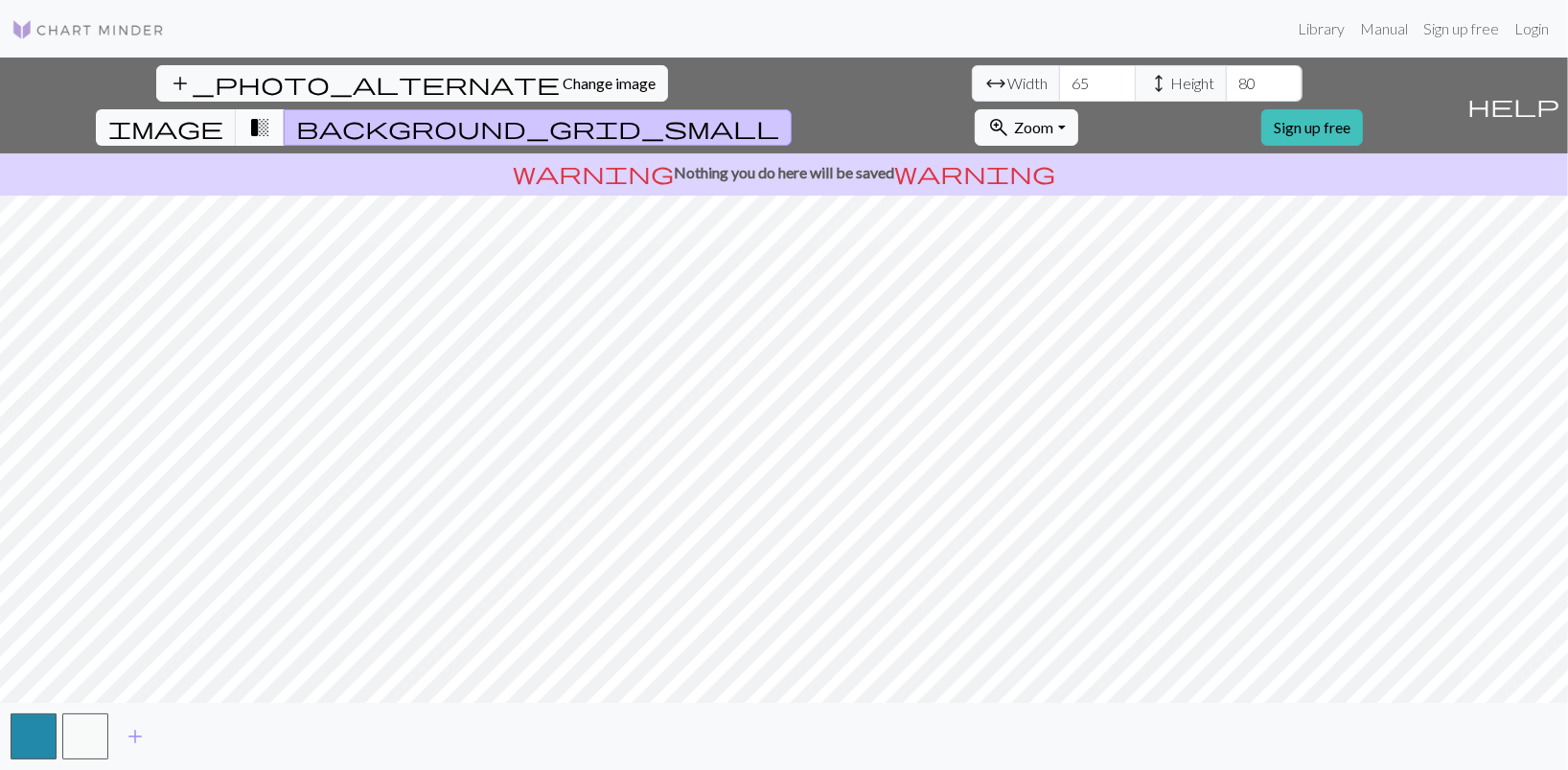 click on "transition_fade" at bounding box center (260, 128) 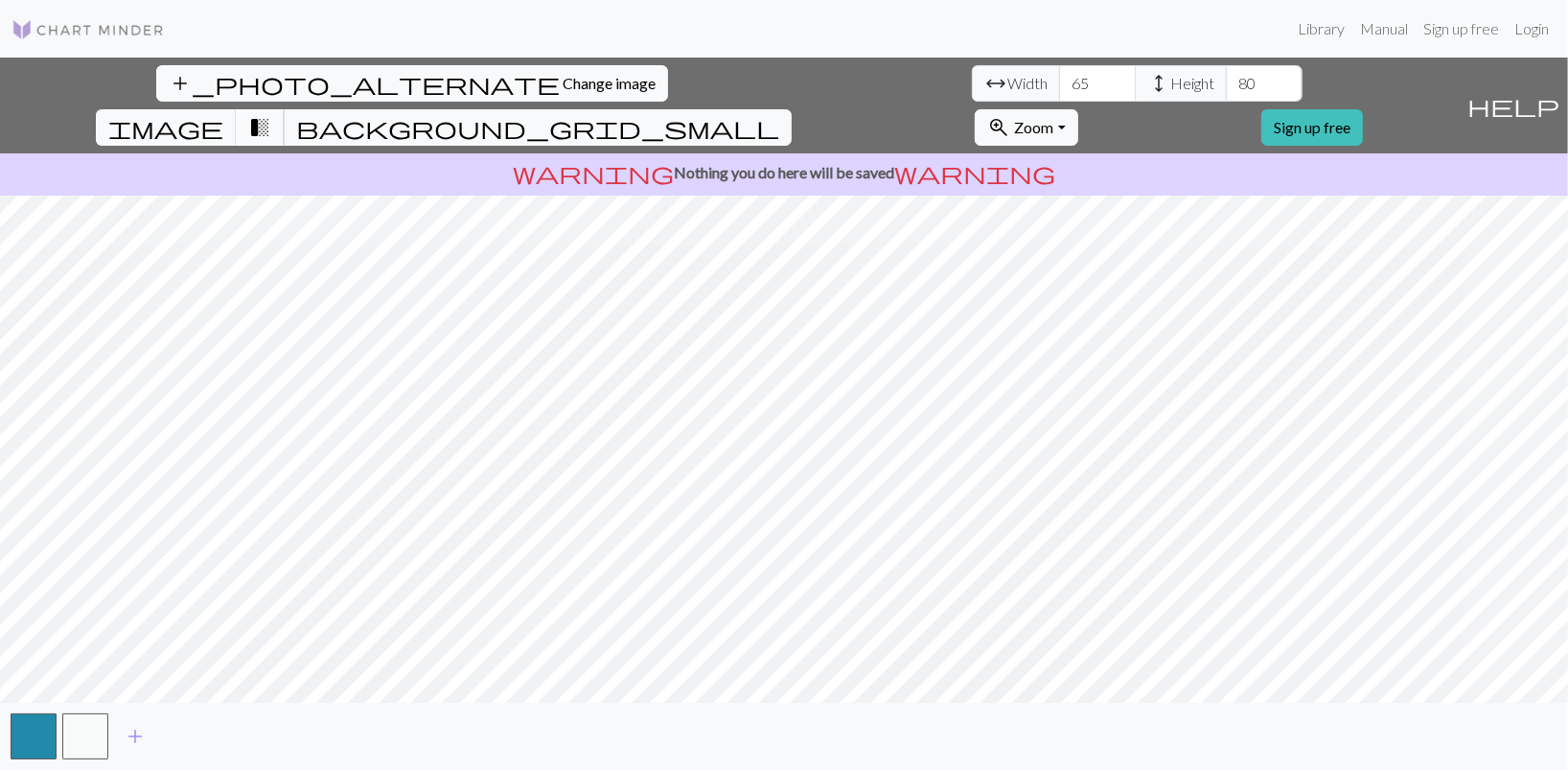 click on "transition_fade" at bounding box center (260, 128) 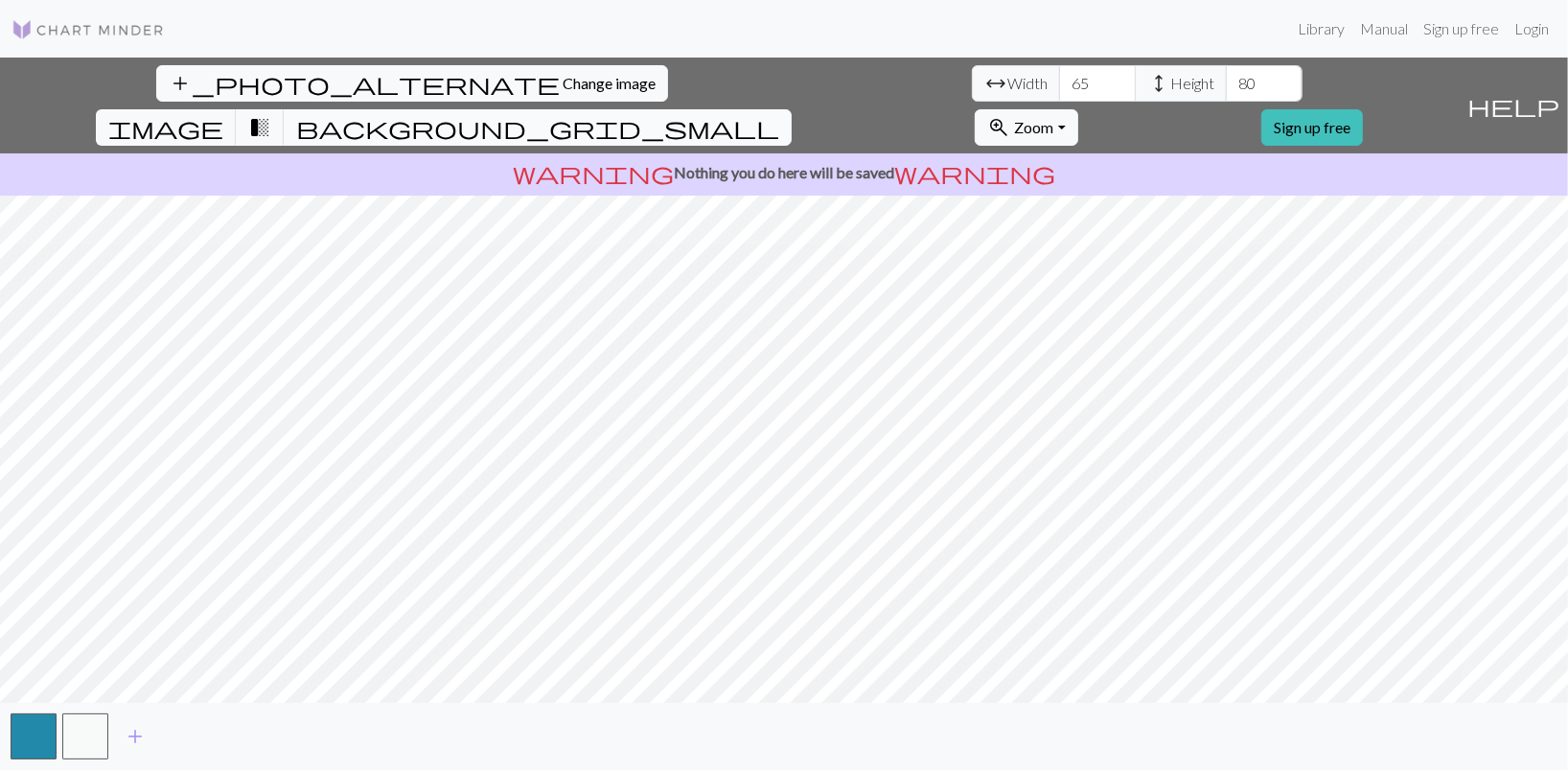 click on "background_grid_small" at bounding box center [538, 128] 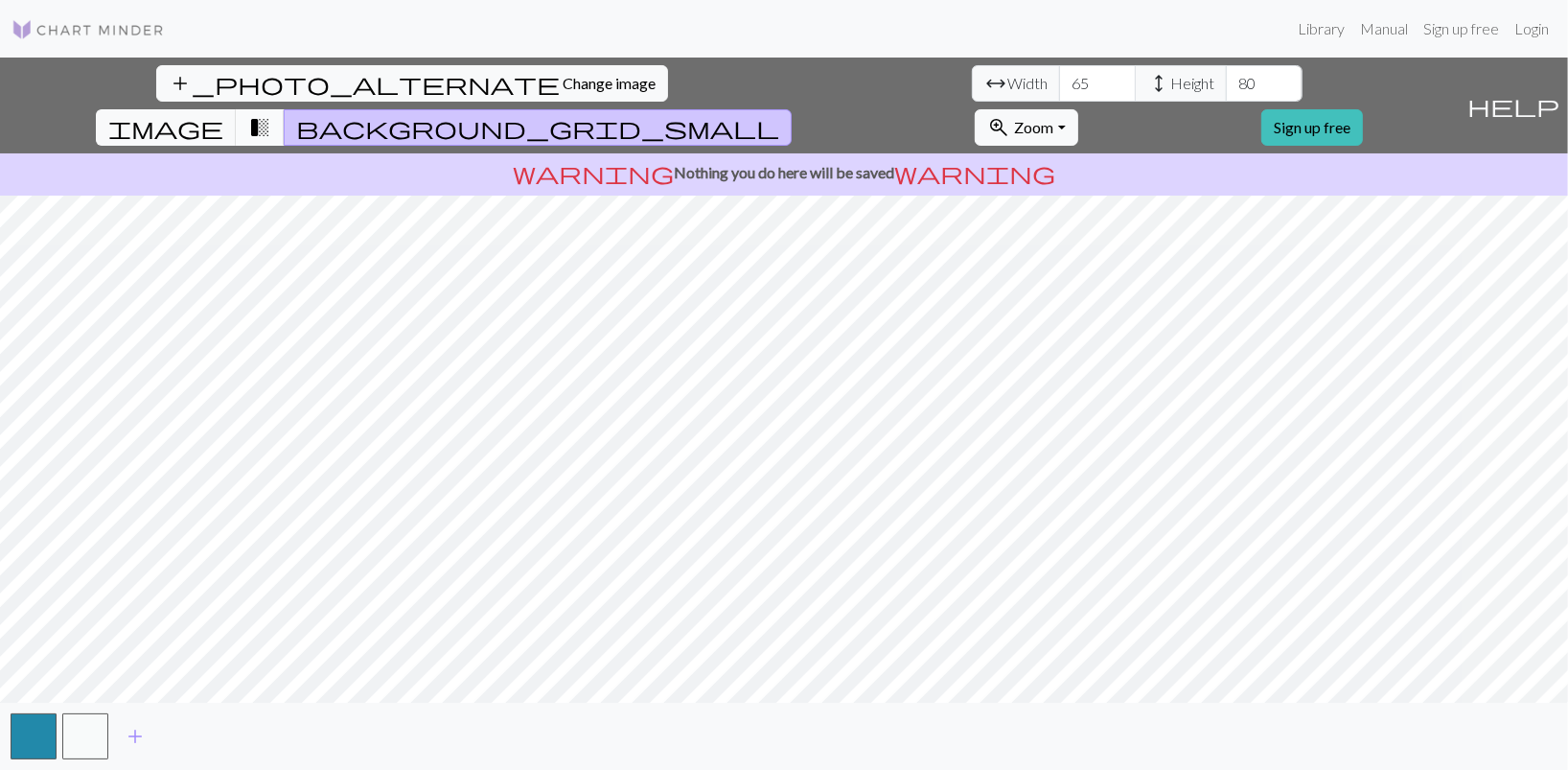 click on "transition_fade" at bounding box center [260, 128] 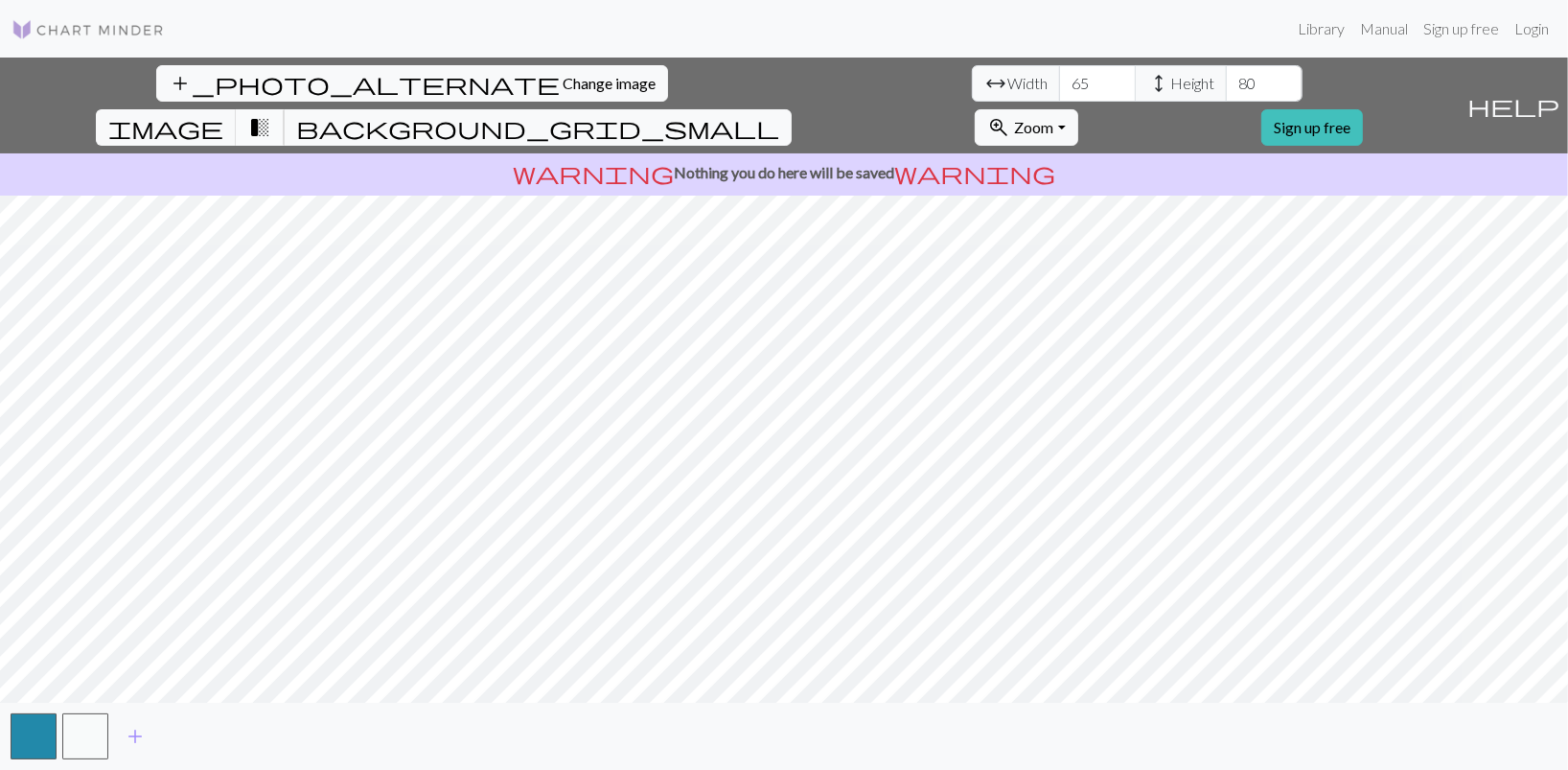 click on "transition_fade" at bounding box center (260, 128) 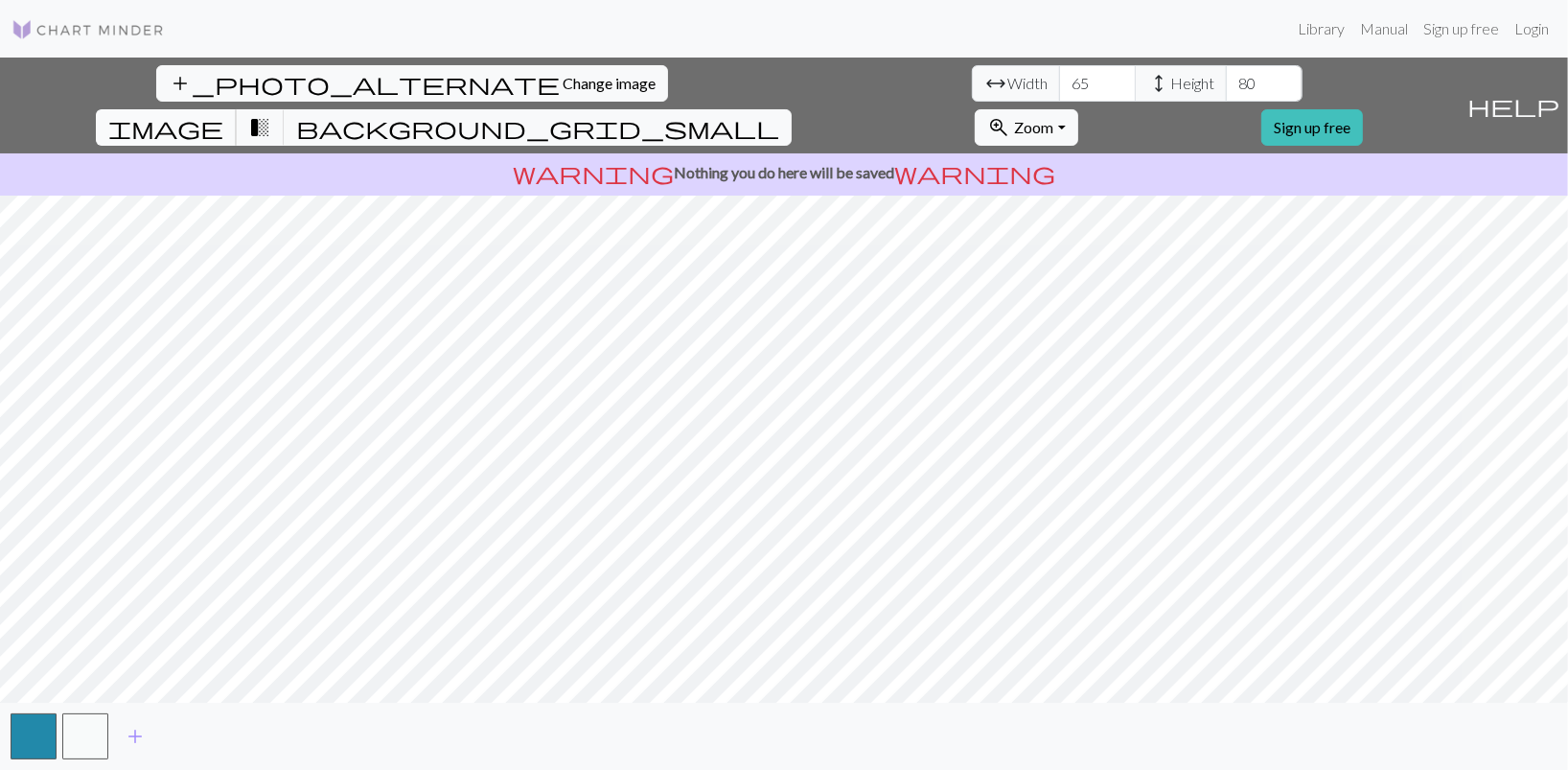 click on "image" at bounding box center [166, 128] 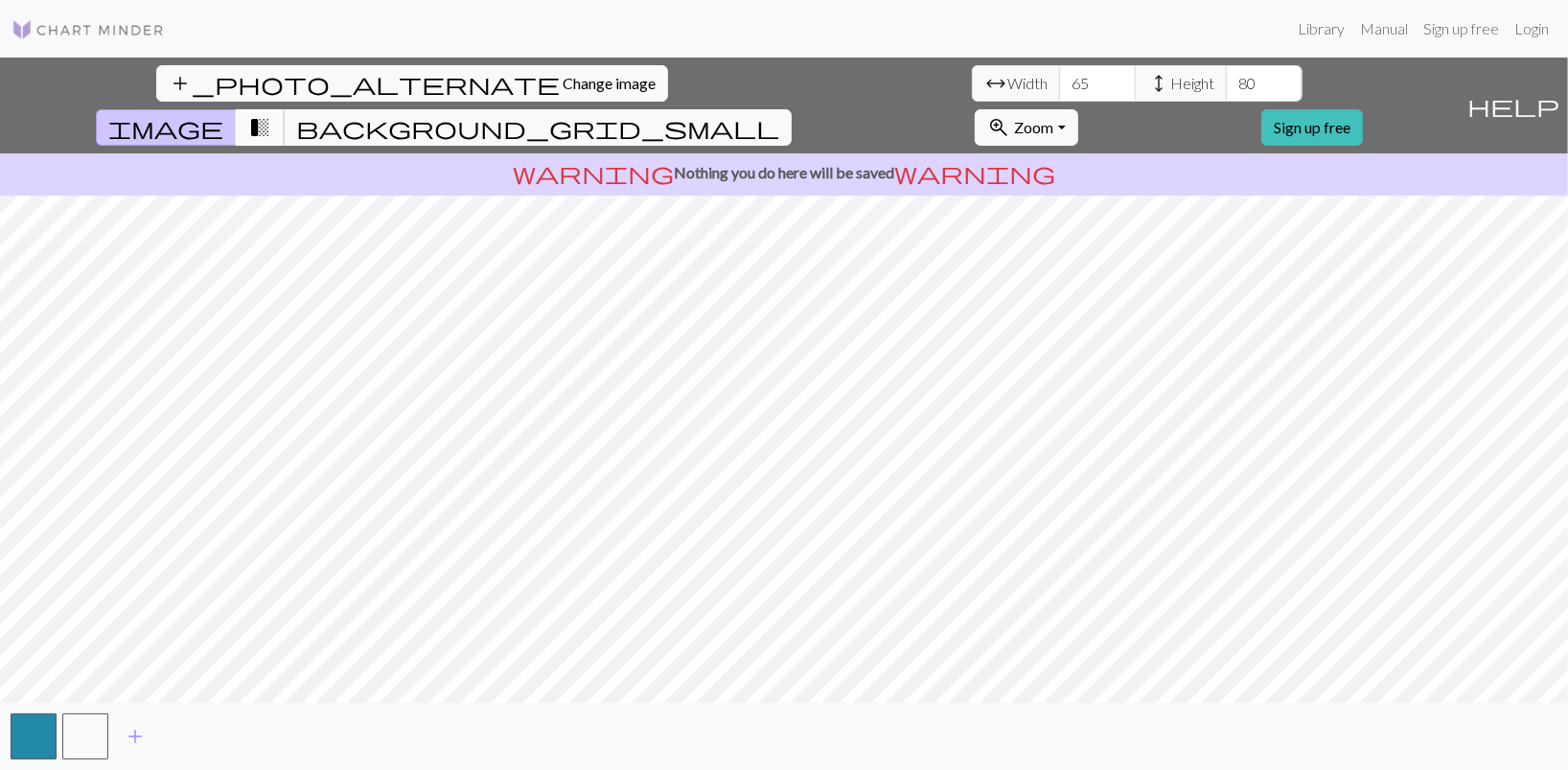 click on "transition_fade" at bounding box center [260, 128] 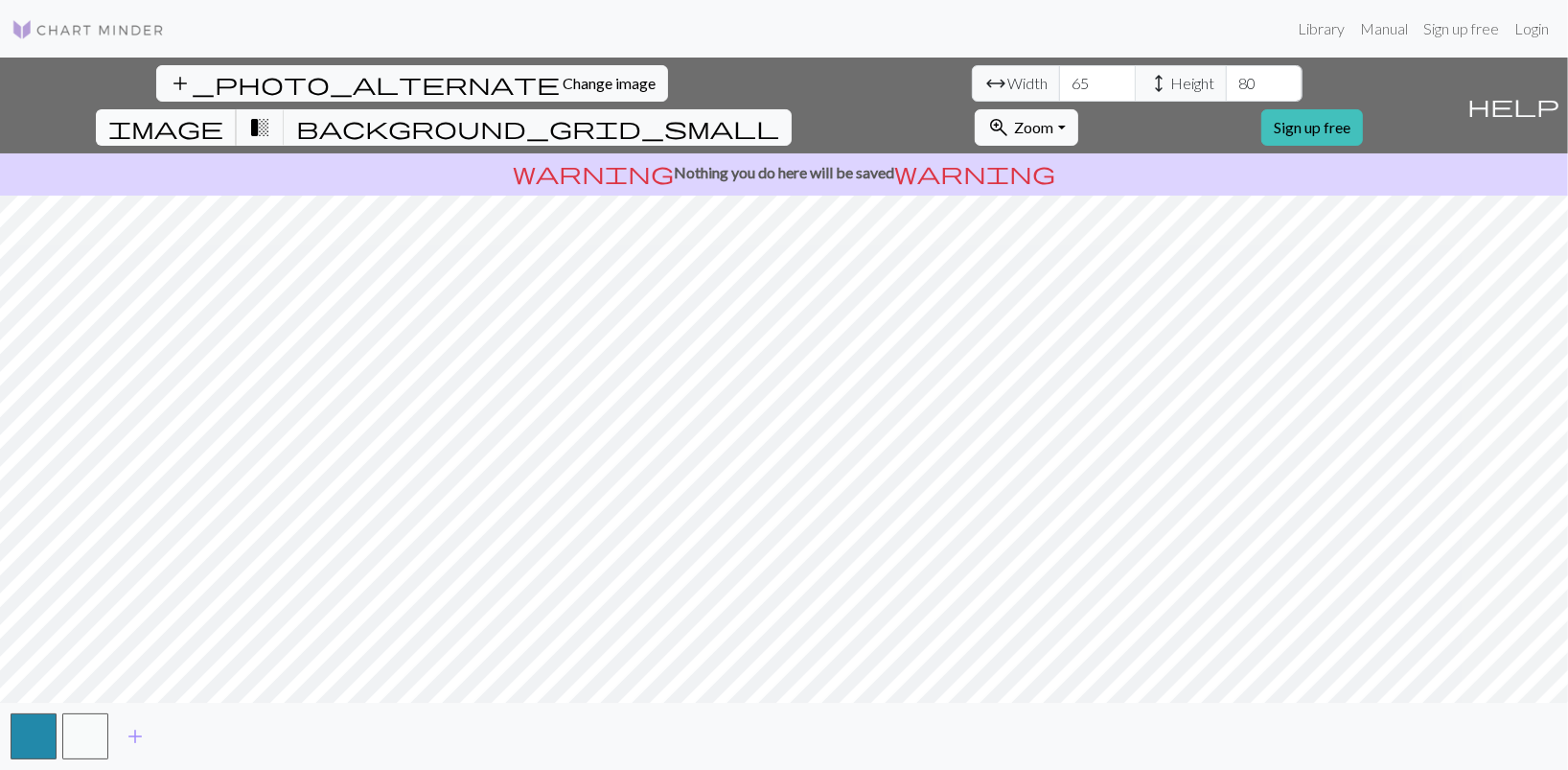 click on "image" at bounding box center (166, 128) 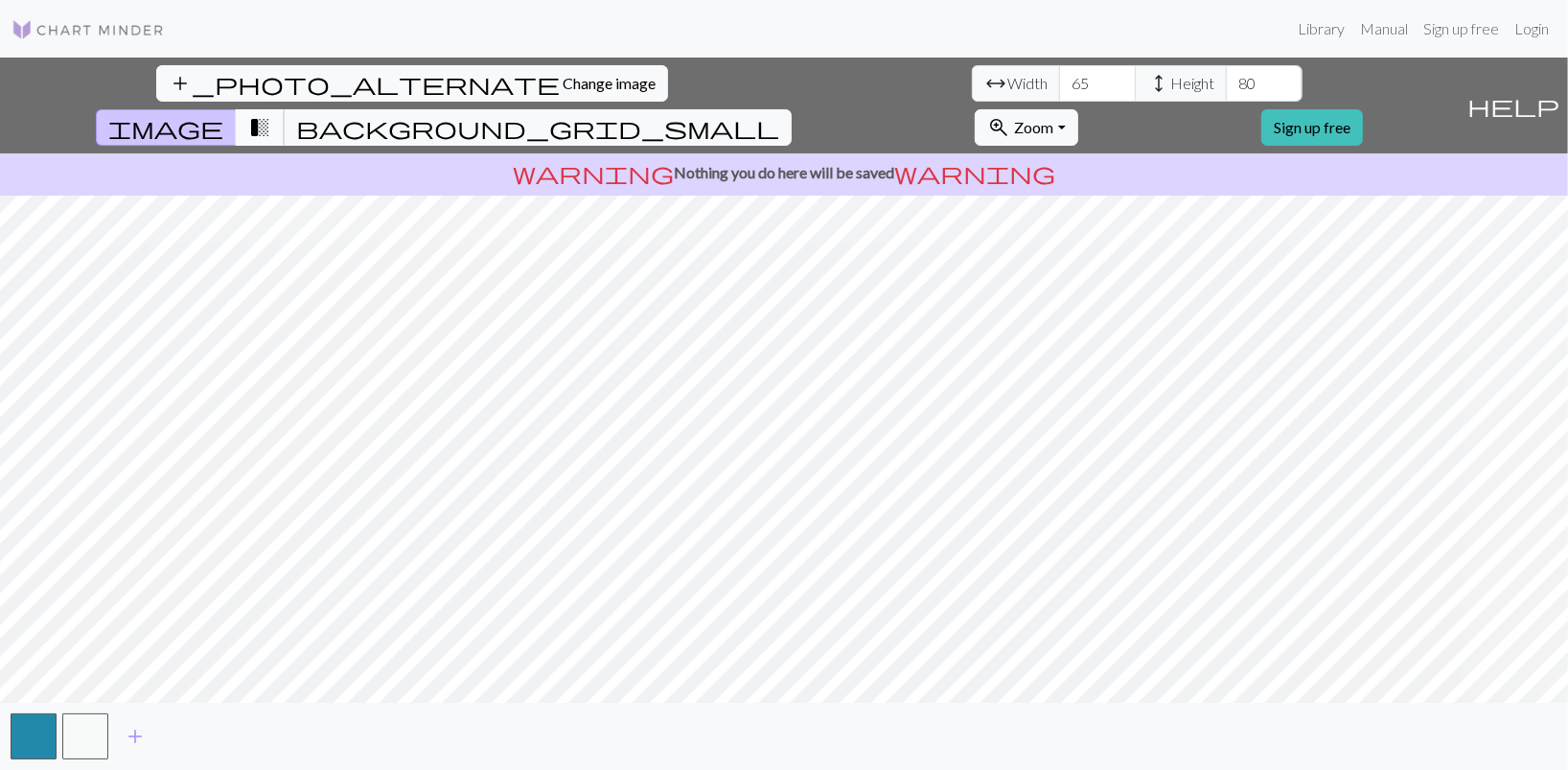 click on "transition_fade" at bounding box center [260, 128] 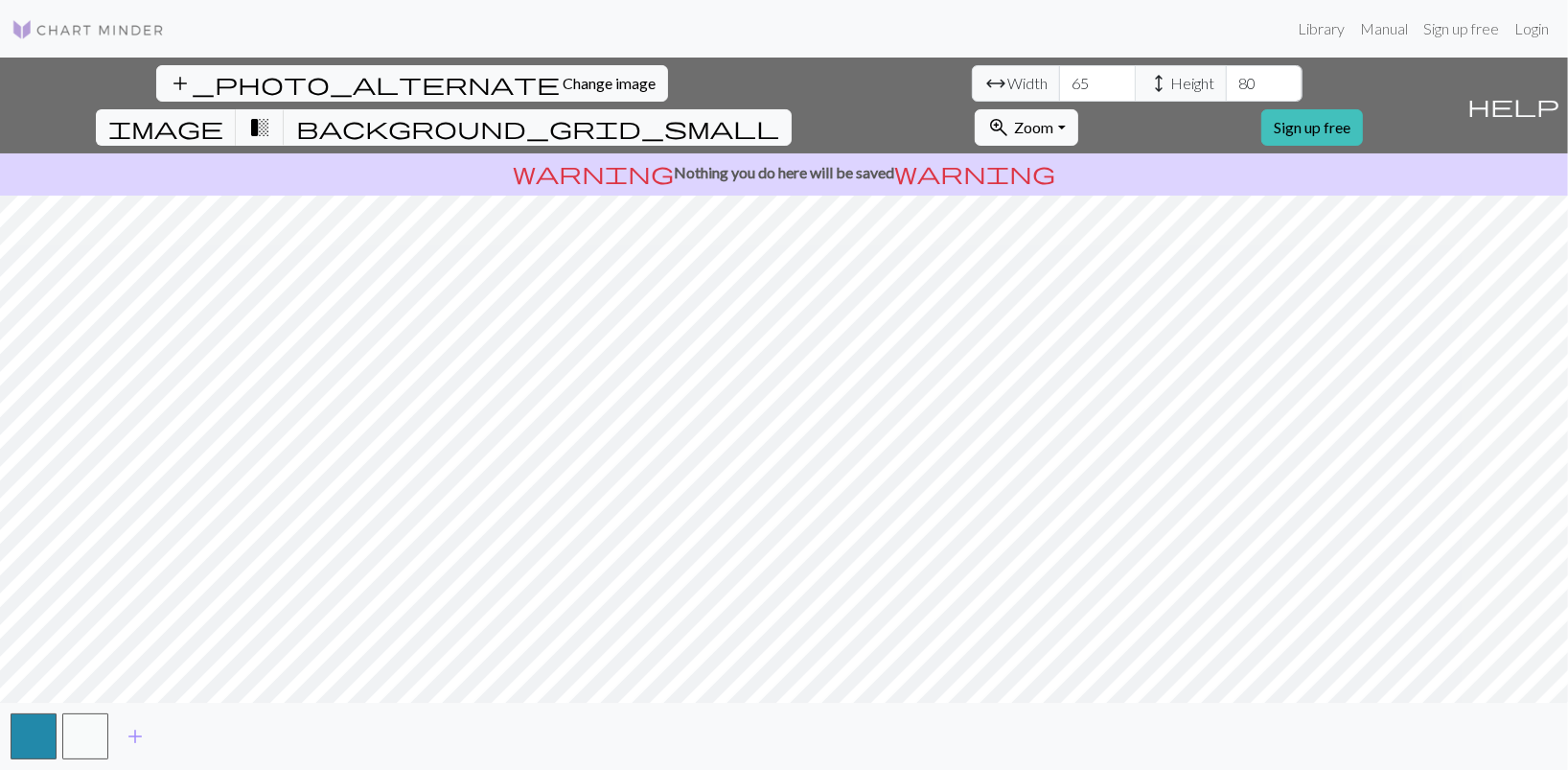 click on "warning  Nothing you do here will be saved  warning" at bounding box center [784, 173] 